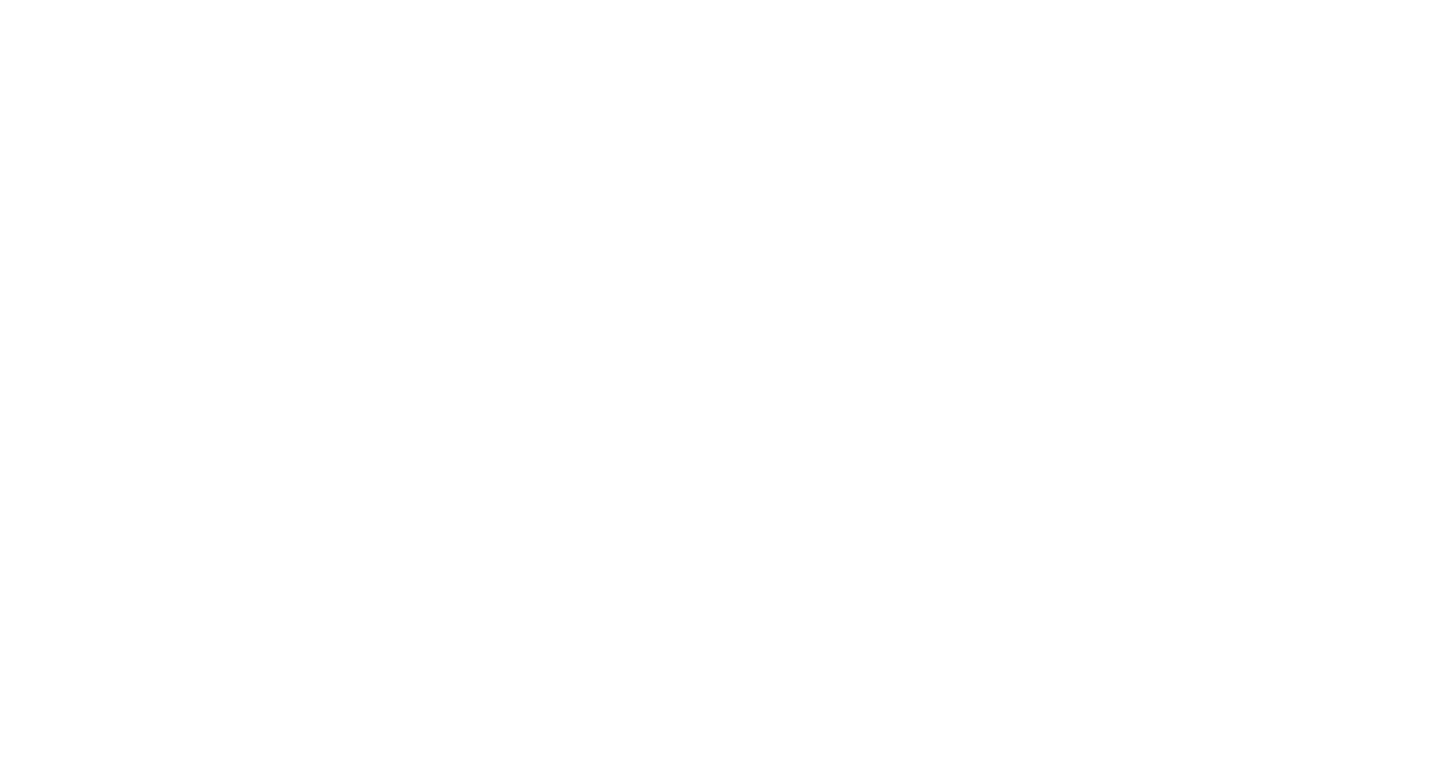 scroll, scrollTop: 0, scrollLeft: 0, axis: both 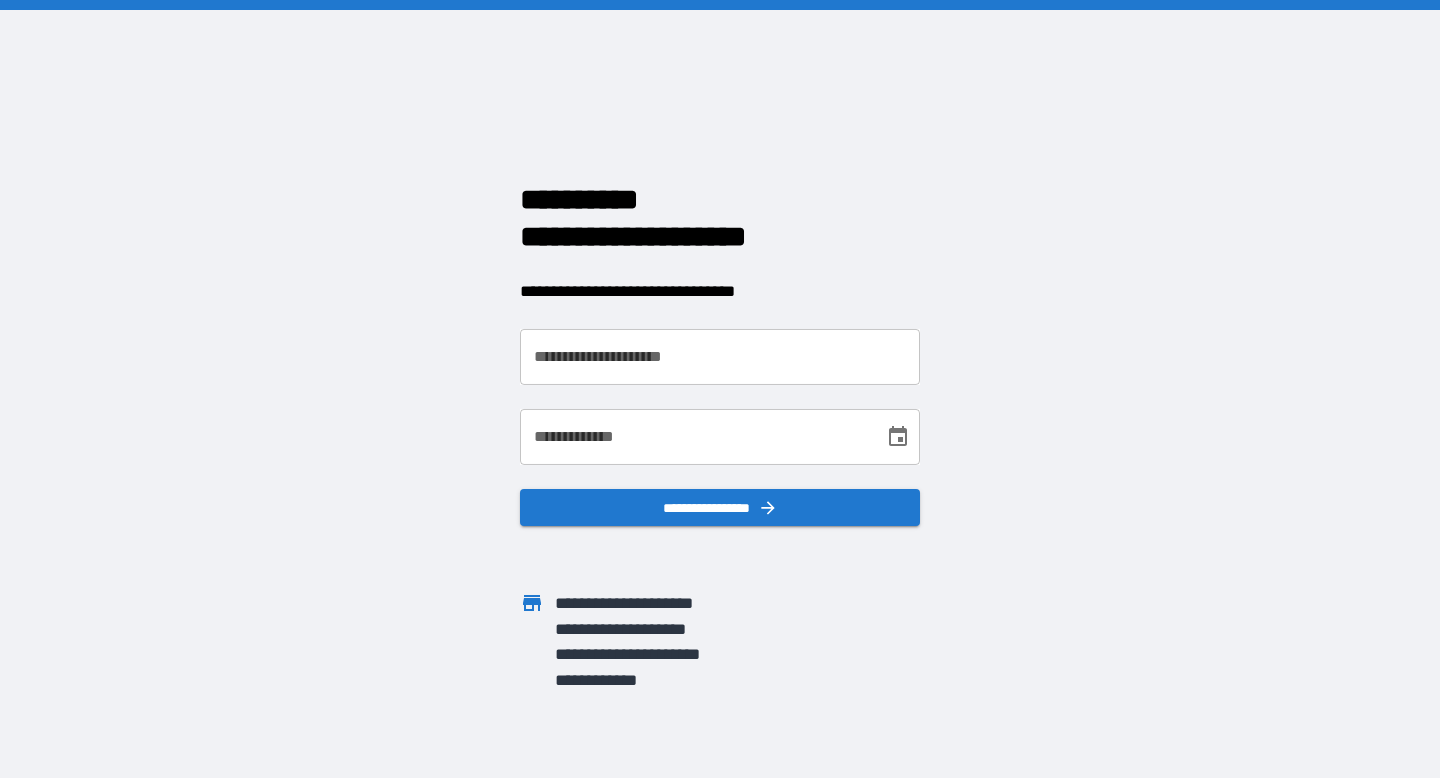 click on "**********" at bounding box center [720, 357] 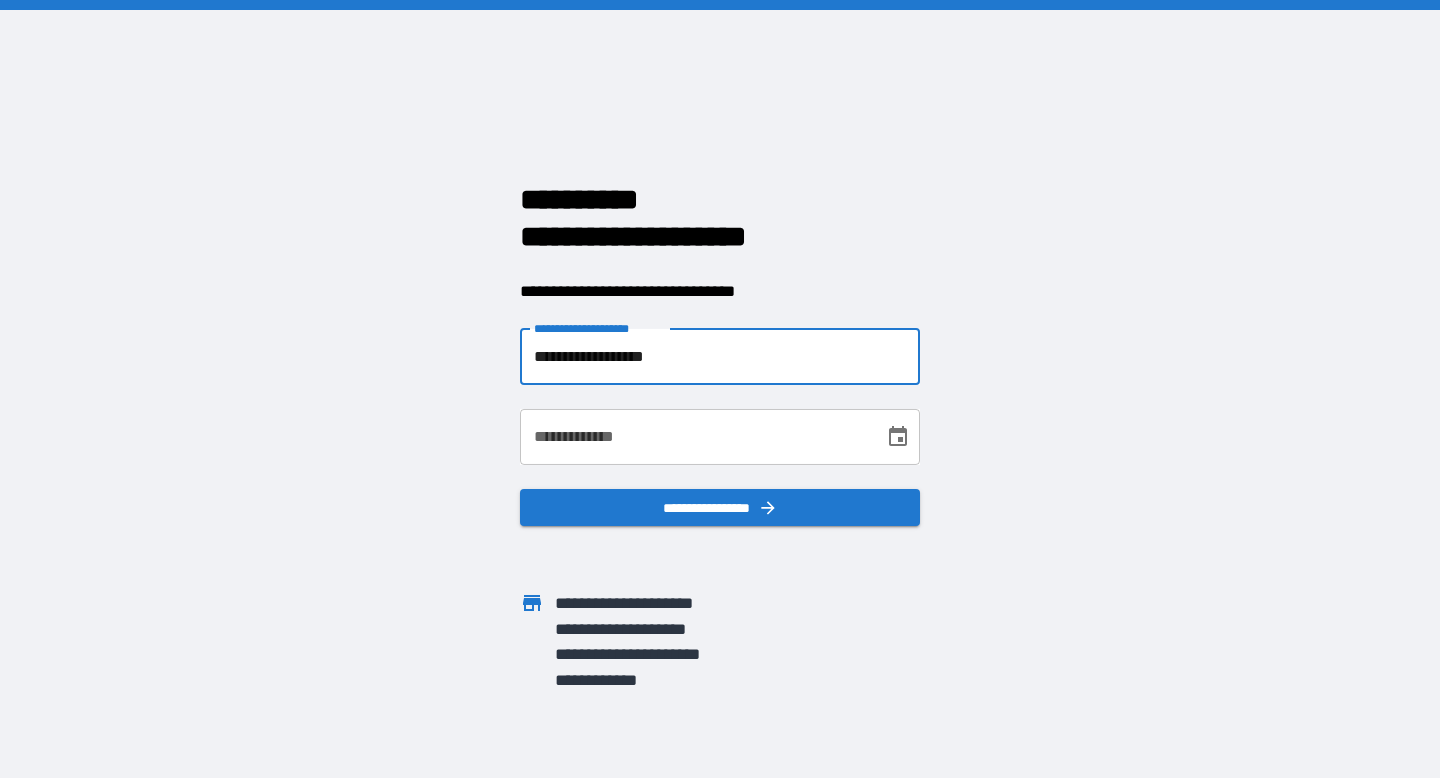 type on "**********" 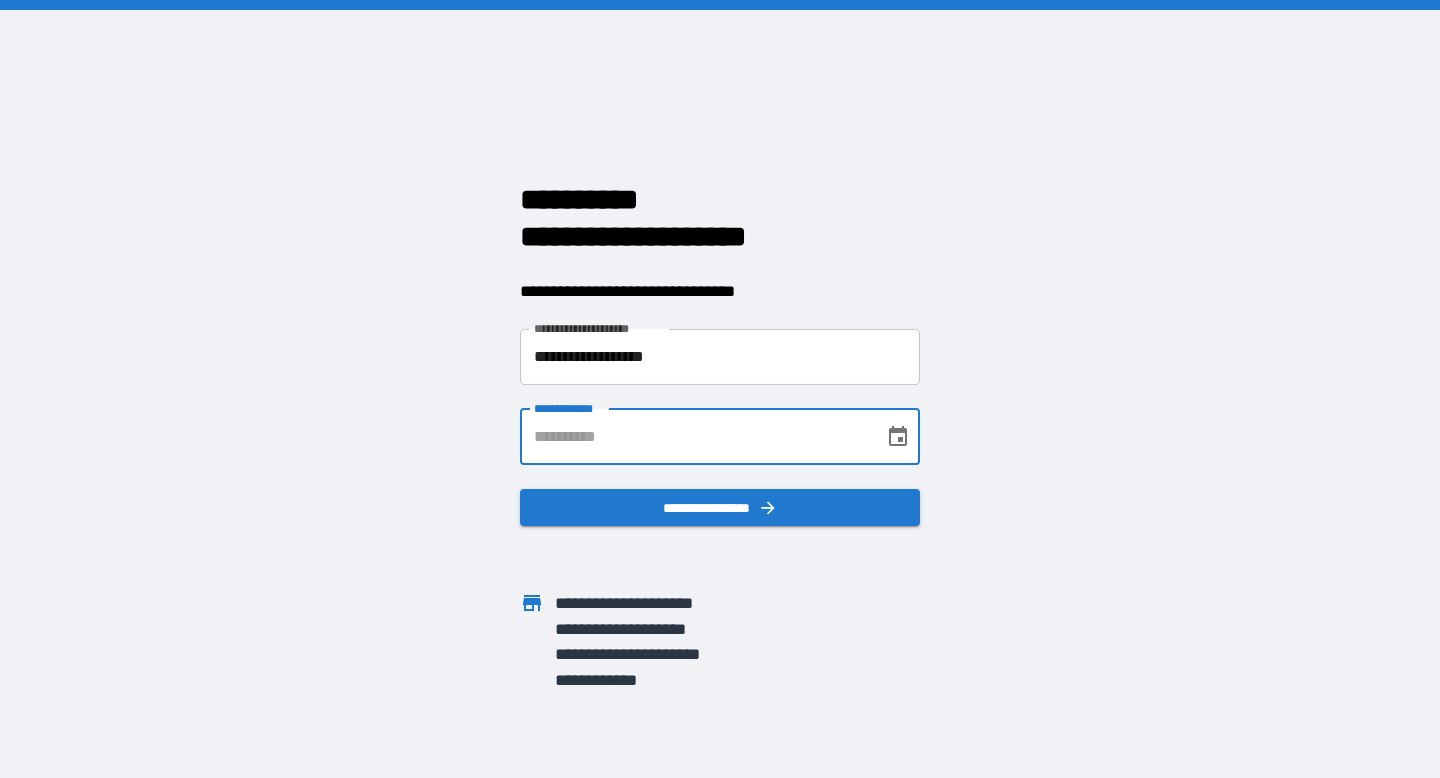 click on "**********" at bounding box center (695, 437) 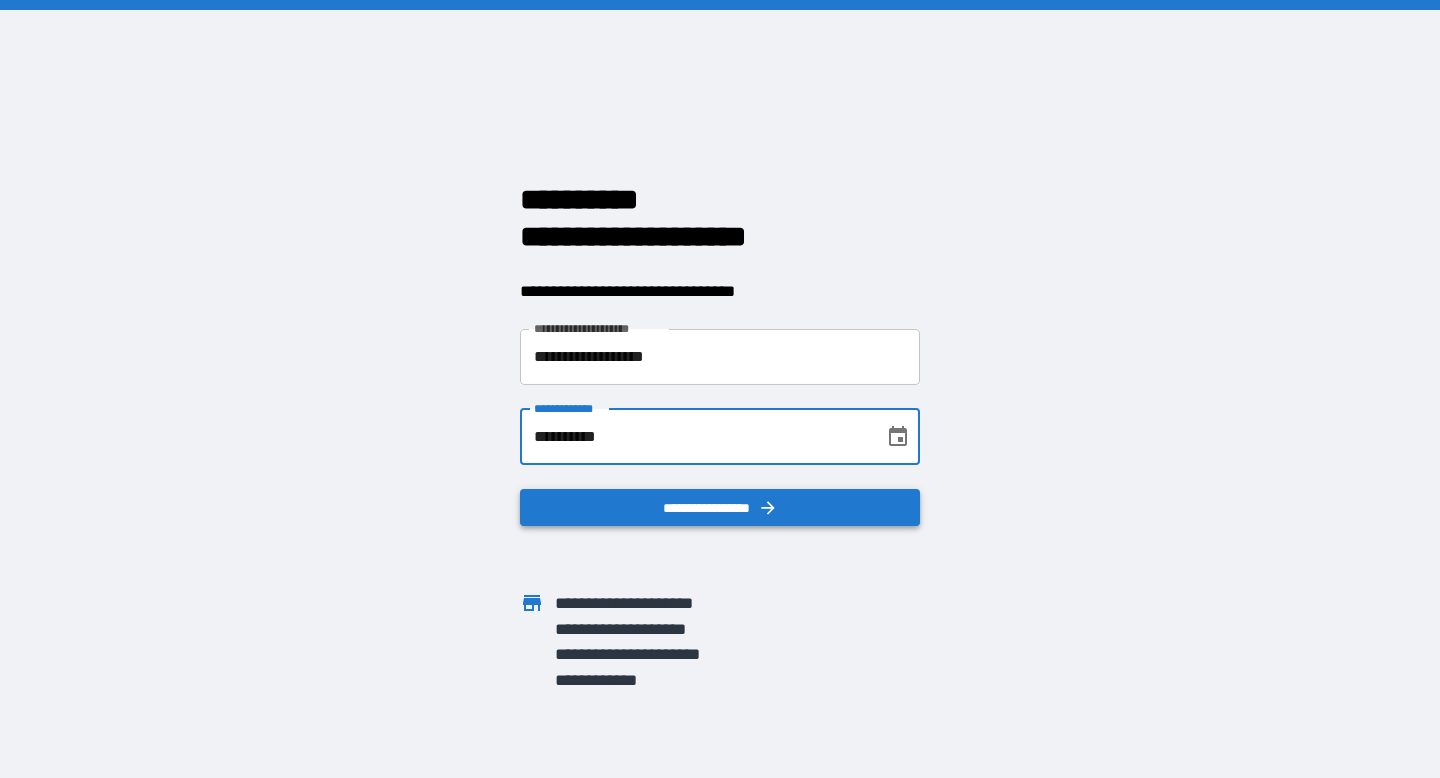 type on "**********" 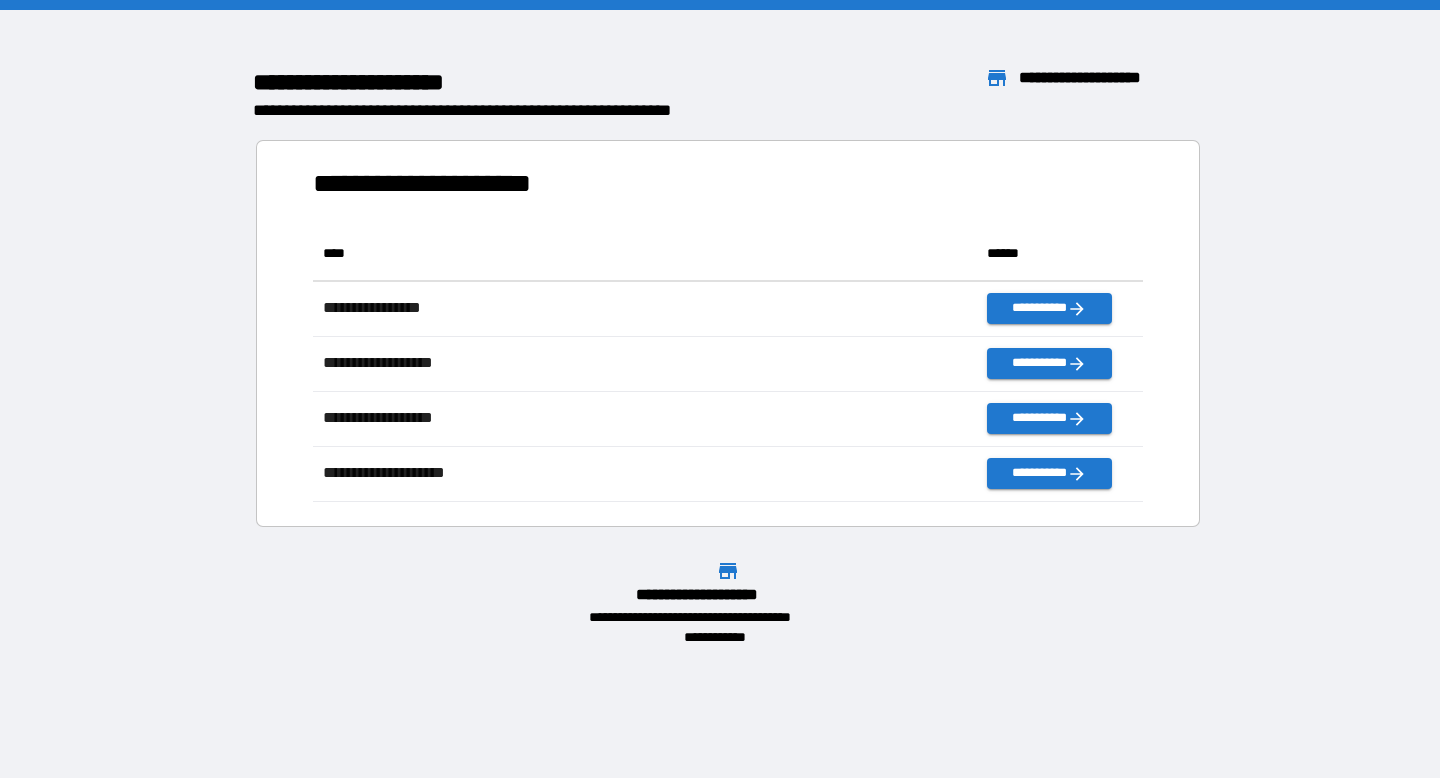 scroll, scrollTop: 1, scrollLeft: 1, axis: both 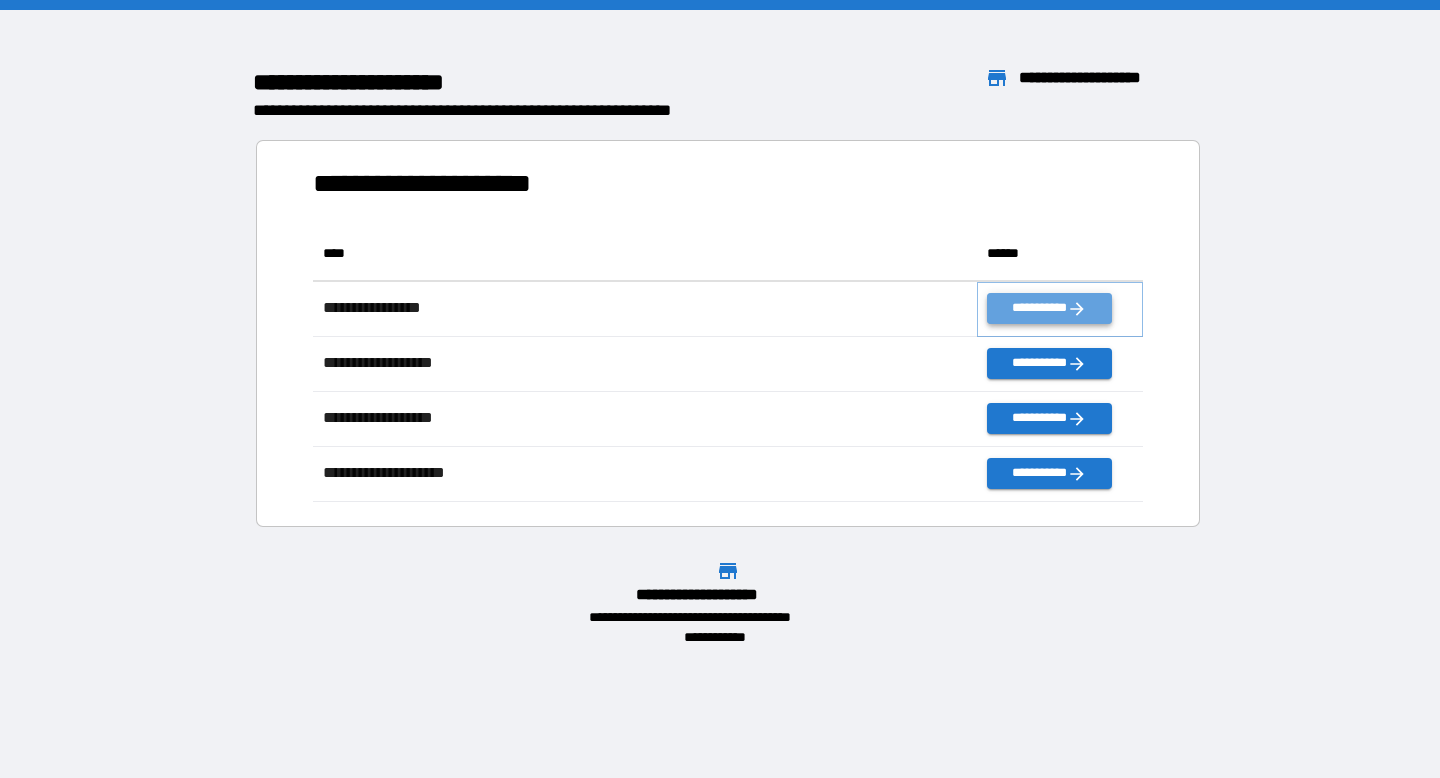 click on "**********" at bounding box center [1049, 308] 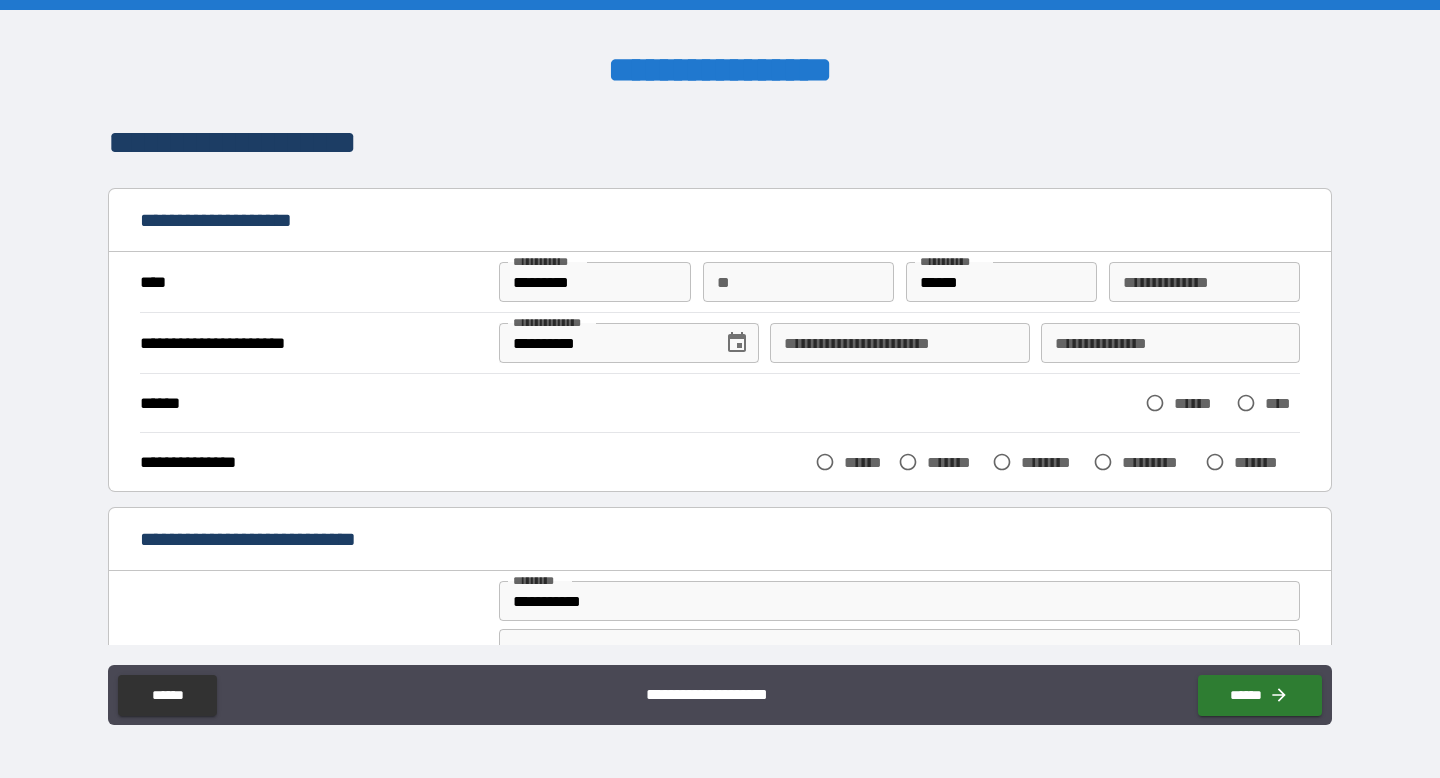 click on "**" at bounding box center (799, 282) 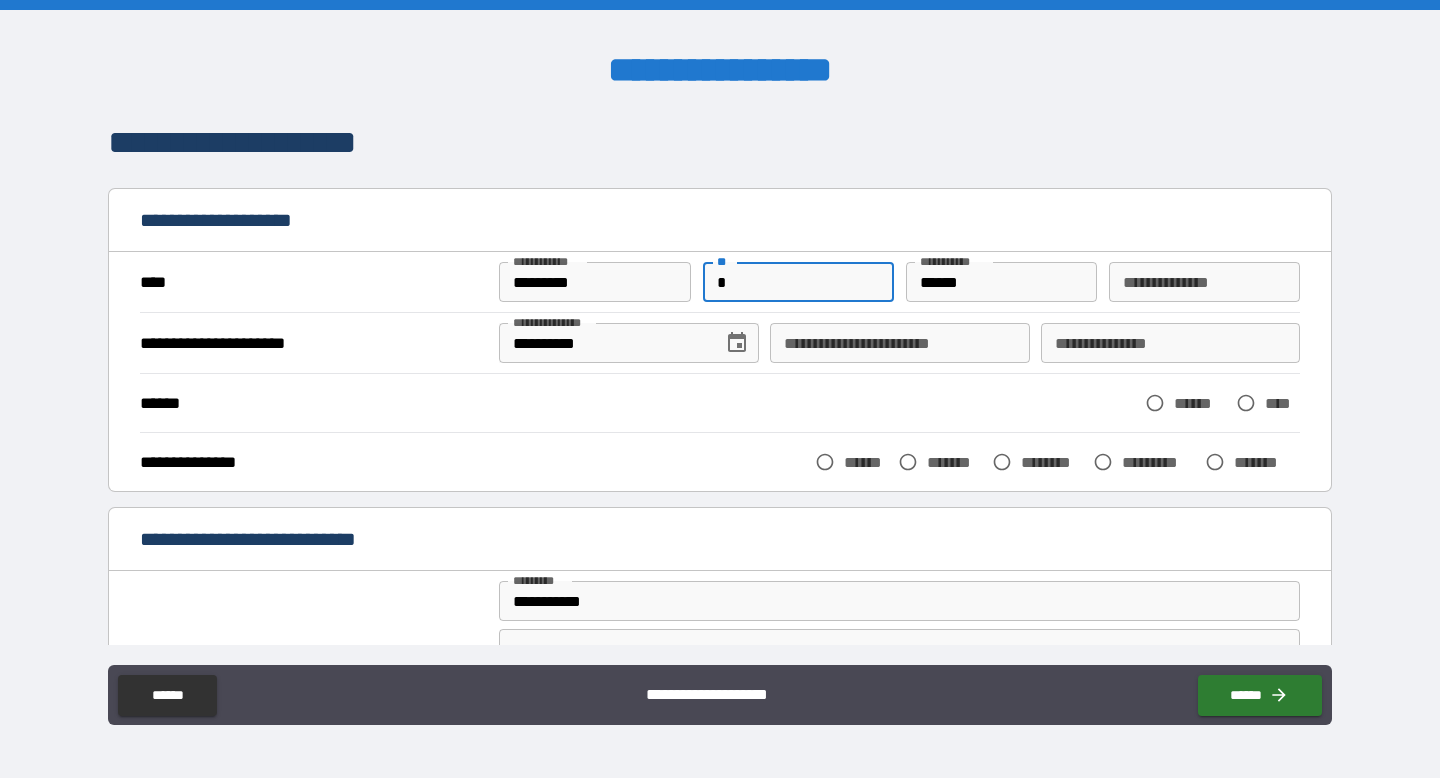type on "*" 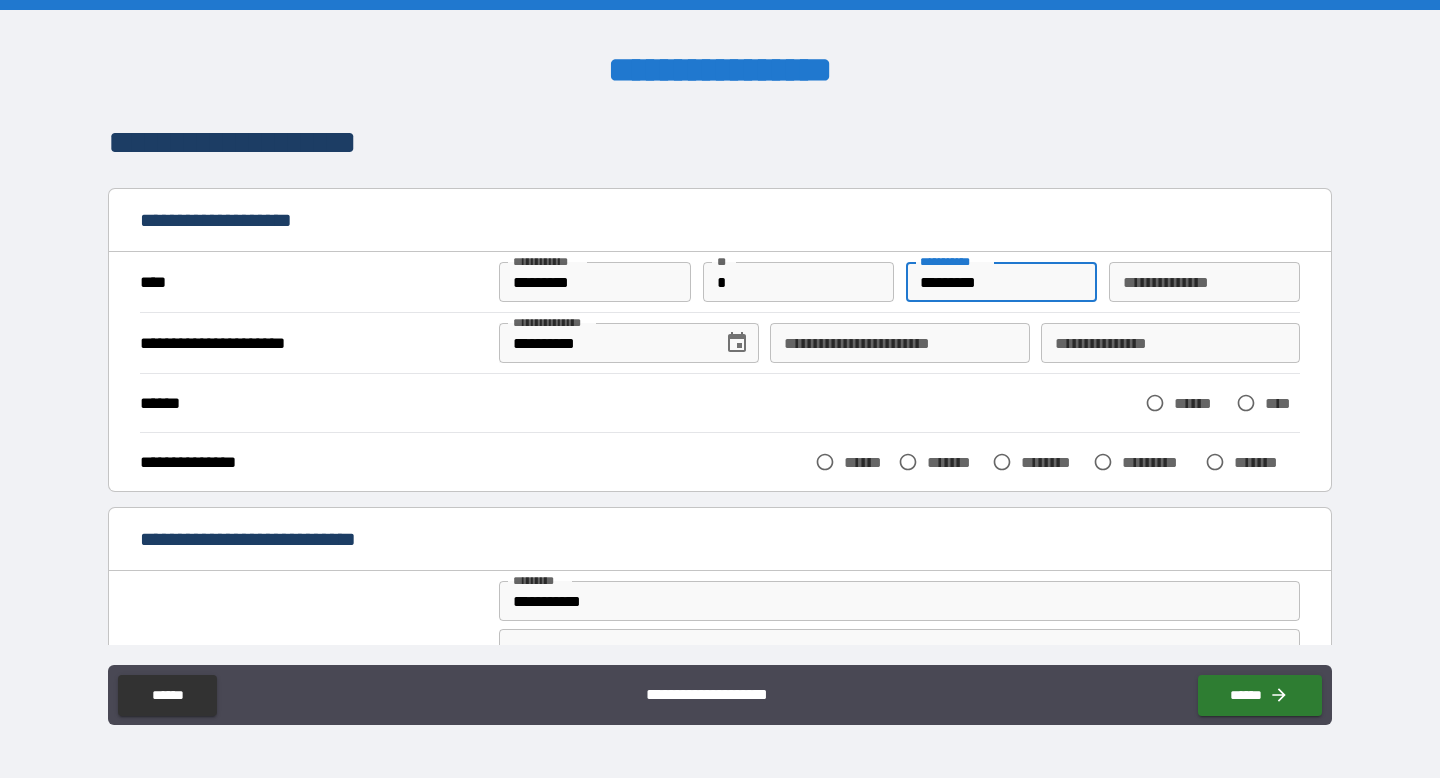 type on "*********" 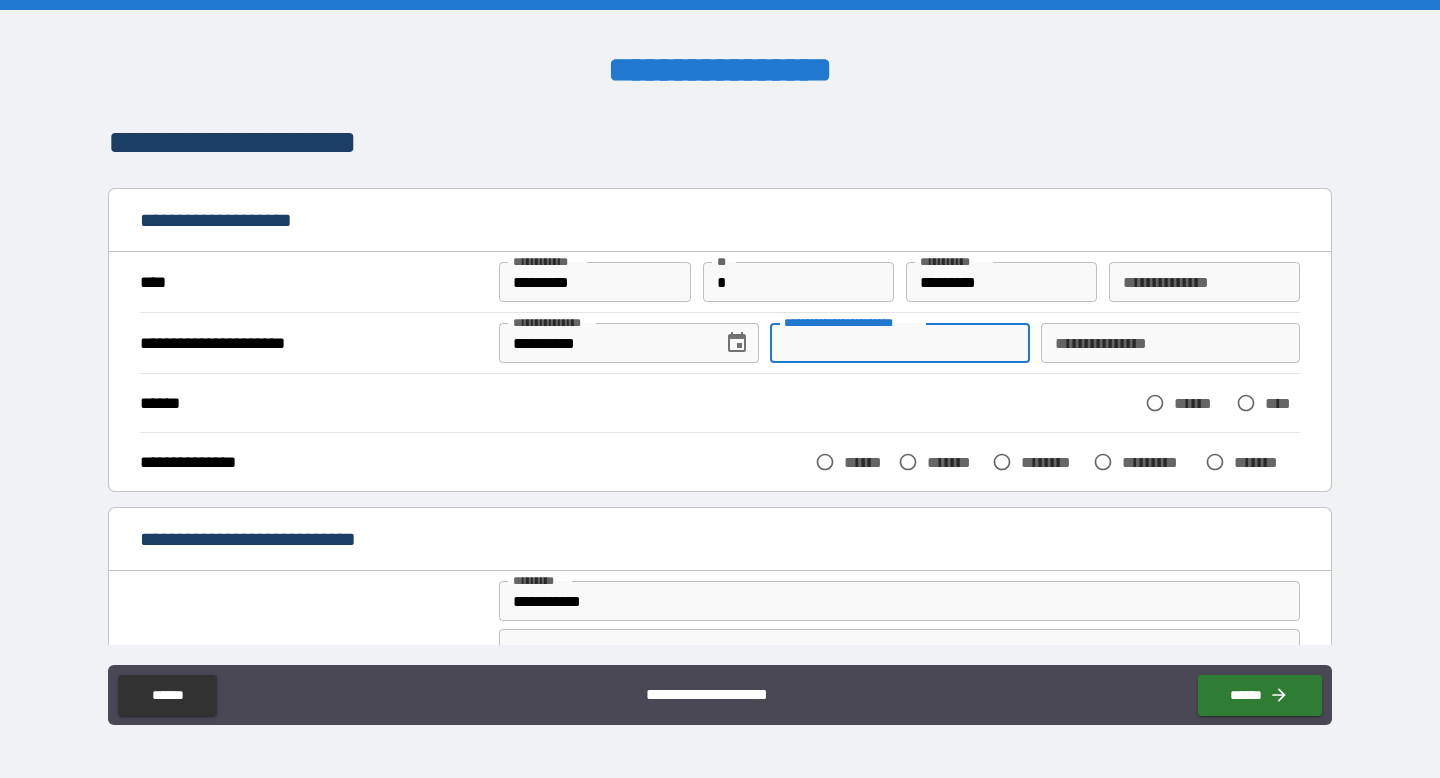 click on "**********" at bounding box center (899, 343) 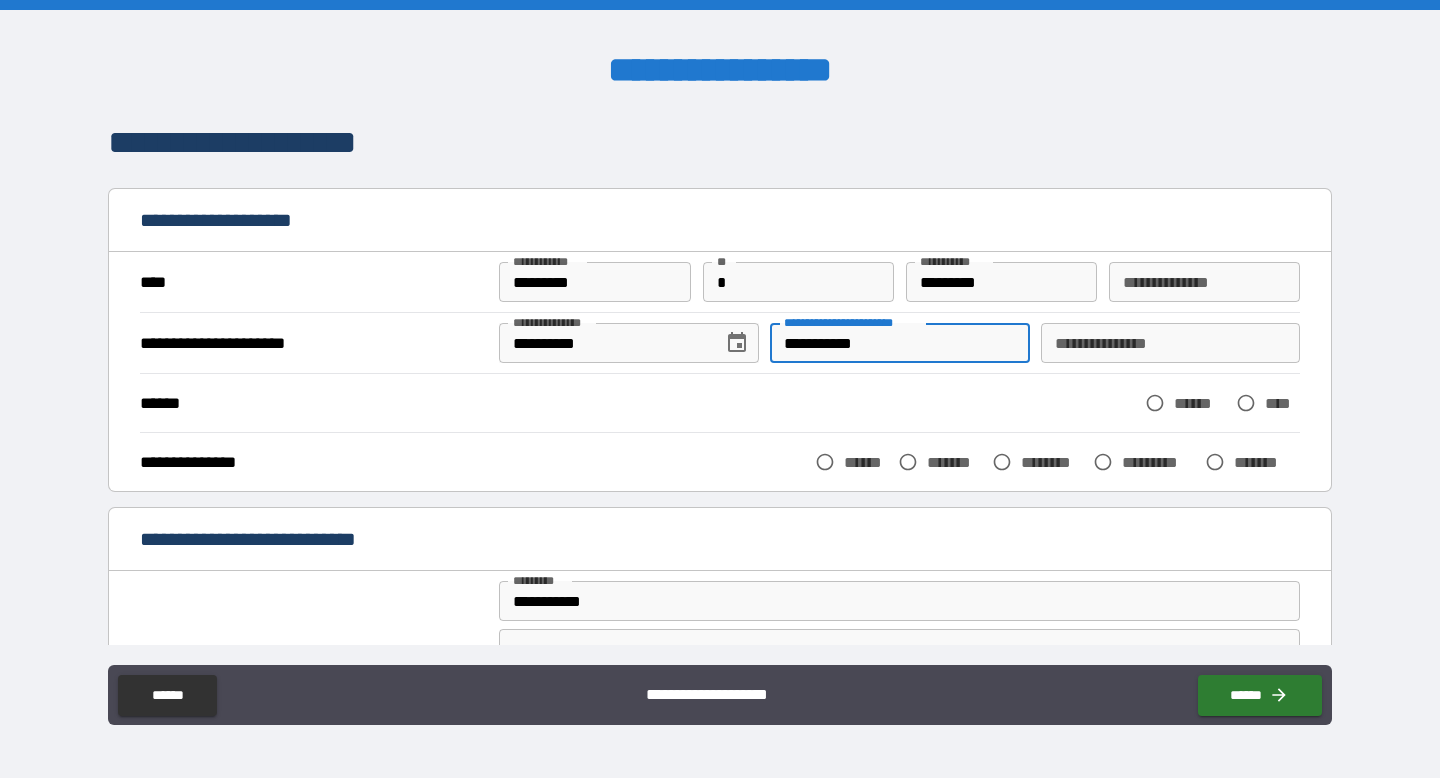 type on "**********" 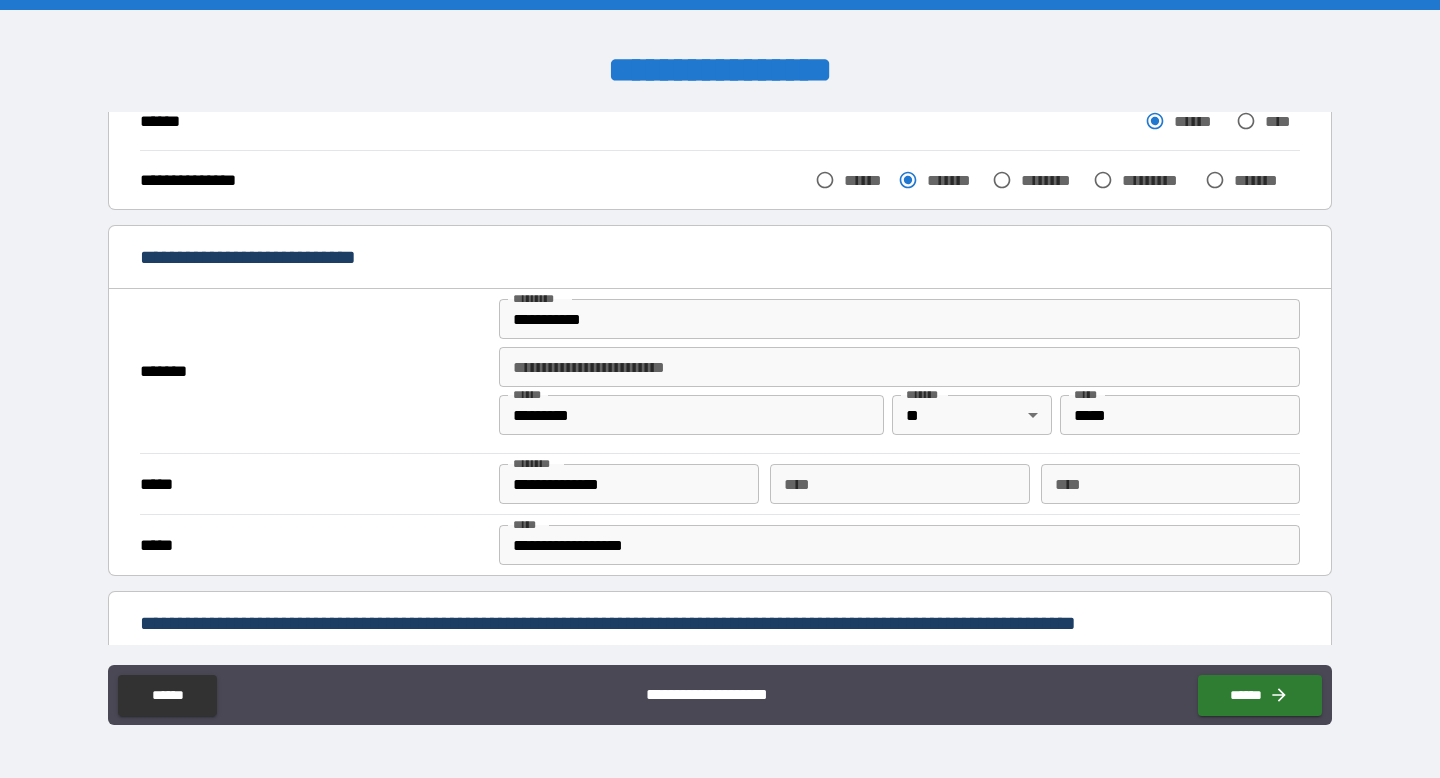 scroll, scrollTop: 283, scrollLeft: 0, axis: vertical 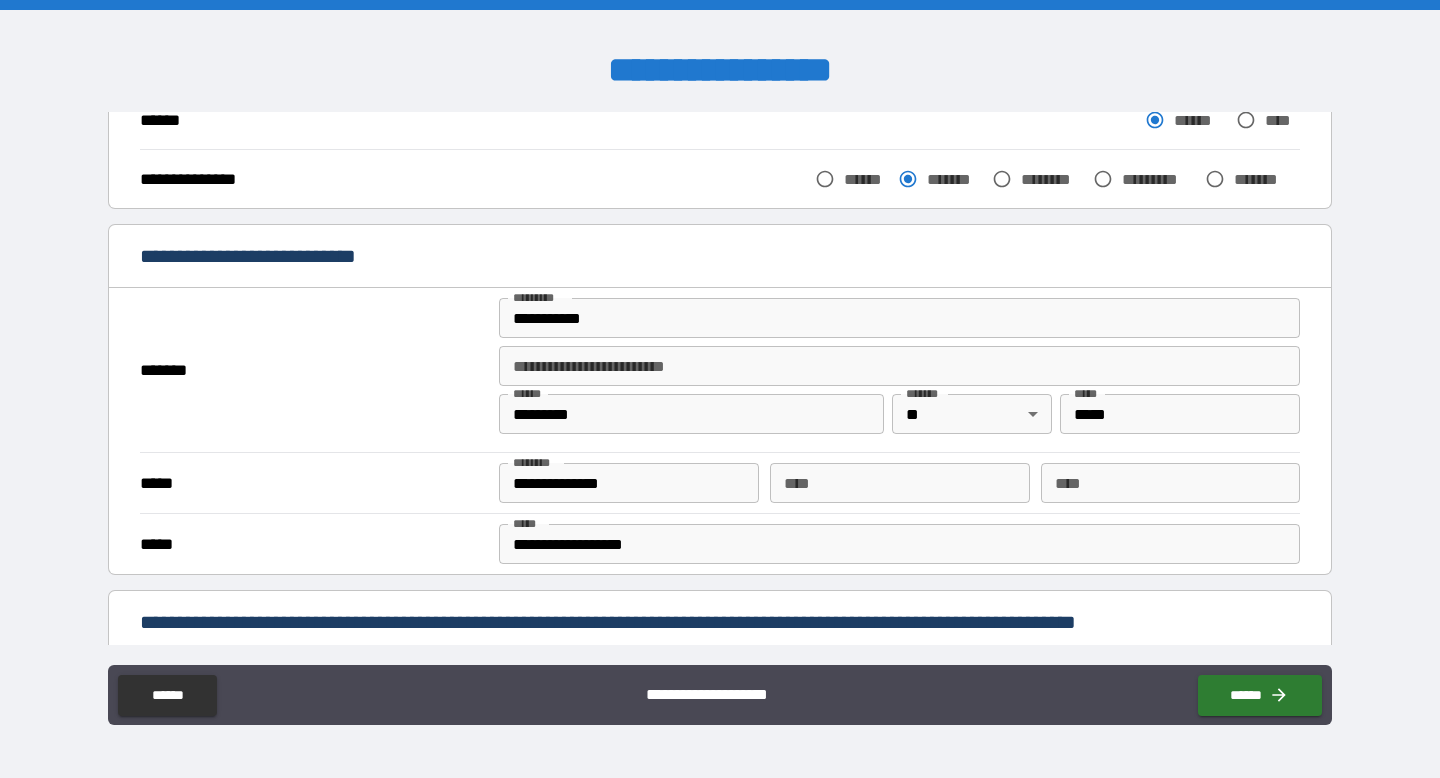click on "*********" at bounding box center (691, 414) 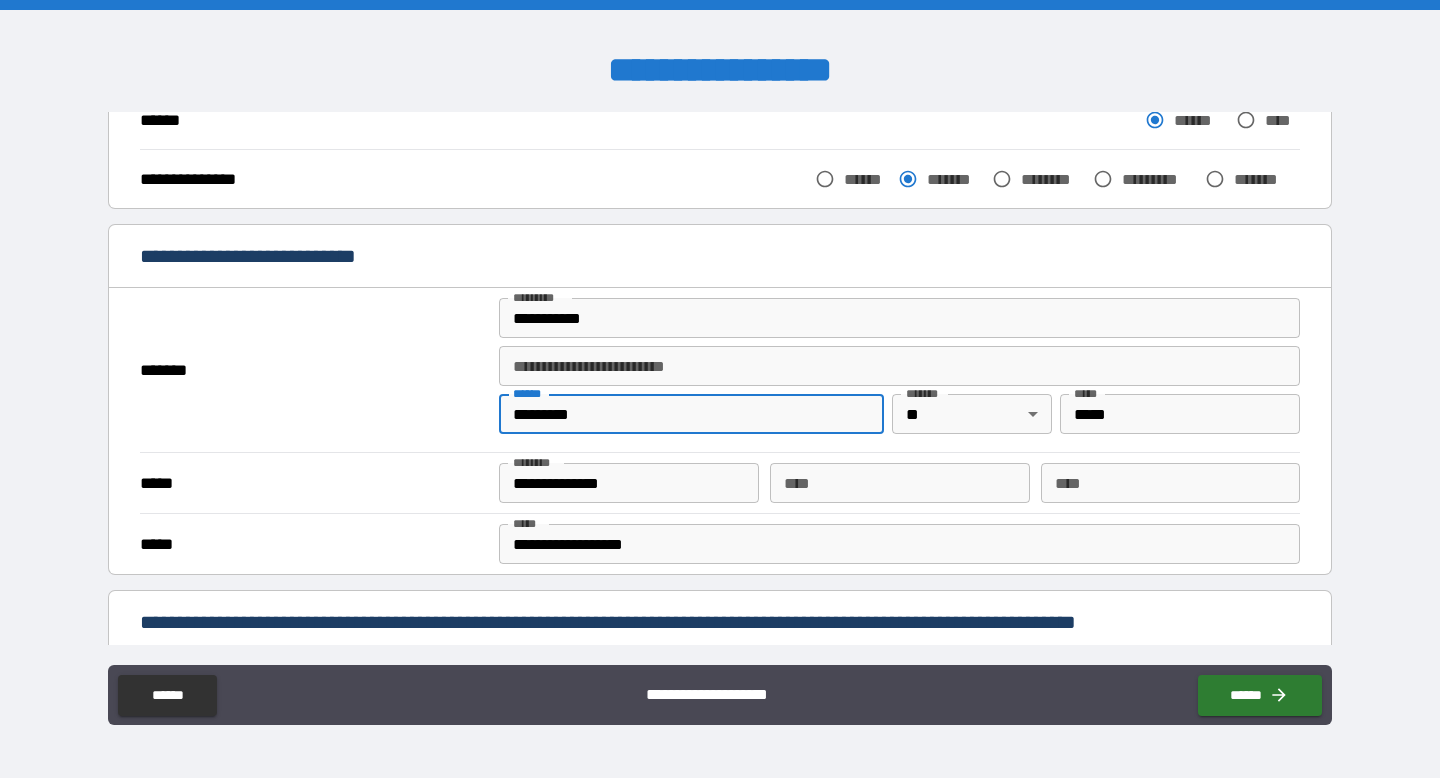 click on "*********" at bounding box center [691, 414] 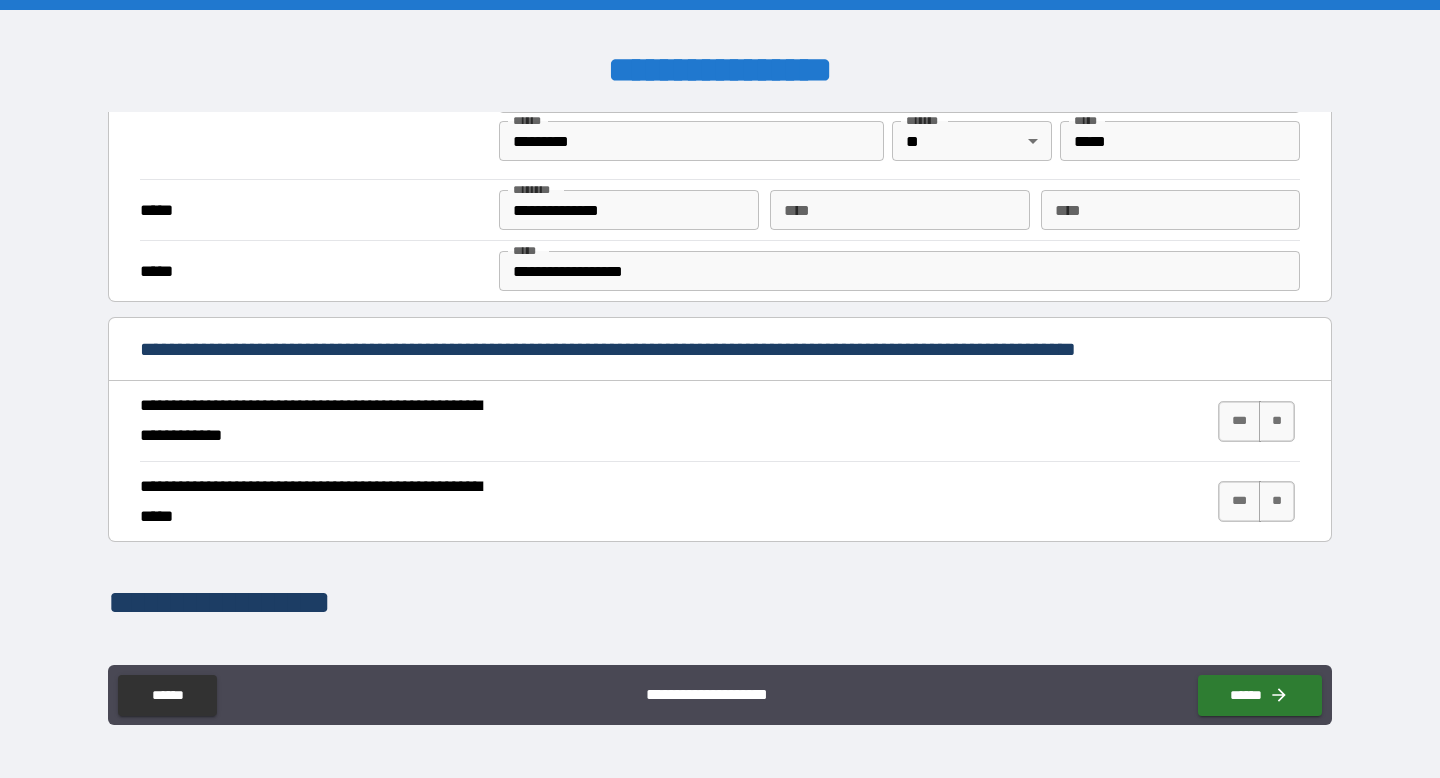 scroll, scrollTop: 592, scrollLeft: 0, axis: vertical 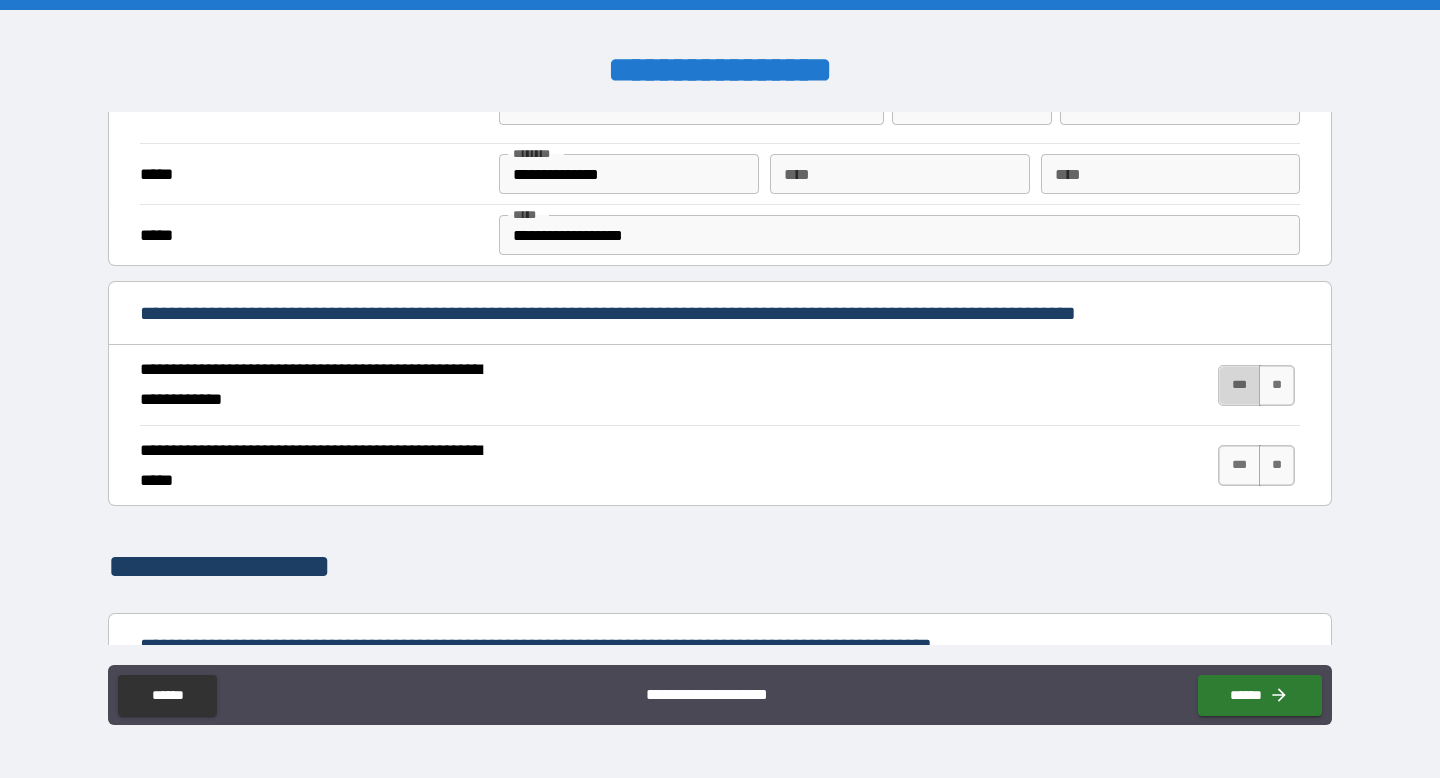 click on "***" at bounding box center [1239, 385] 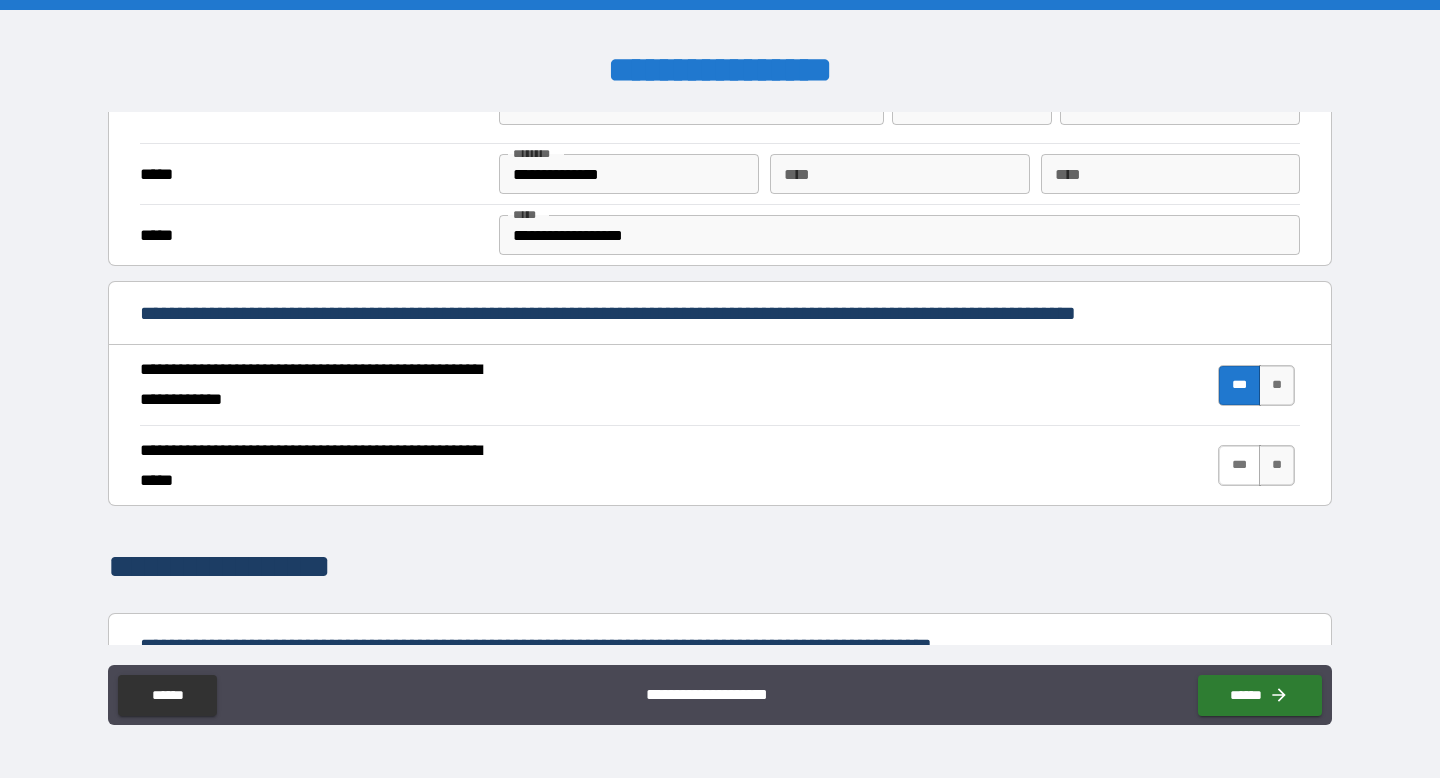 click on "***" at bounding box center (1239, 465) 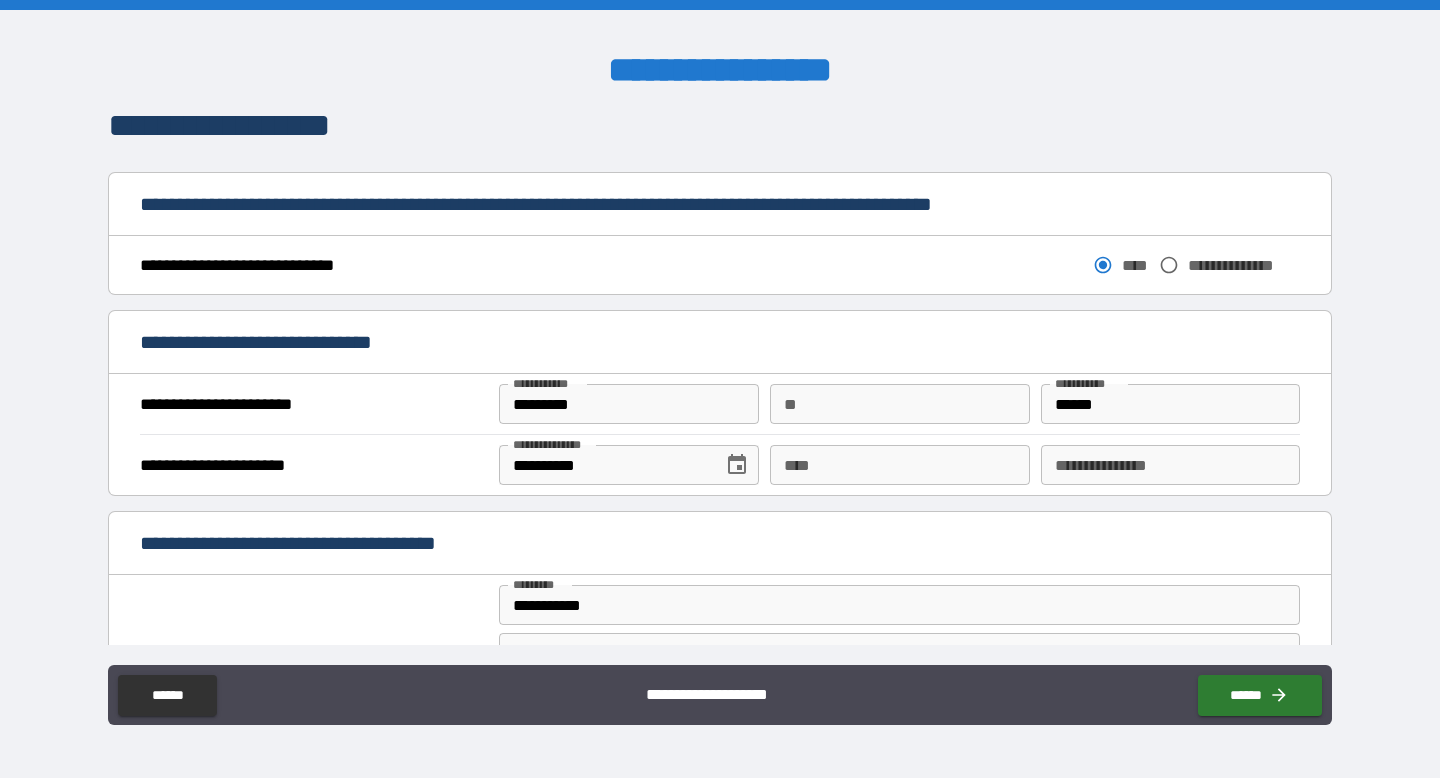 scroll, scrollTop: 1058, scrollLeft: 0, axis: vertical 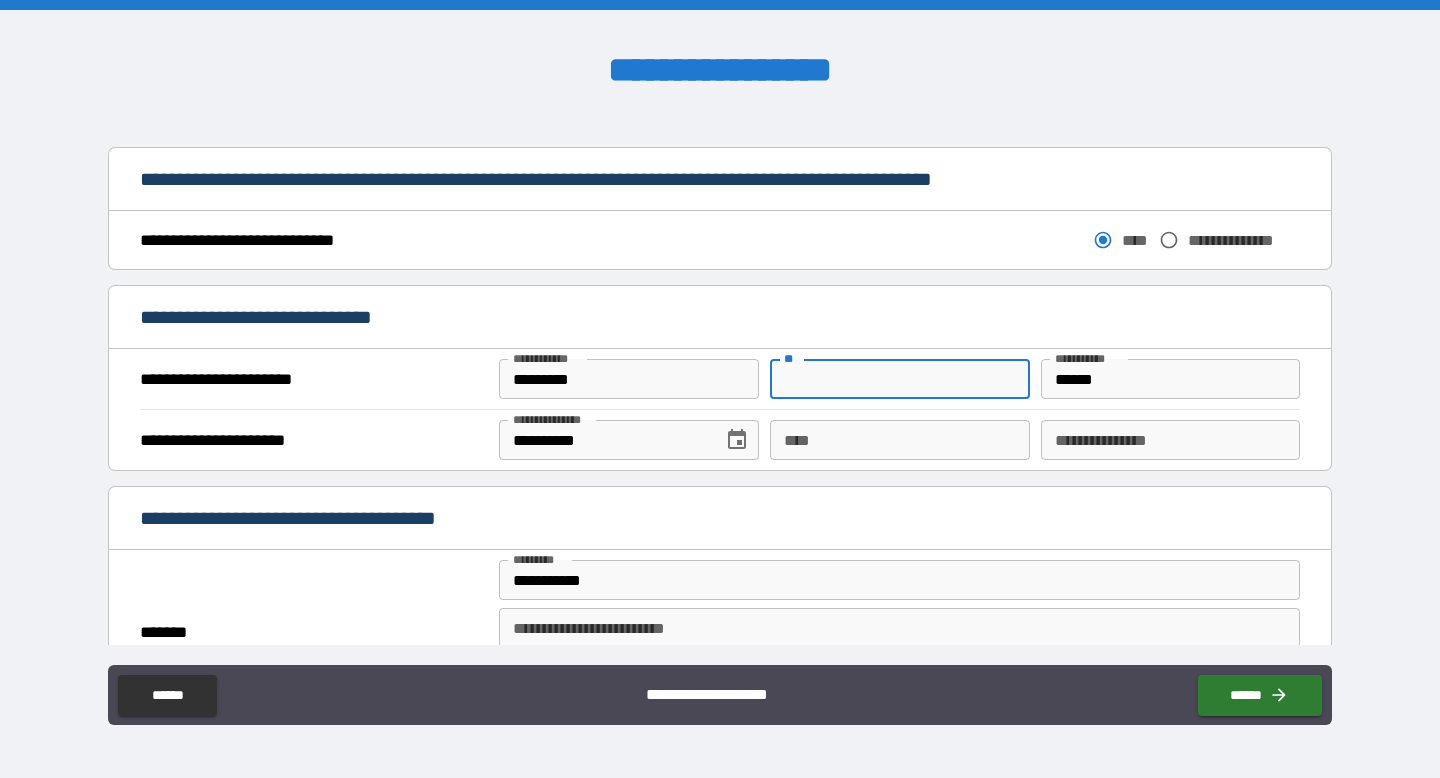 click on "**" at bounding box center [899, 379] 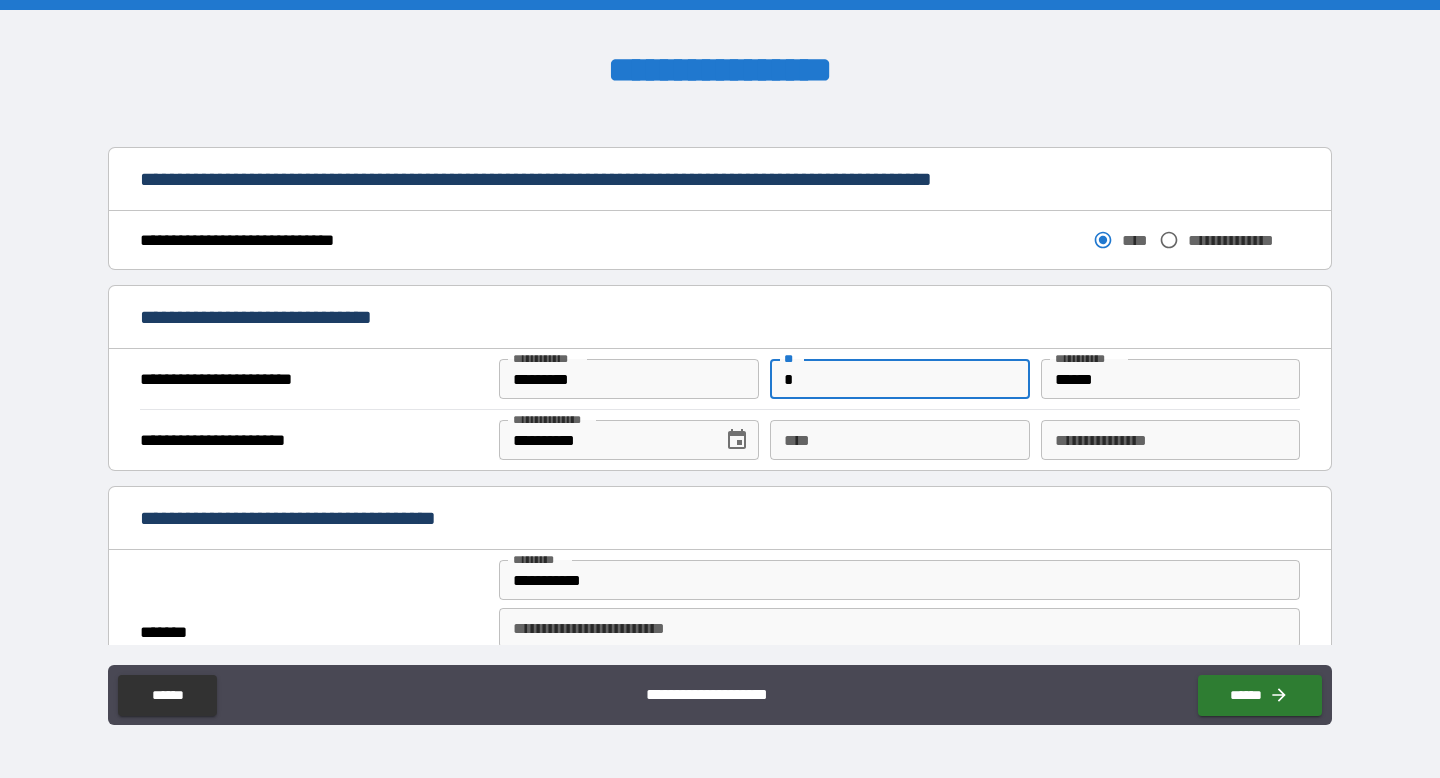 type on "*" 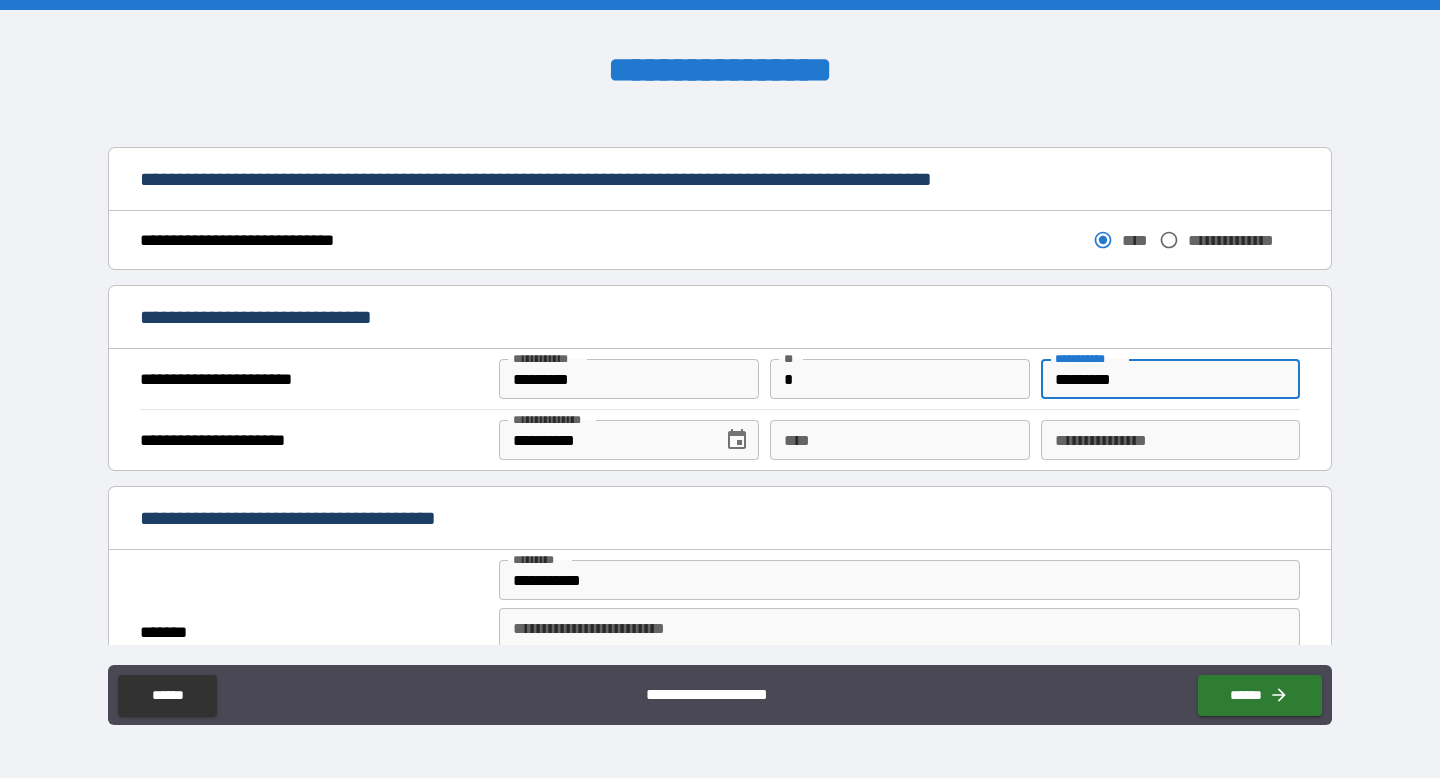 type on "*********" 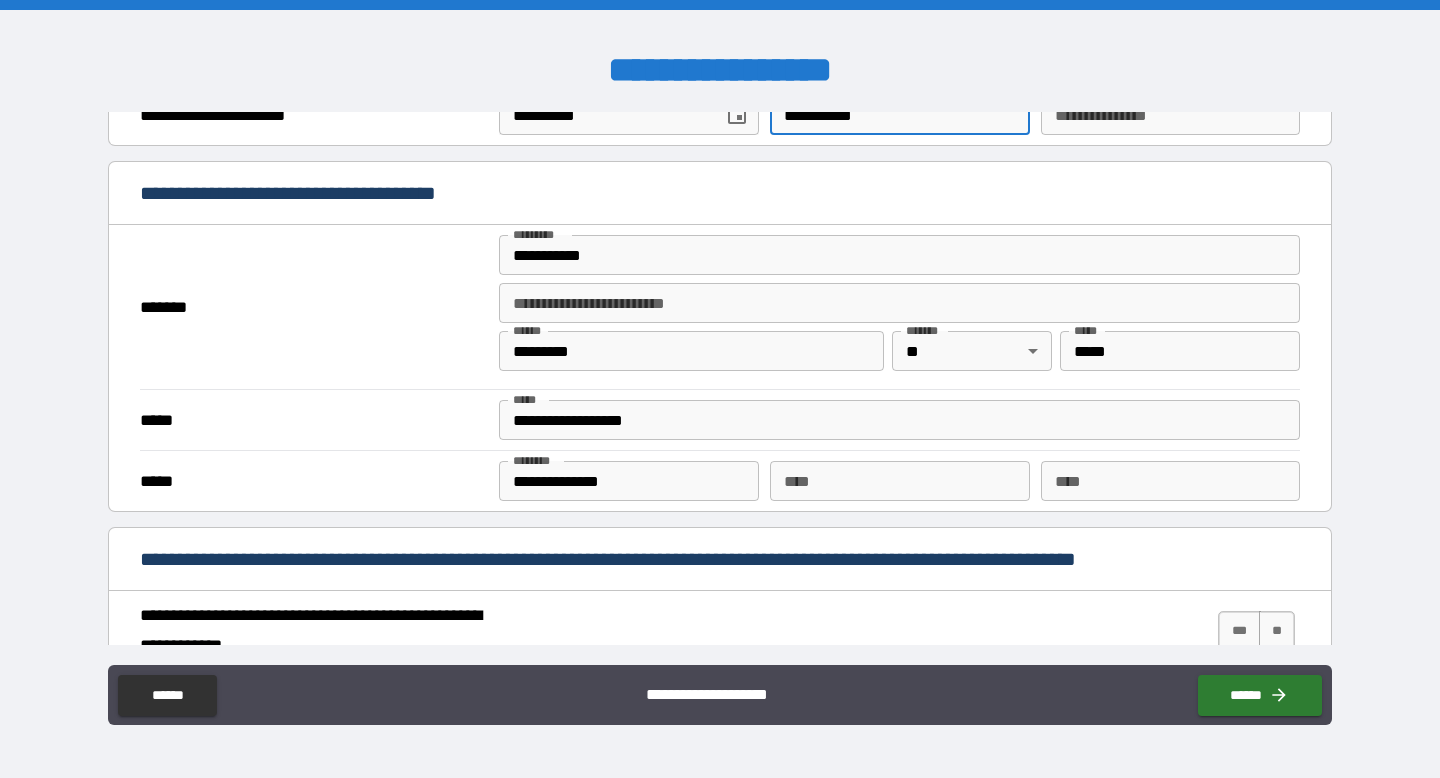 scroll, scrollTop: 1392, scrollLeft: 0, axis: vertical 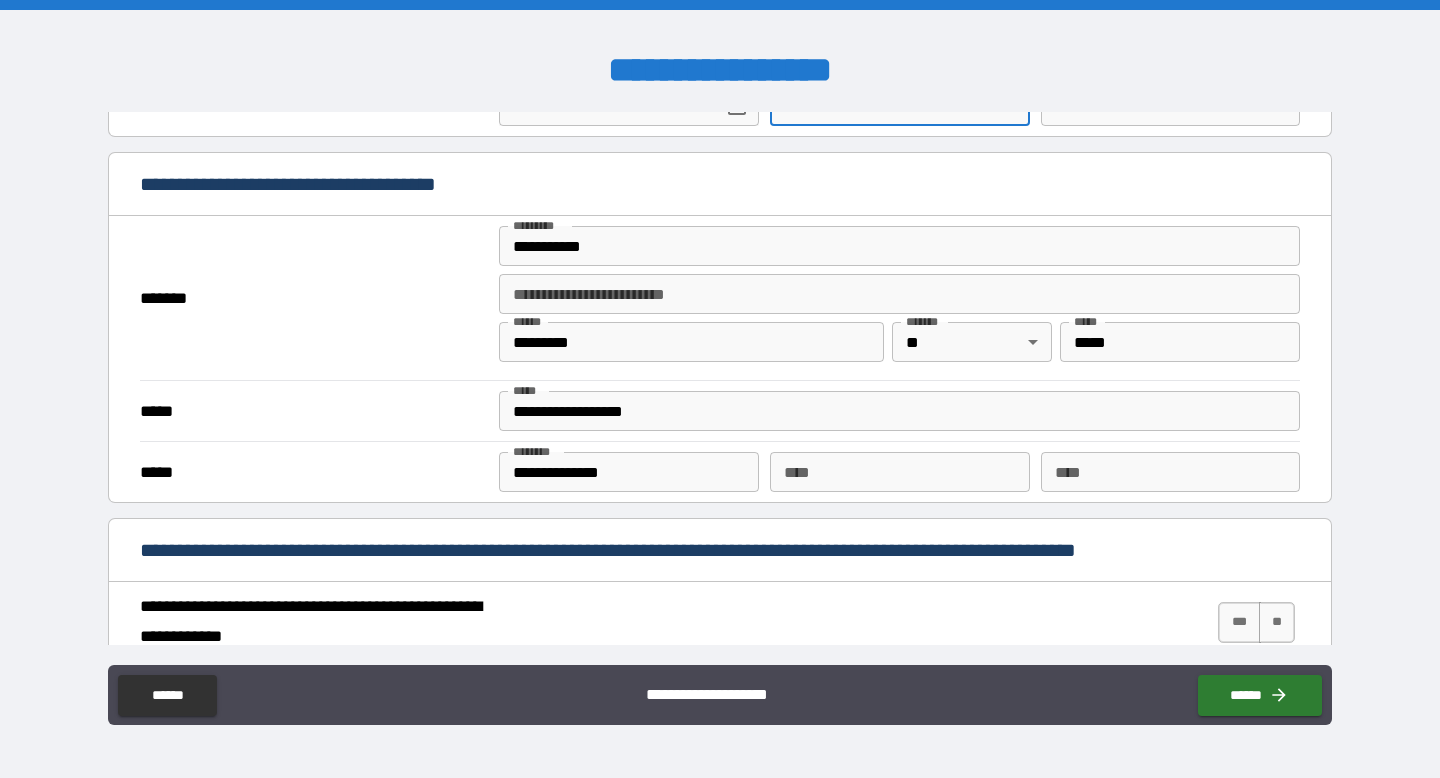 type on "**********" 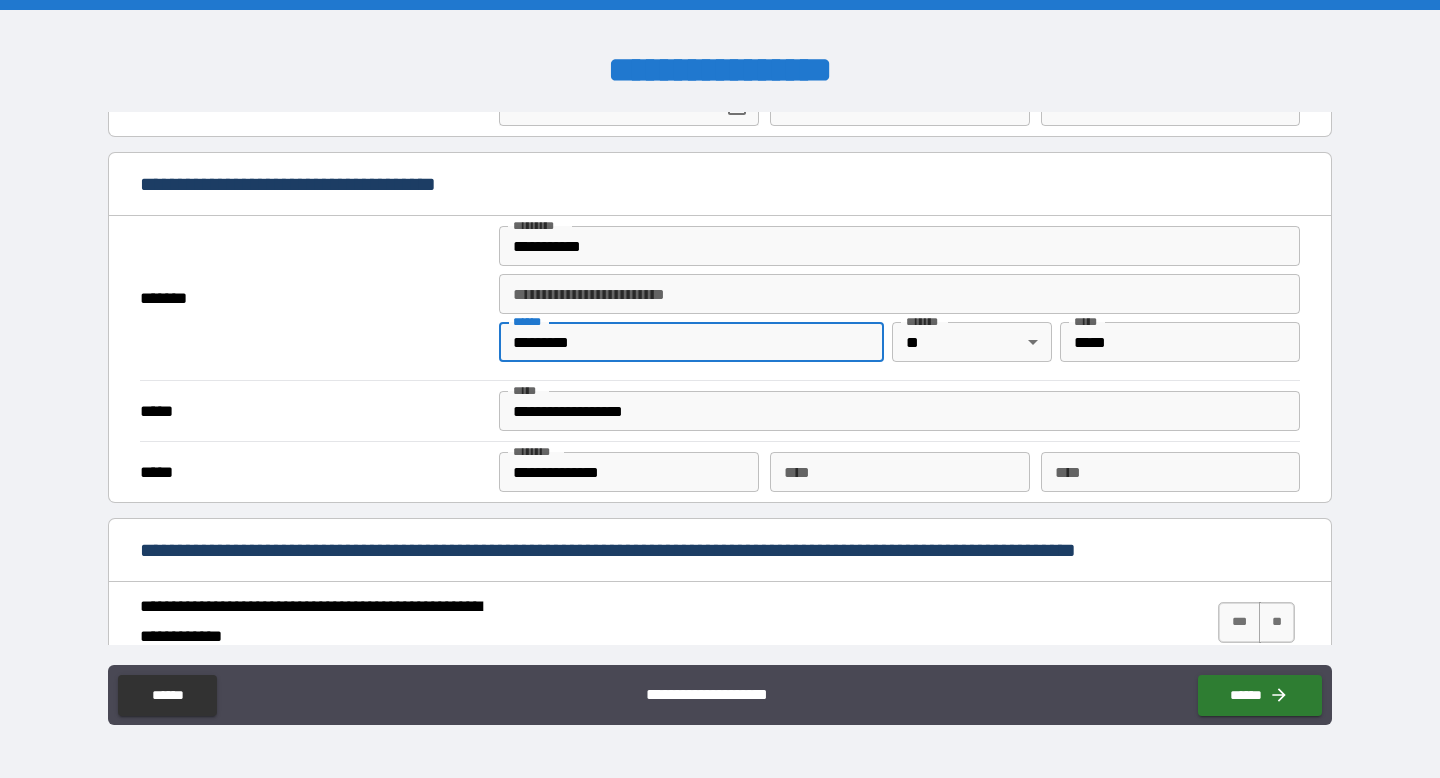 click on "*********" at bounding box center [691, 342] 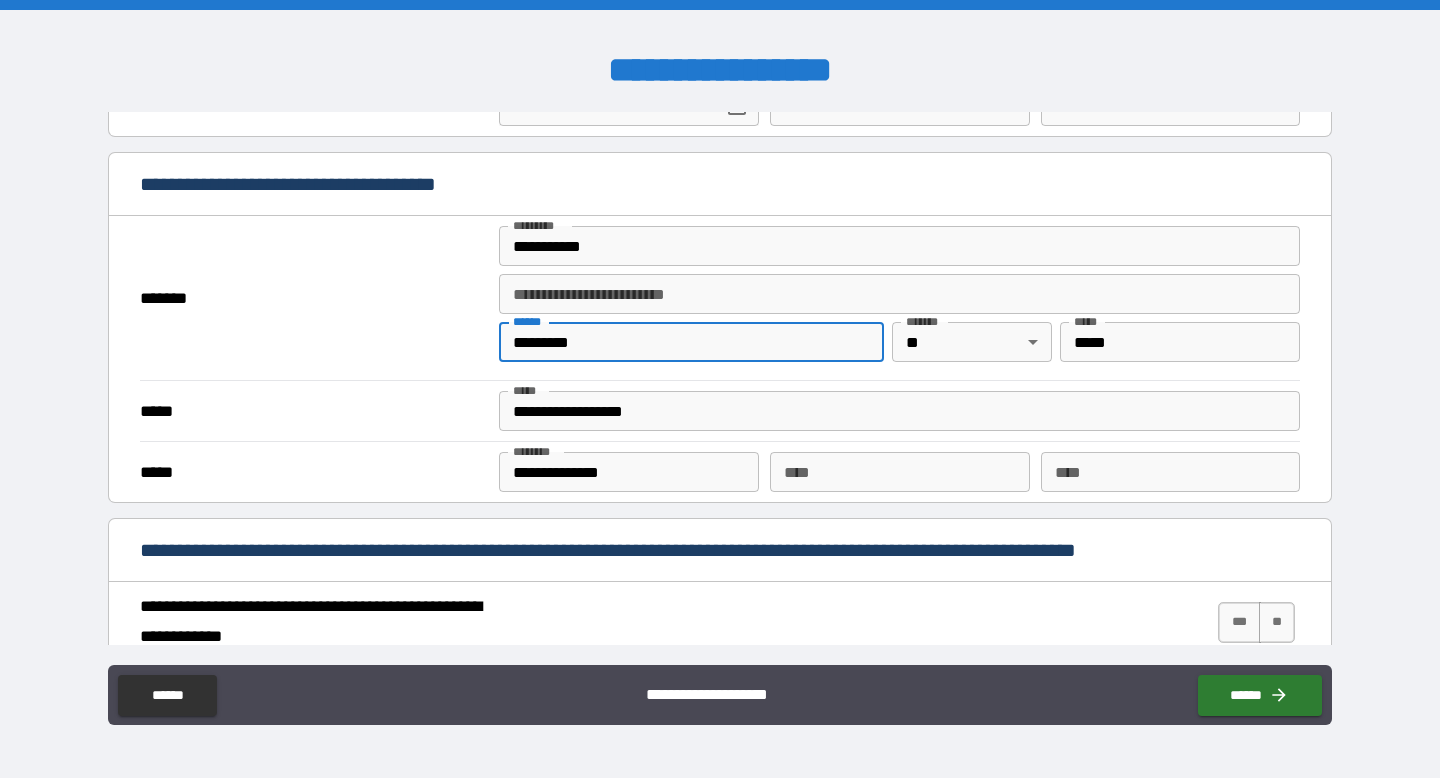 type on "*********" 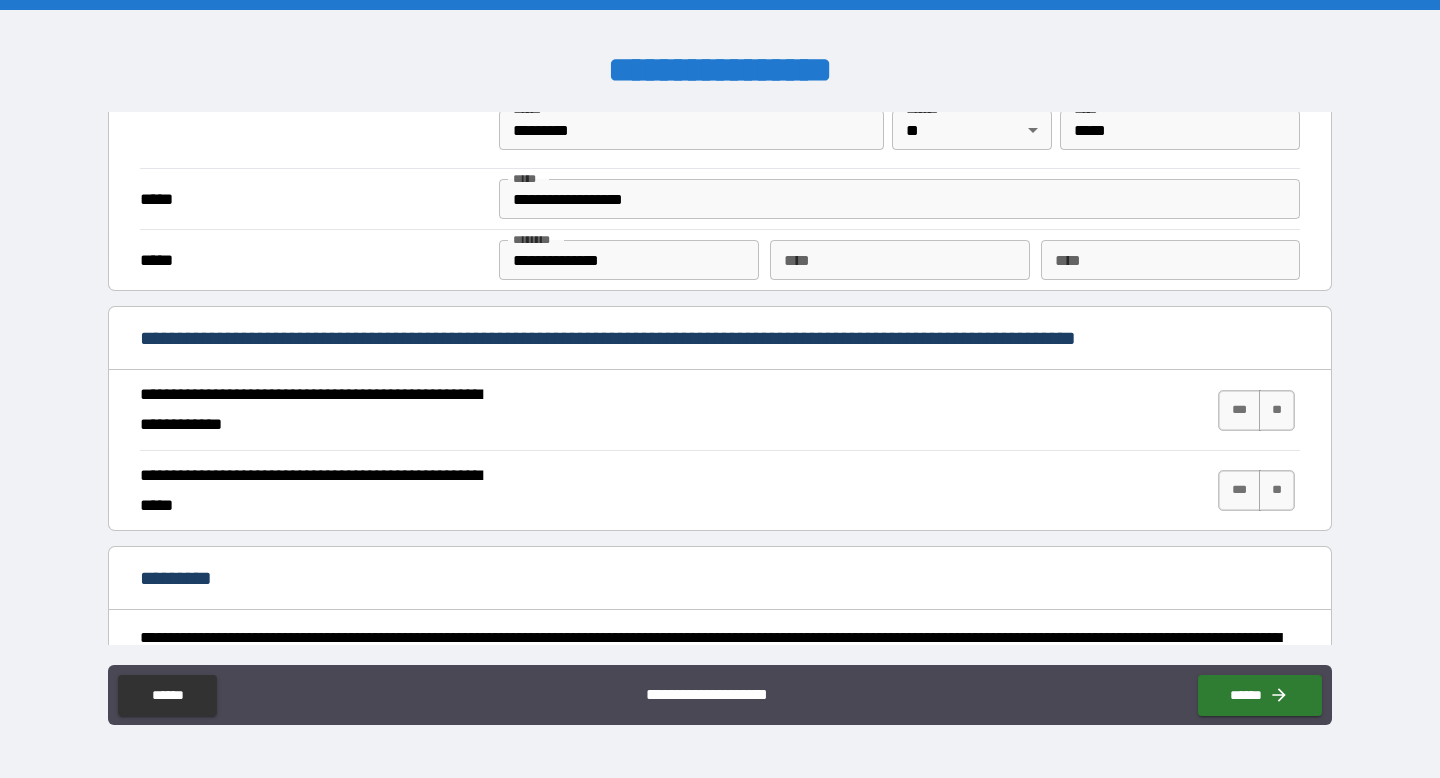 scroll, scrollTop: 1661, scrollLeft: 0, axis: vertical 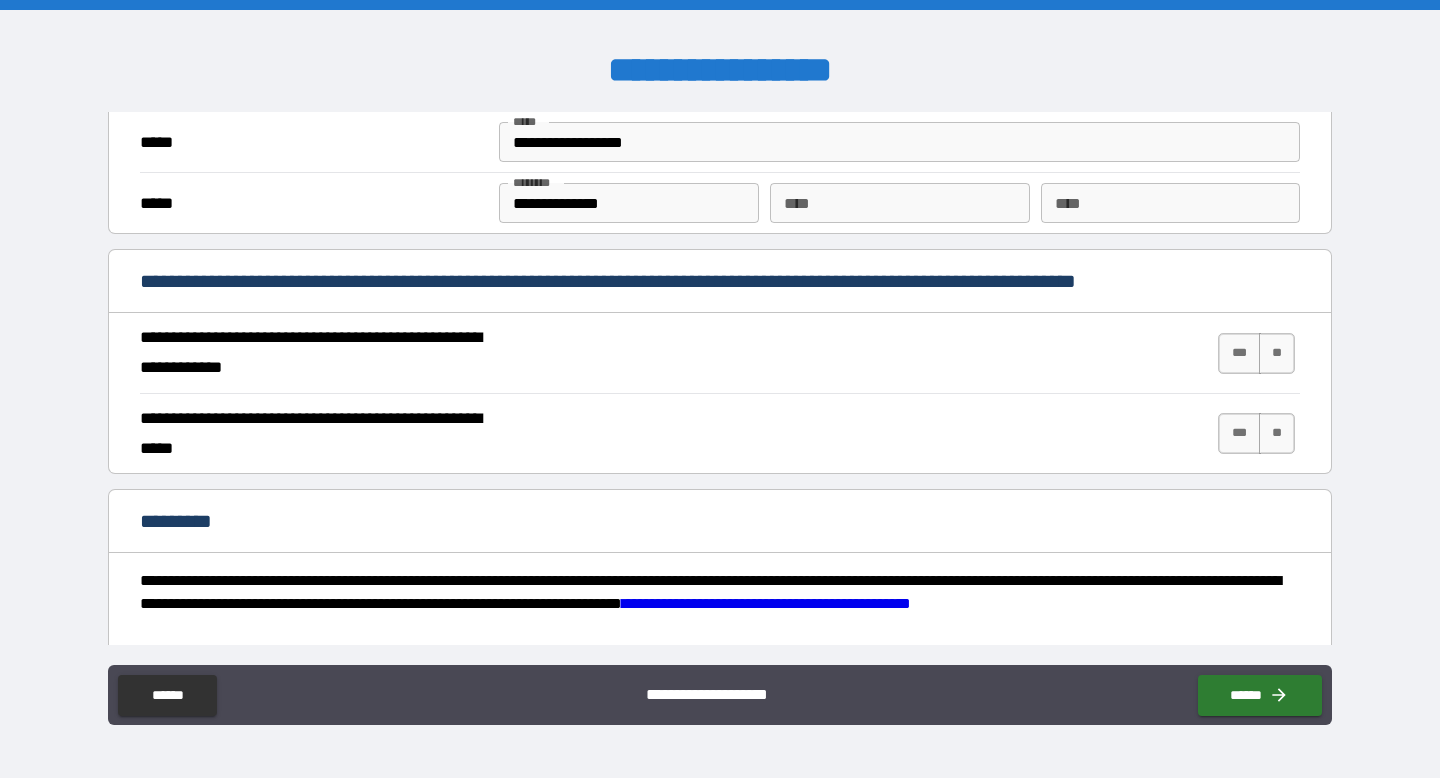click on "*** **" at bounding box center [1259, 353] 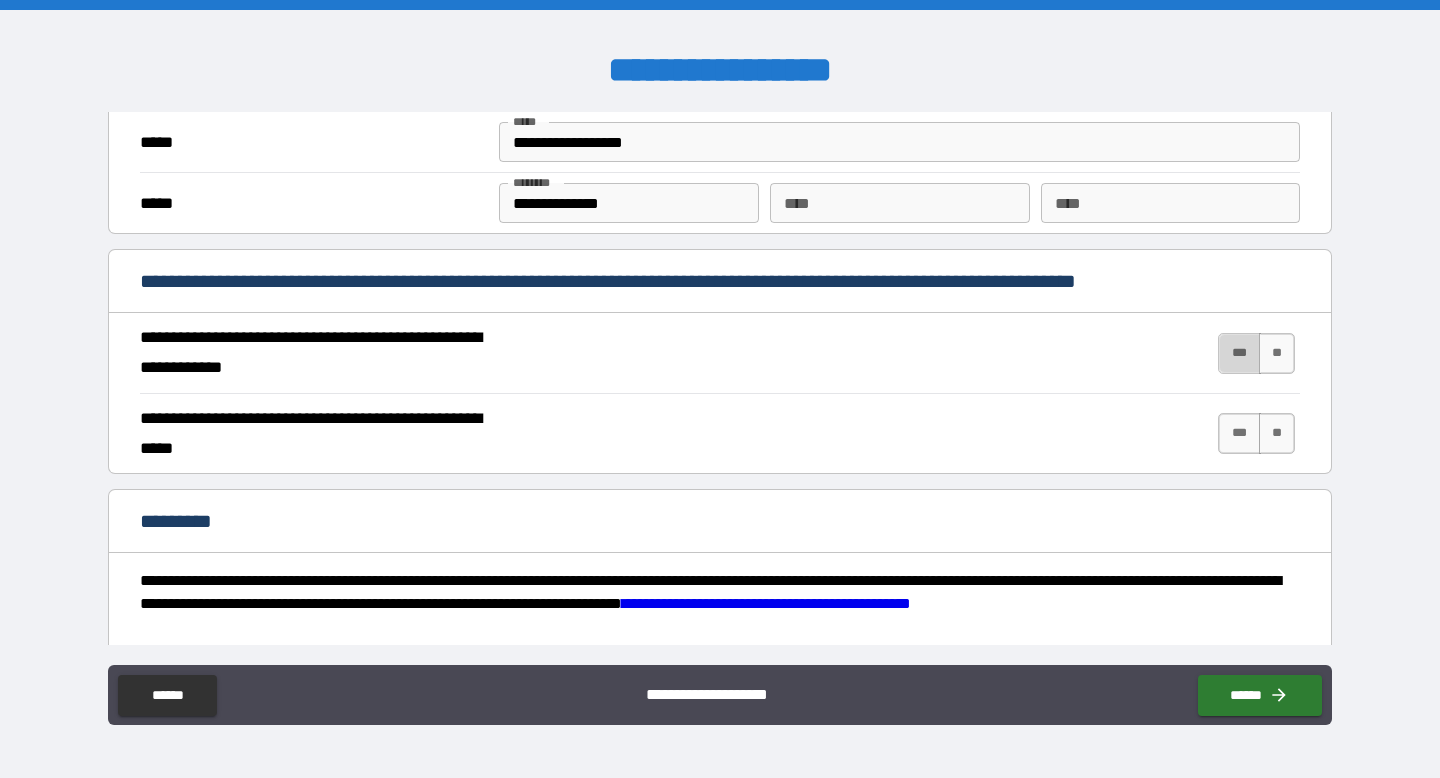 click on "***" at bounding box center (1239, 353) 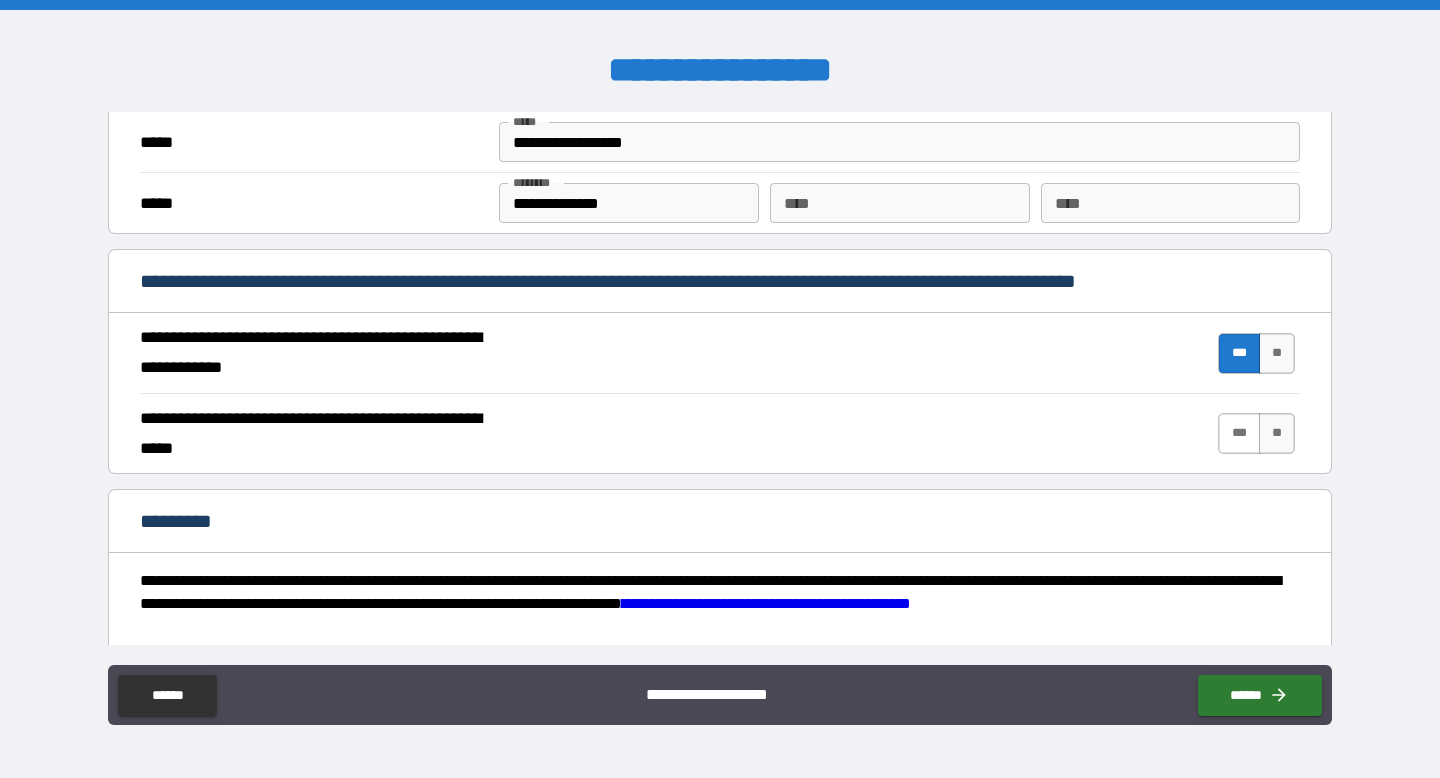 click on "***" at bounding box center (1239, 433) 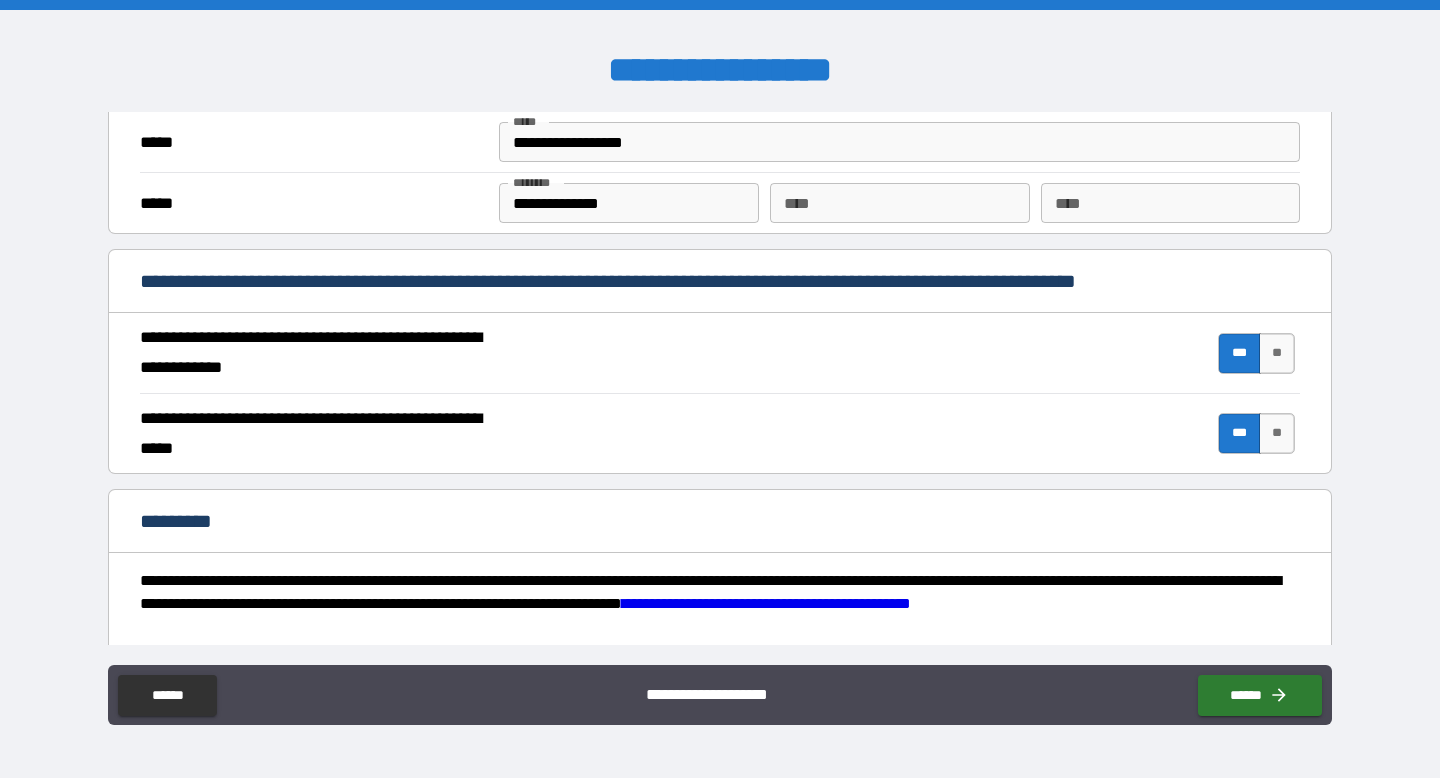 scroll, scrollTop: 1826, scrollLeft: 0, axis: vertical 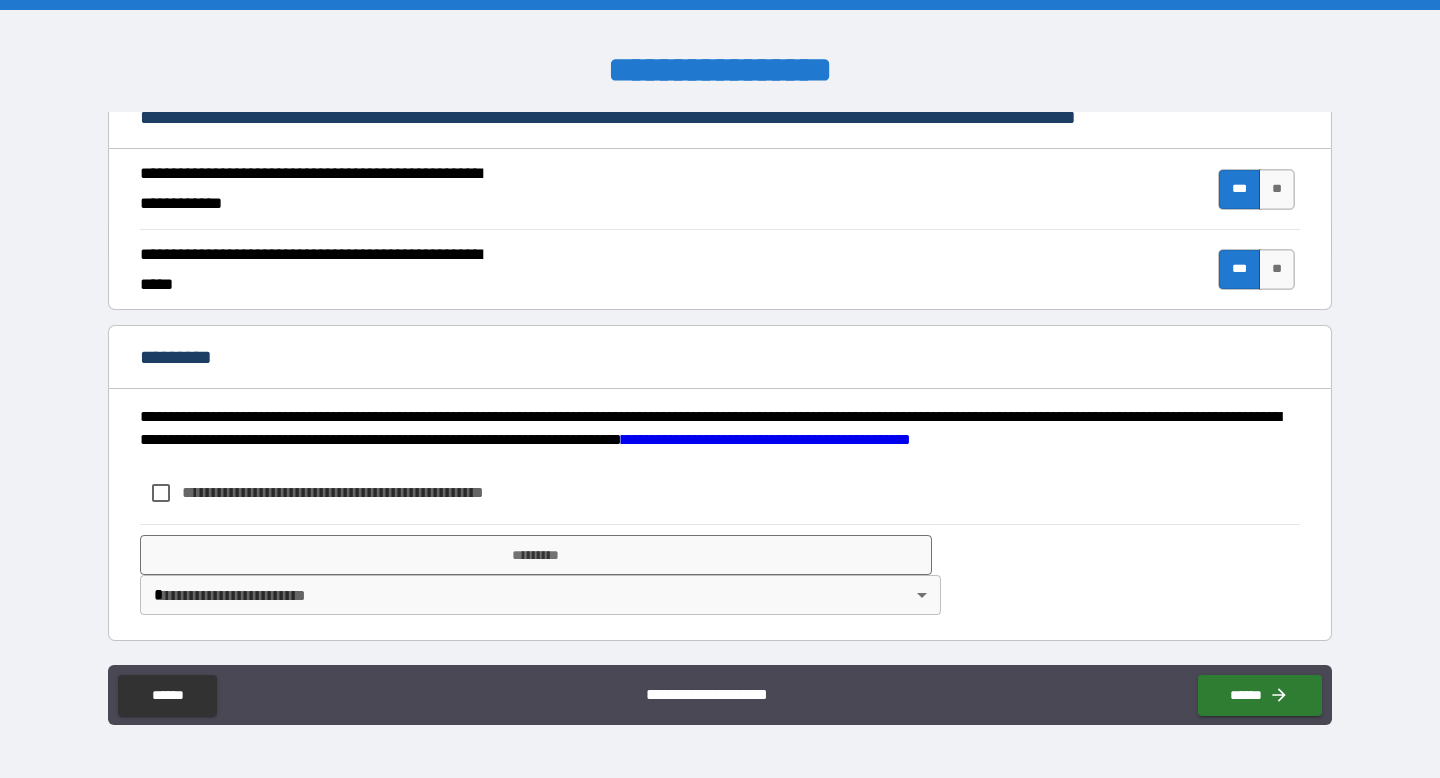 click on "**********" at bounding box center [366, 492] 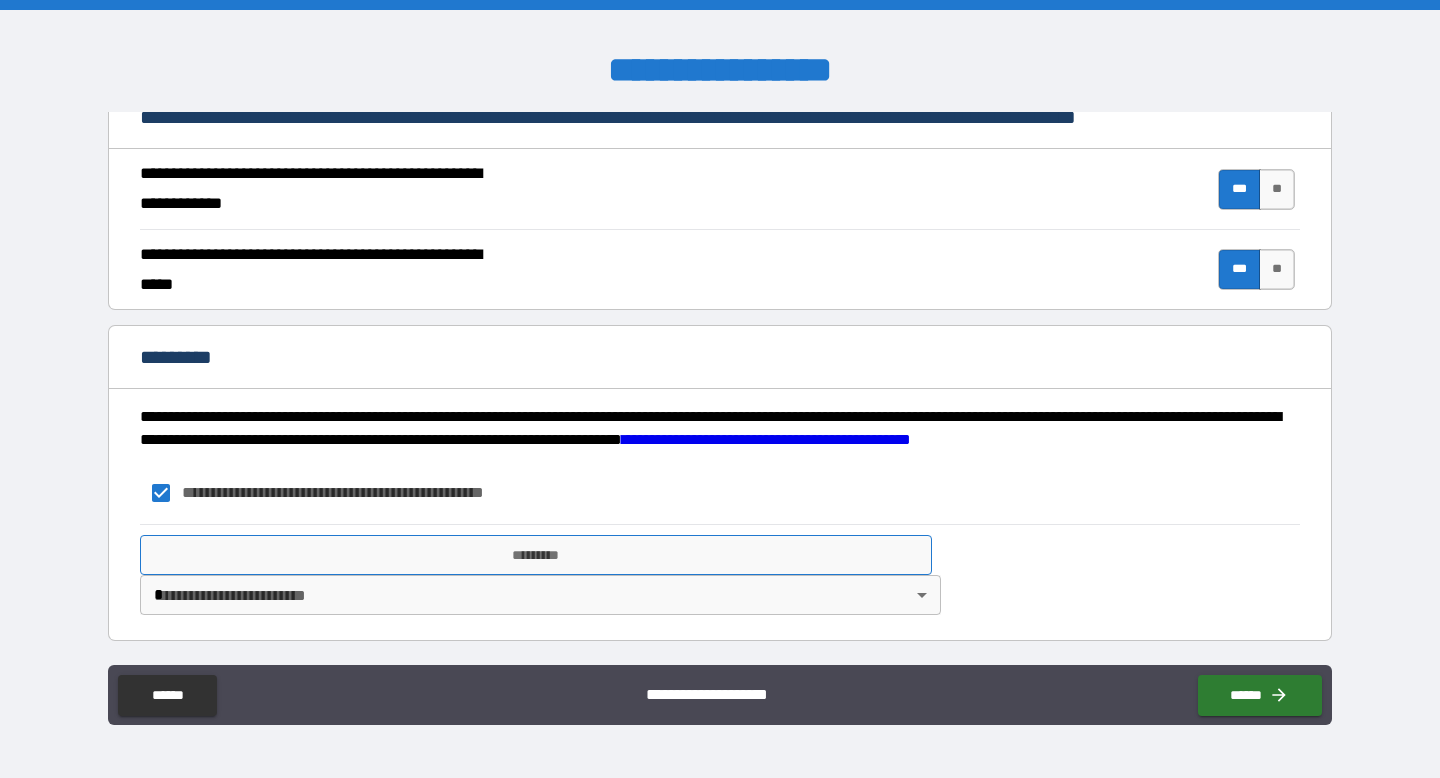 click on "*********" at bounding box center (536, 555) 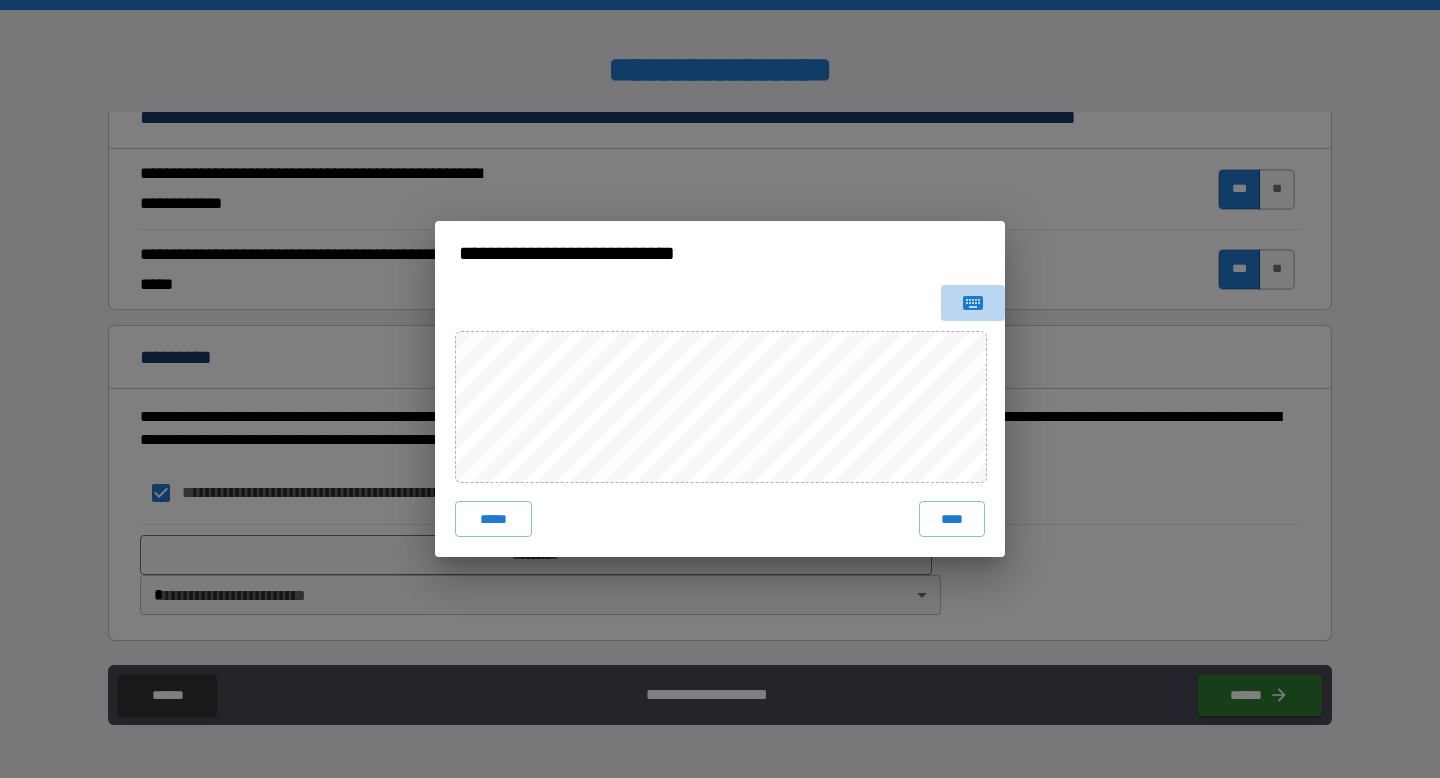 click at bounding box center (973, 303) 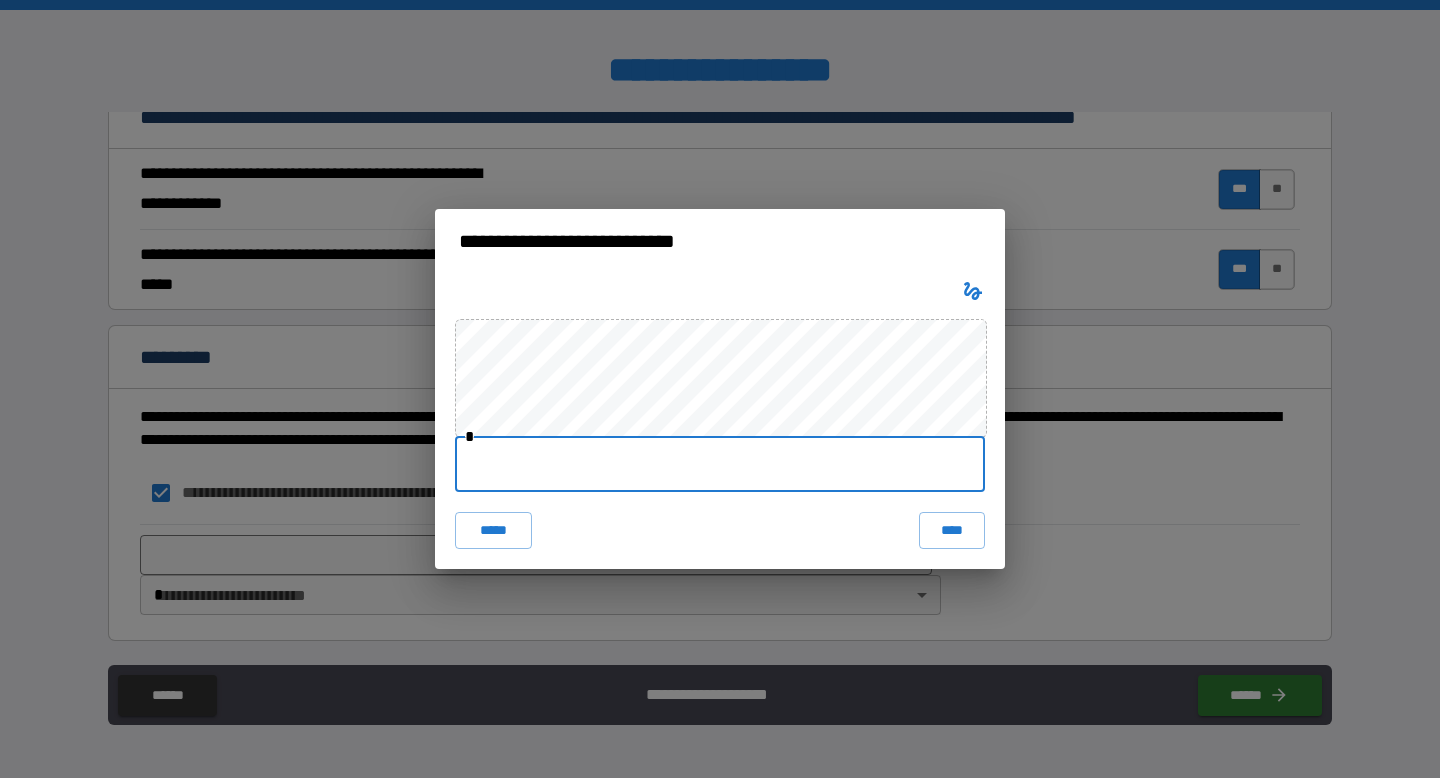 click at bounding box center [720, 464] 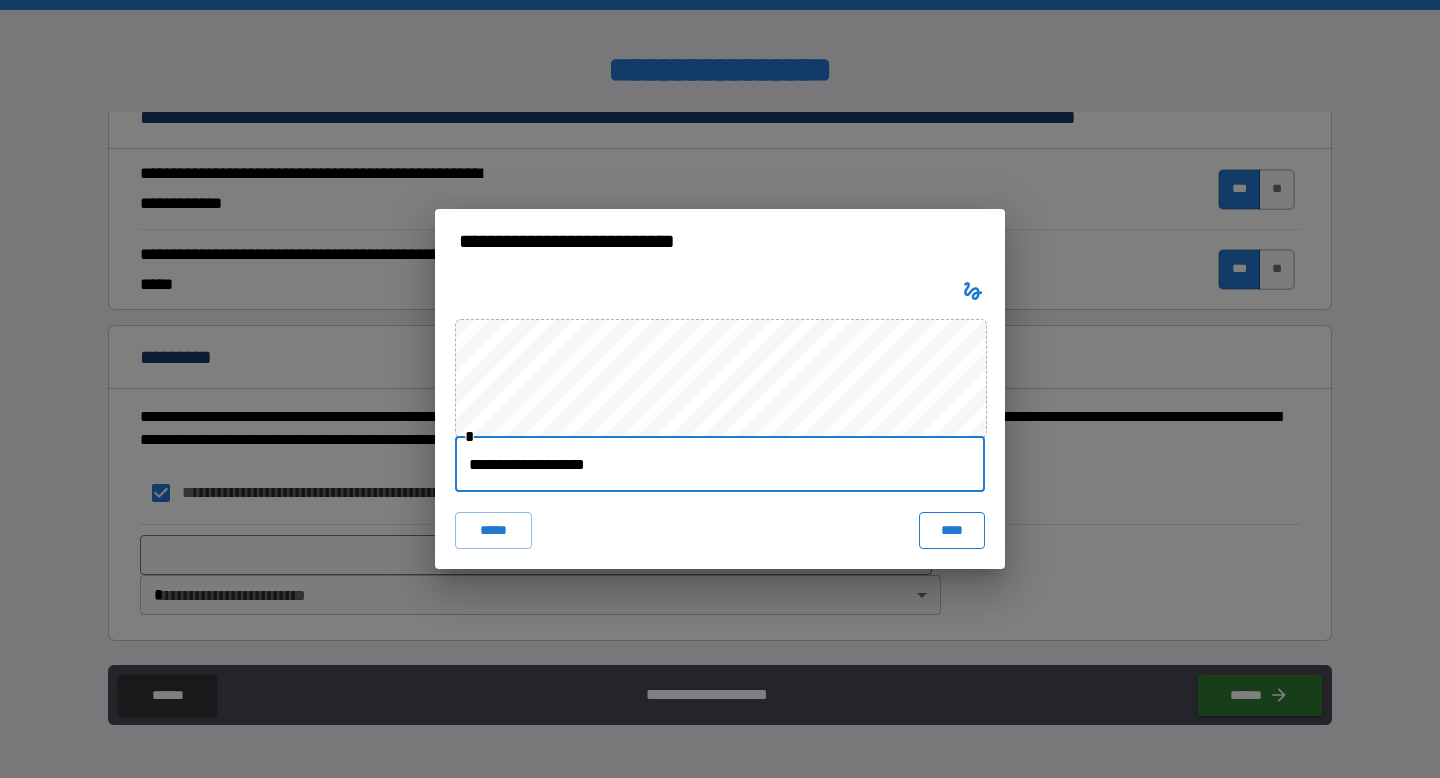 type on "**********" 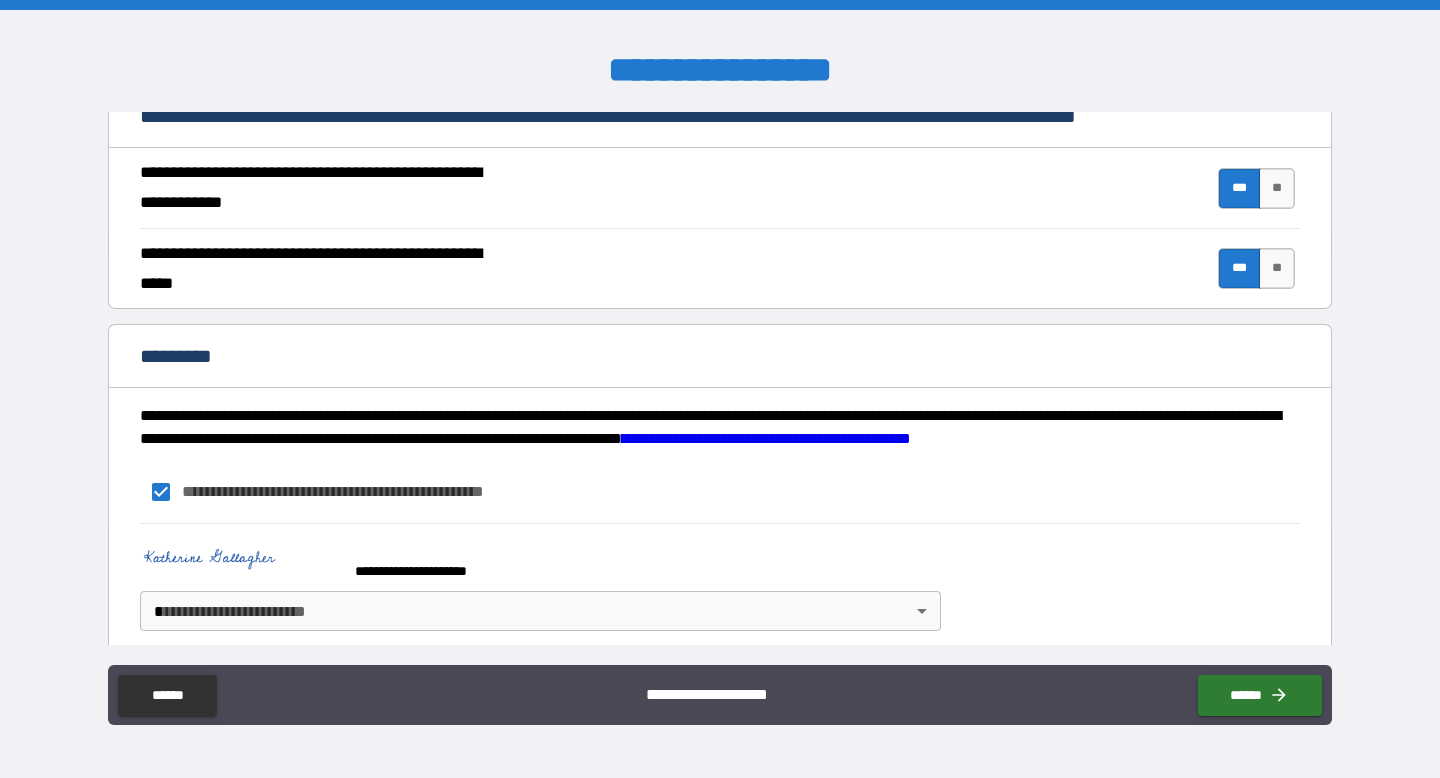 scroll, scrollTop: 1843, scrollLeft: 0, axis: vertical 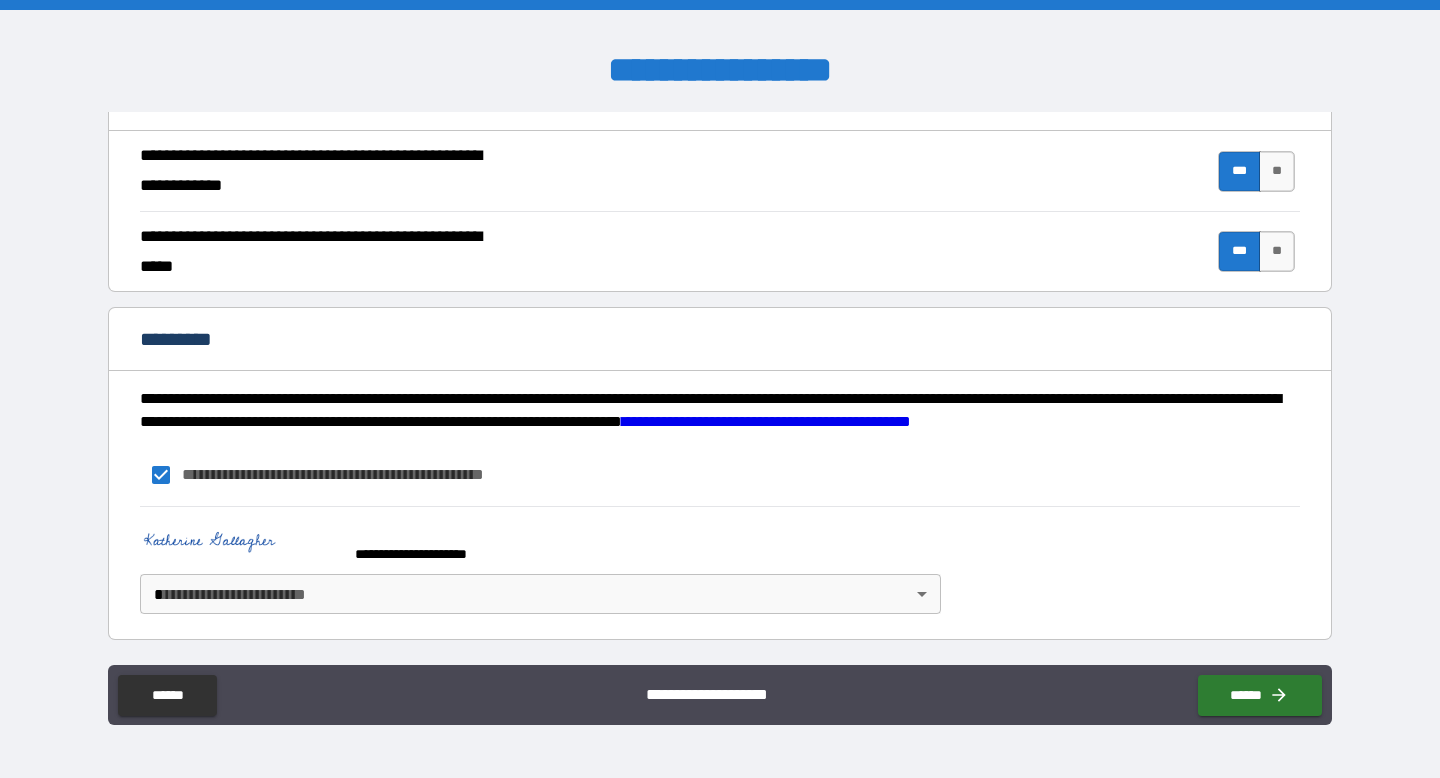 click on "**********" at bounding box center (720, 389) 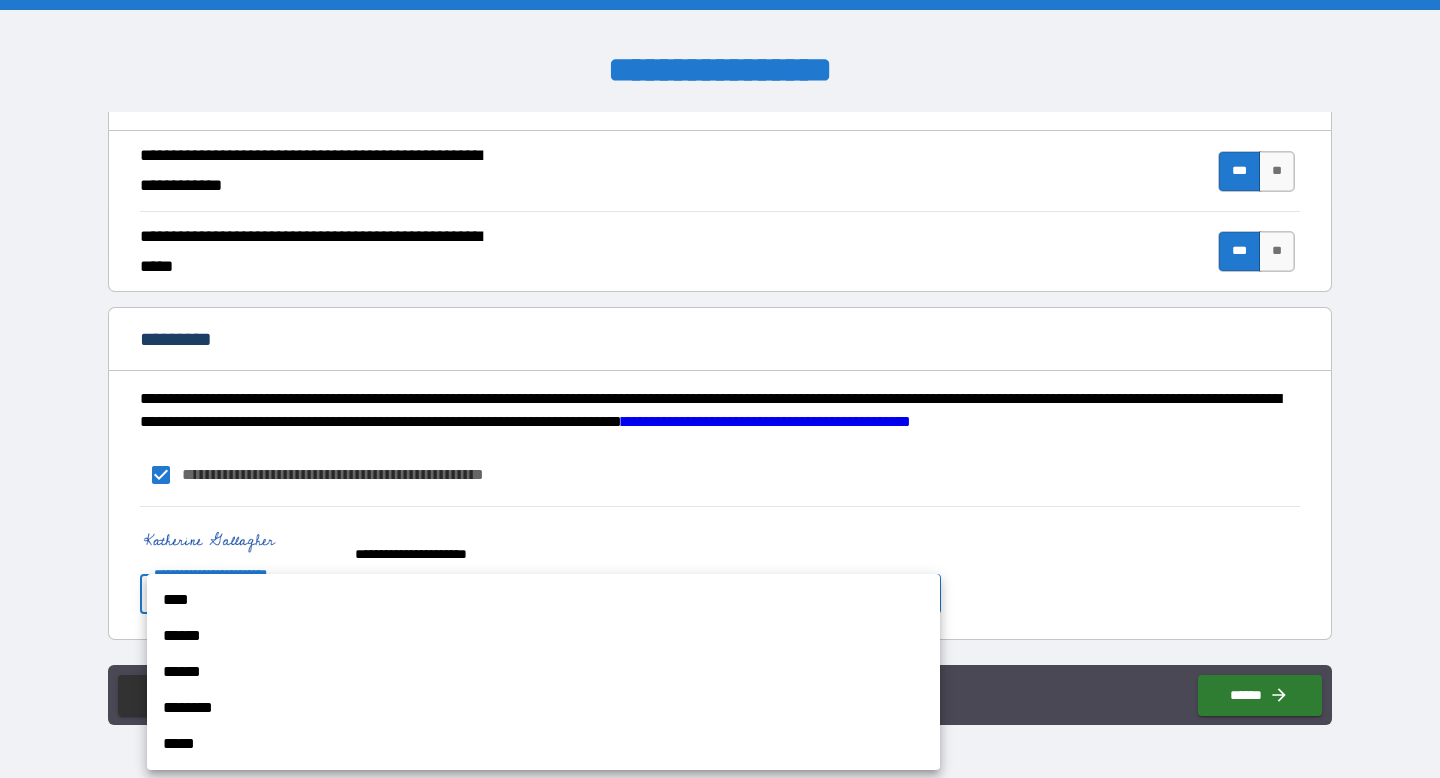 click on "****" at bounding box center [543, 600] 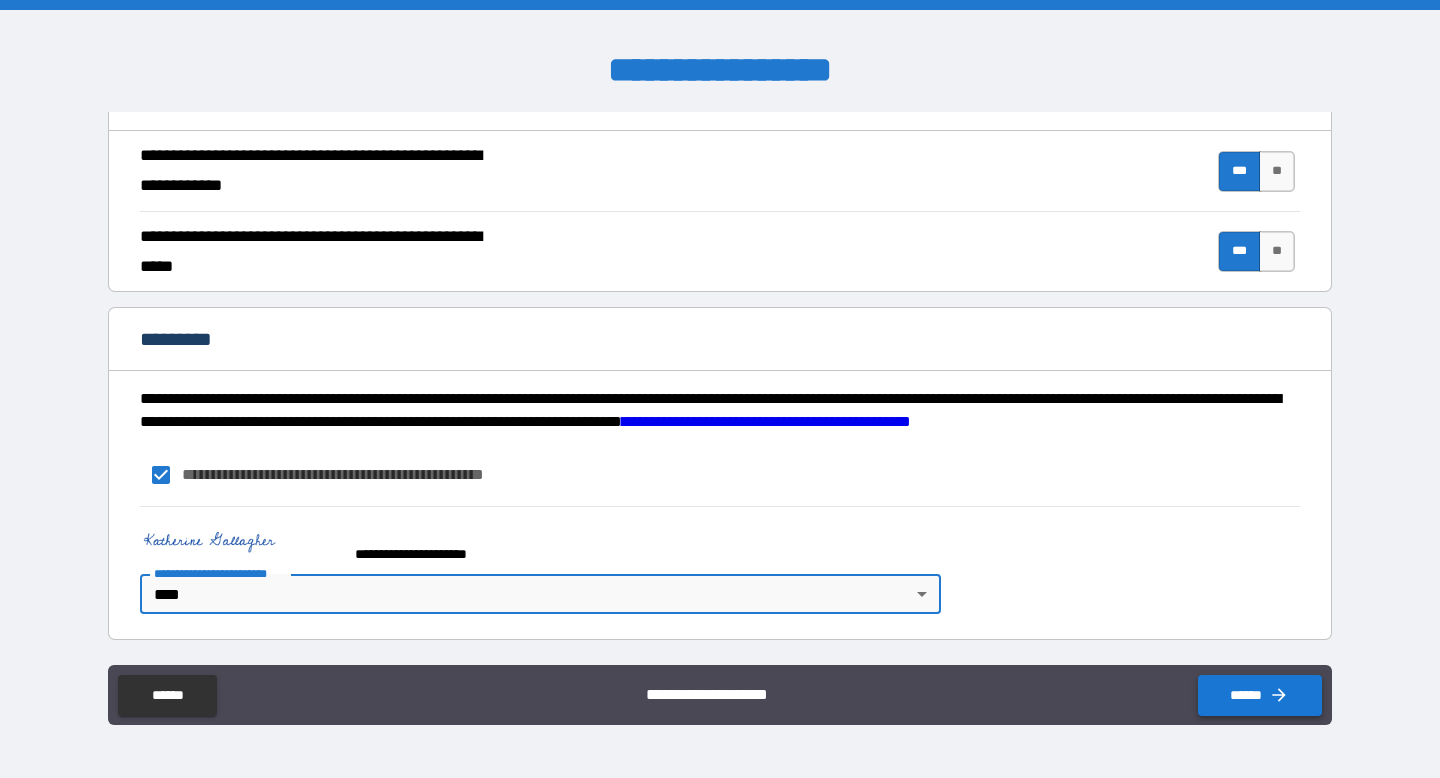 click on "******" at bounding box center [1260, 695] 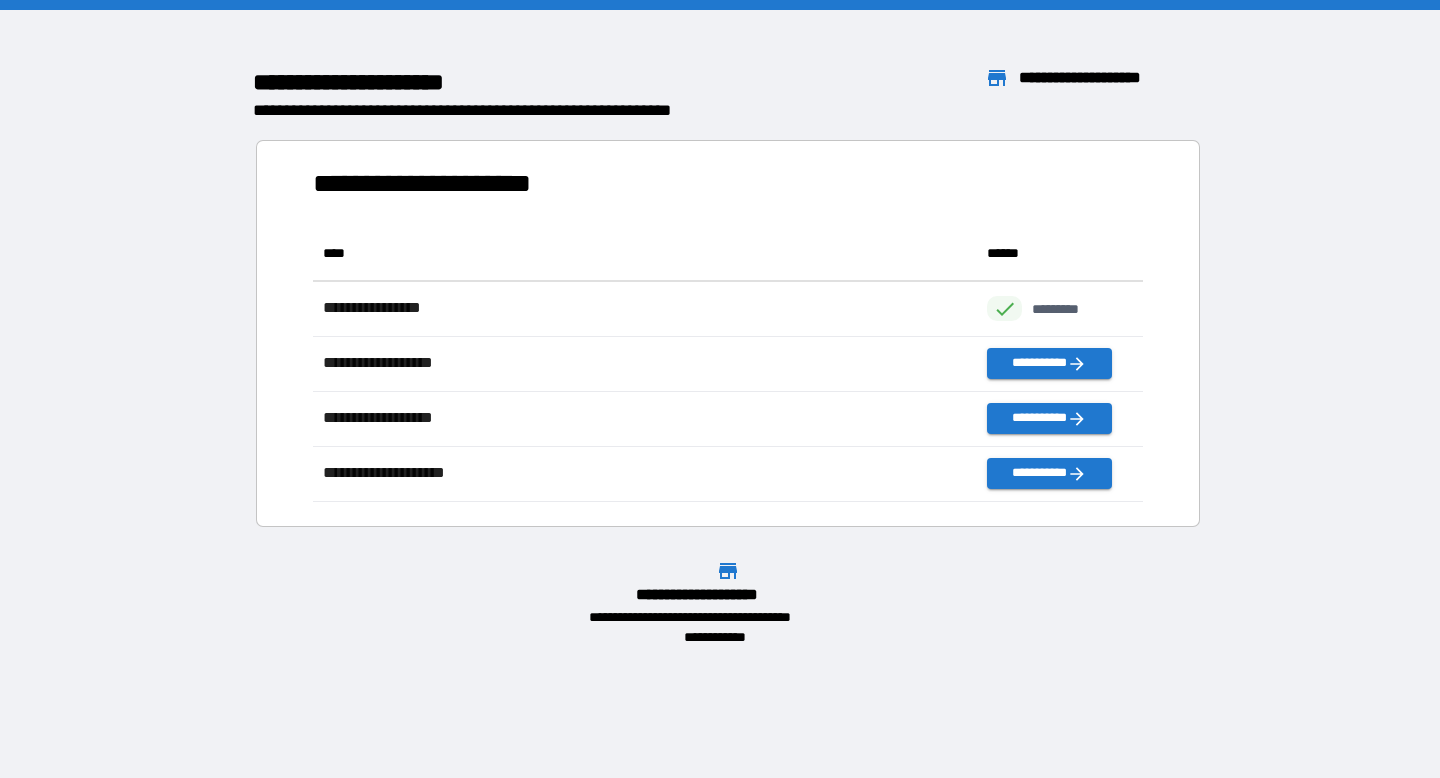 scroll, scrollTop: 1, scrollLeft: 1, axis: both 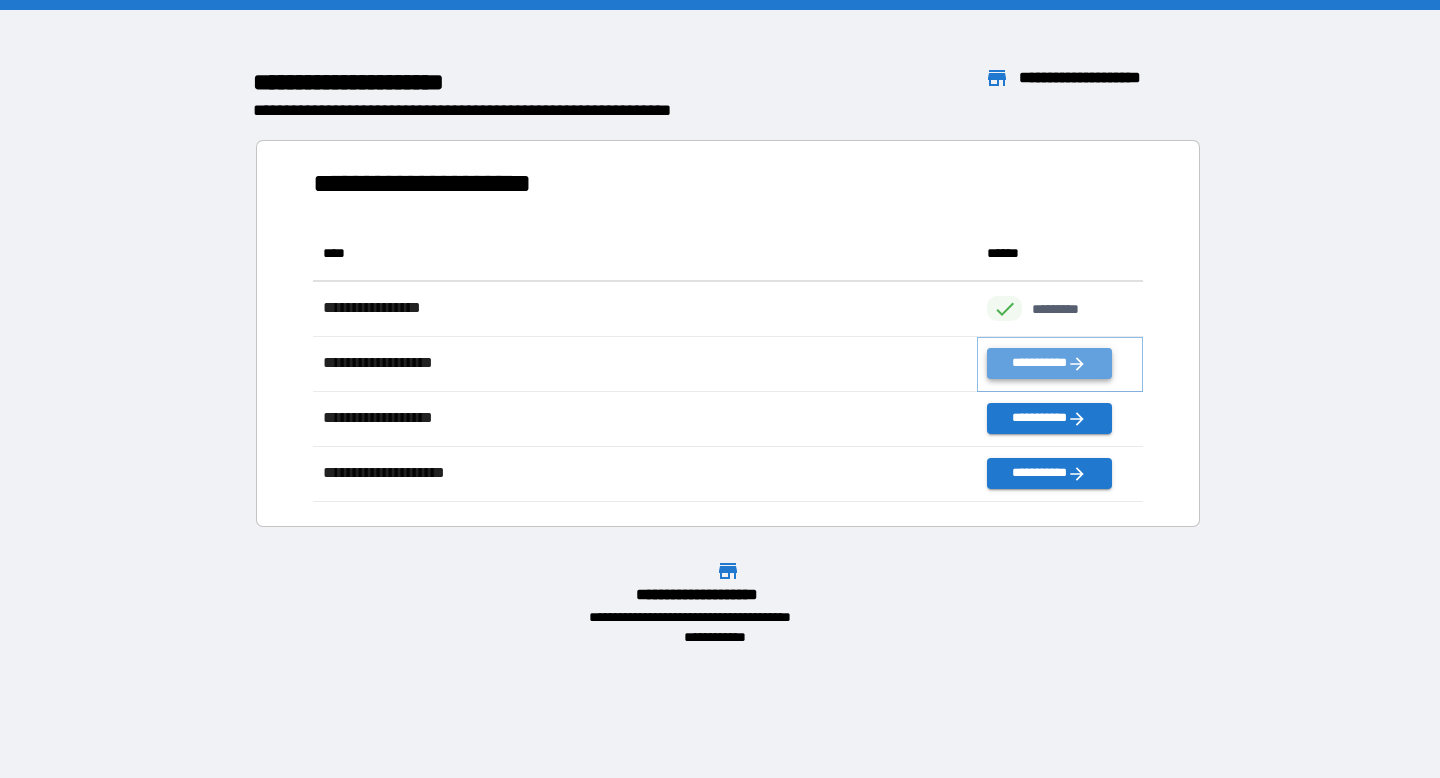 click on "**********" at bounding box center (1049, 363) 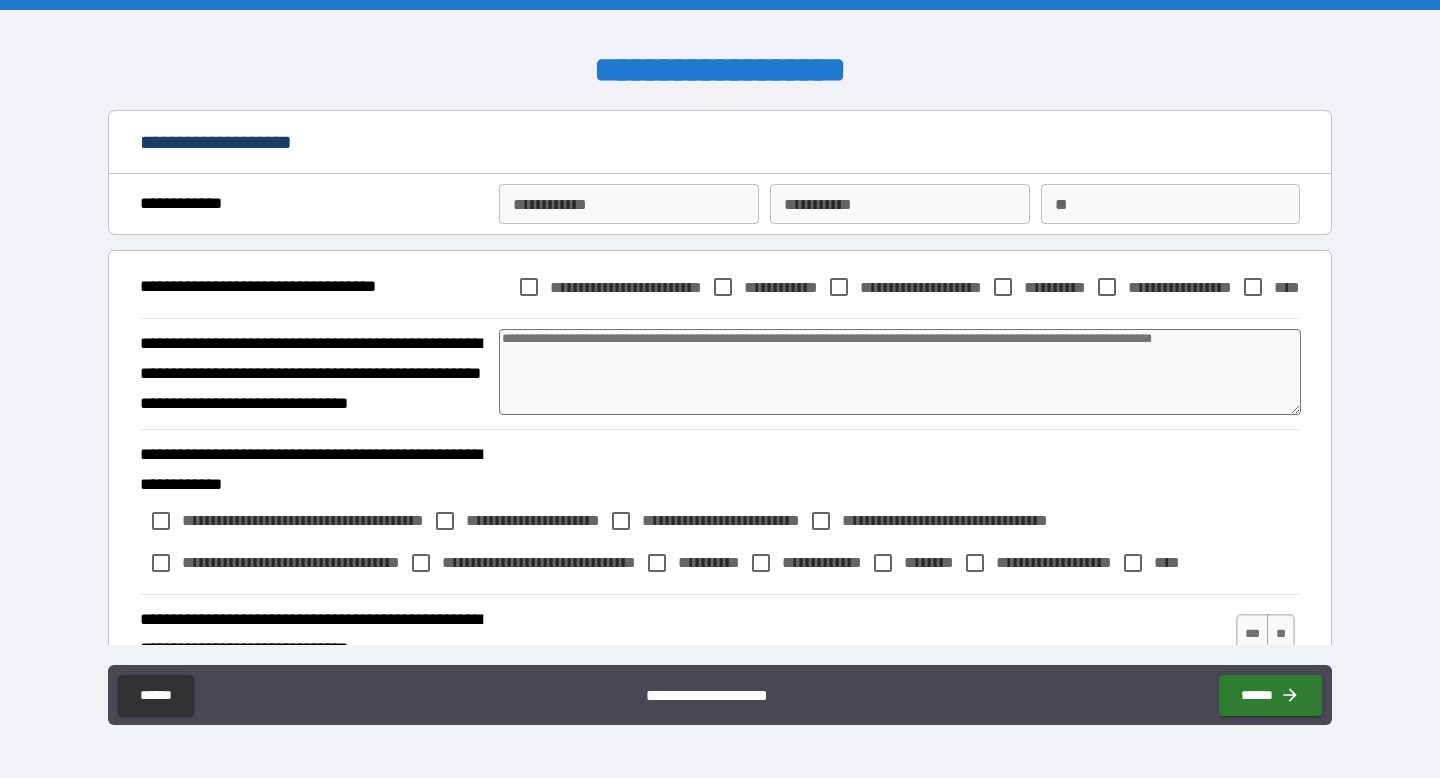 type on "*" 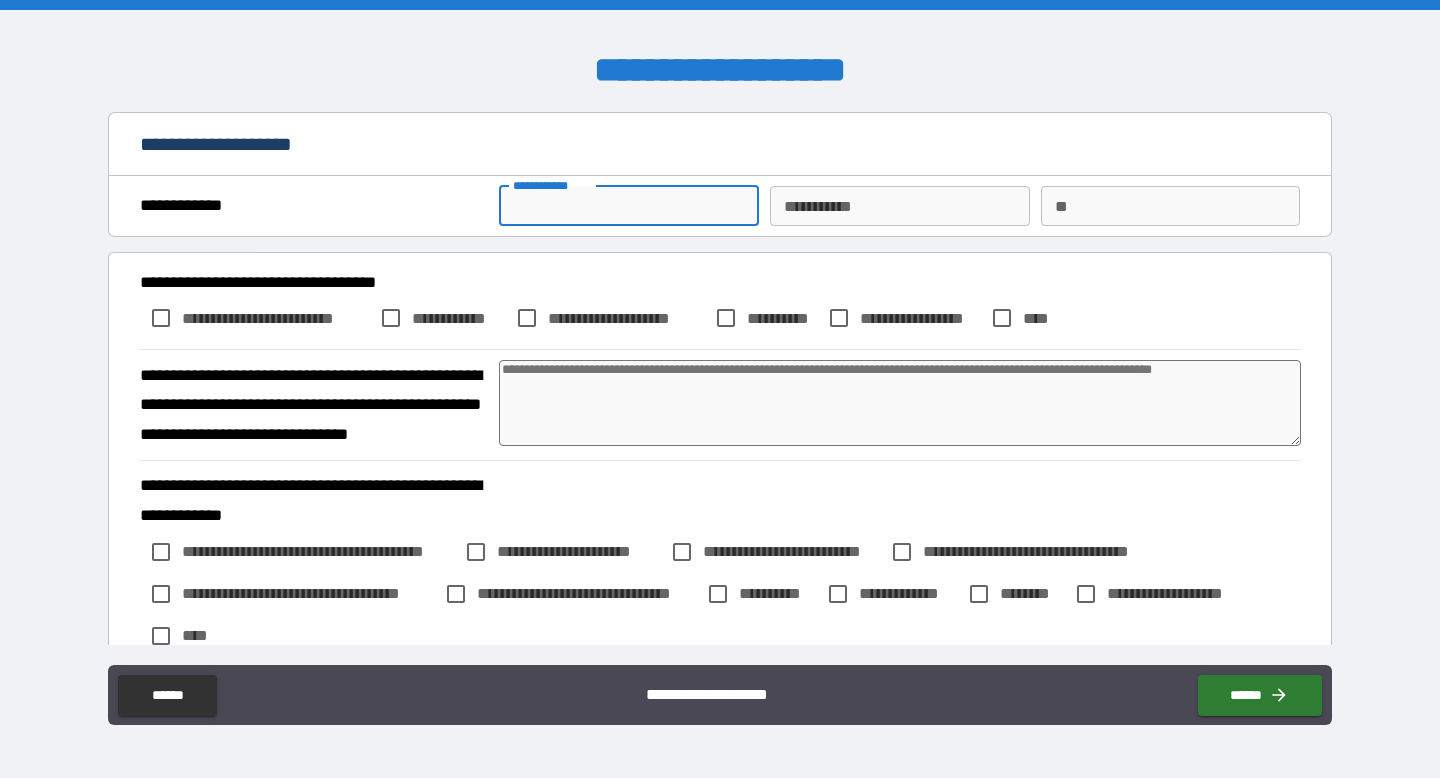 click on "**********" at bounding box center (628, 206) 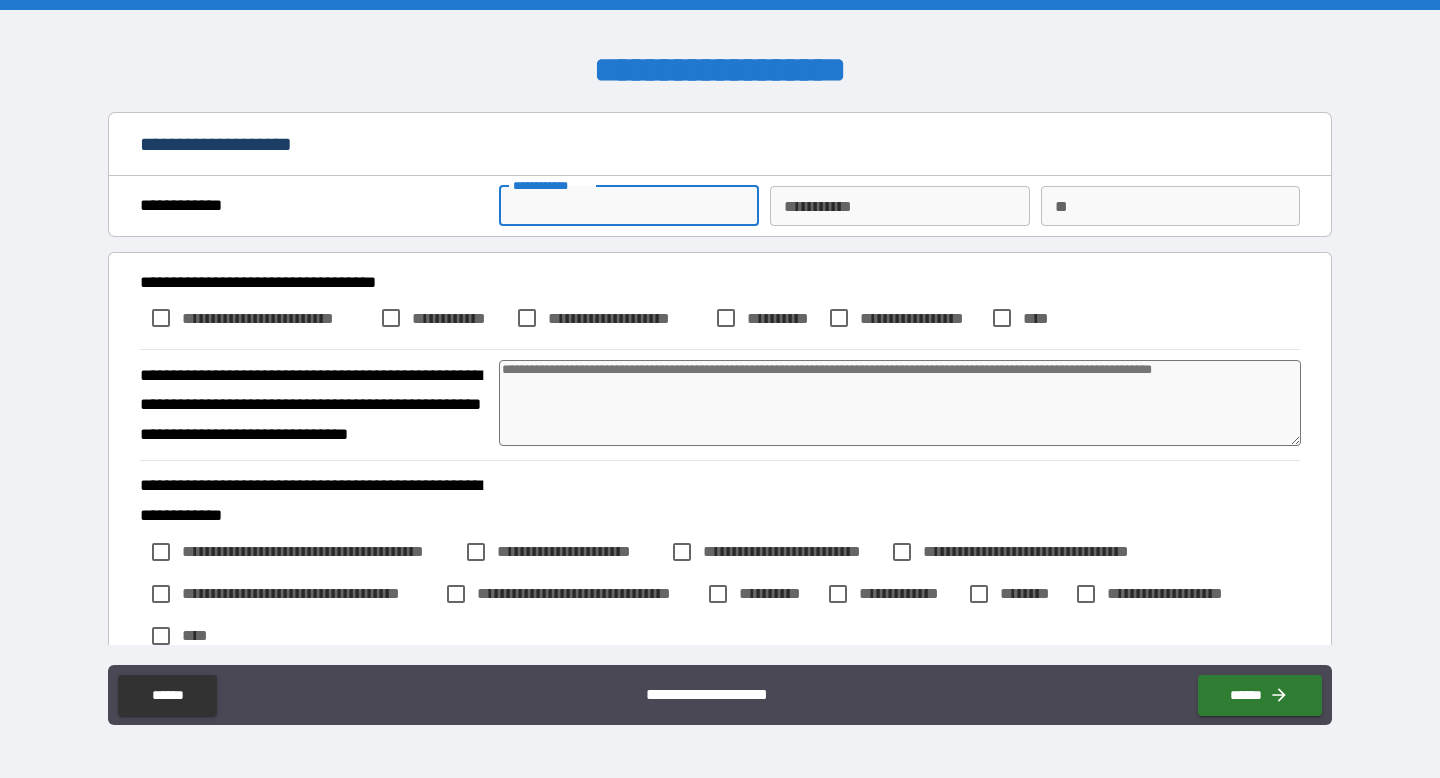 type on "*" 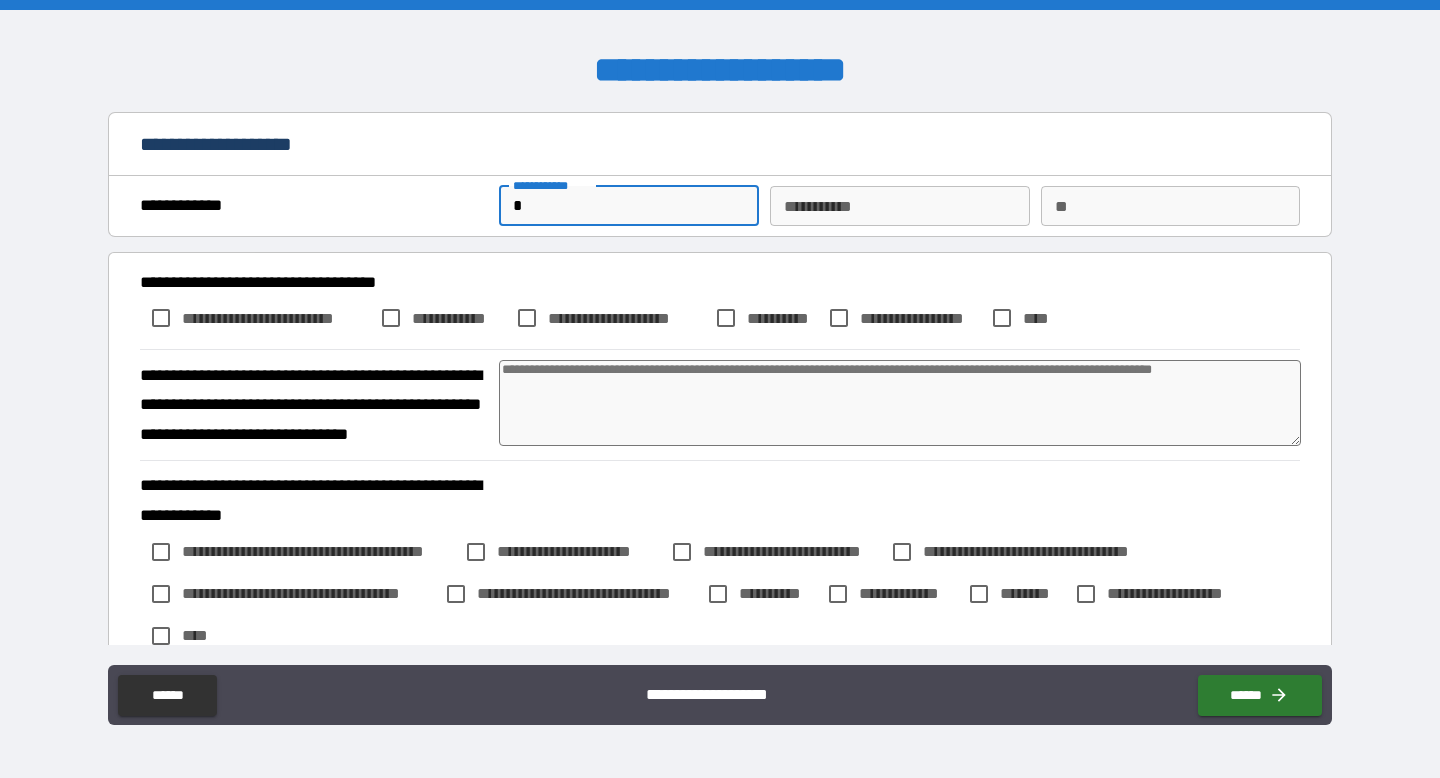 type on "*" 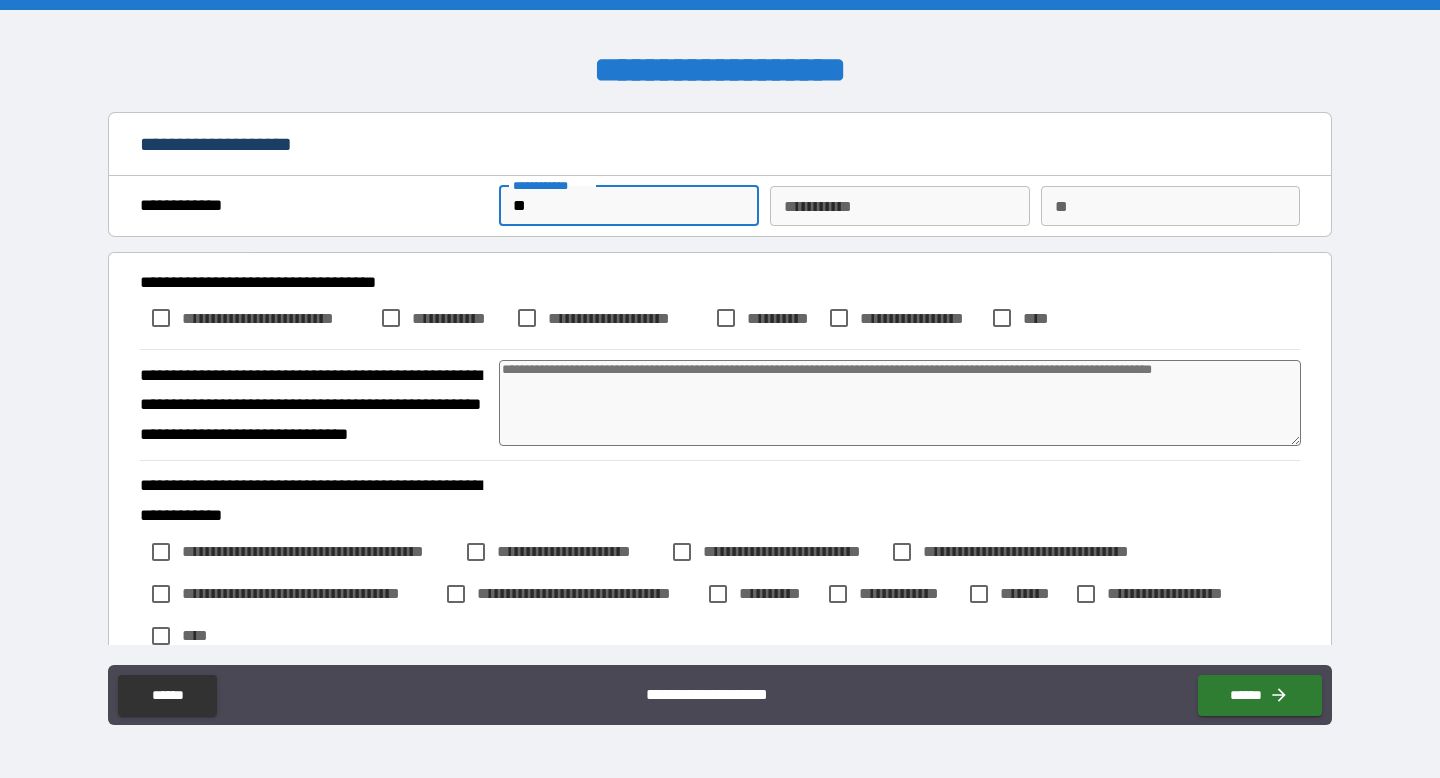 type on "*" 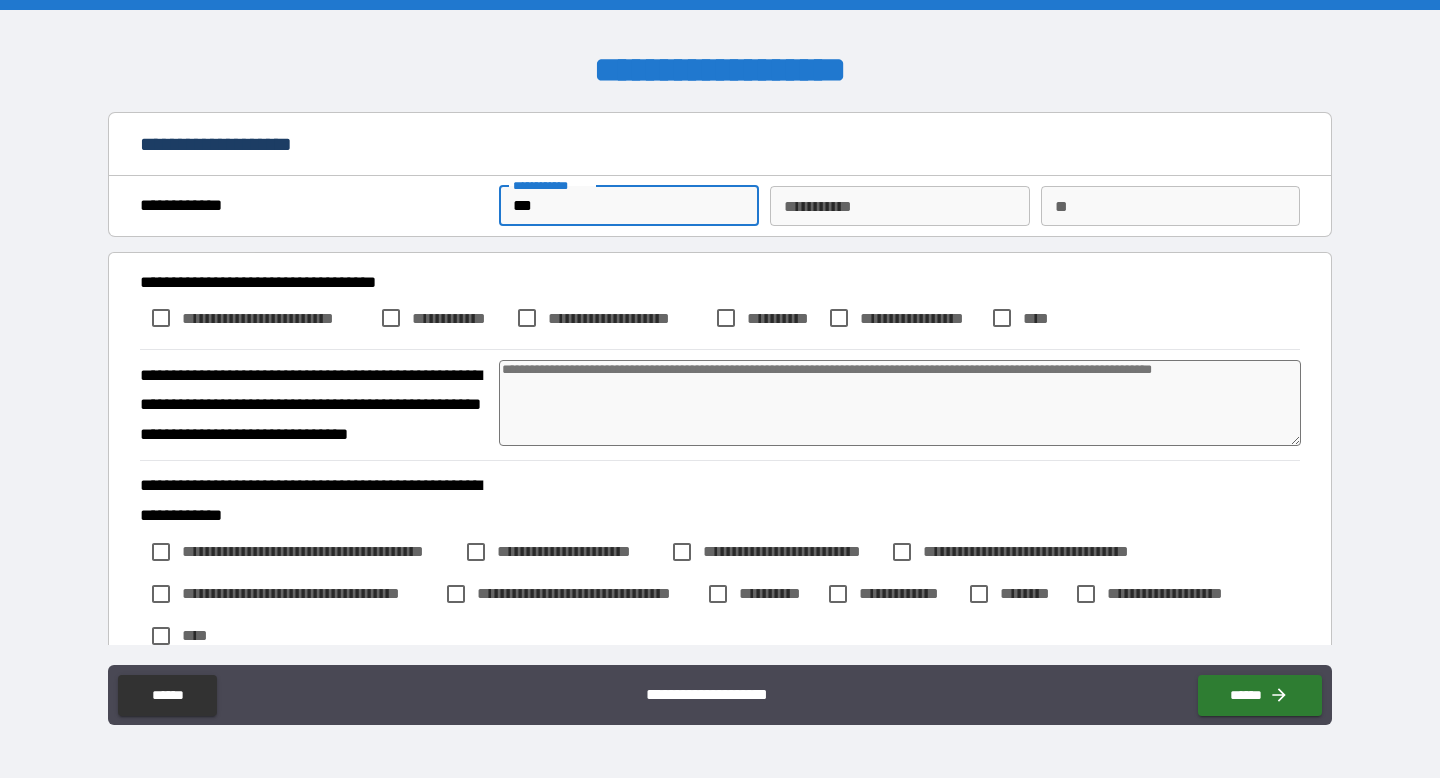 type on "****" 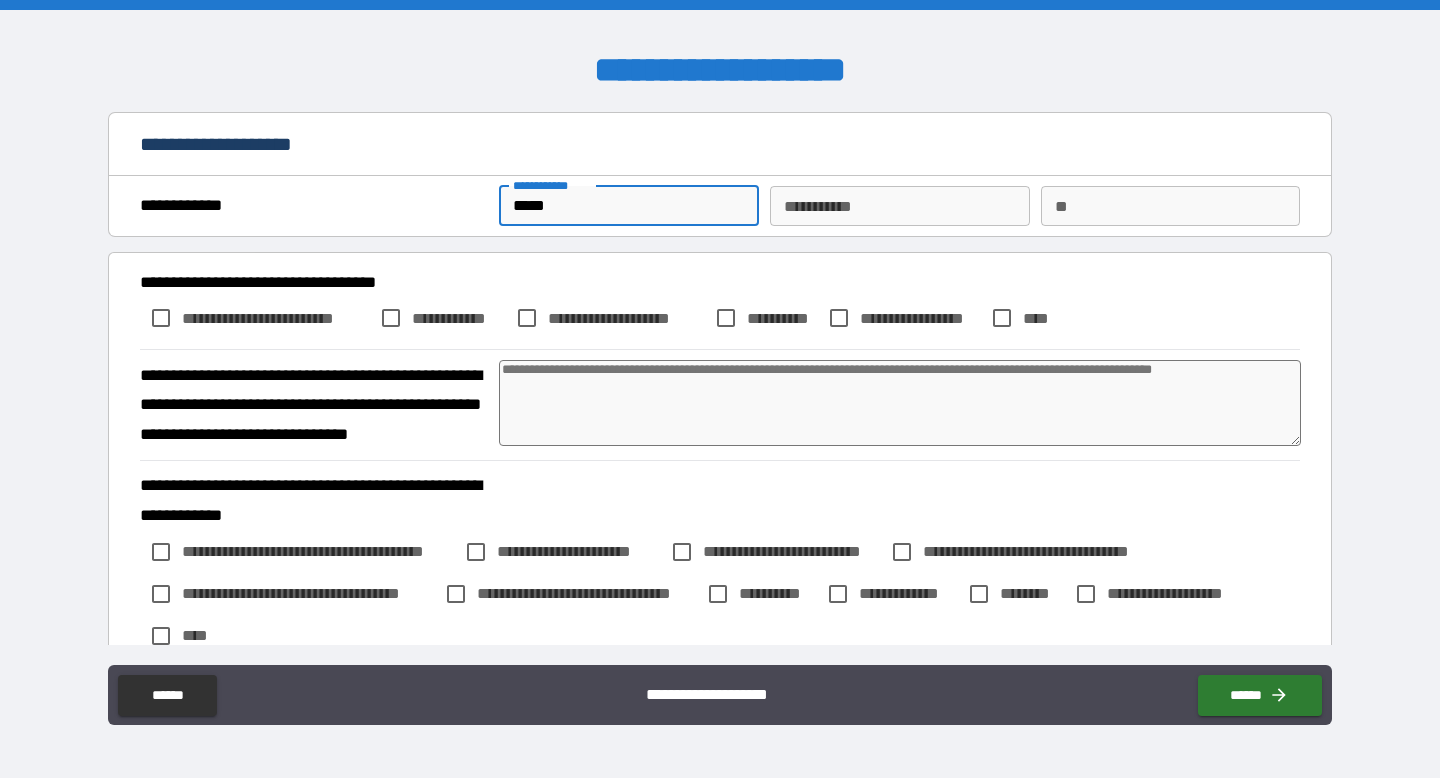 type on "******" 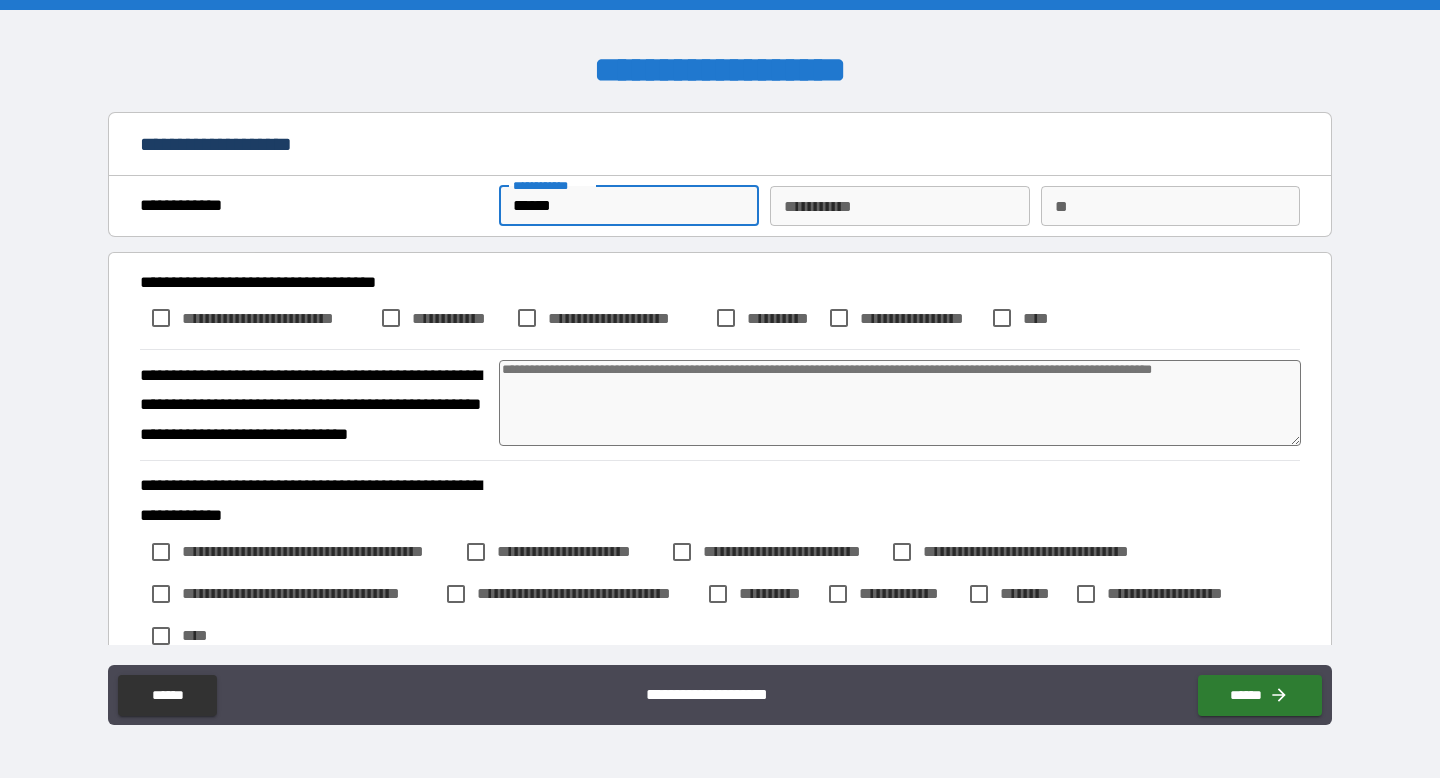 type on "*******" 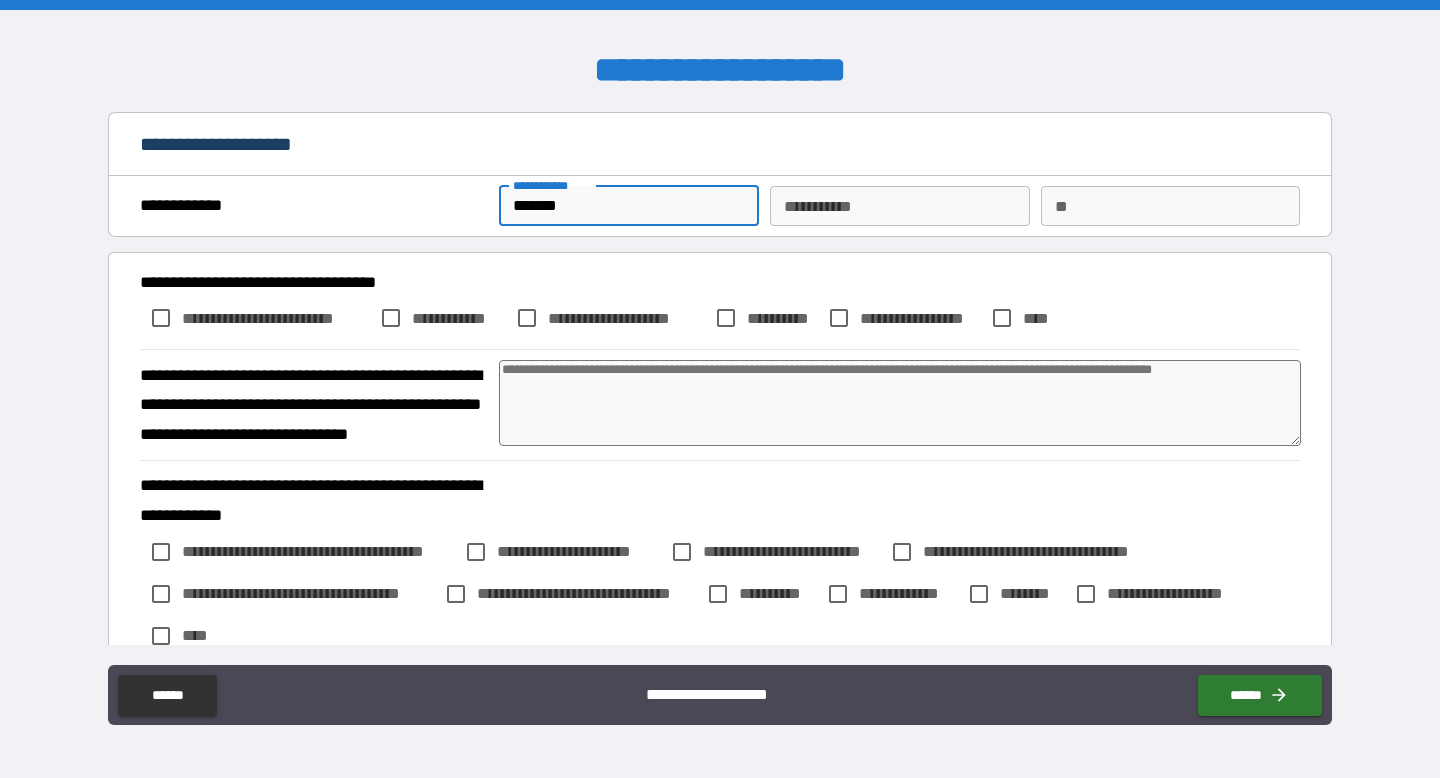type on "********" 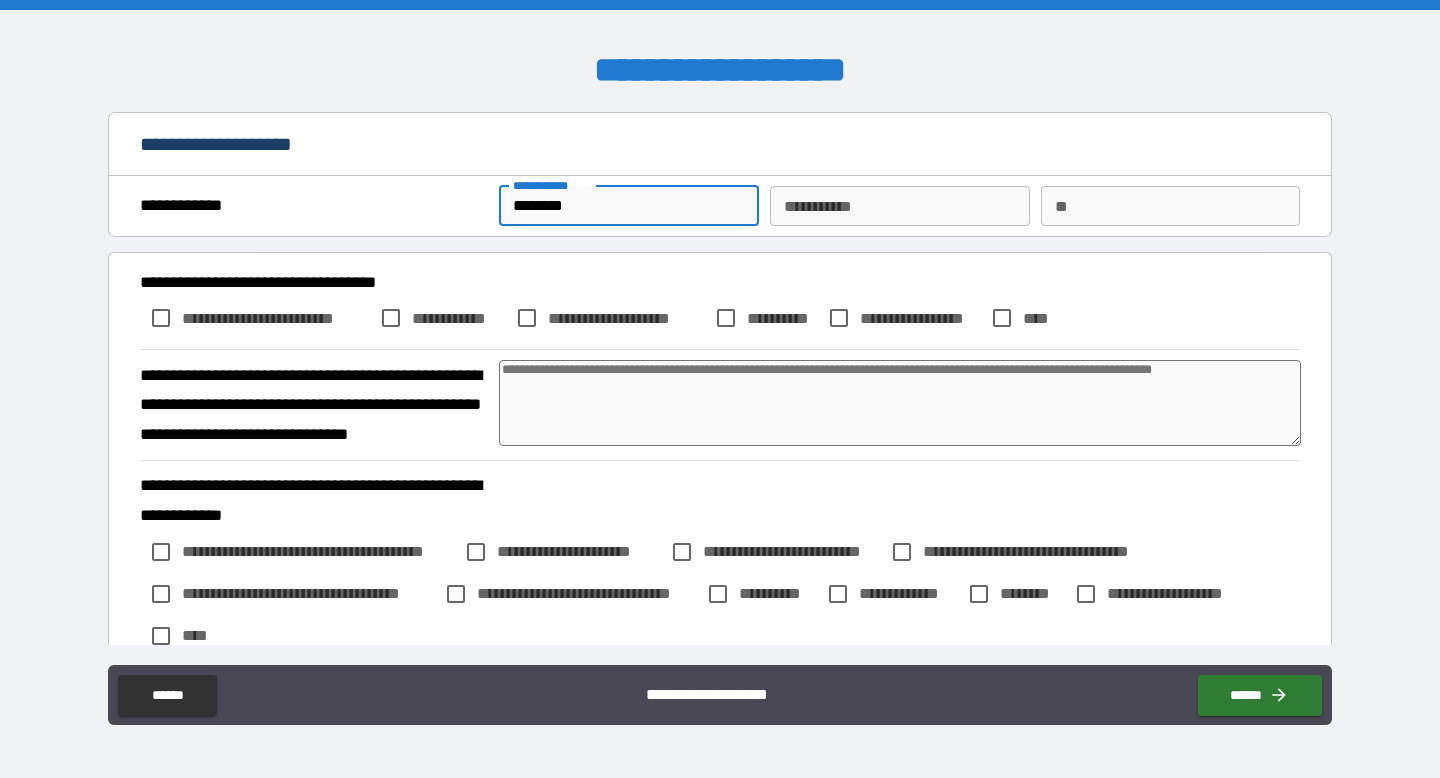 type on "*" 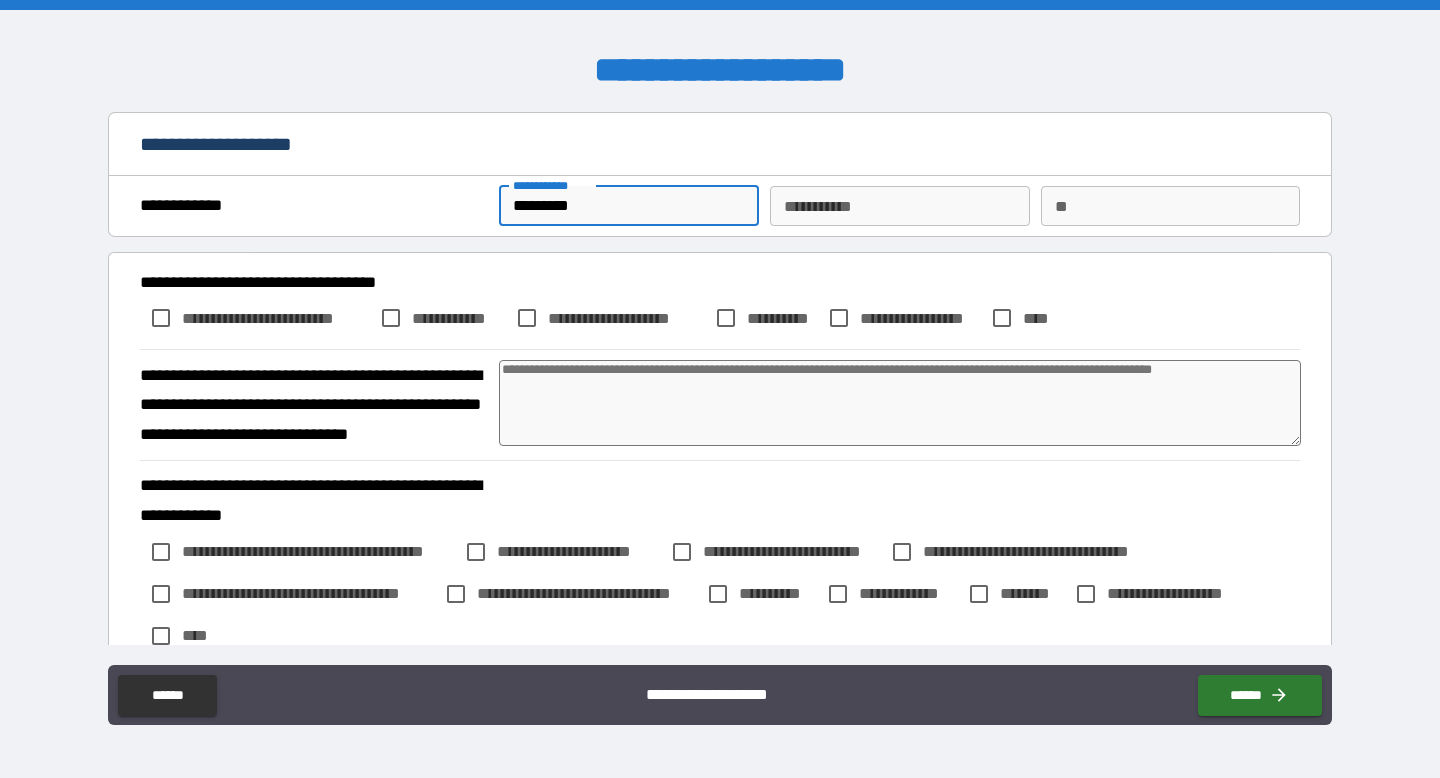 type on "*" 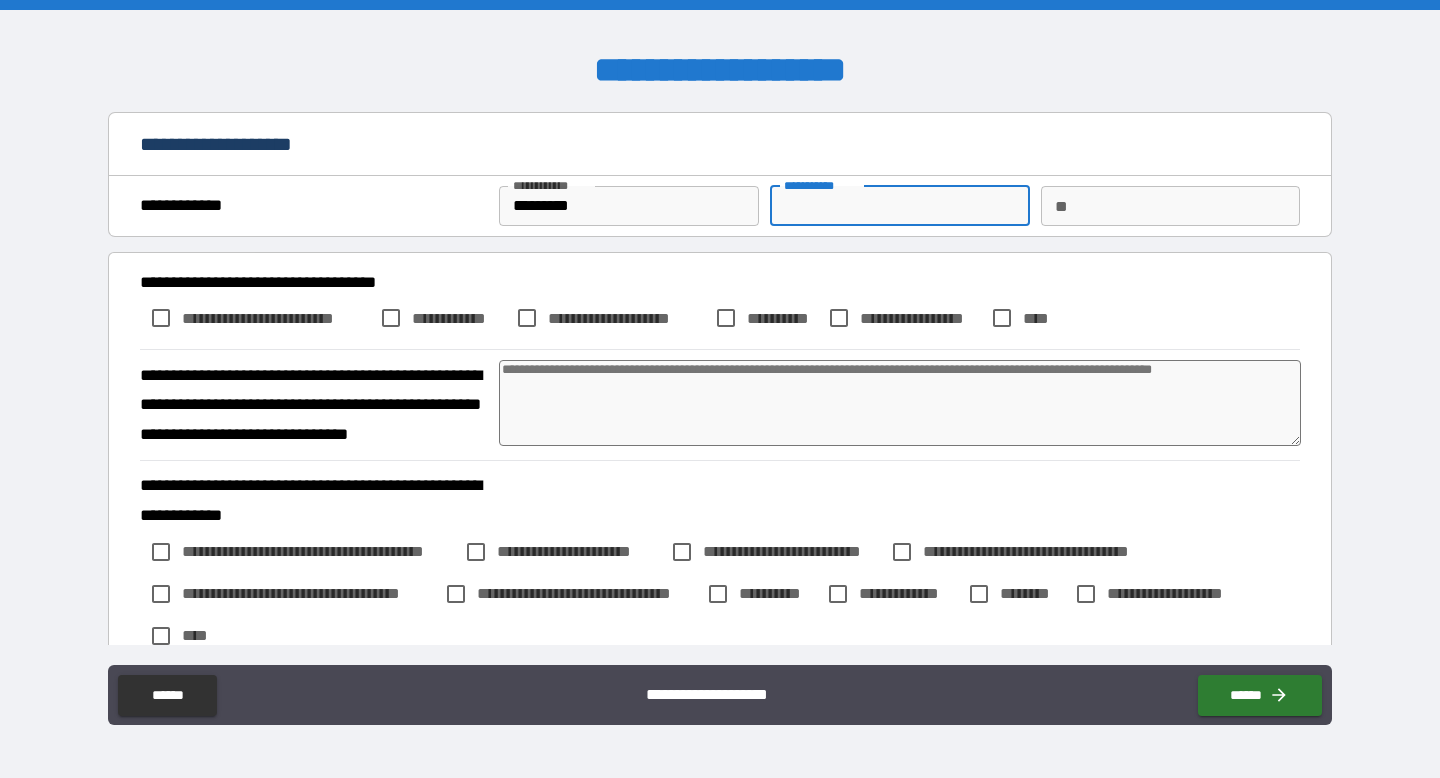 type on "*" 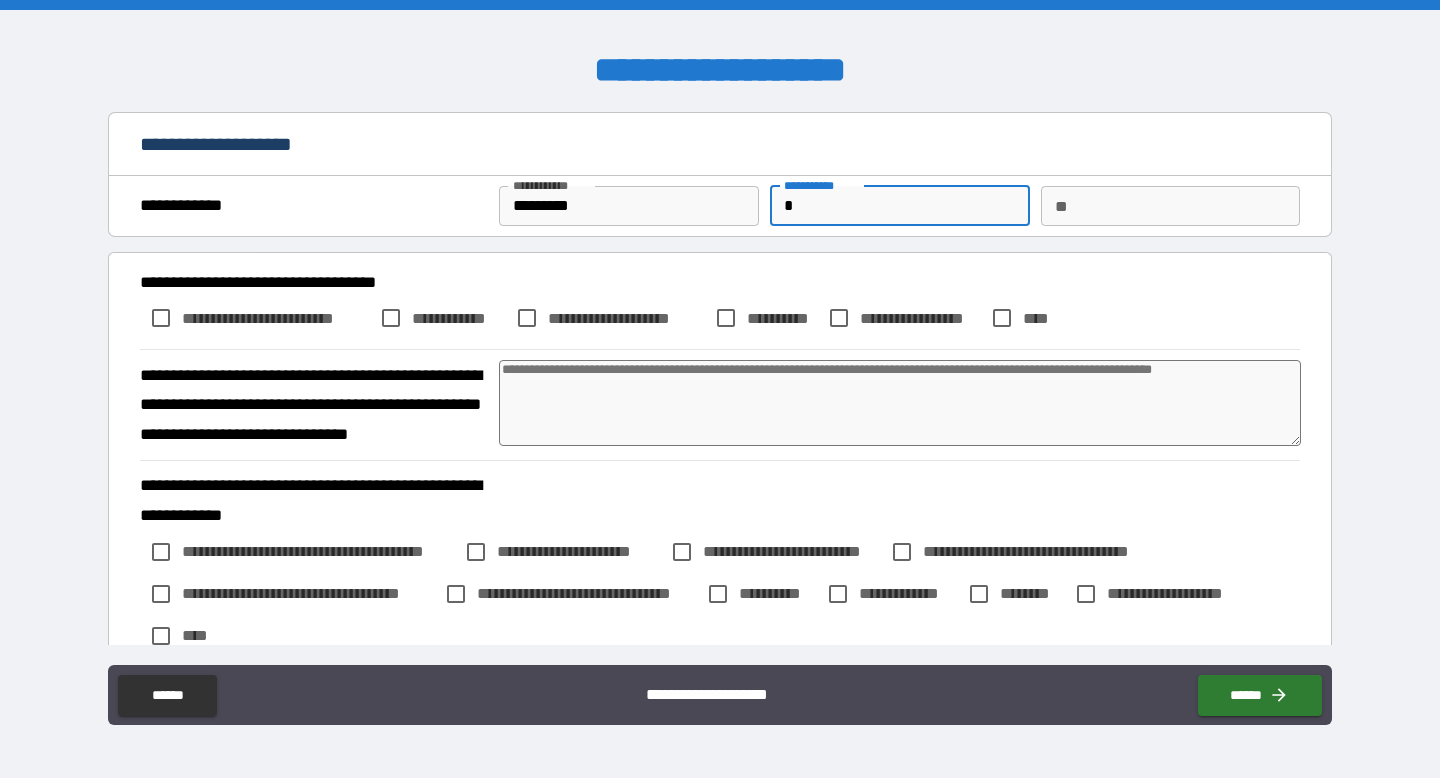 type on "*" 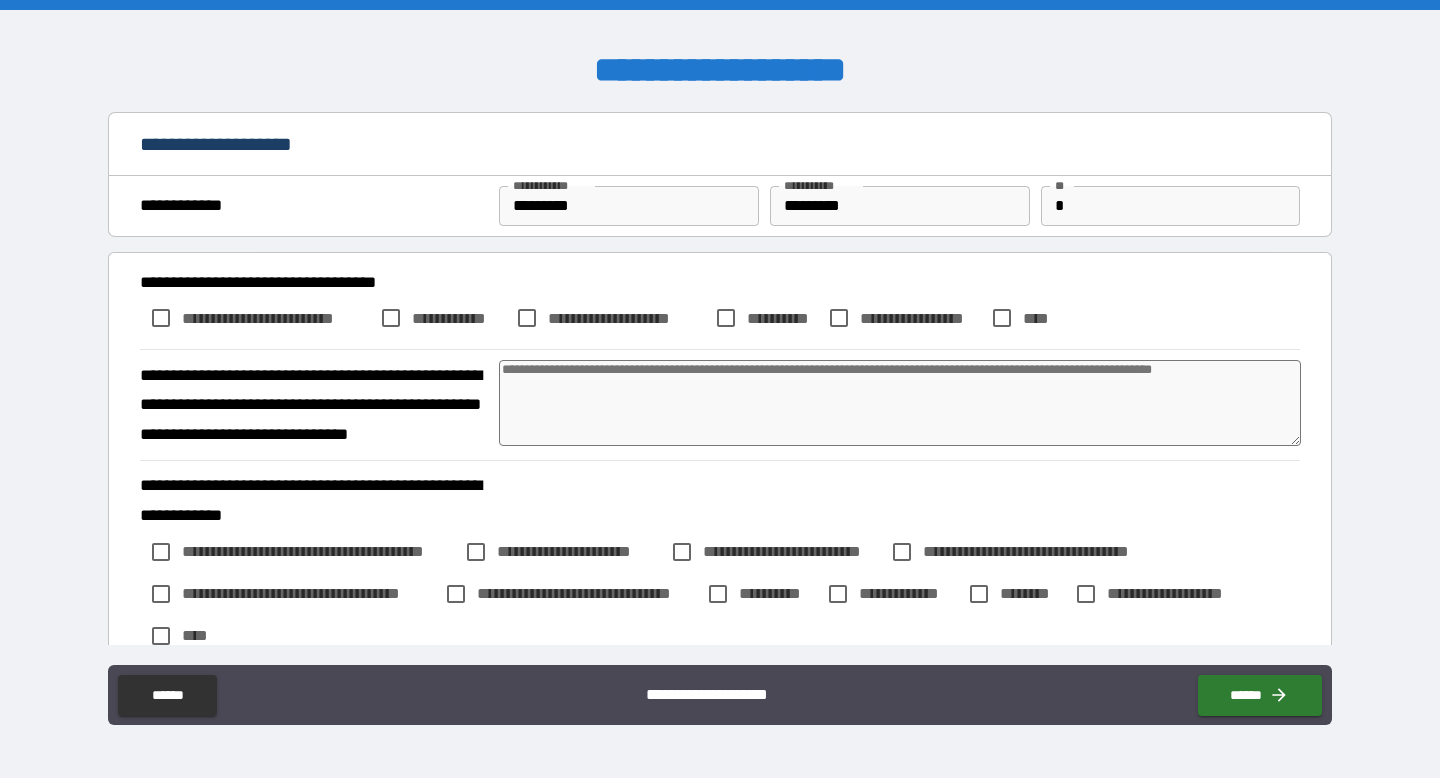 click on "**********" at bounding box center [626, 318] 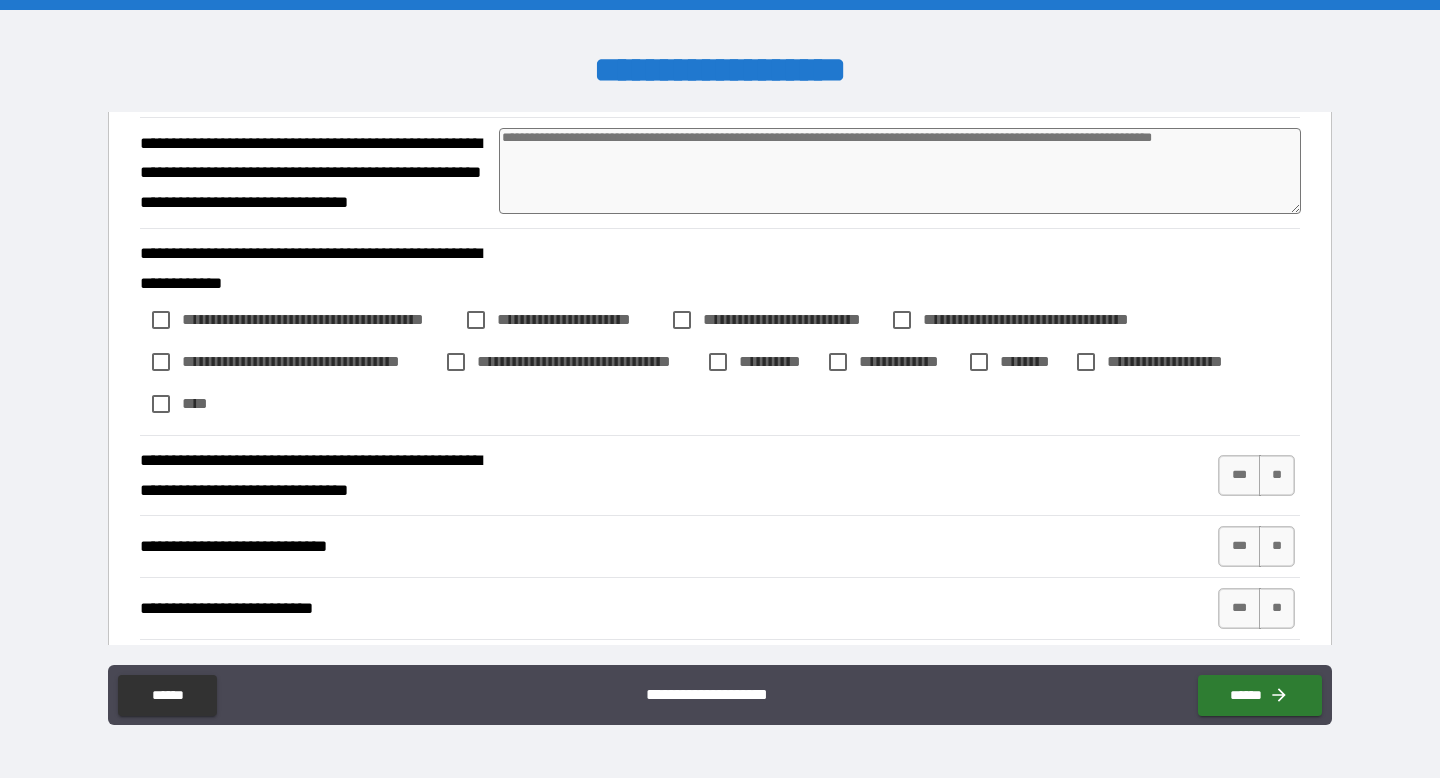 scroll, scrollTop: 244, scrollLeft: 0, axis: vertical 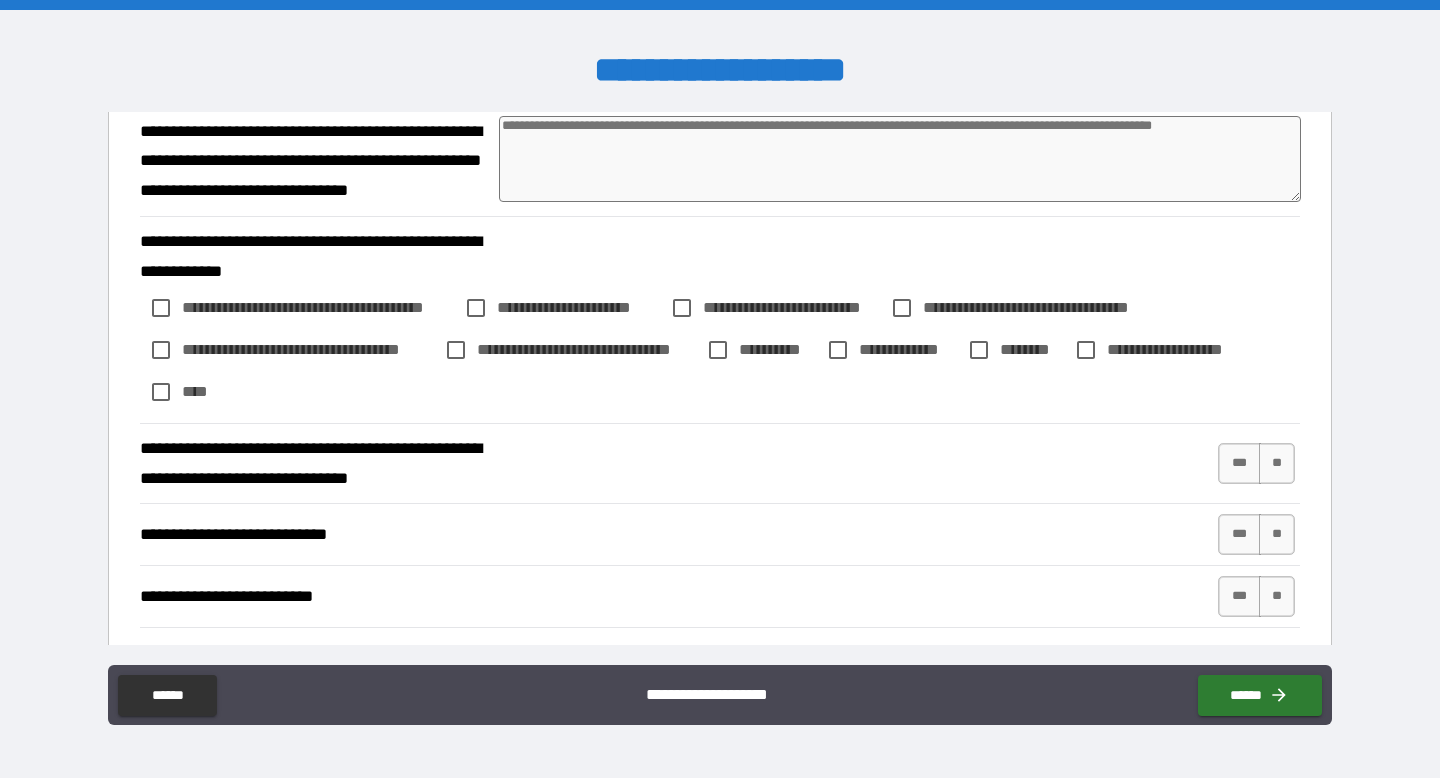 click on "**********" at bounding box center (720, 350) 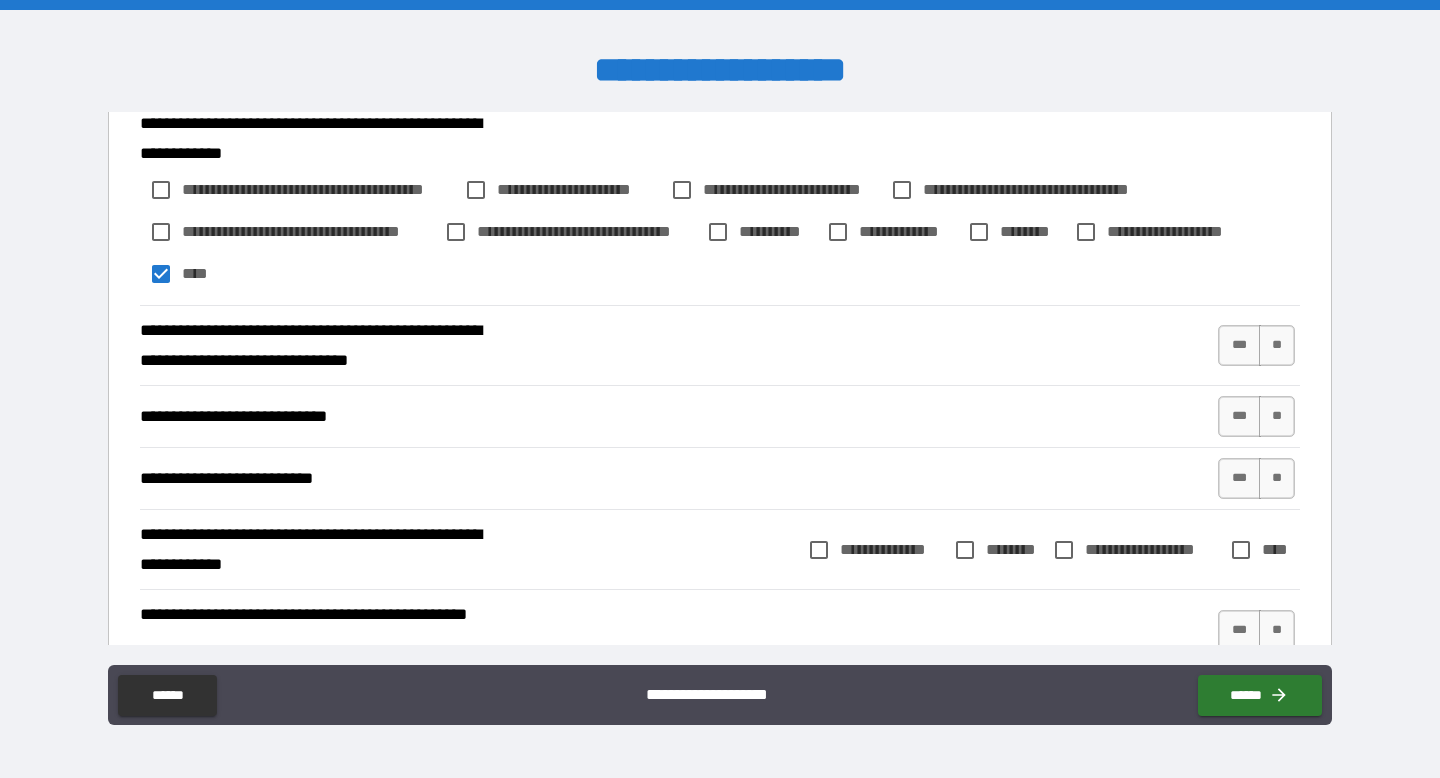 scroll, scrollTop: 401, scrollLeft: 0, axis: vertical 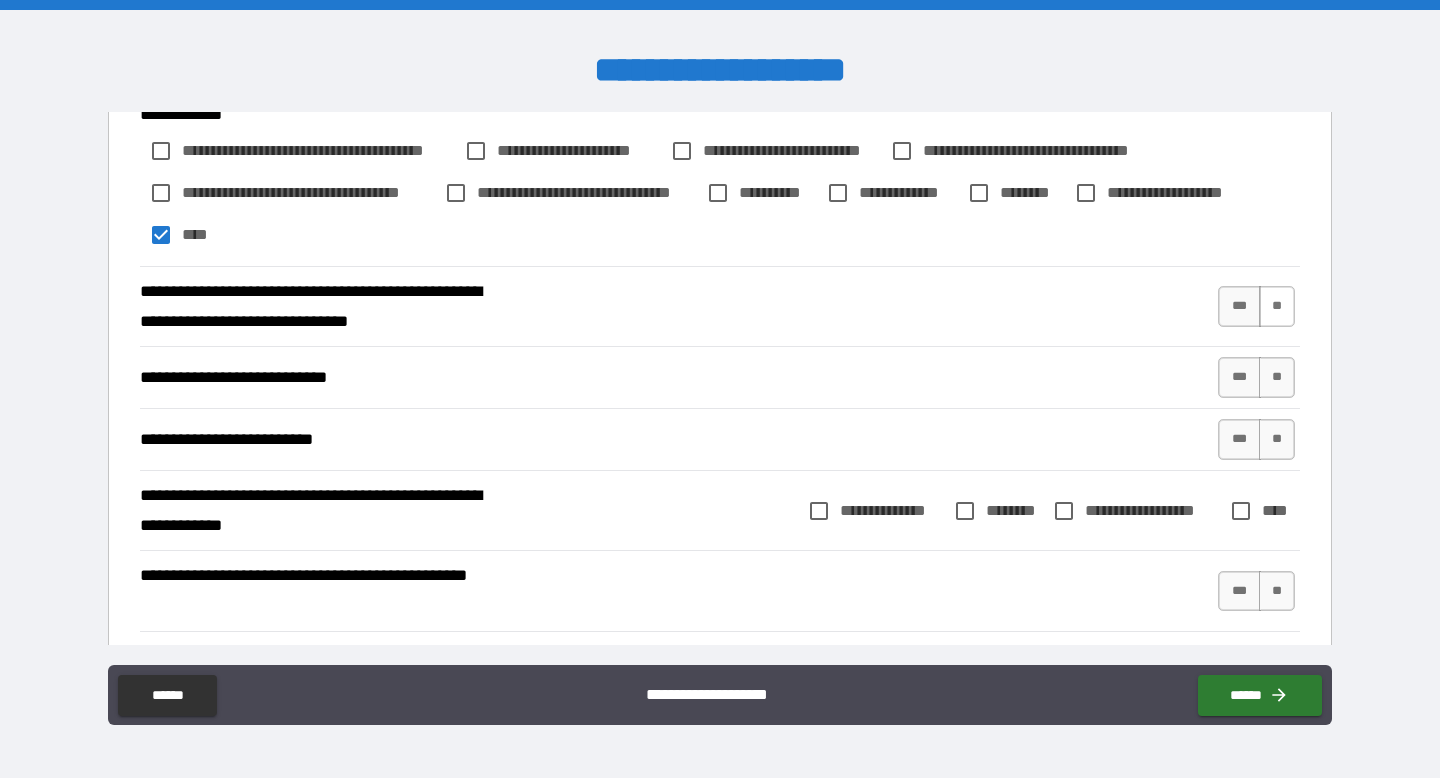 click on "**" at bounding box center [1277, 306] 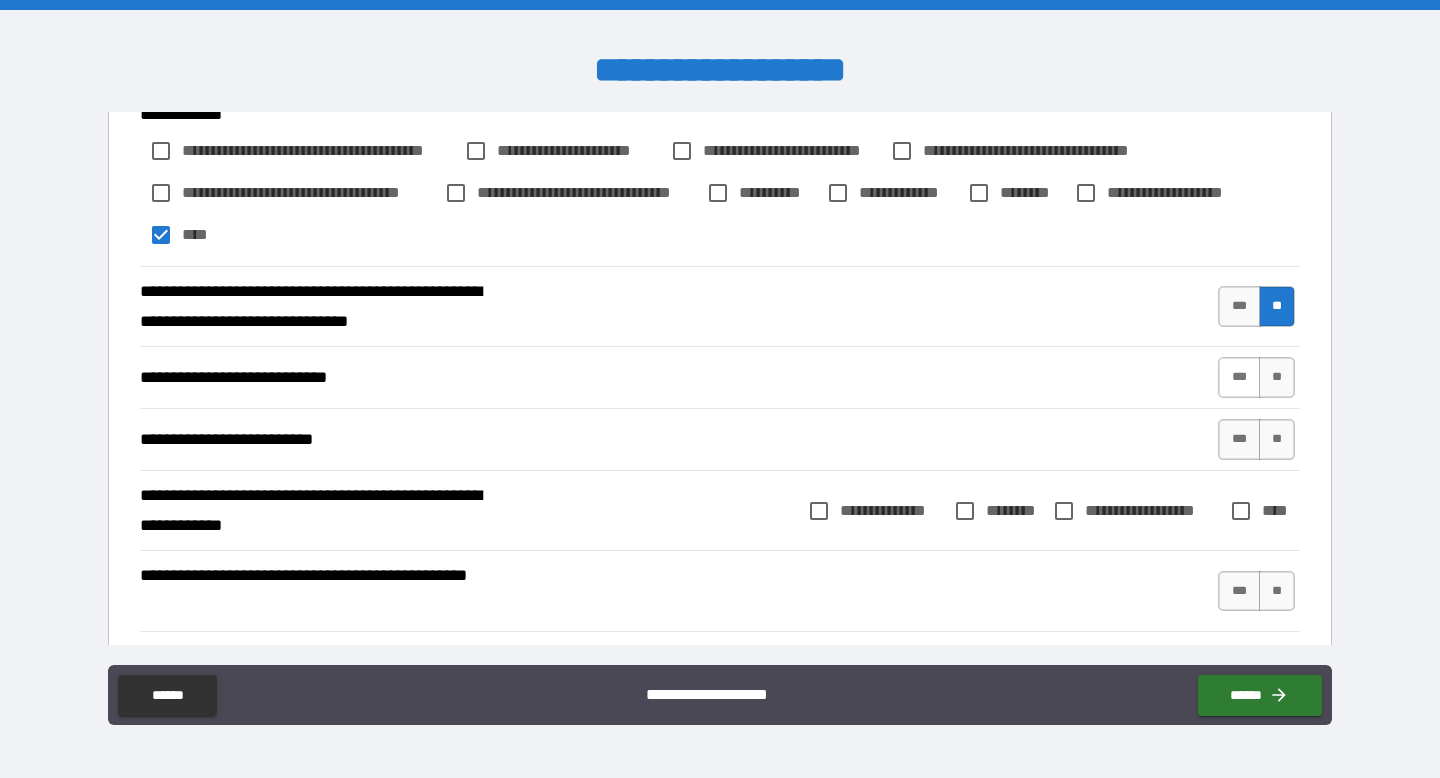 click on "***" at bounding box center [1239, 377] 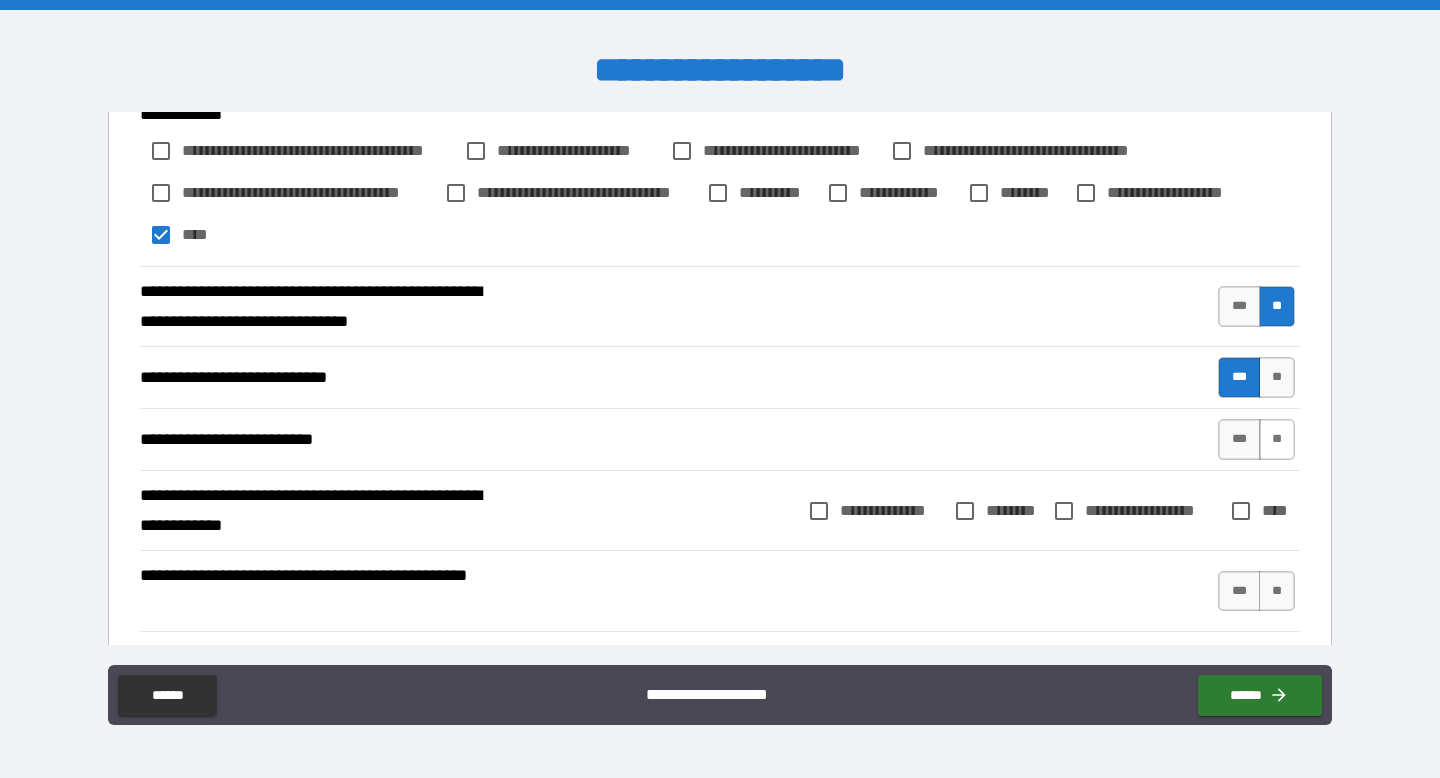 click on "**" at bounding box center [1277, 439] 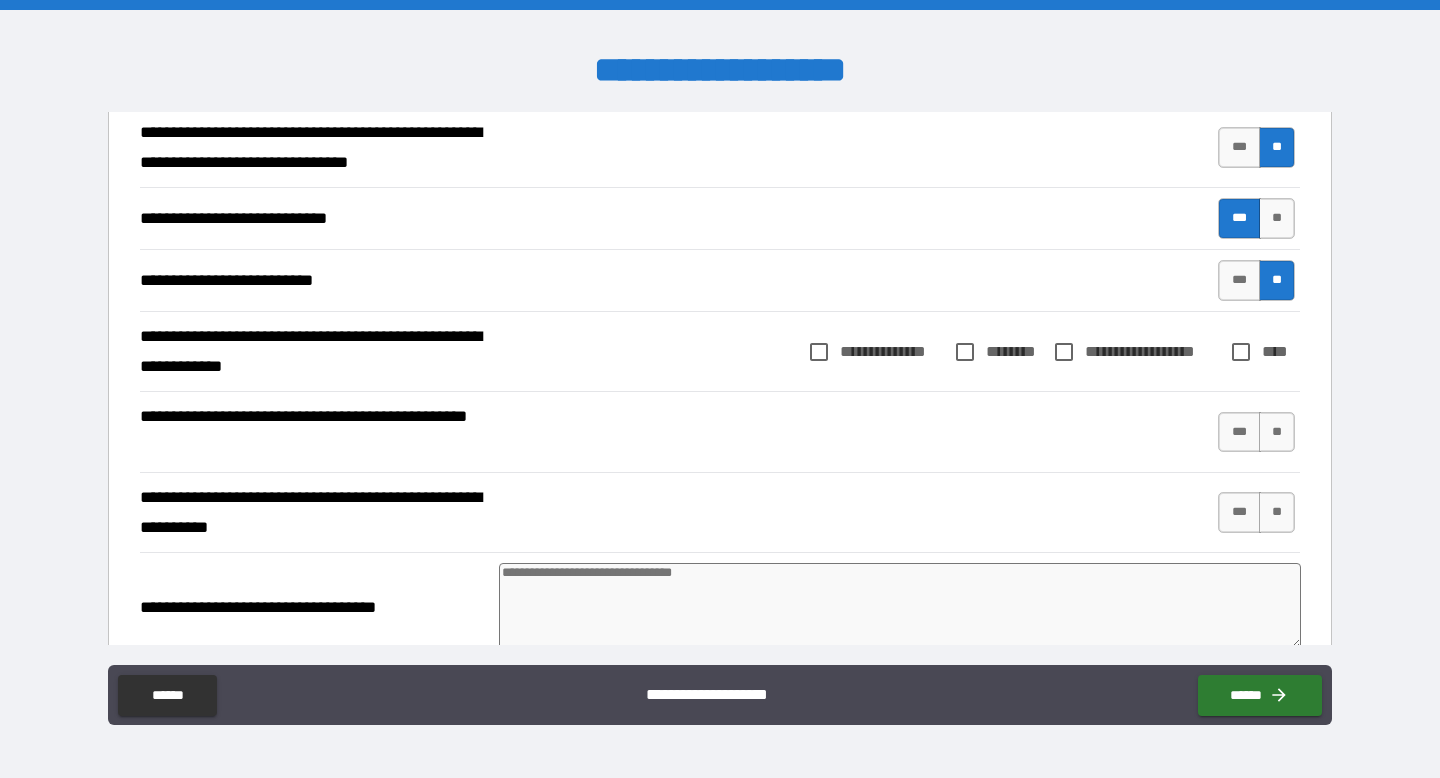 scroll, scrollTop: 573, scrollLeft: 0, axis: vertical 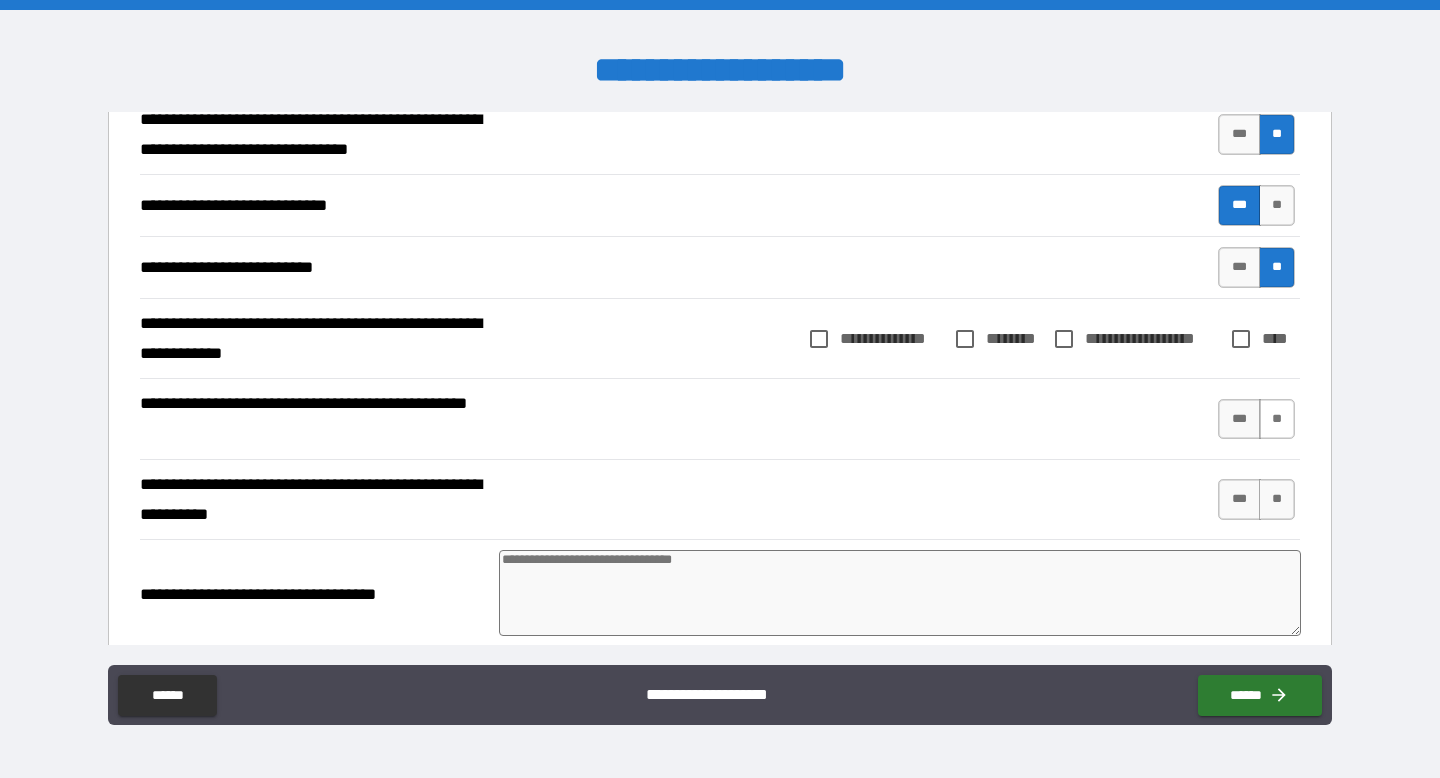 click on "**" at bounding box center [1277, 419] 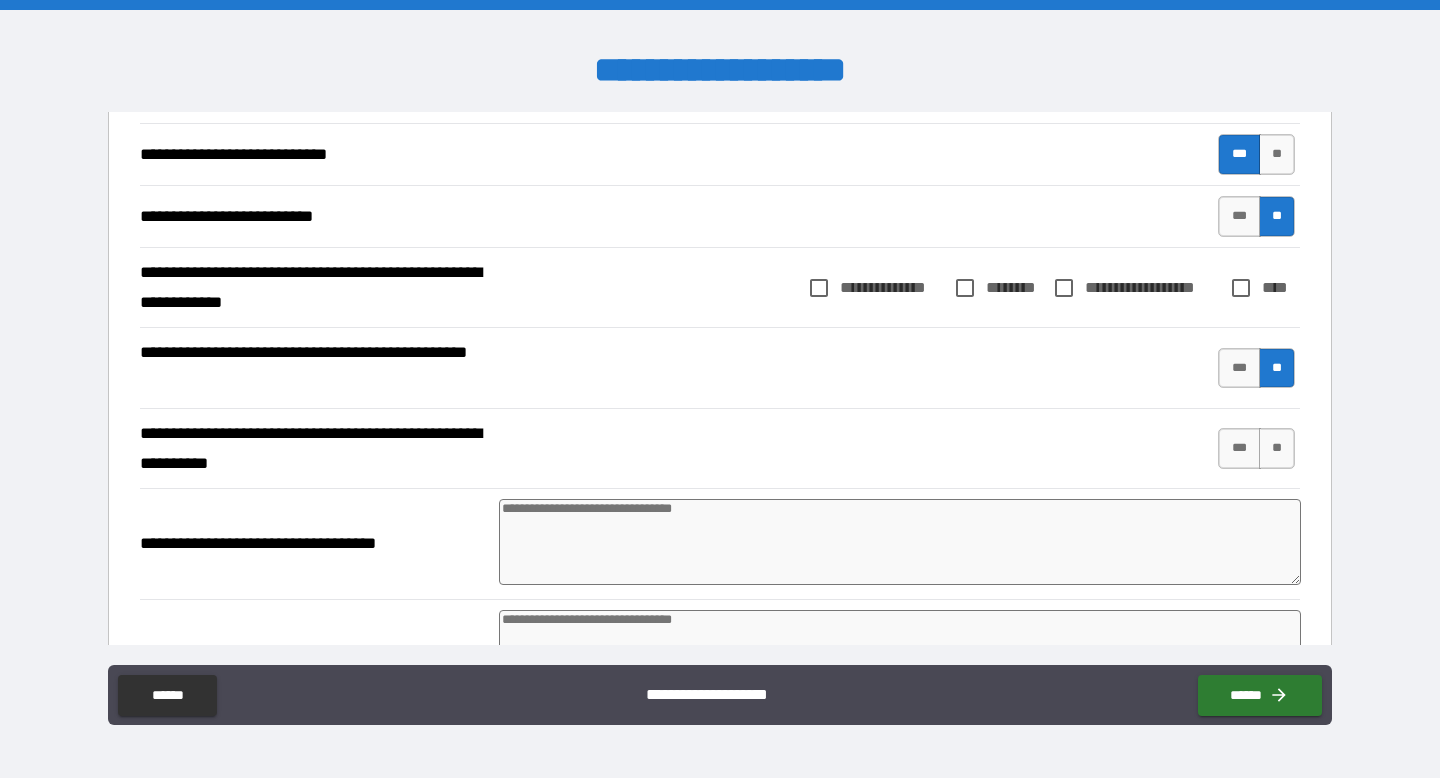 scroll, scrollTop: 626, scrollLeft: 0, axis: vertical 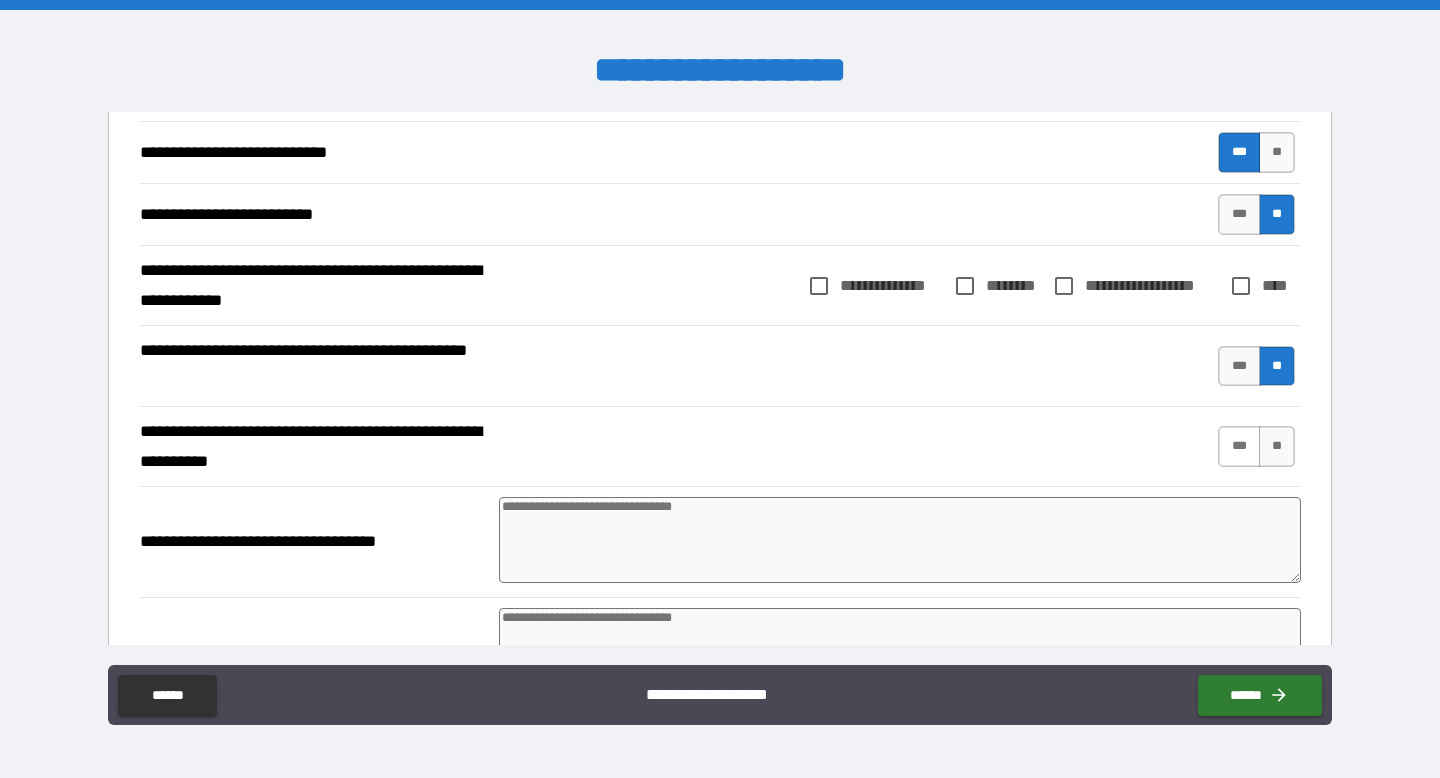 click on "***" at bounding box center (1239, 446) 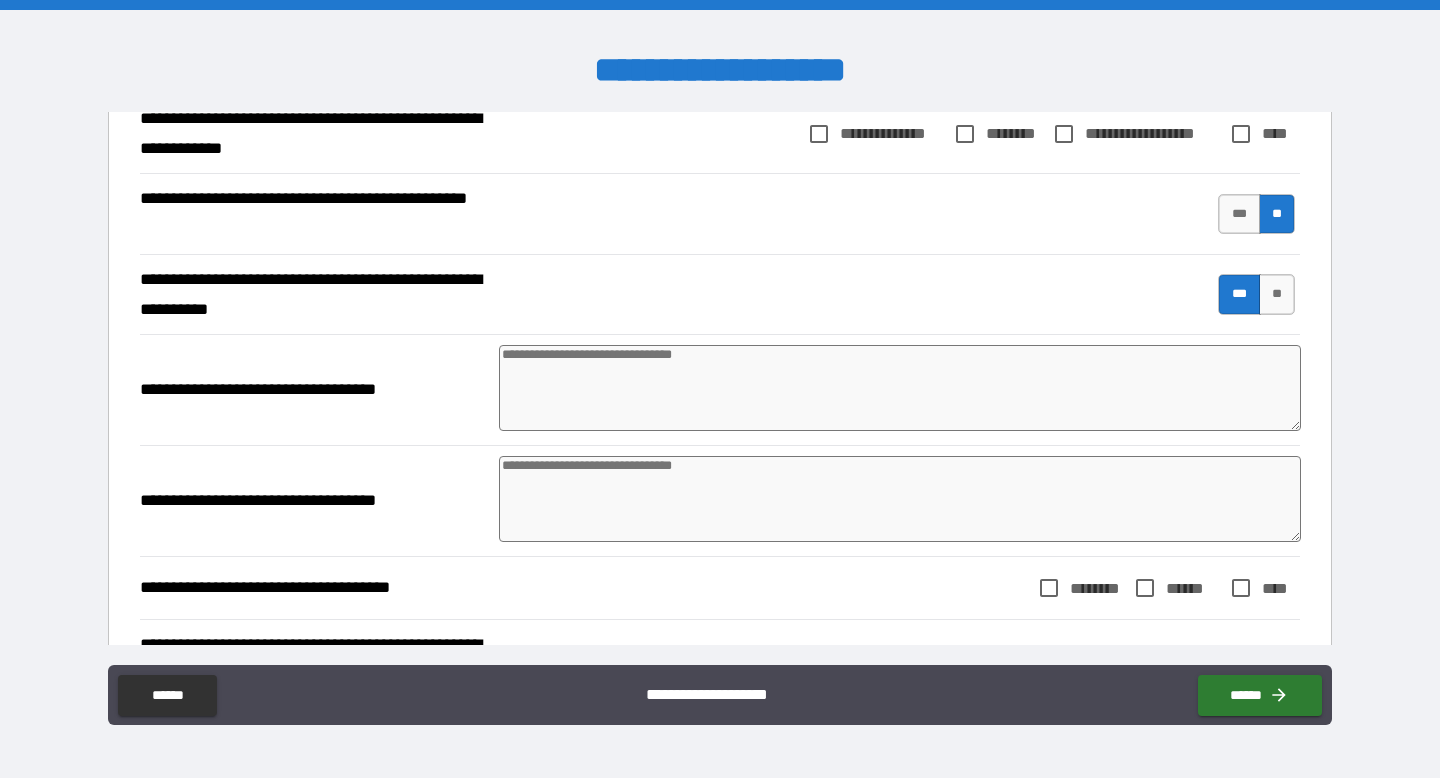 scroll, scrollTop: 794, scrollLeft: 0, axis: vertical 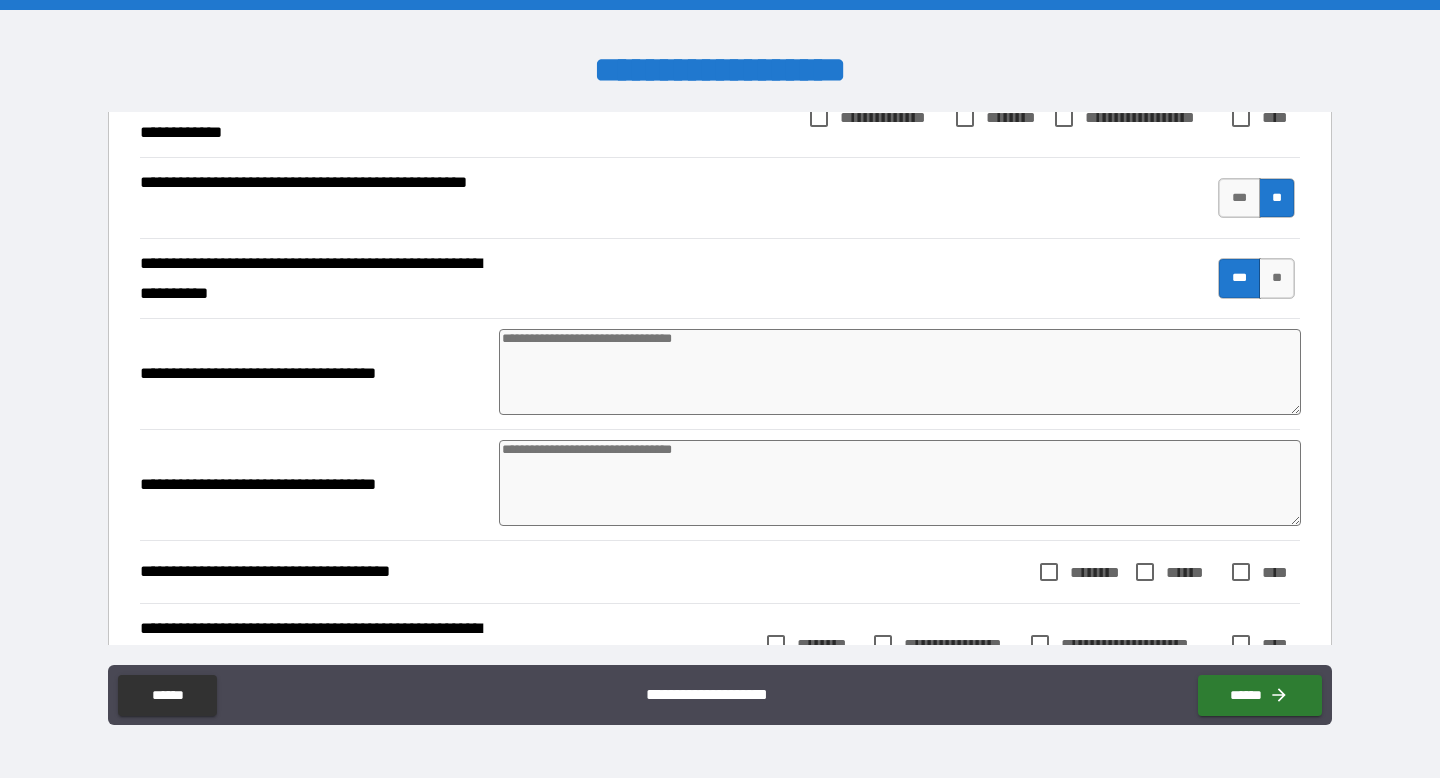 click at bounding box center (900, 372) 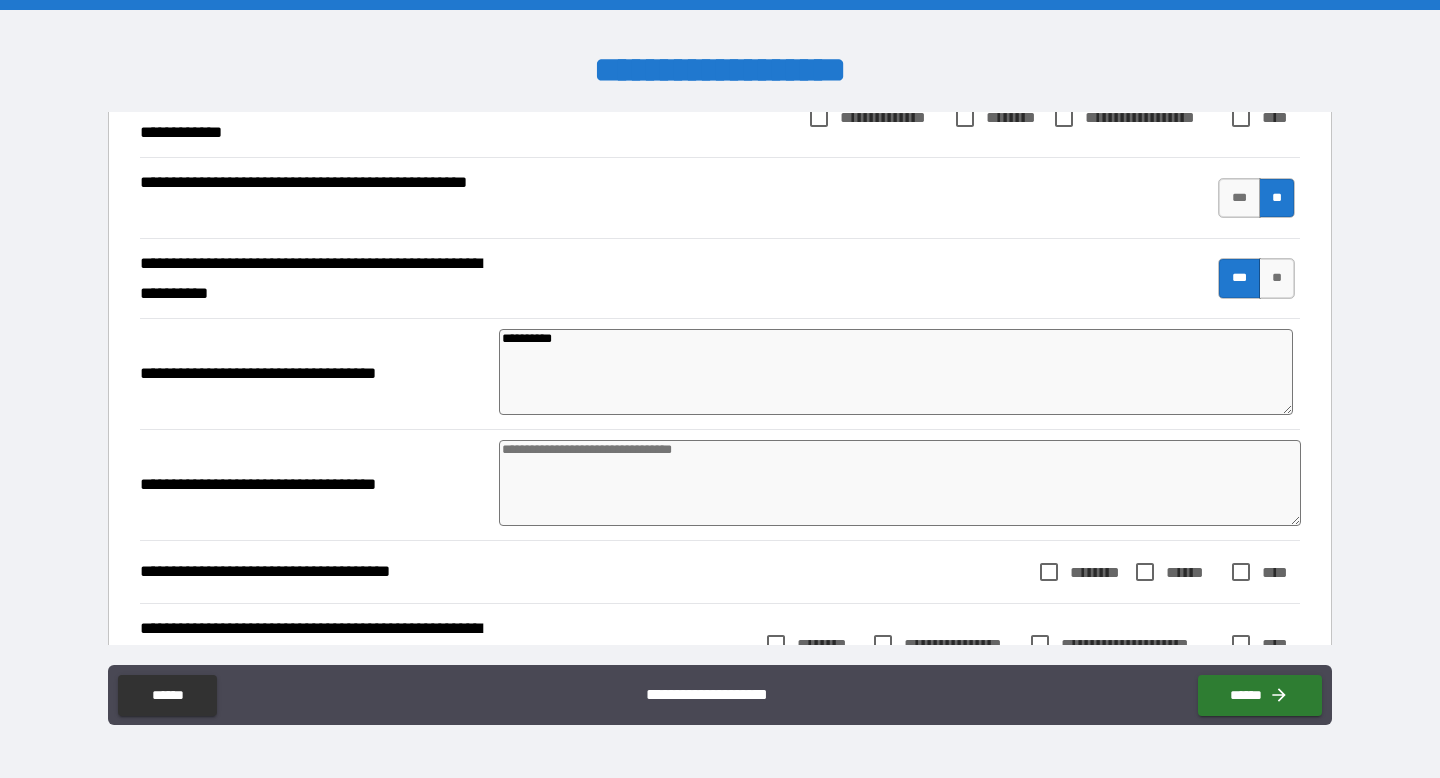 click at bounding box center (900, 483) 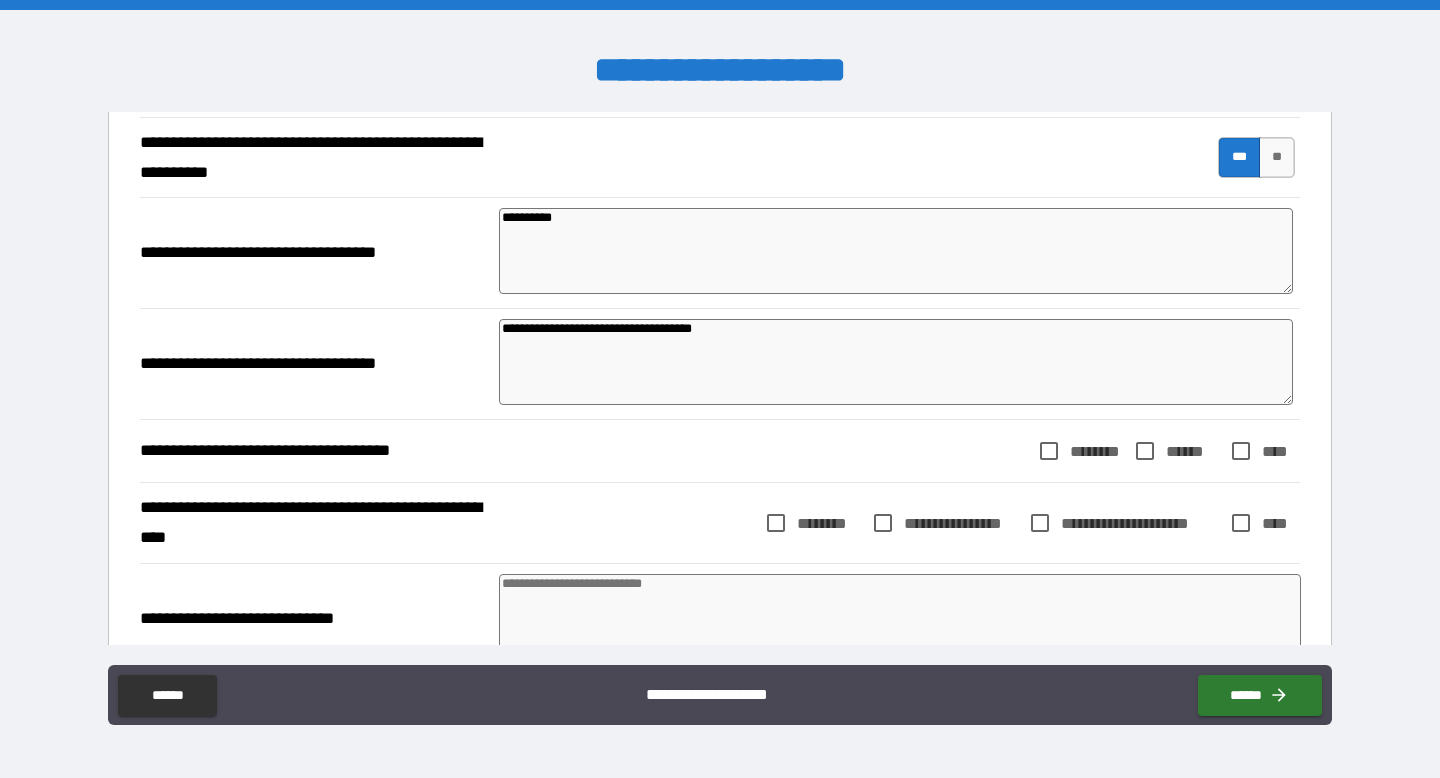 scroll, scrollTop: 939, scrollLeft: 0, axis: vertical 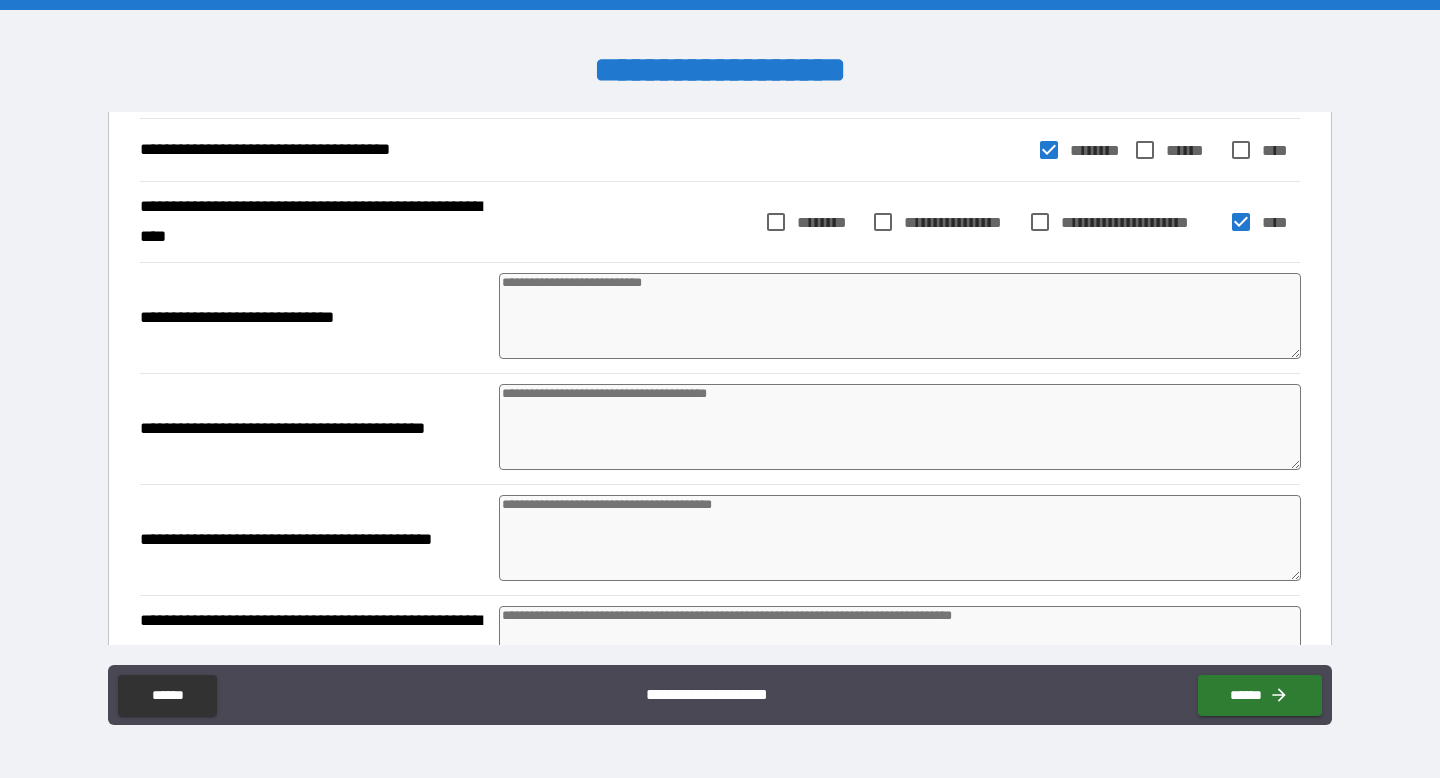 click at bounding box center (900, 316) 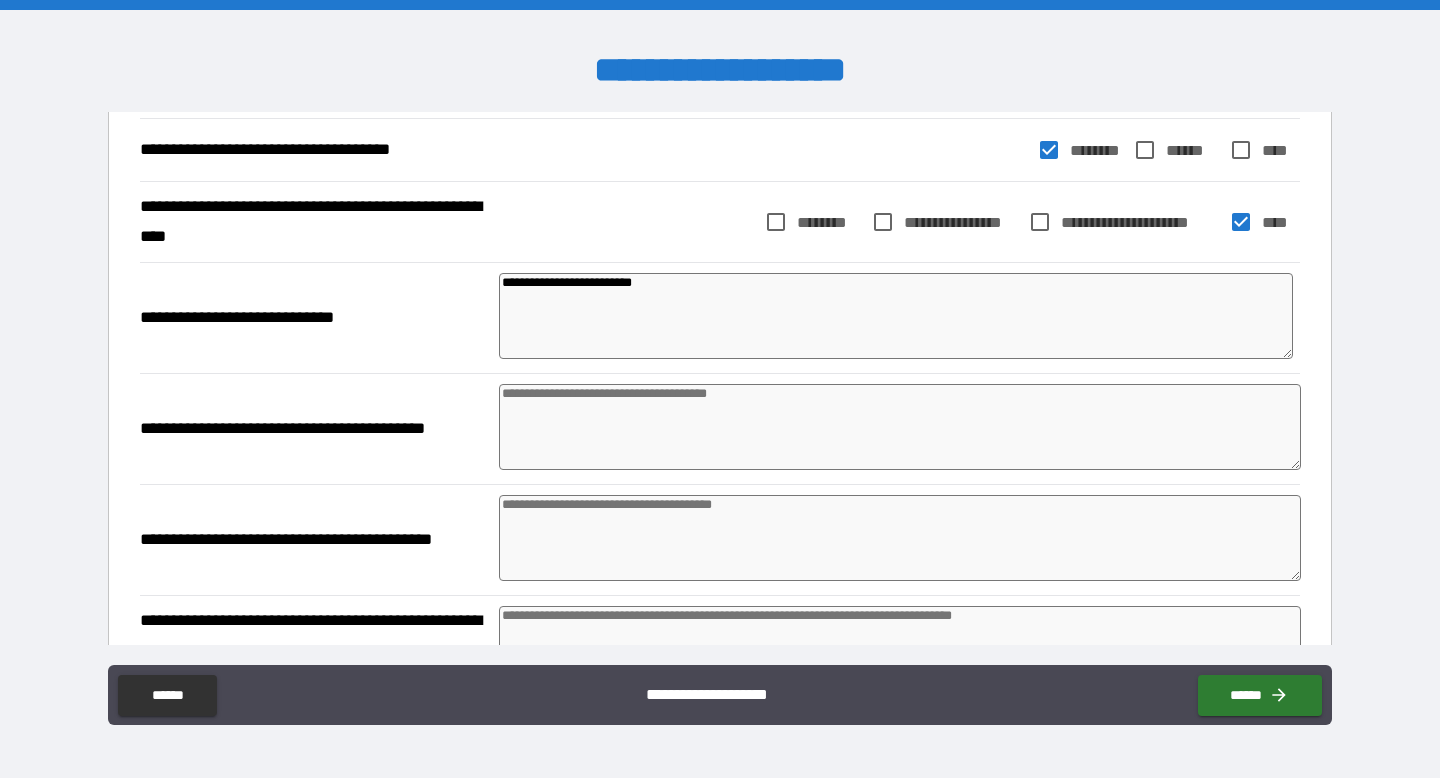 click on "**********" at bounding box center (896, 316) 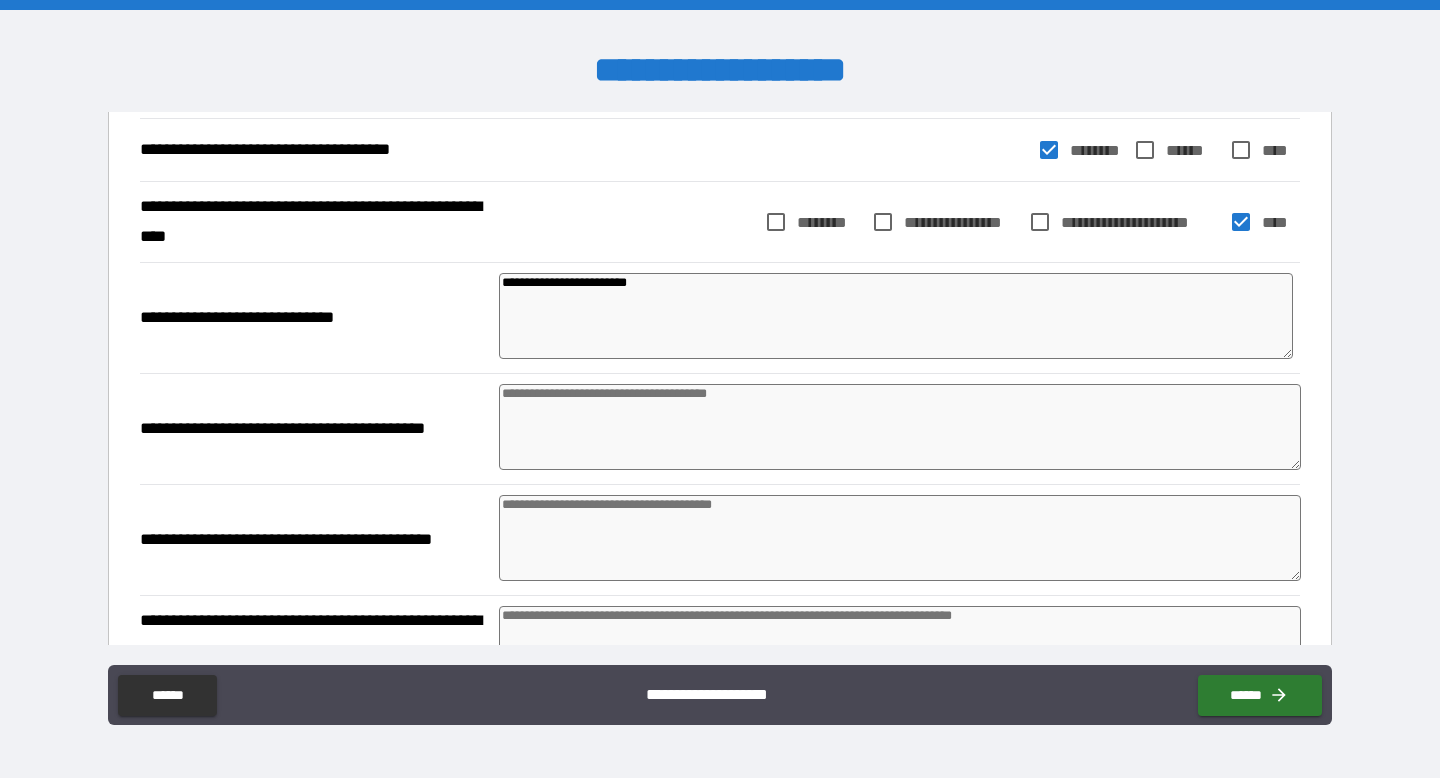 click on "**********" at bounding box center [896, 316] 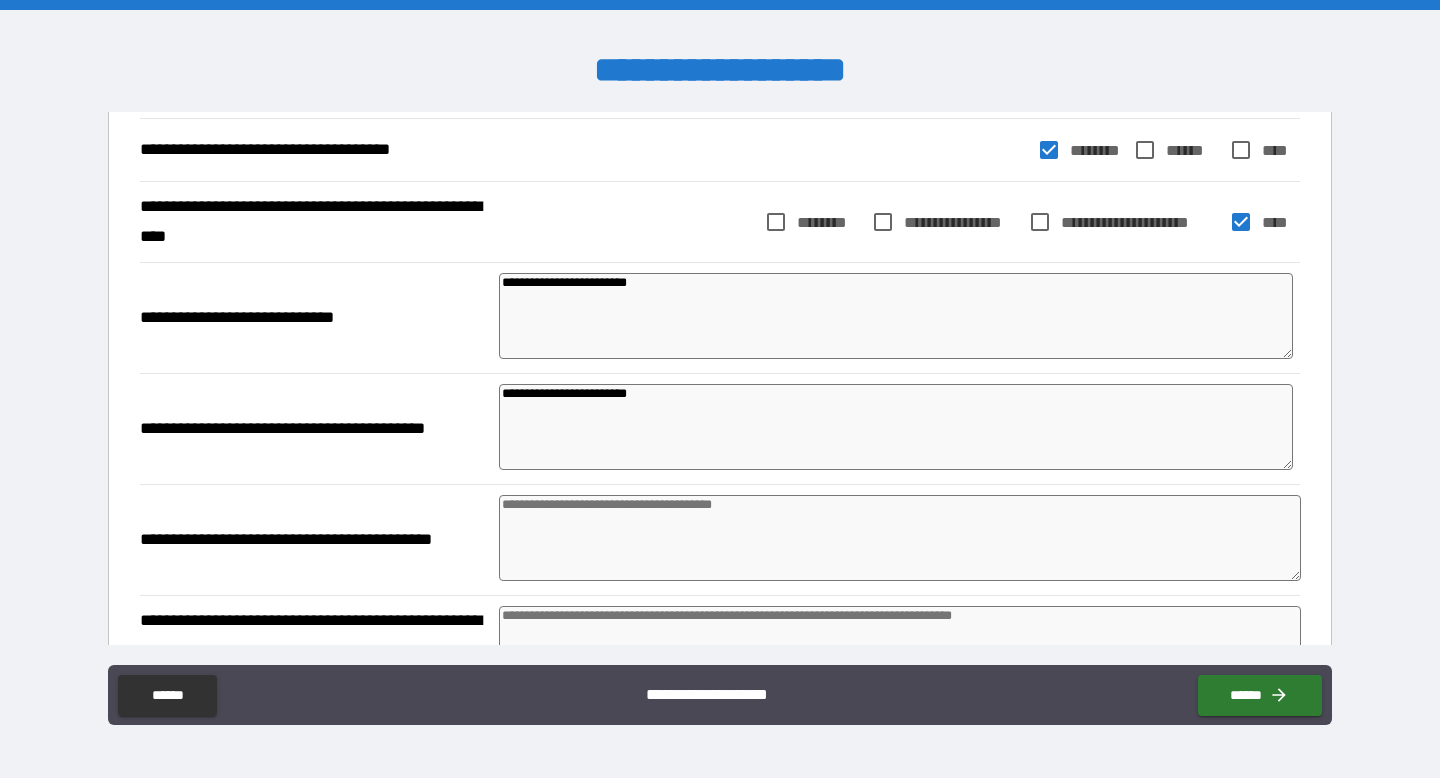 click at bounding box center [900, 538] 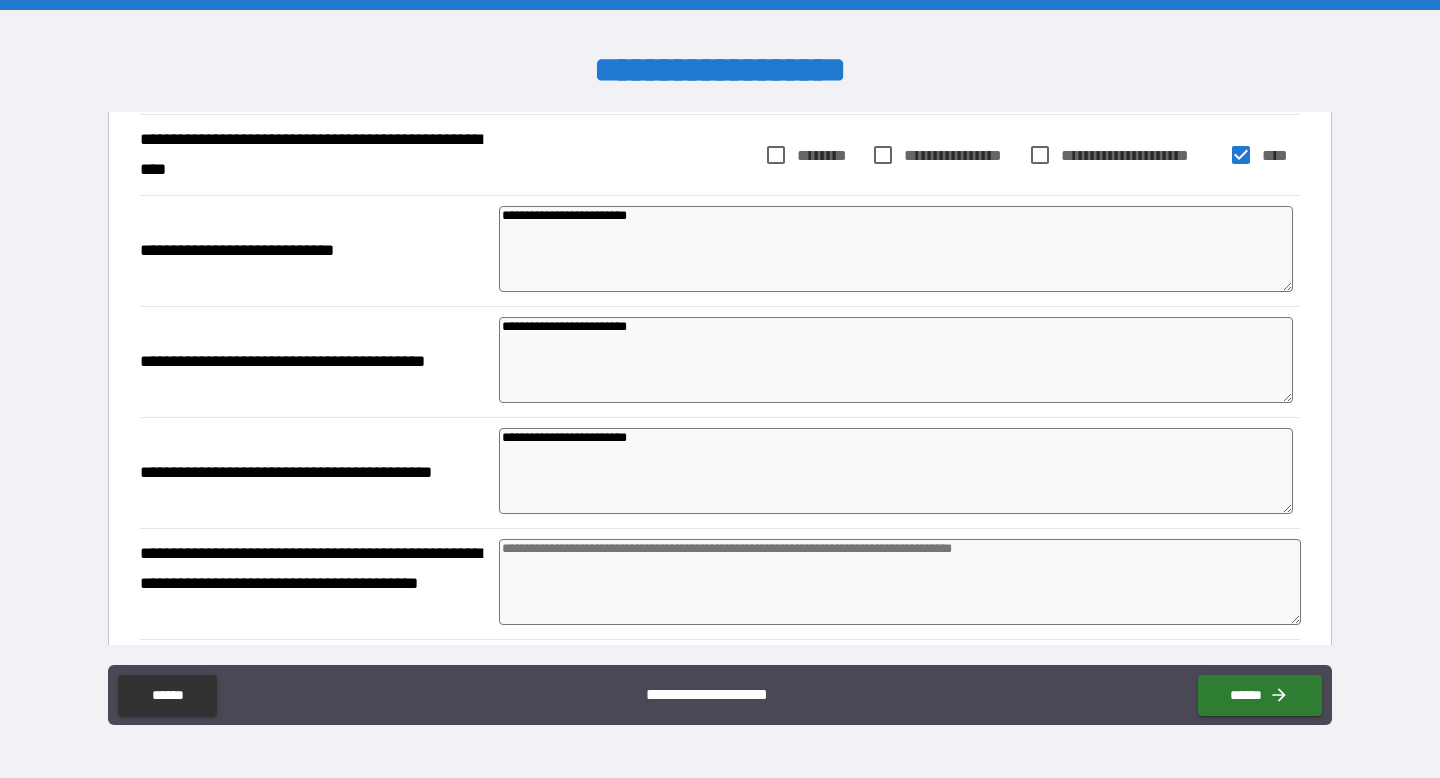 scroll, scrollTop: 1324, scrollLeft: 0, axis: vertical 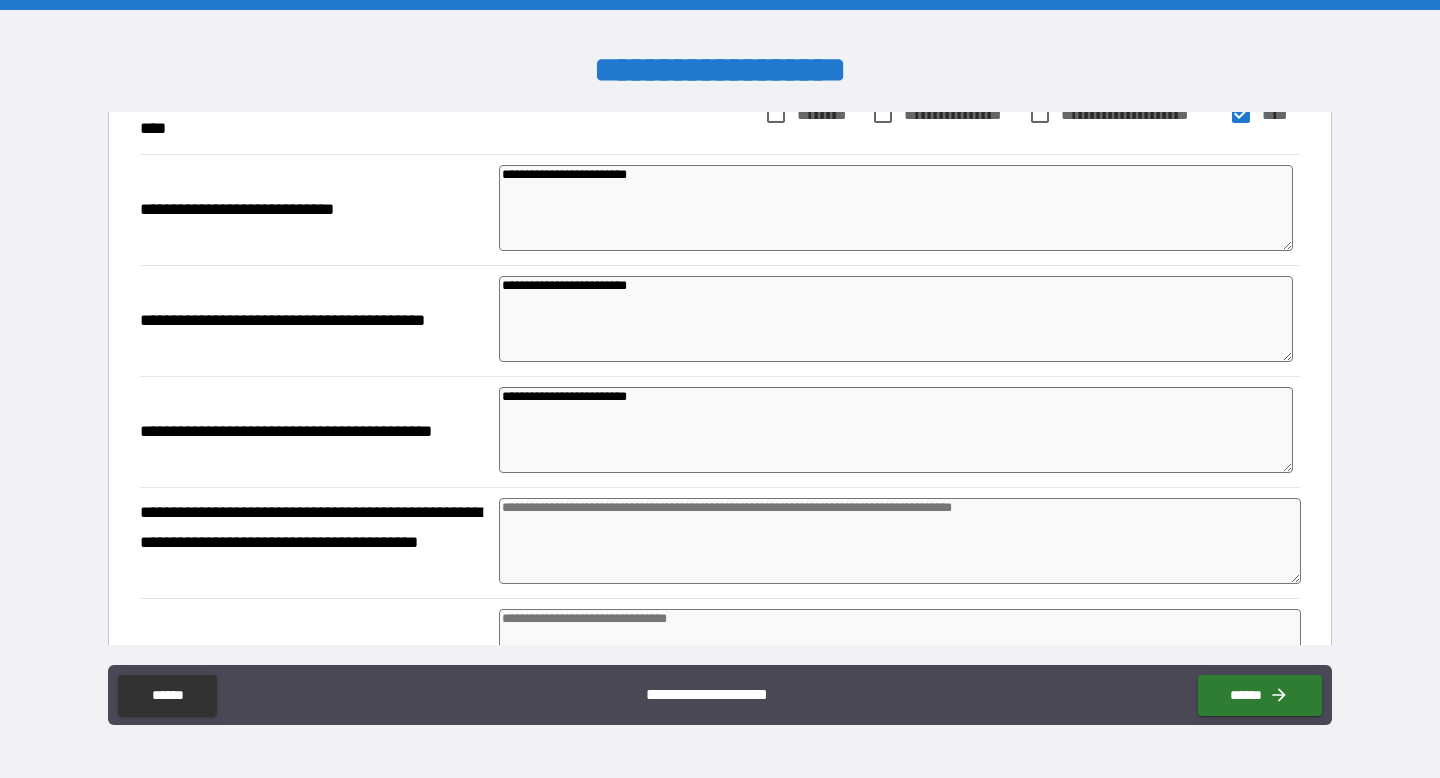 click at bounding box center [900, 541] 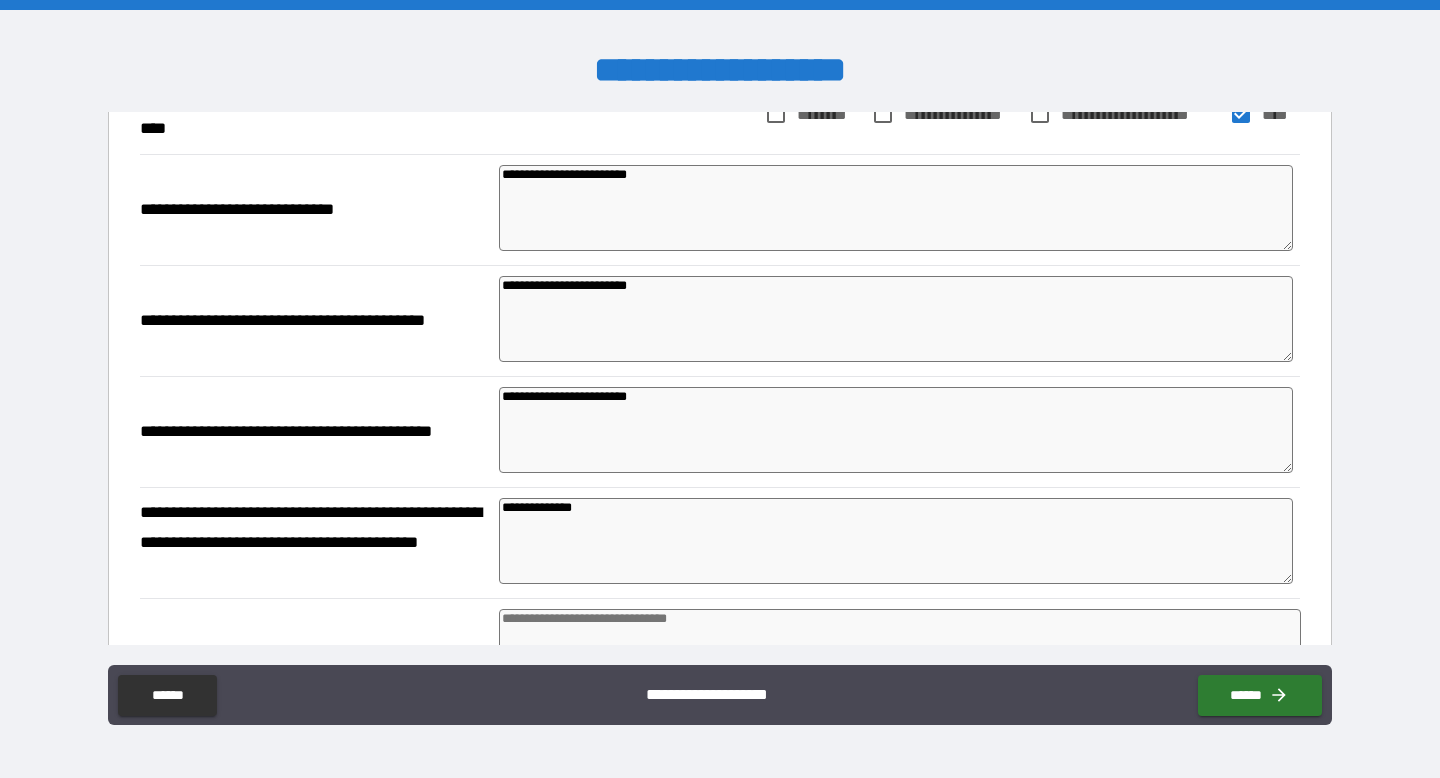 paste on "**********" 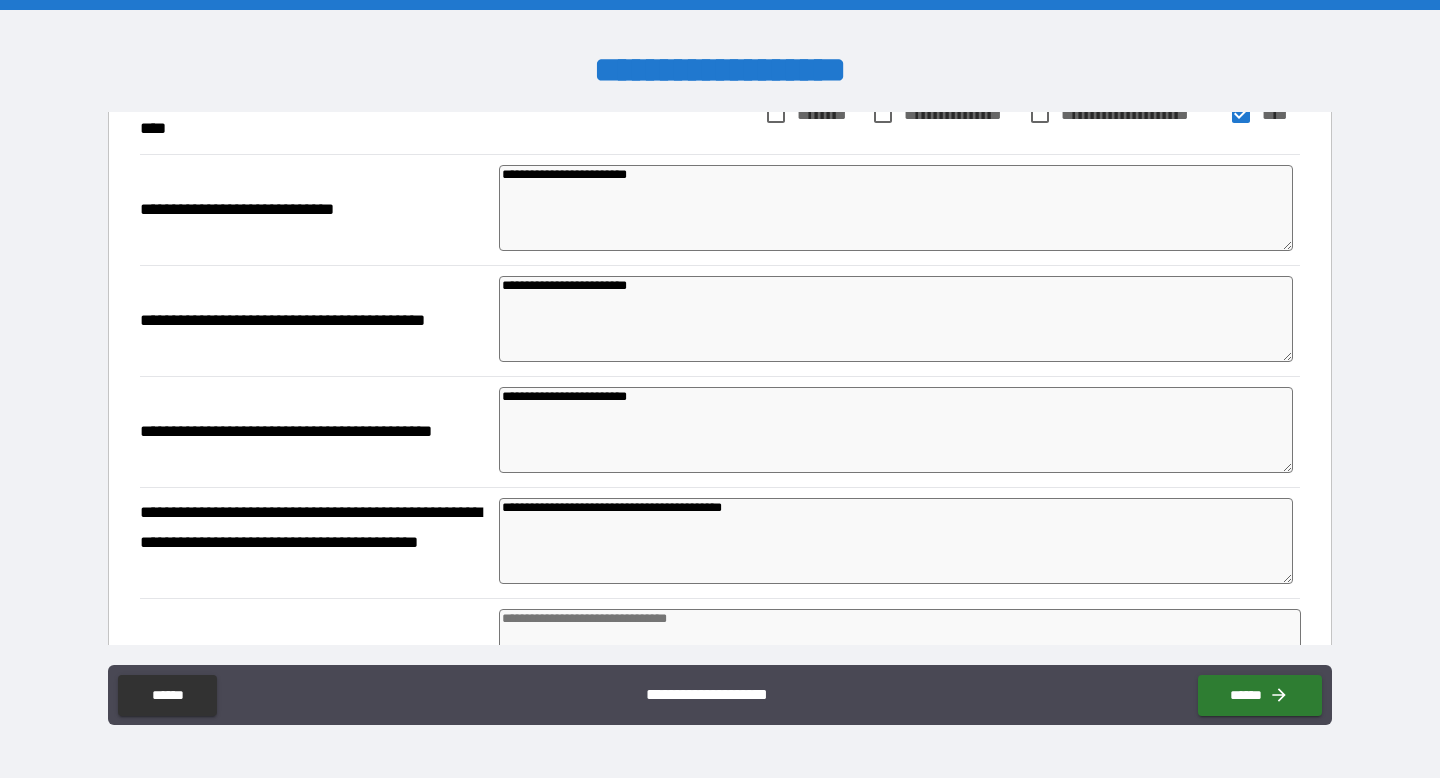 paste on "**********" 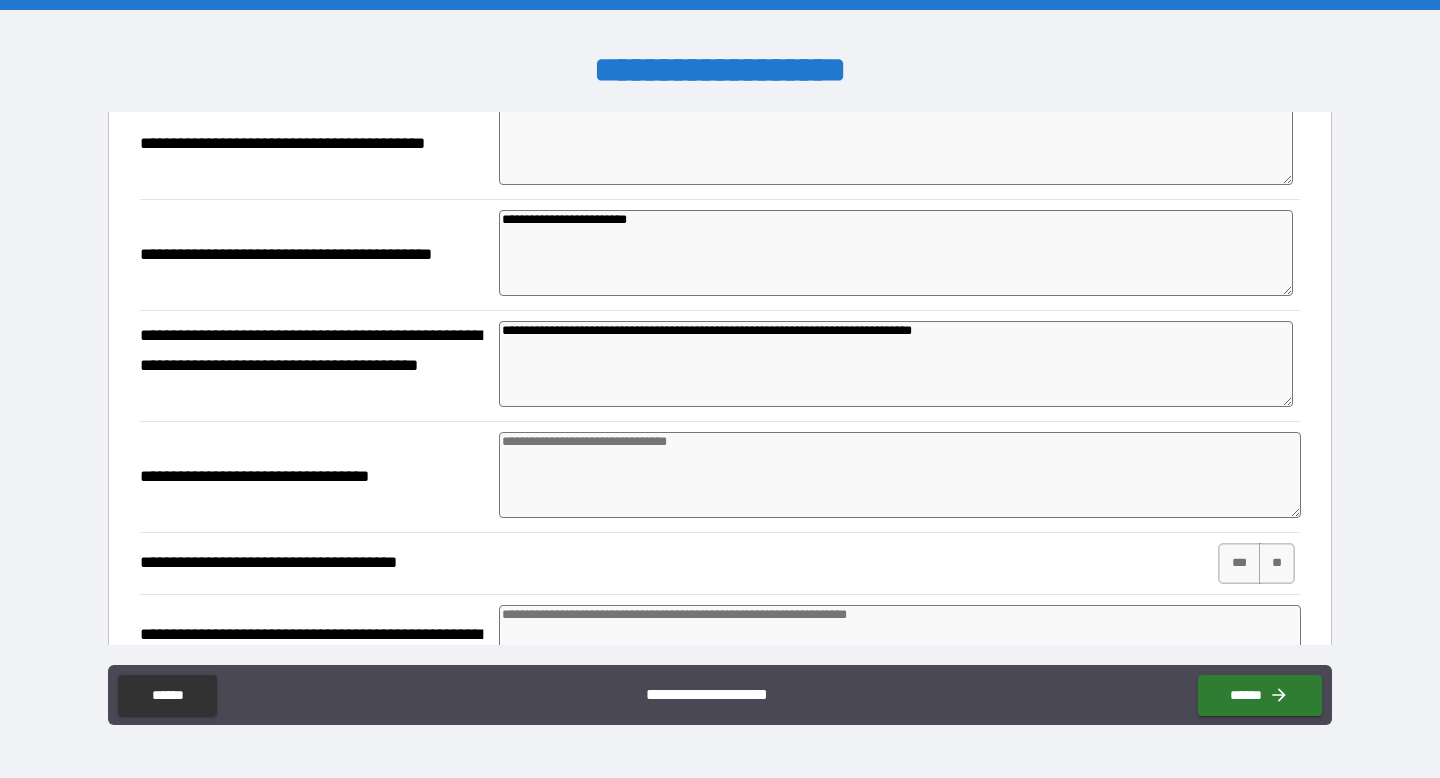 scroll, scrollTop: 1505, scrollLeft: 0, axis: vertical 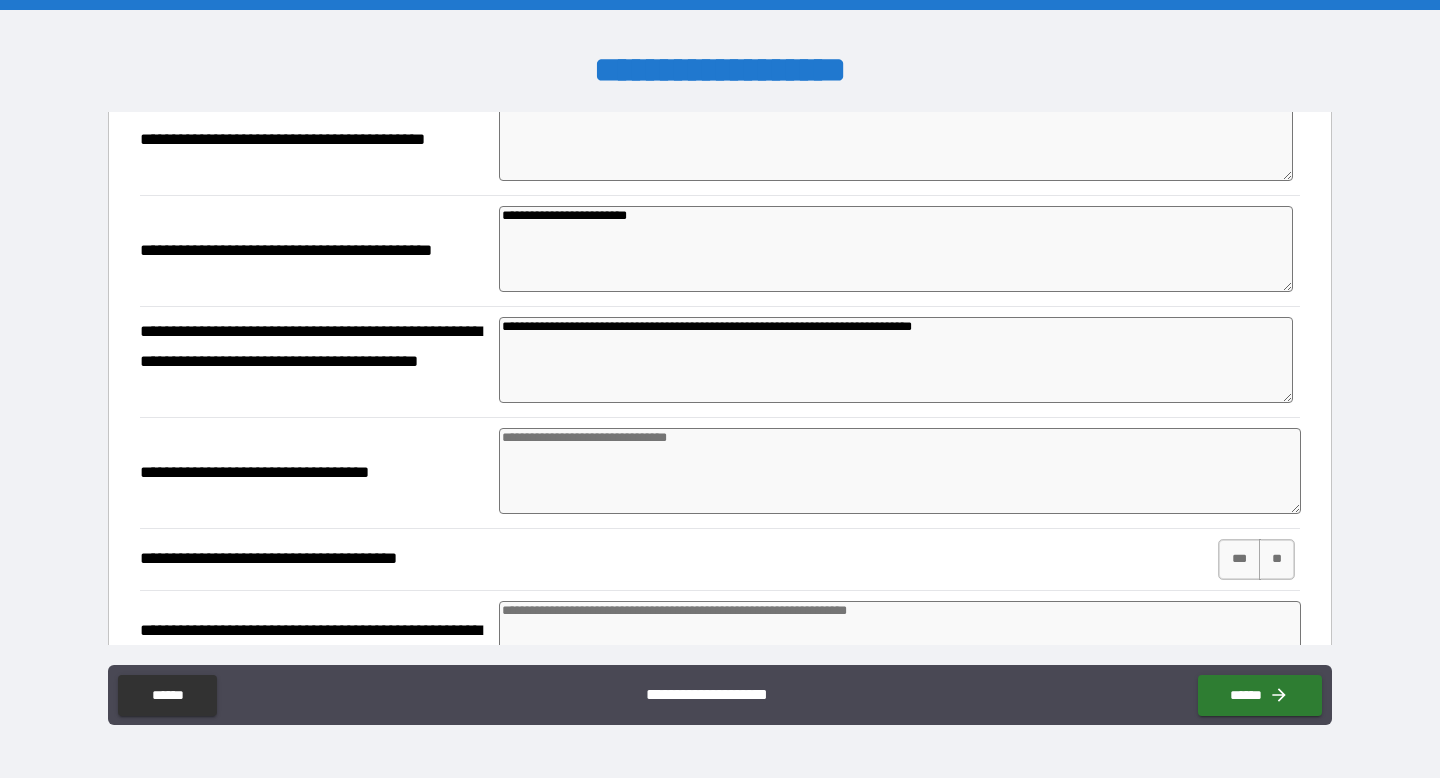 click on "**********" at bounding box center [720, 472] 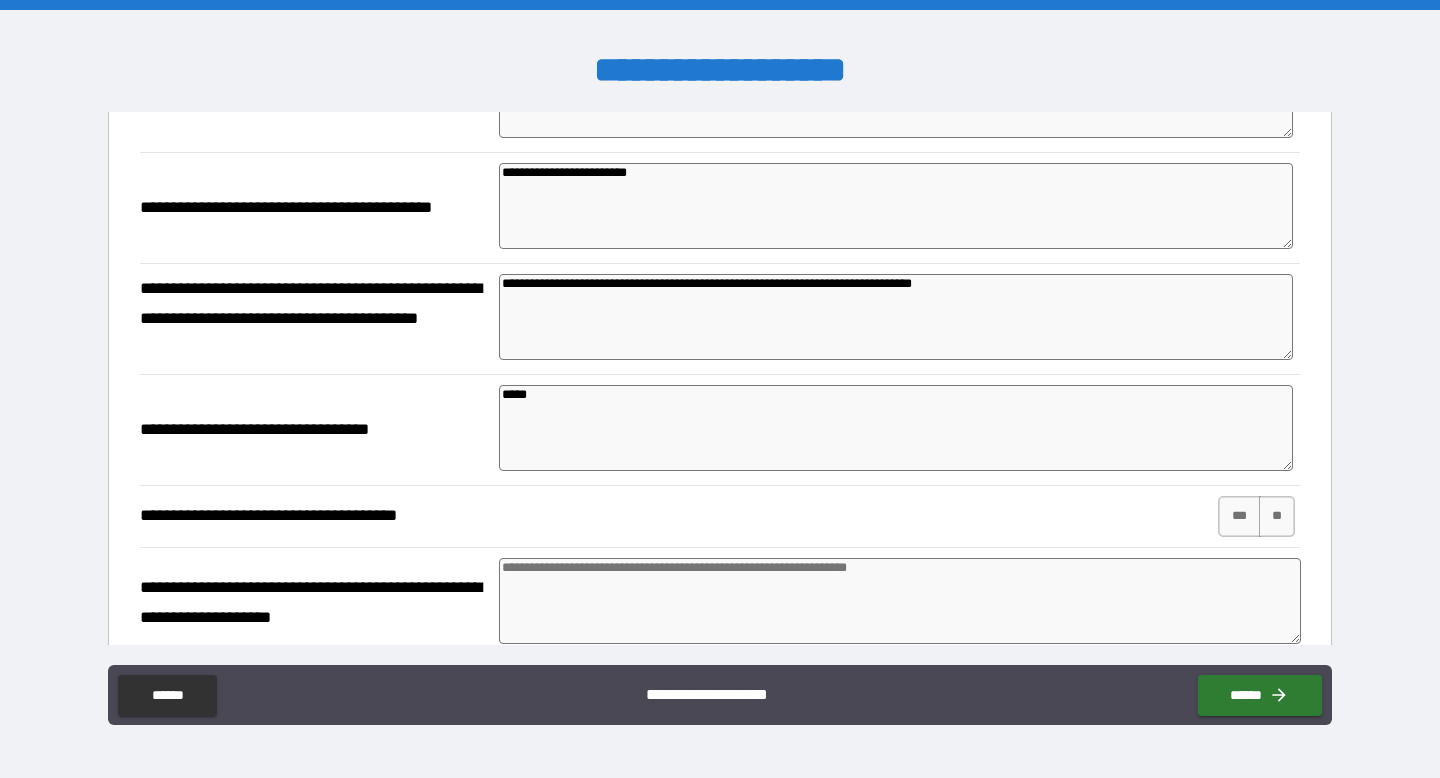 scroll, scrollTop: 1550, scrollLeft: 0, axis: vertical 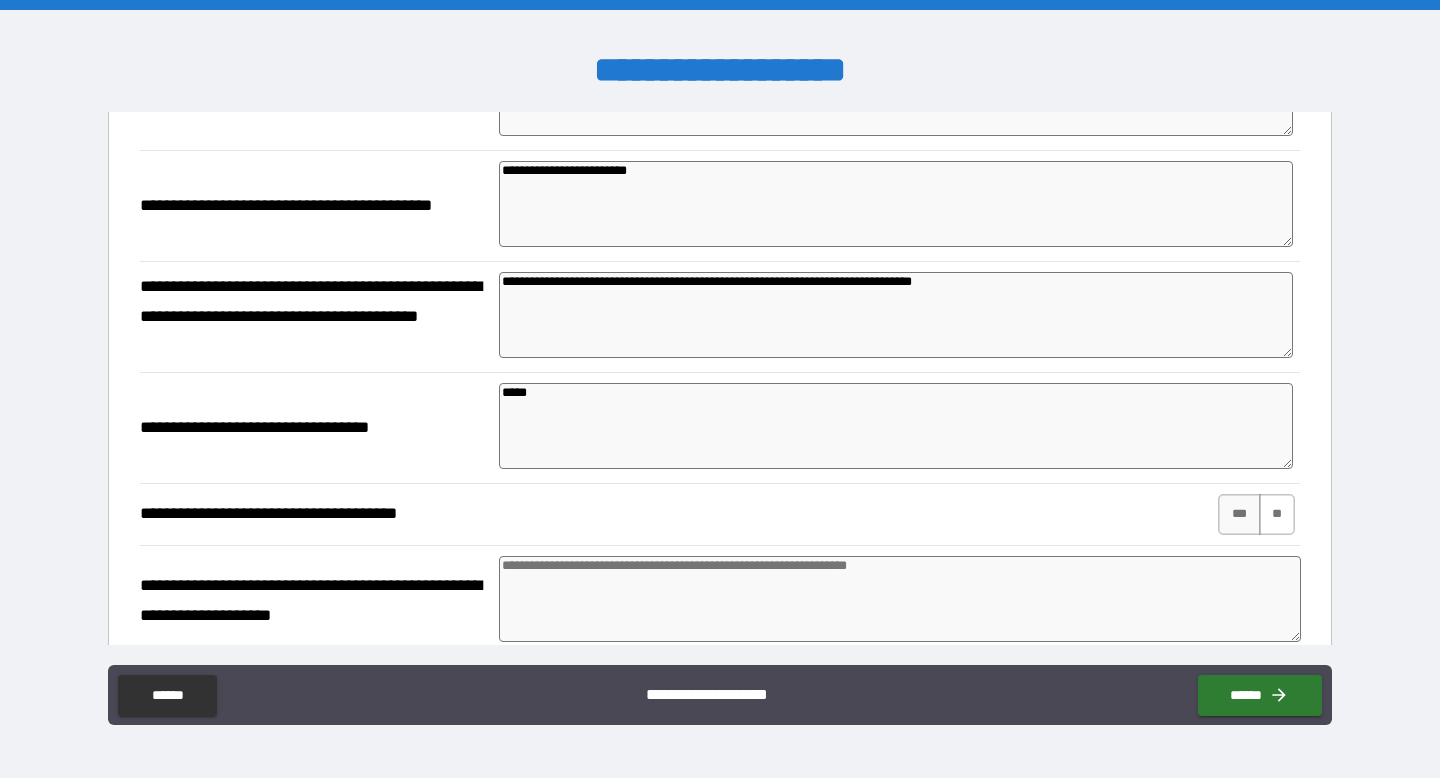 click on "**" at bounding box center (1277, 514) 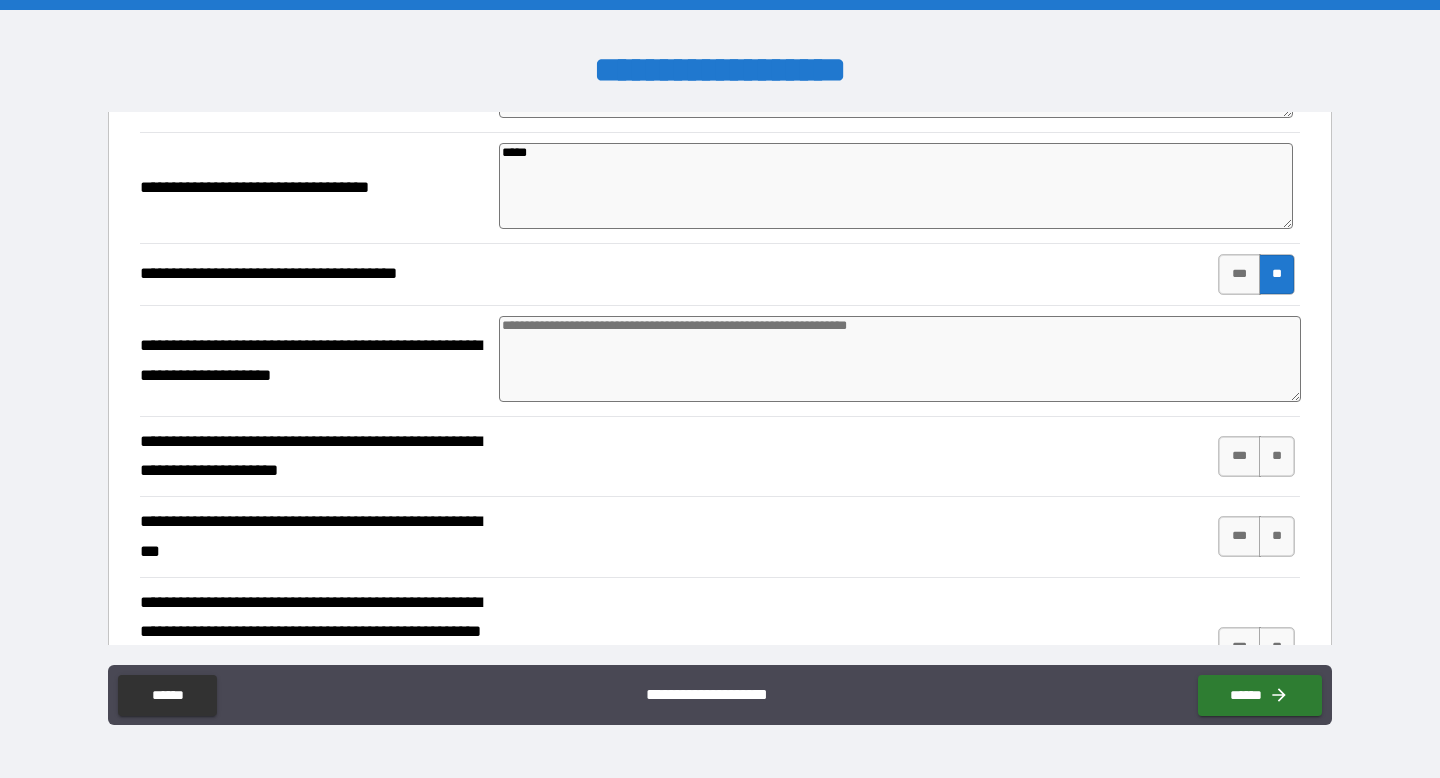 scroll, scrollTop: 1796, scrollLeft: 0, axis: vertical 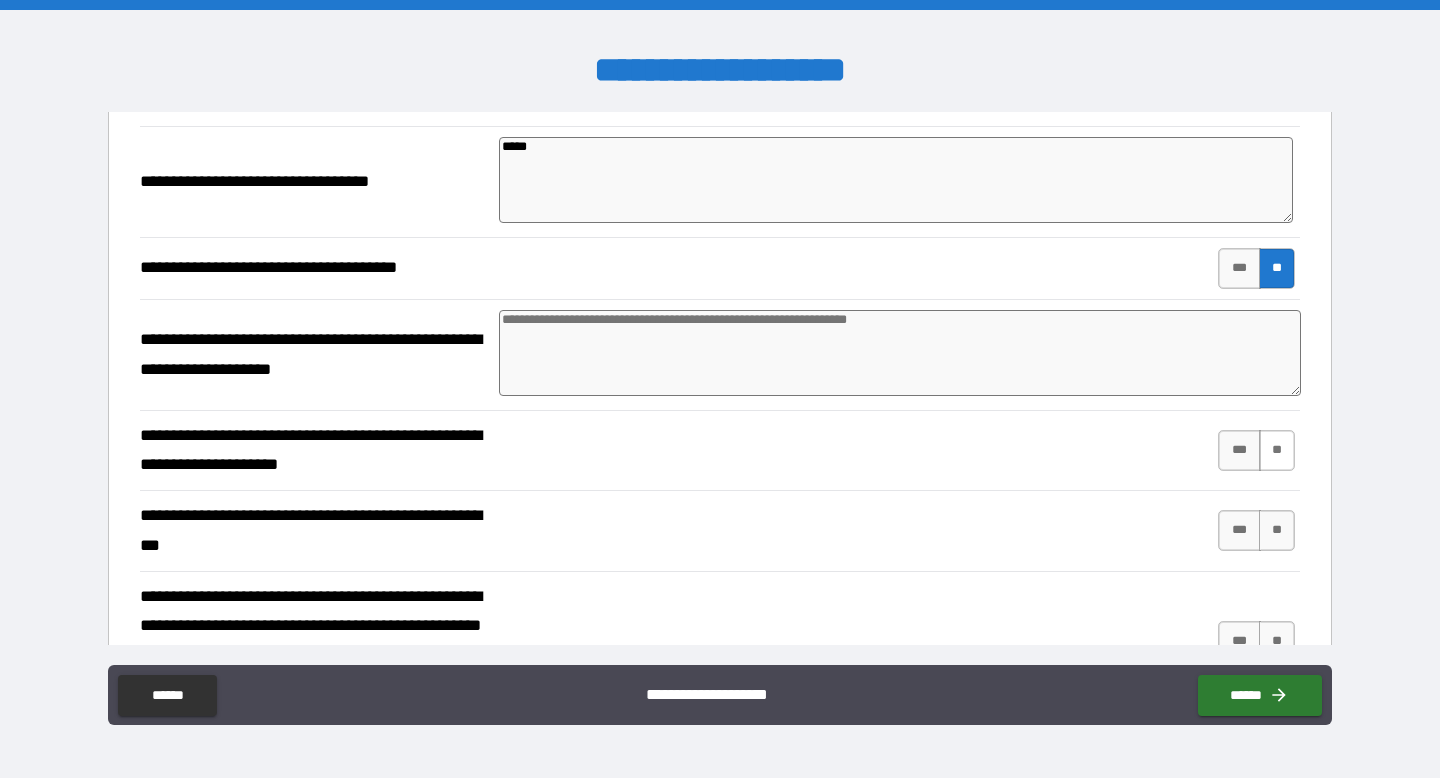 click on "**" at bounding box center [1277, 450] 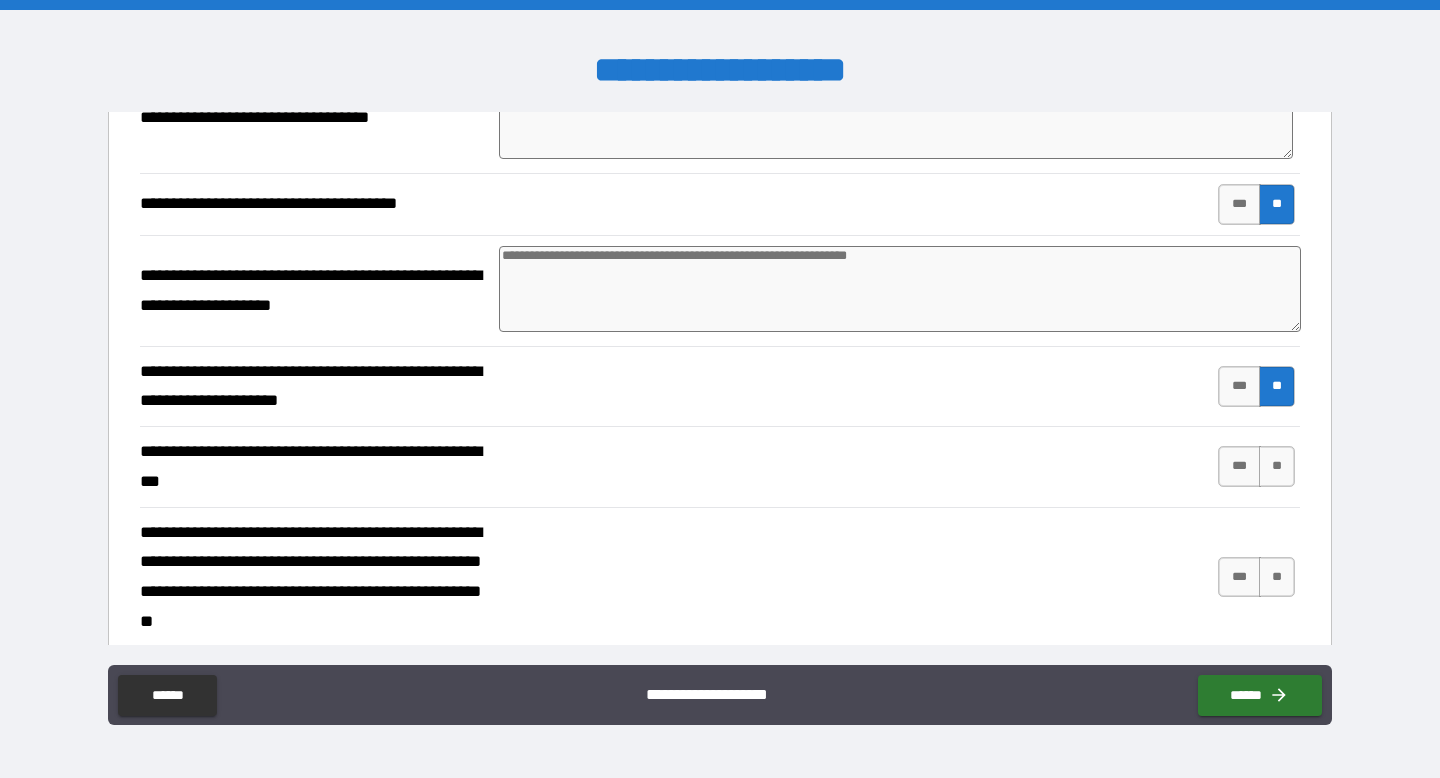 scroll, scrollTop: 1882, scrollLeft: 0, axis: vertical 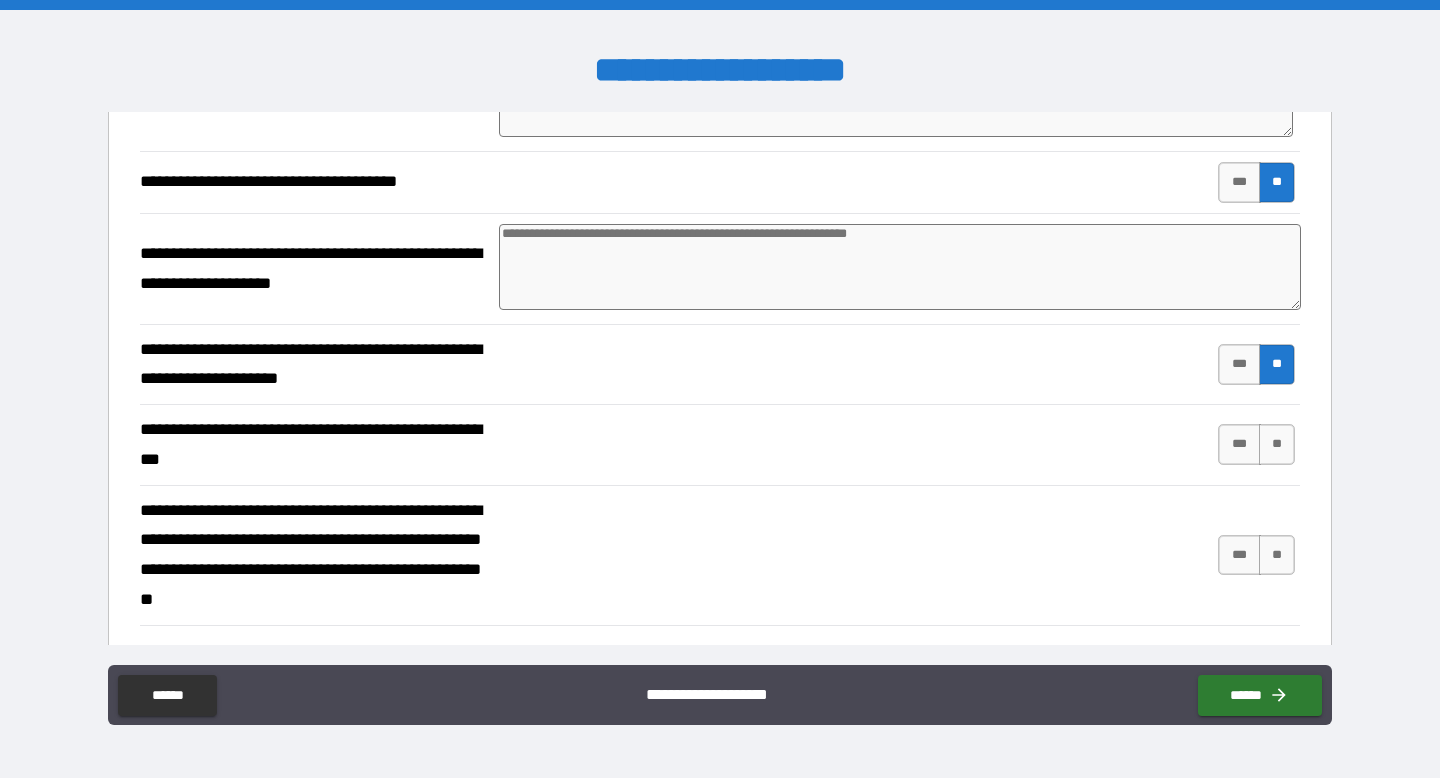 click on "**" at bounding box center [1277, 444] 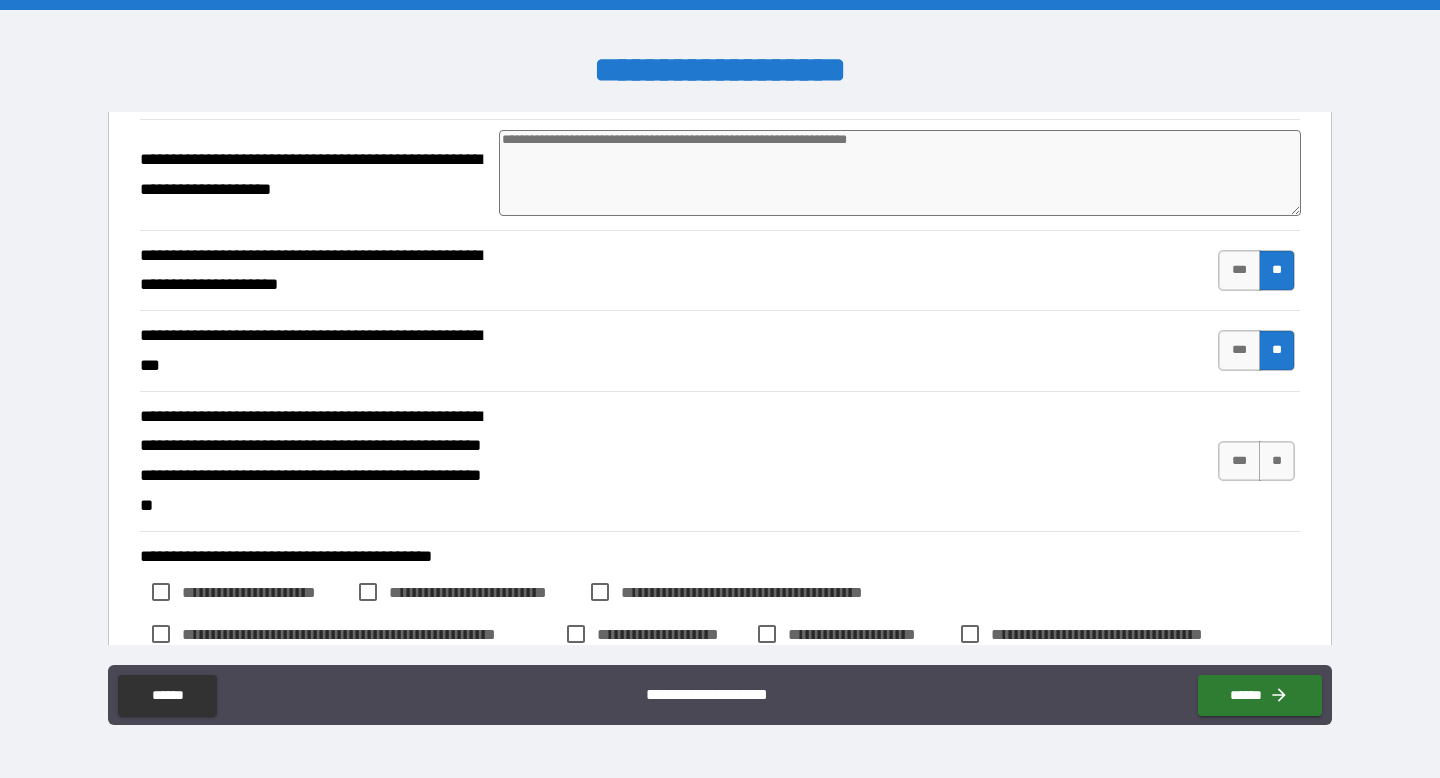 scroll, scrollTop: 1982, scrollLeft: 0, axis: vertical 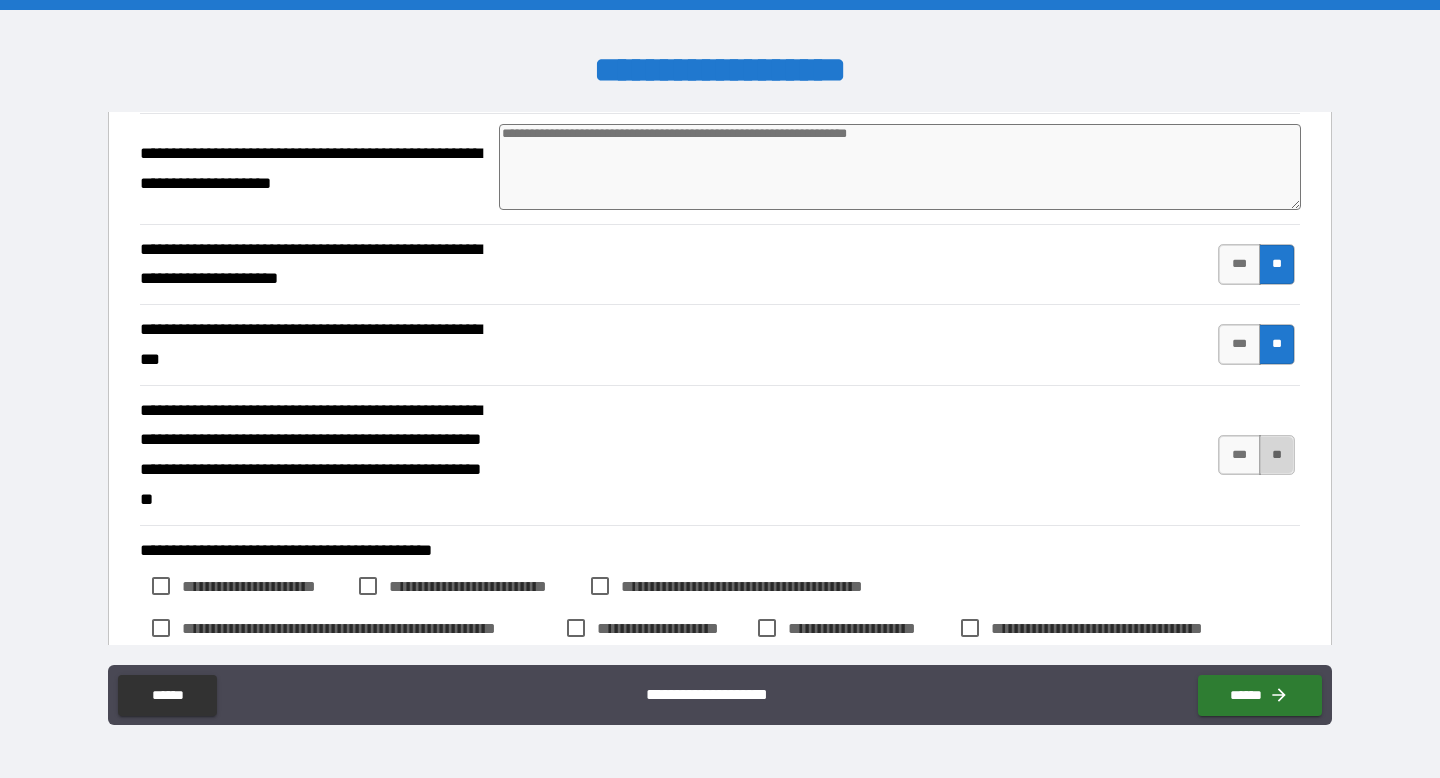 click on "**" at bounding box center [1277, 455] 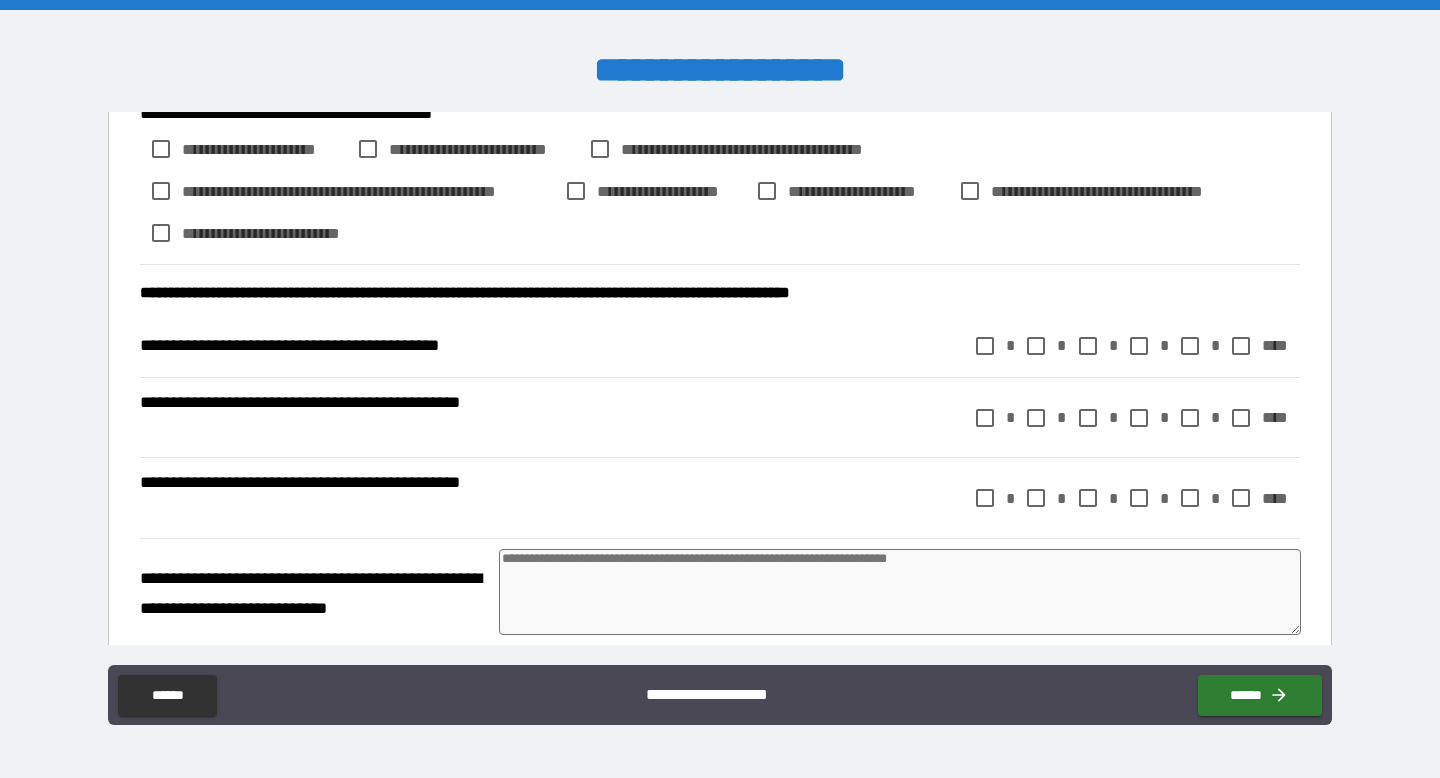 scroll, scrollTop: 2425, scrollLeft: 0, axis: vertical 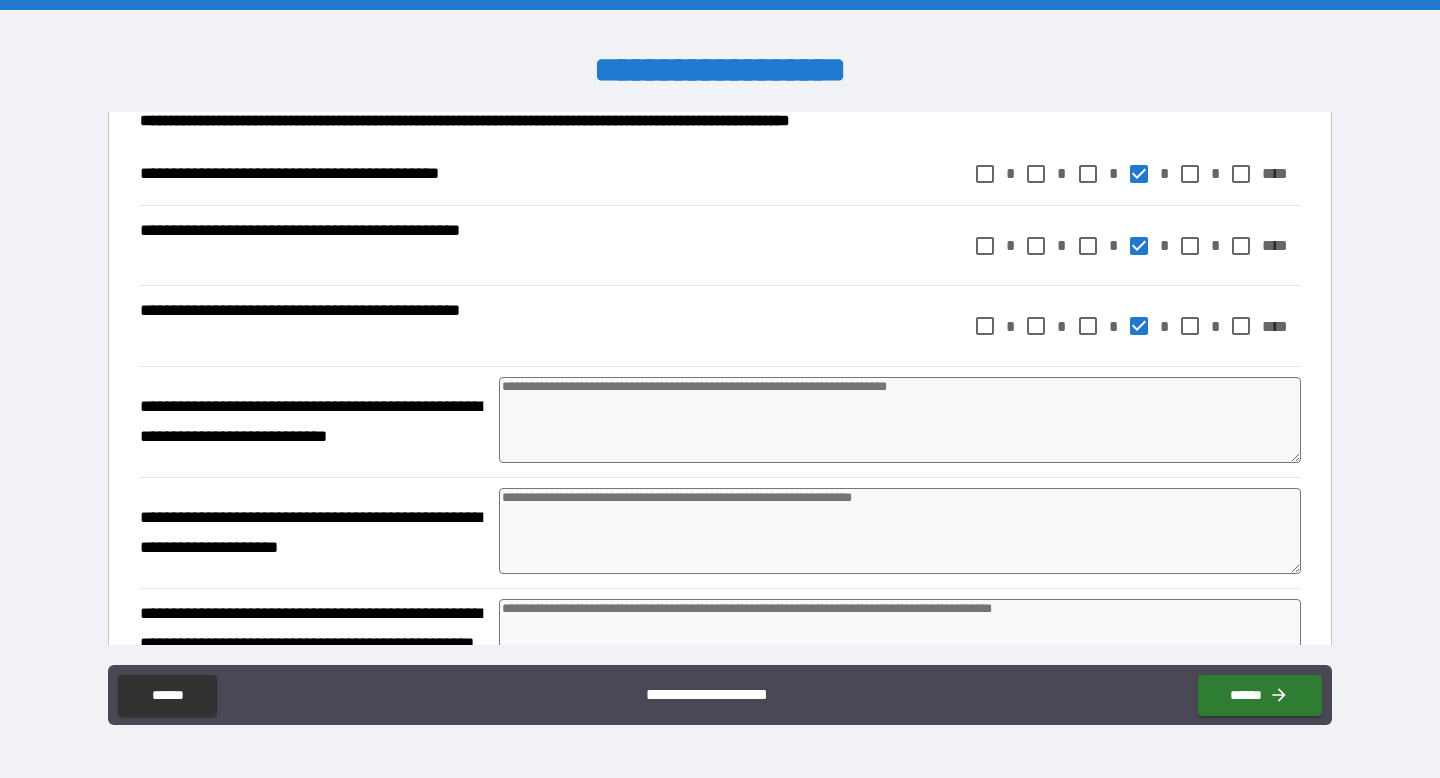 click at bounding box center (900, 420) 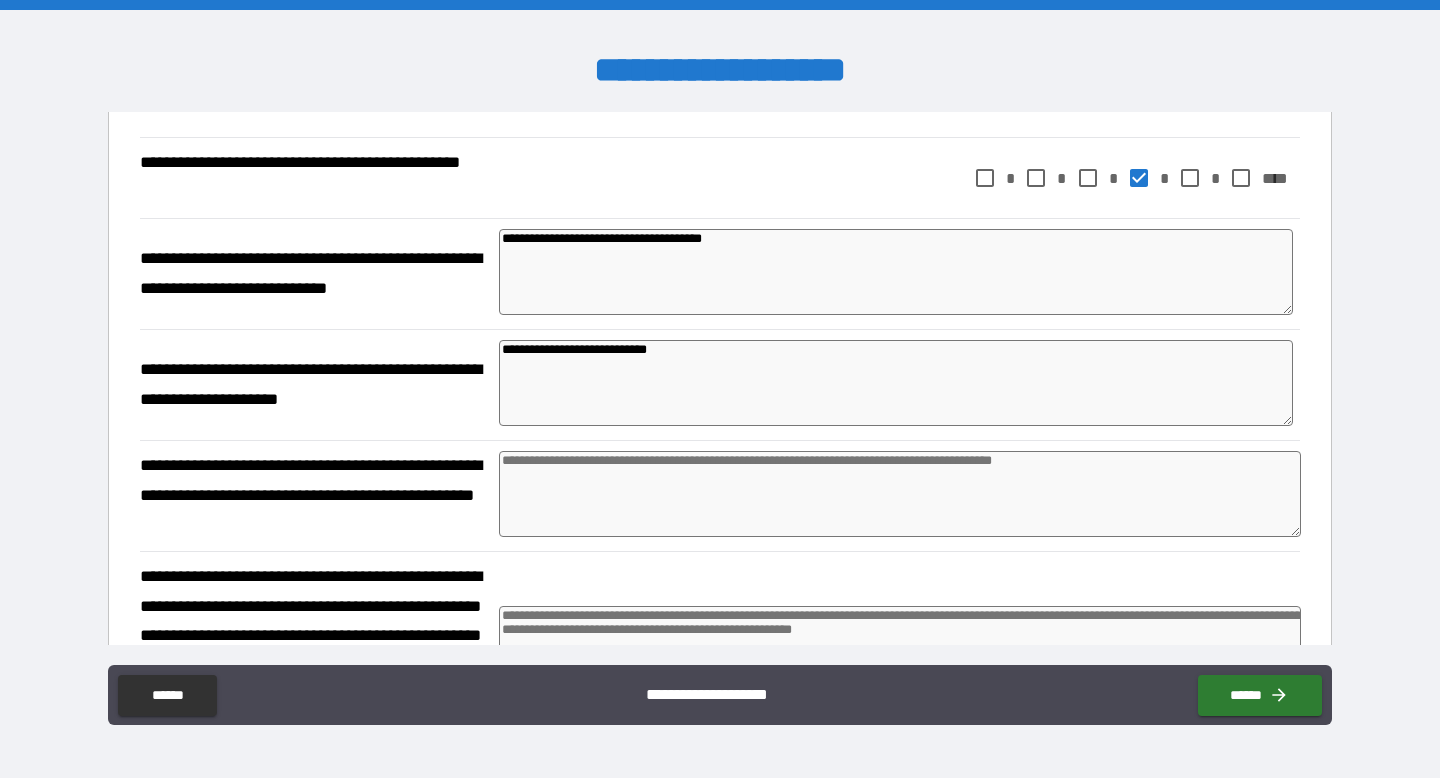 scroll, scrollTop: 2748, scrollLeft: 0, axis: vertical 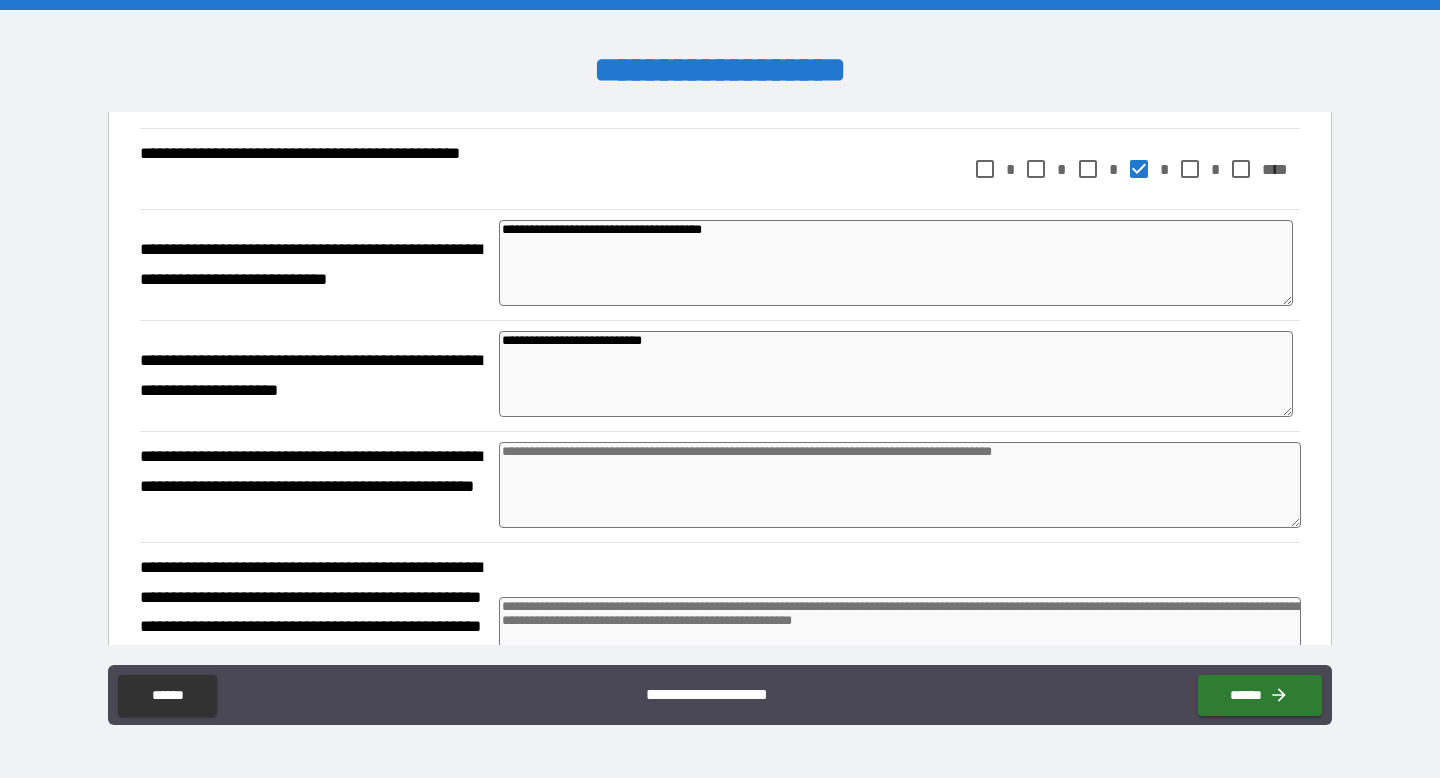 click at bounding box center [900, 485] 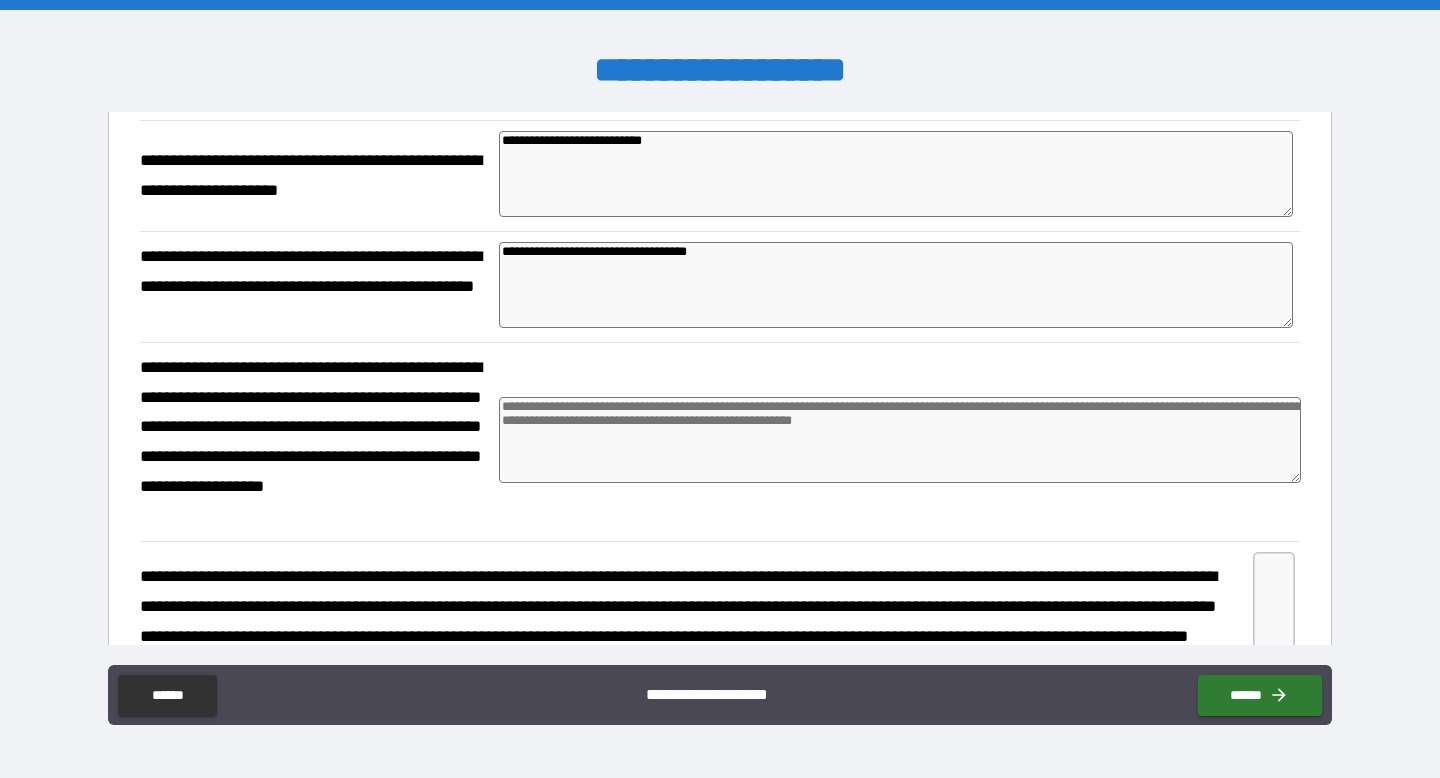 scroll, scrollTop: 2954, scrollLeft: 0, axis: vertical 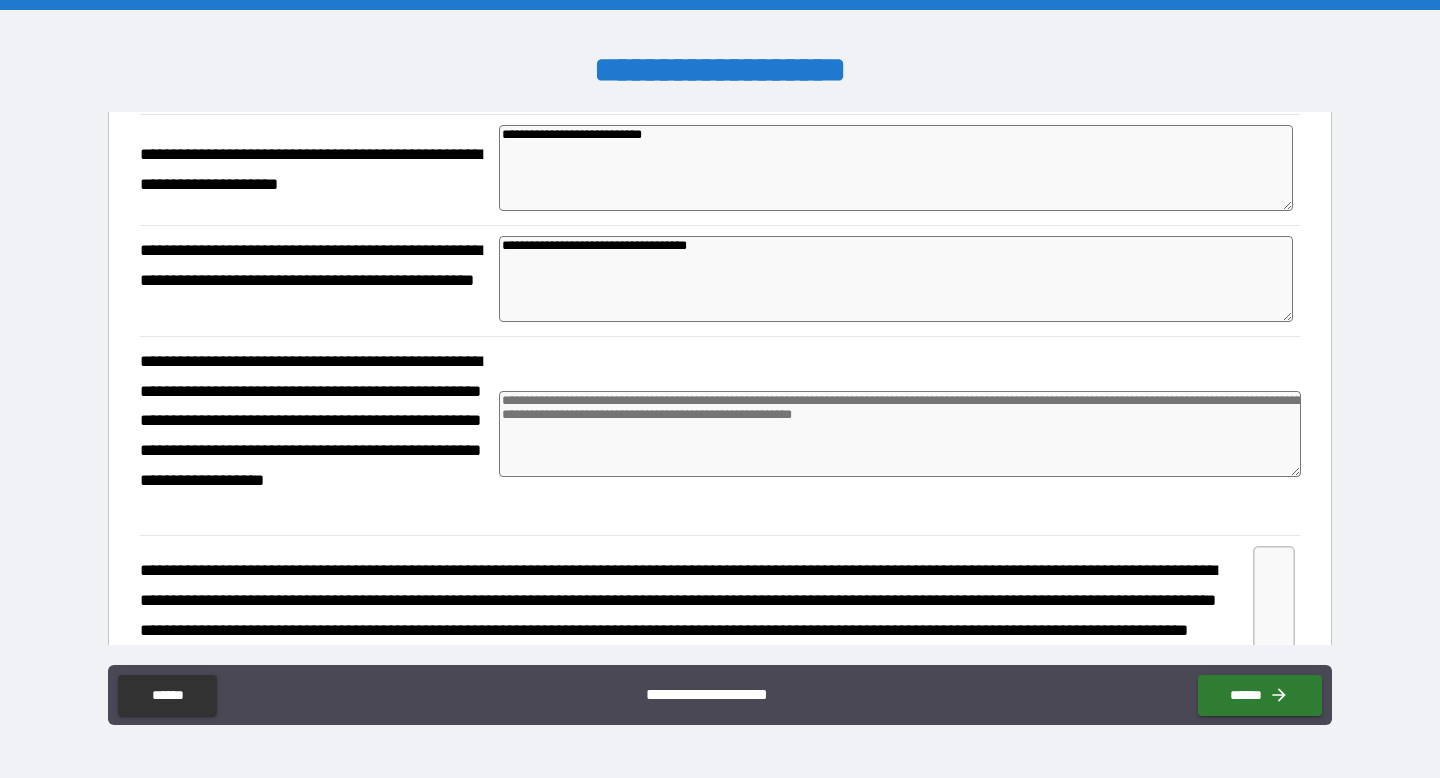 click at bounding box center [900, 434] 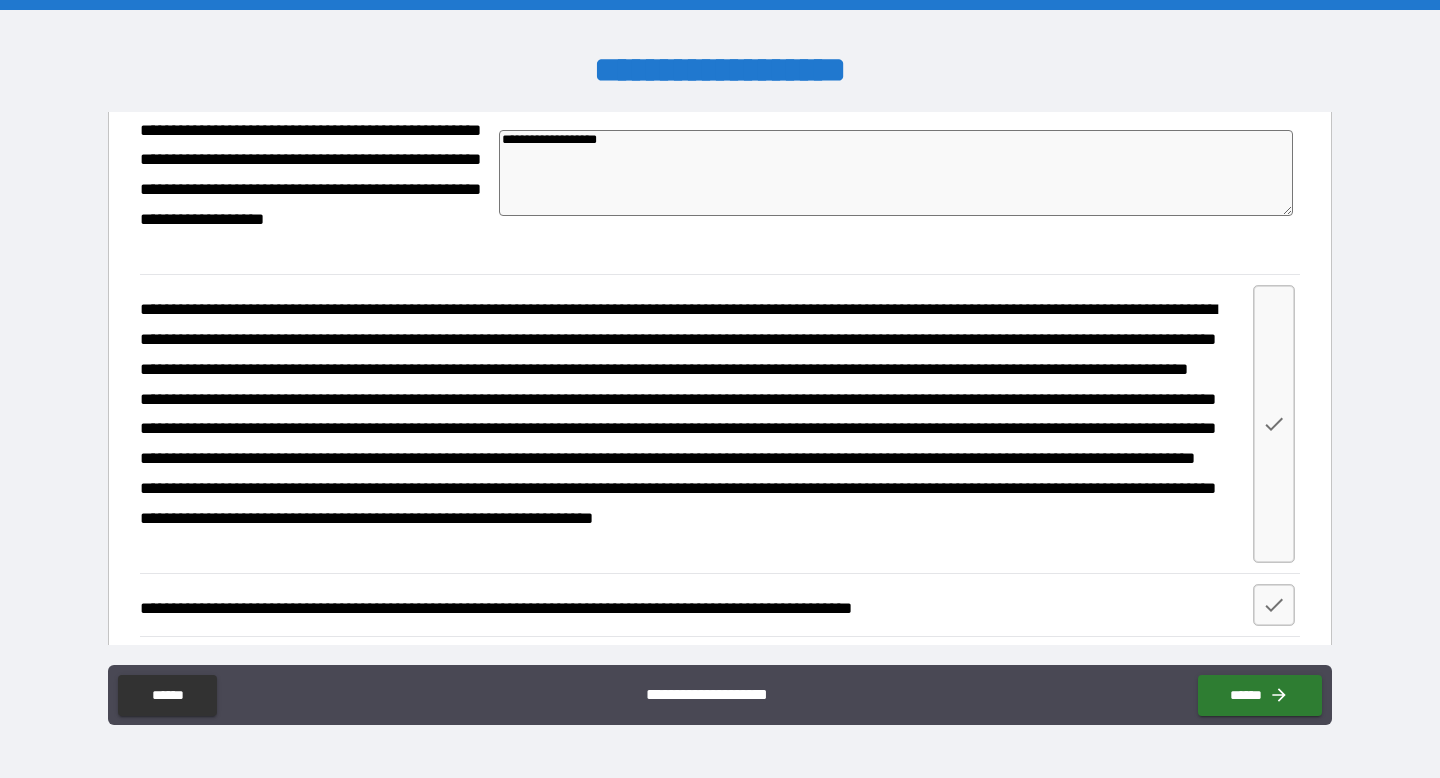 scroll, scrollTop: 3219, scrollLeft: 0, axis: vertical 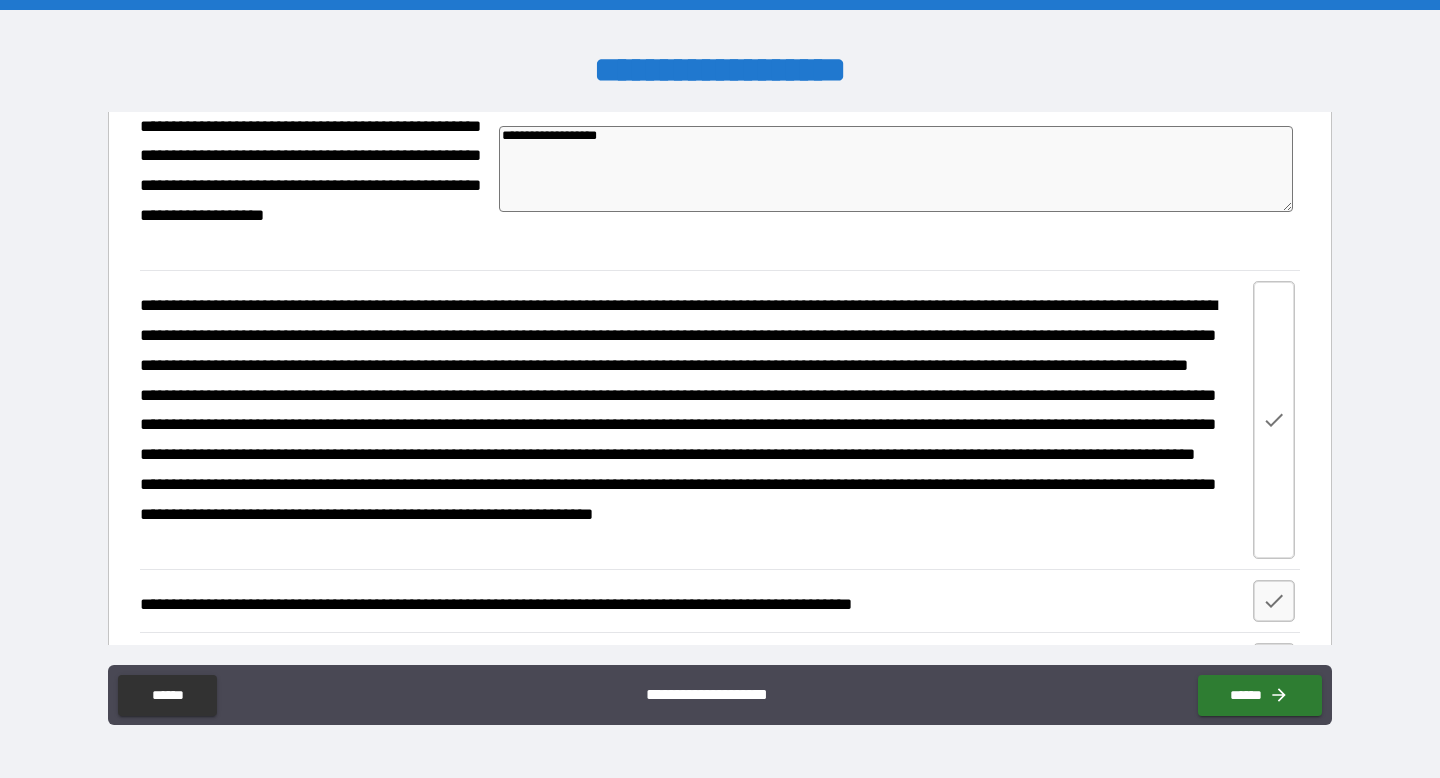 click at bounding box center [1274, 420] 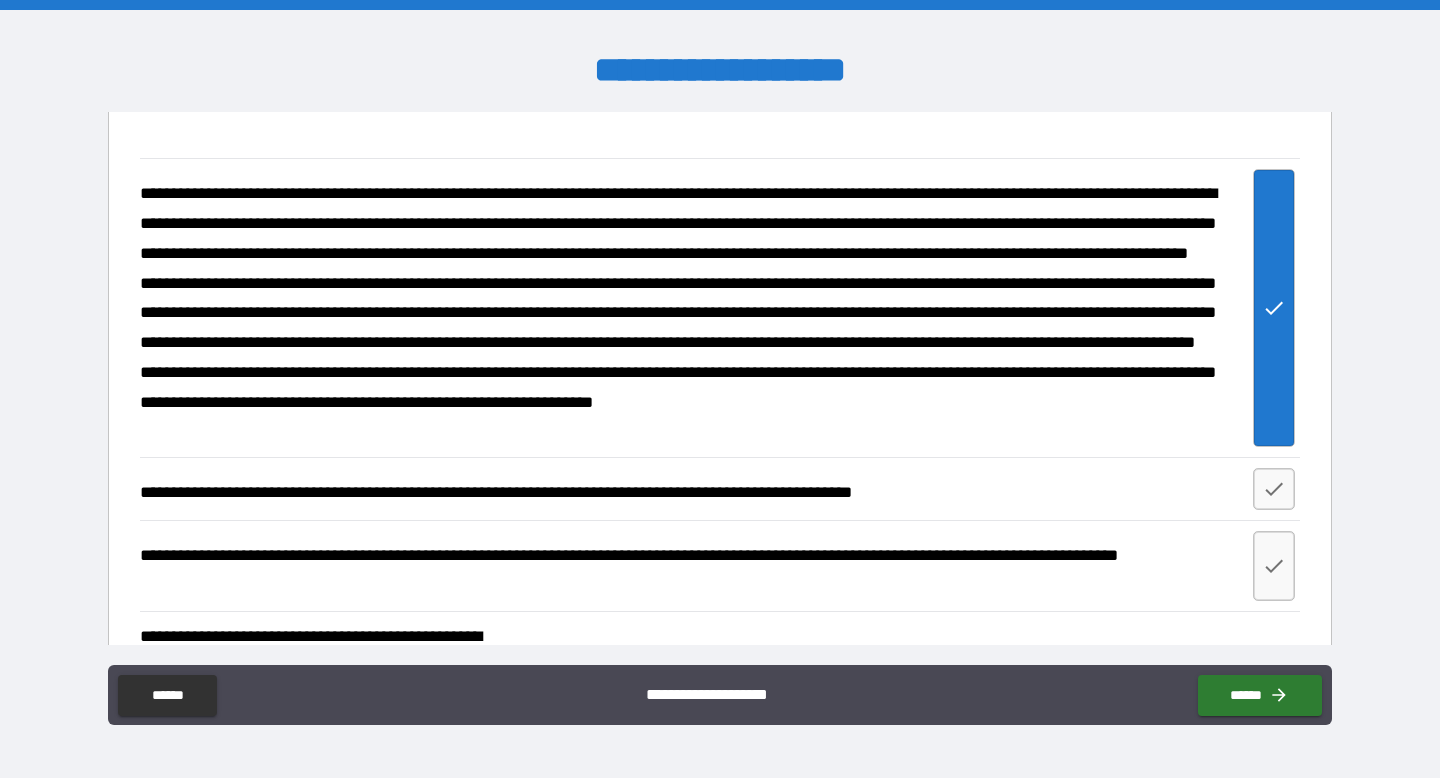 scroll, scrollTop: 3405, scrollLeft: 0, axis: vertical 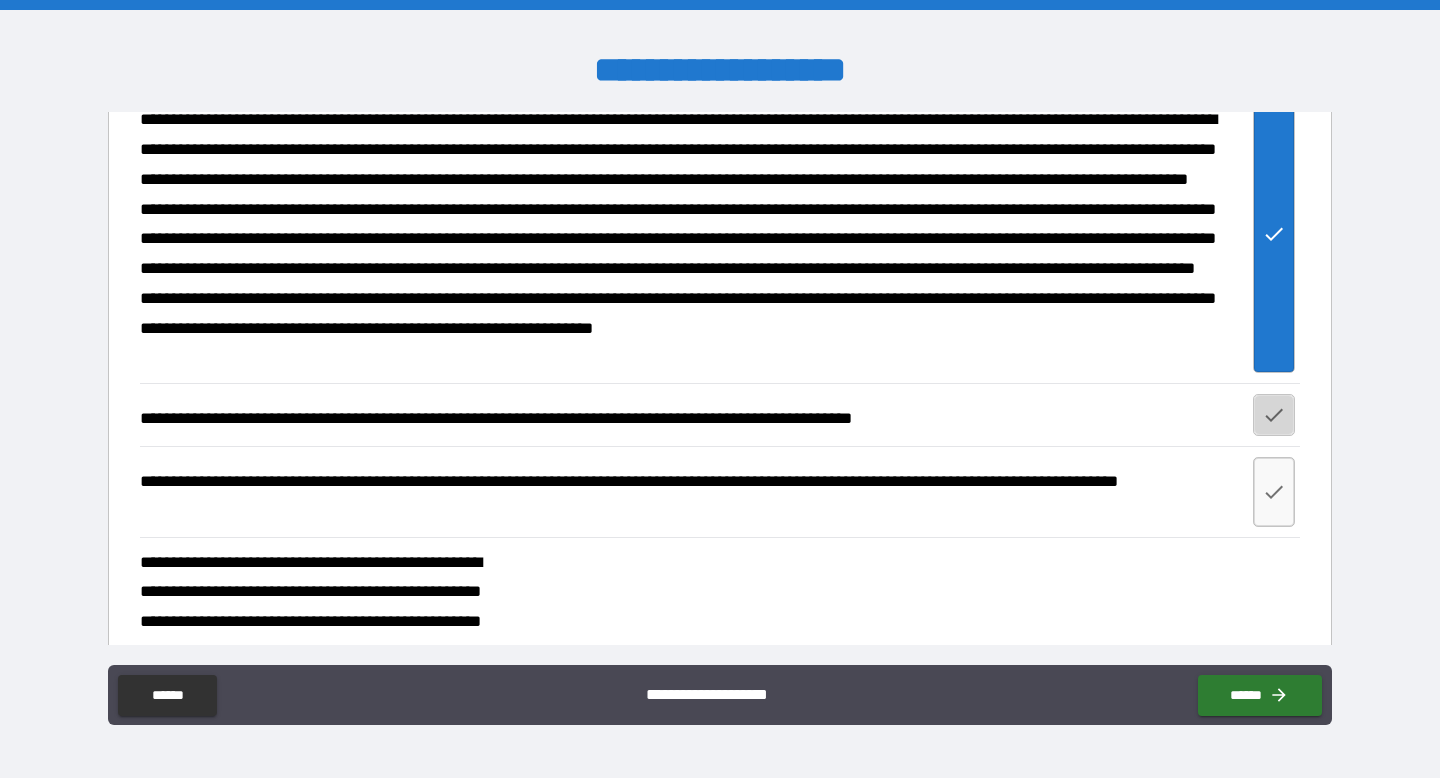 click 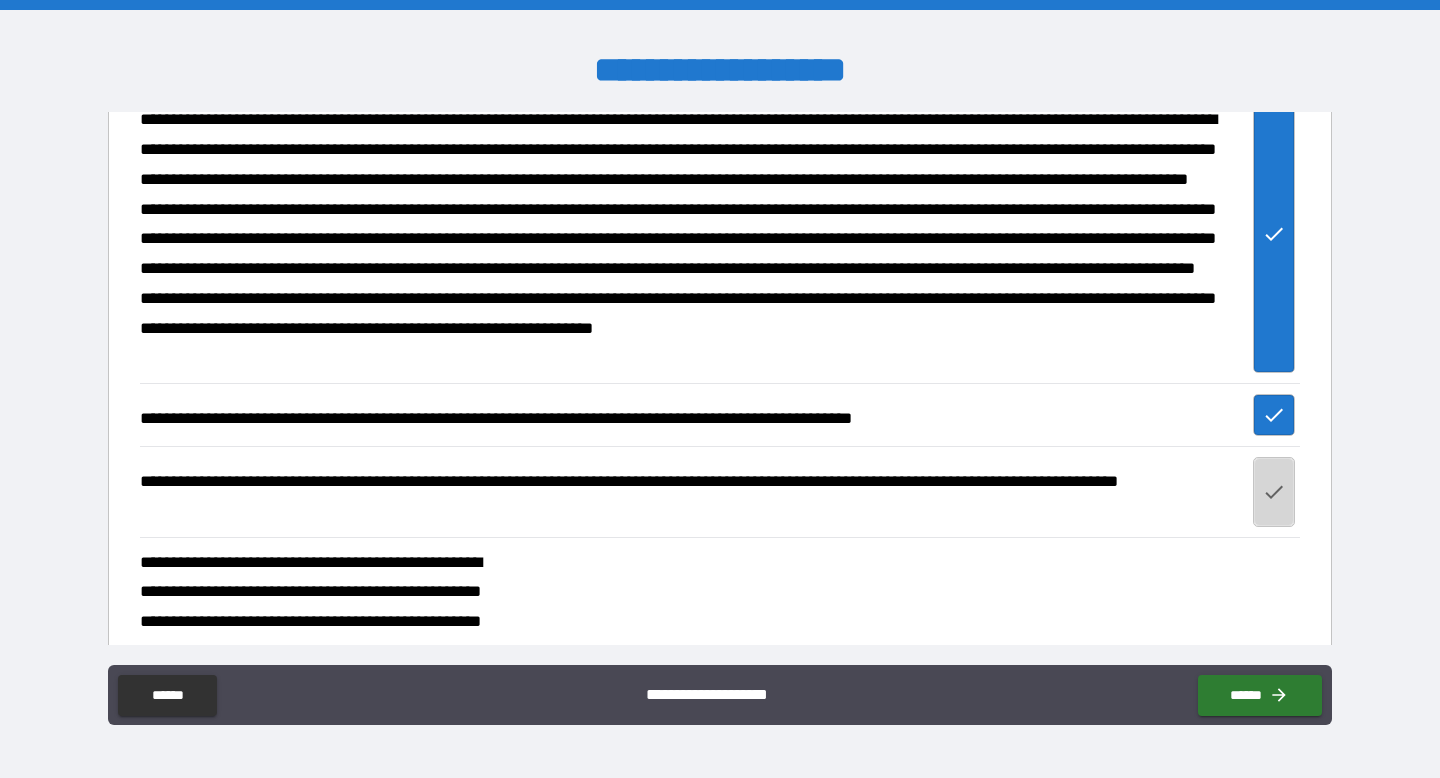 click 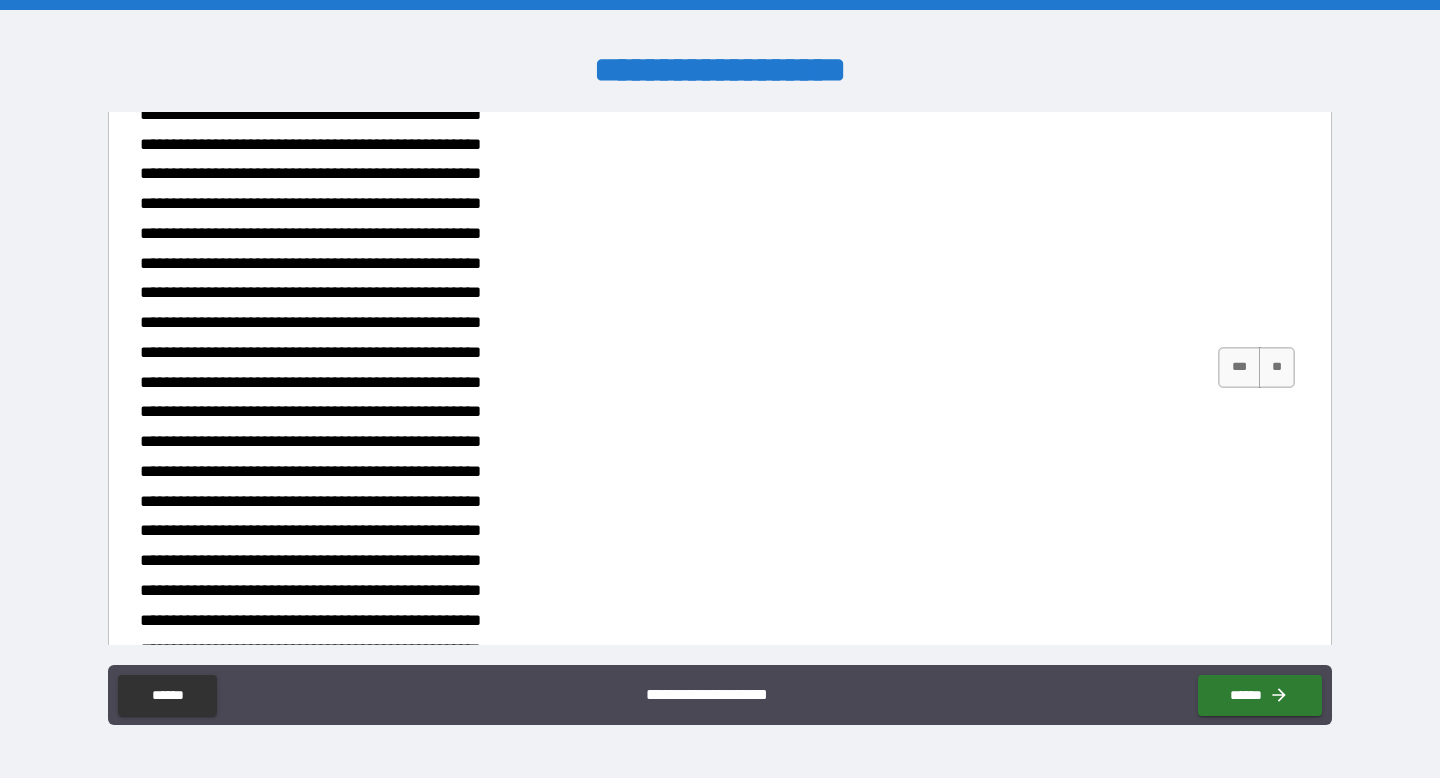 scroll, scrollTop: 4191, scrollLeft: 0, axis: vertical 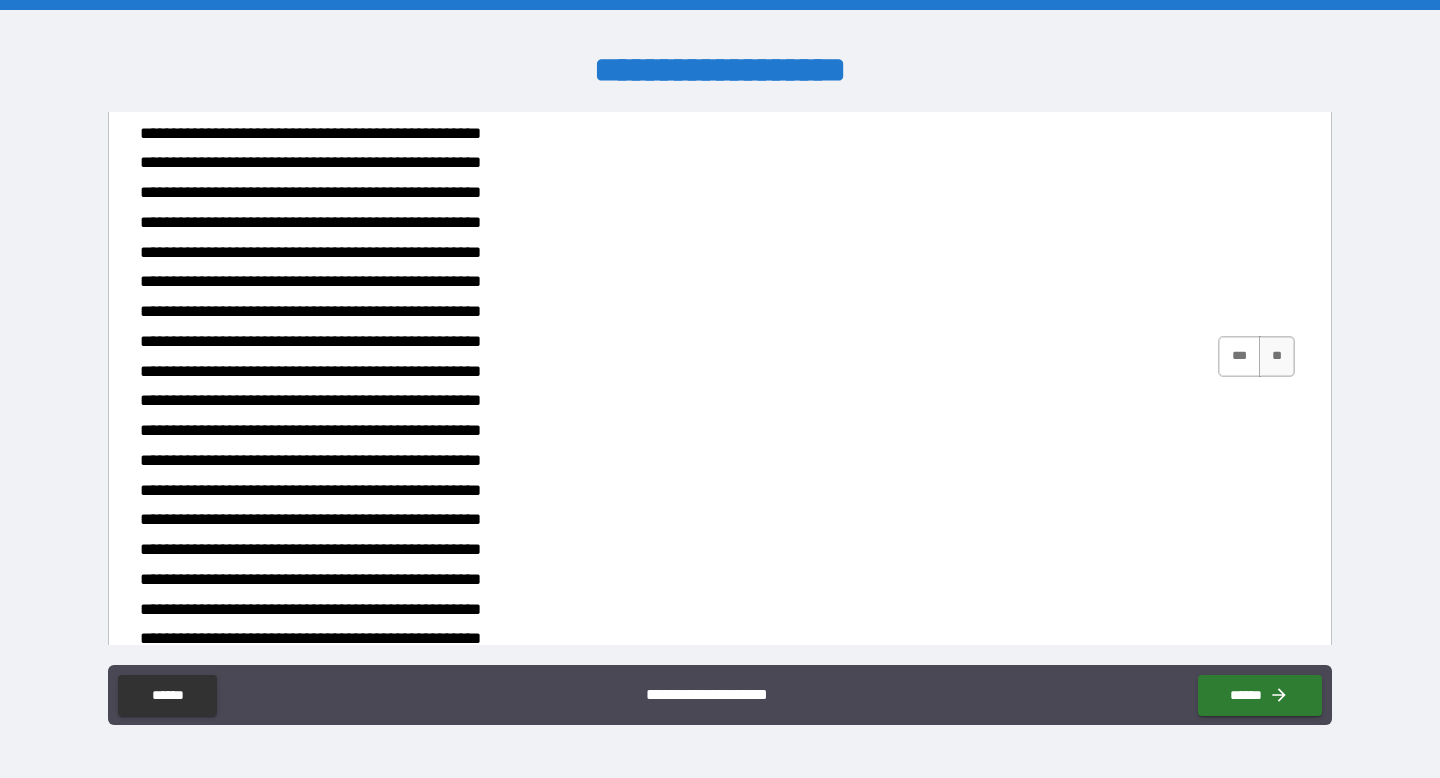 click on "***" at bounding box center (1239, 356) 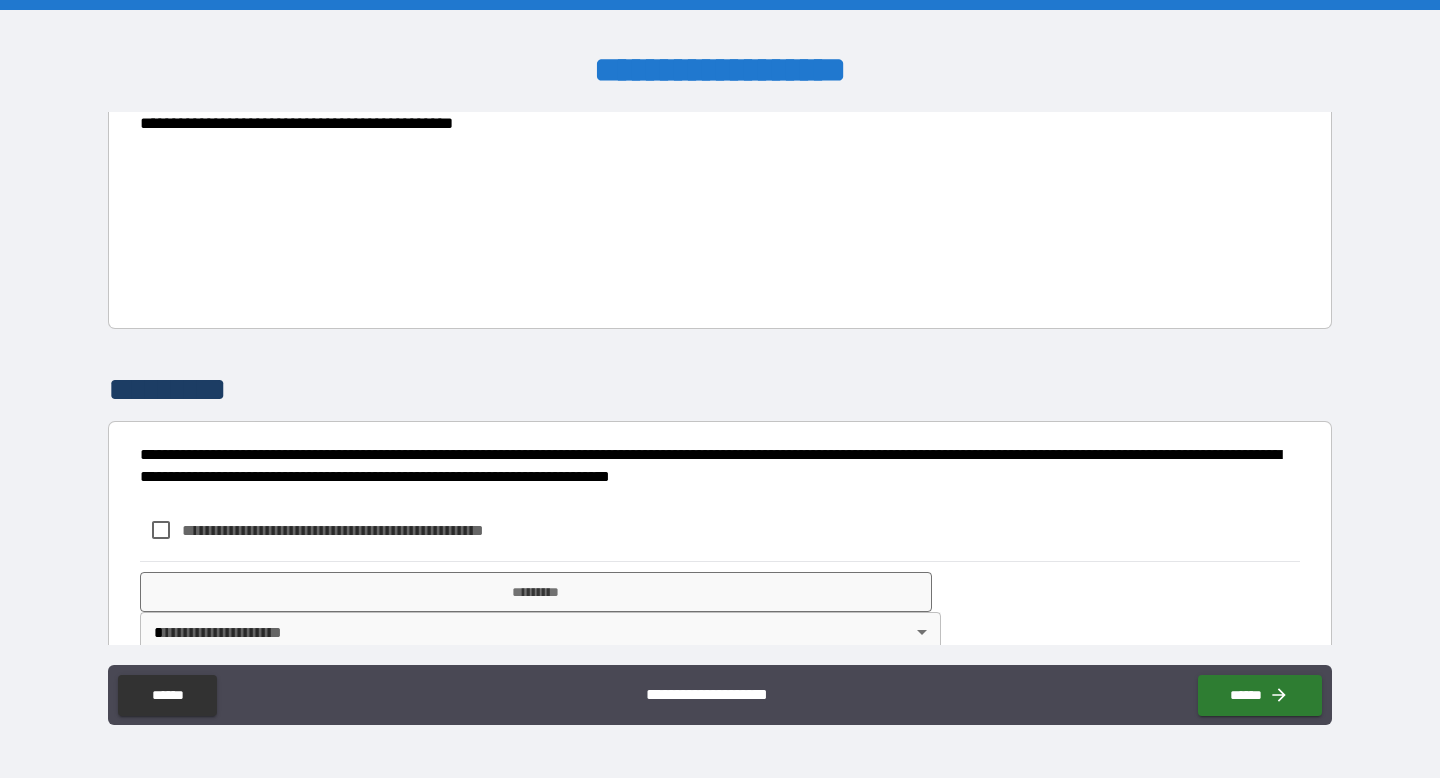 scroll, scrollTop: 4863, scrollLeft: 0, axis: vertical 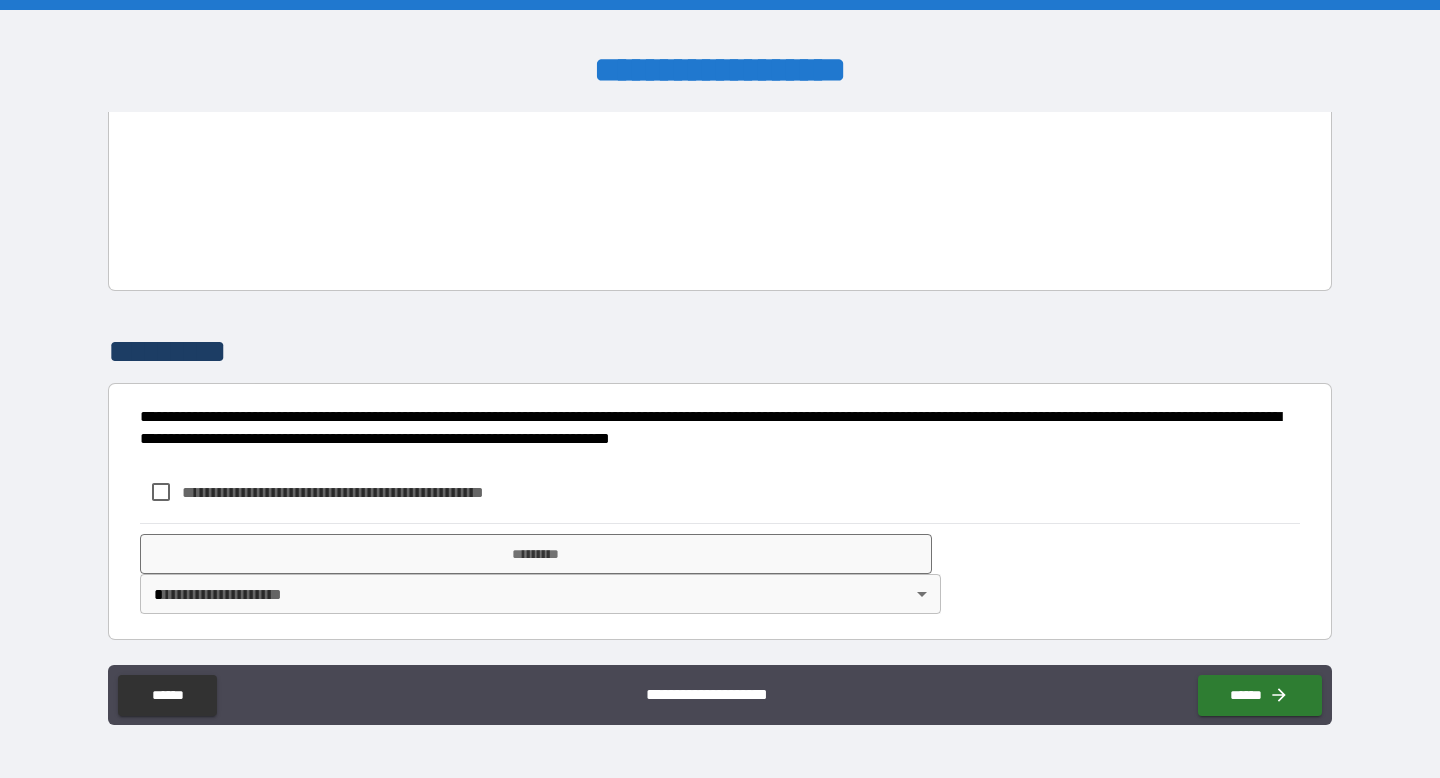 click on "**********" at bounding box center (366, 492) 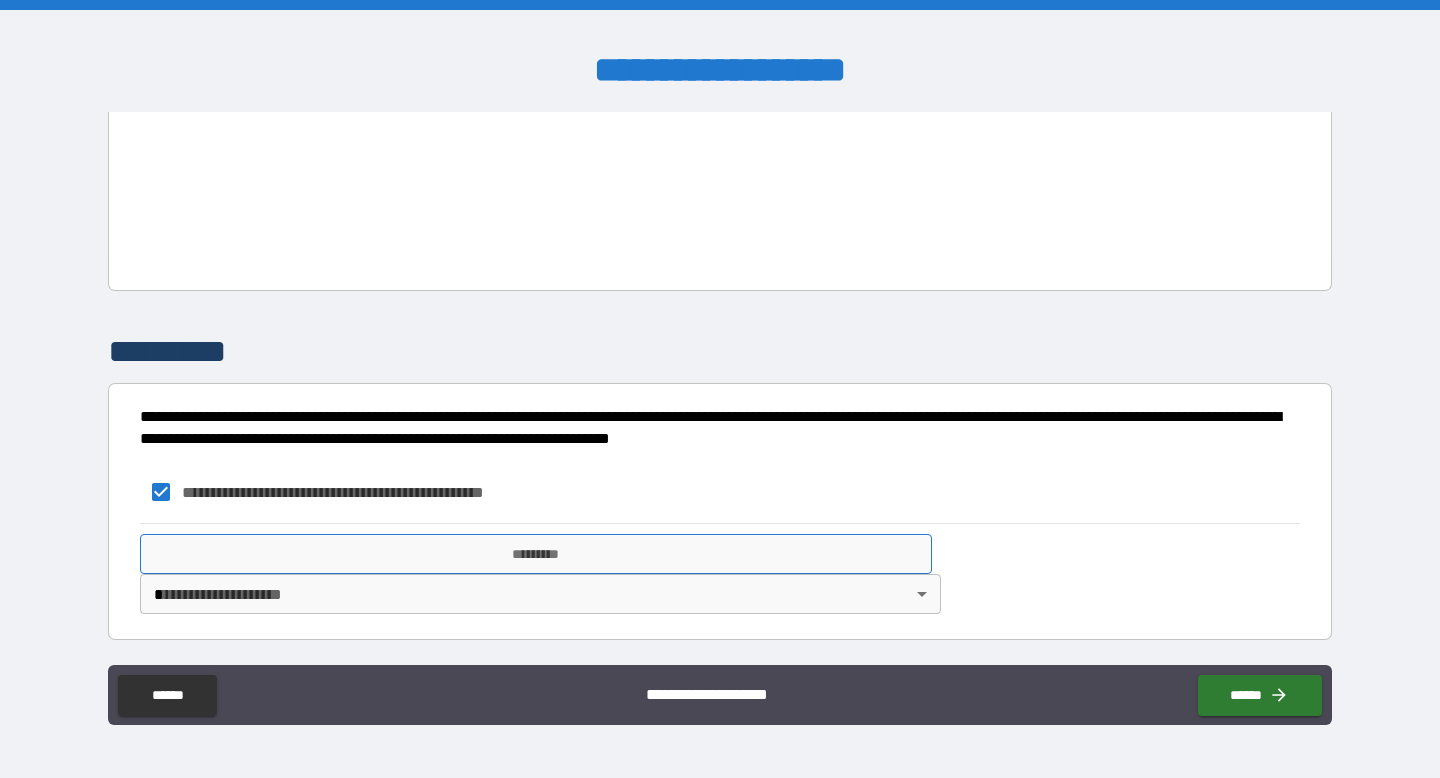 click on "*********" at bounding box center (536, 554) 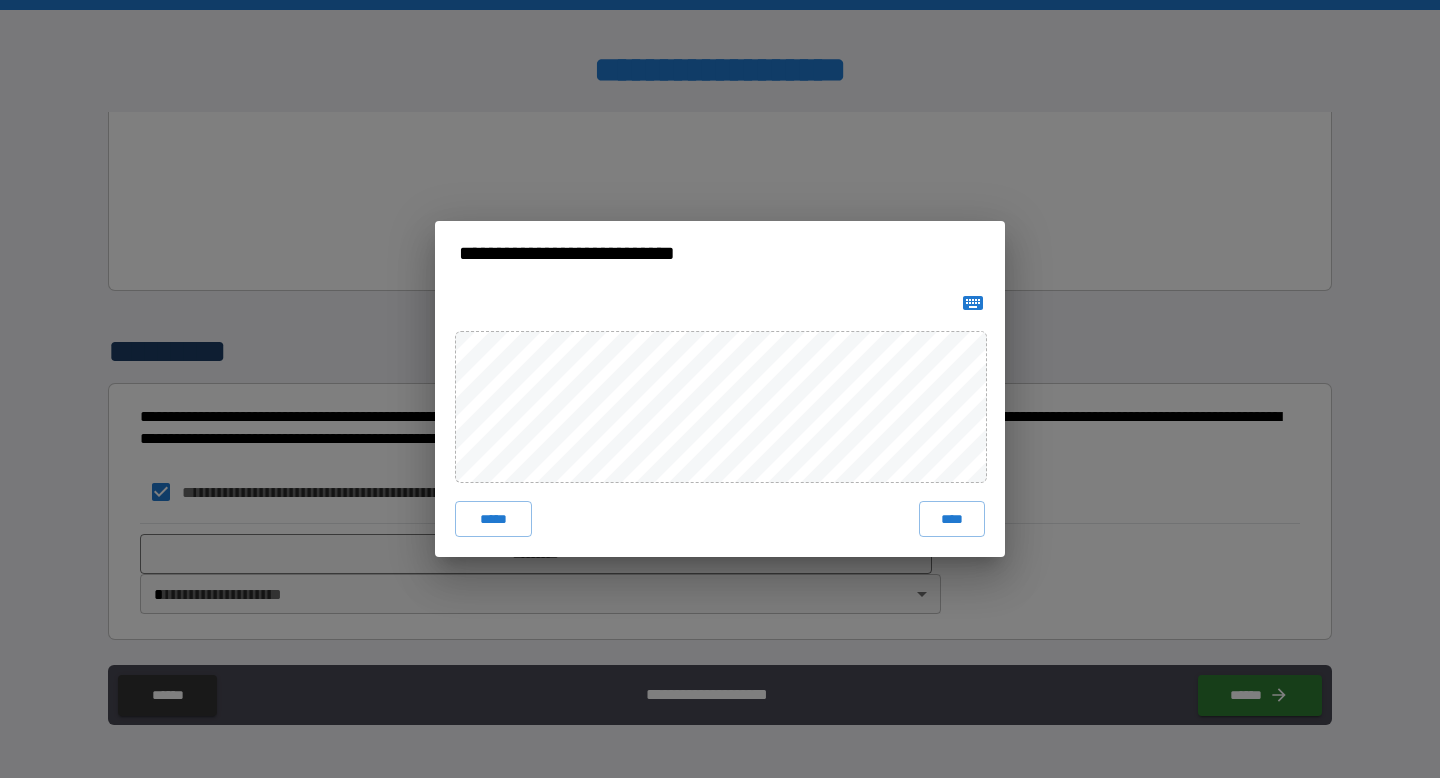 click 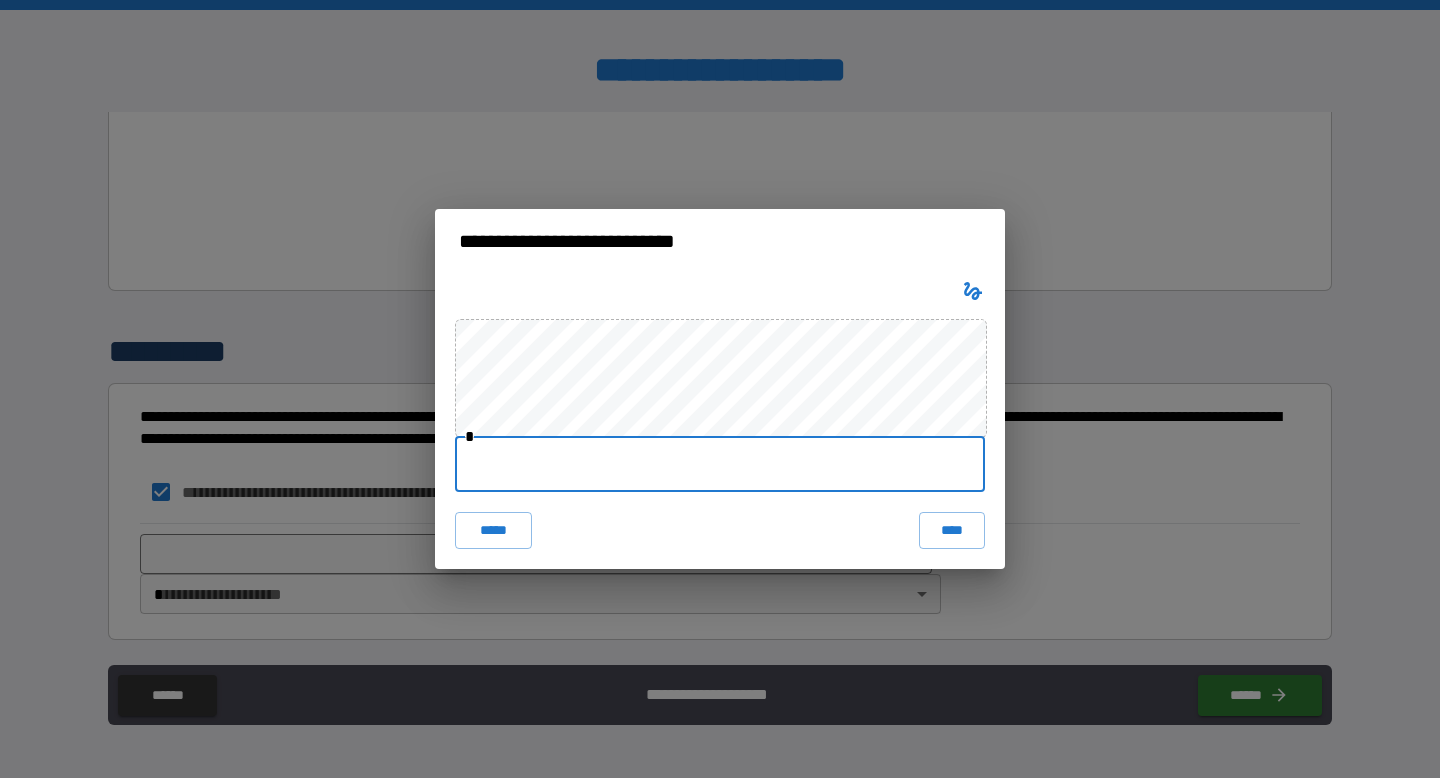 click at bounding box center (720, 464) 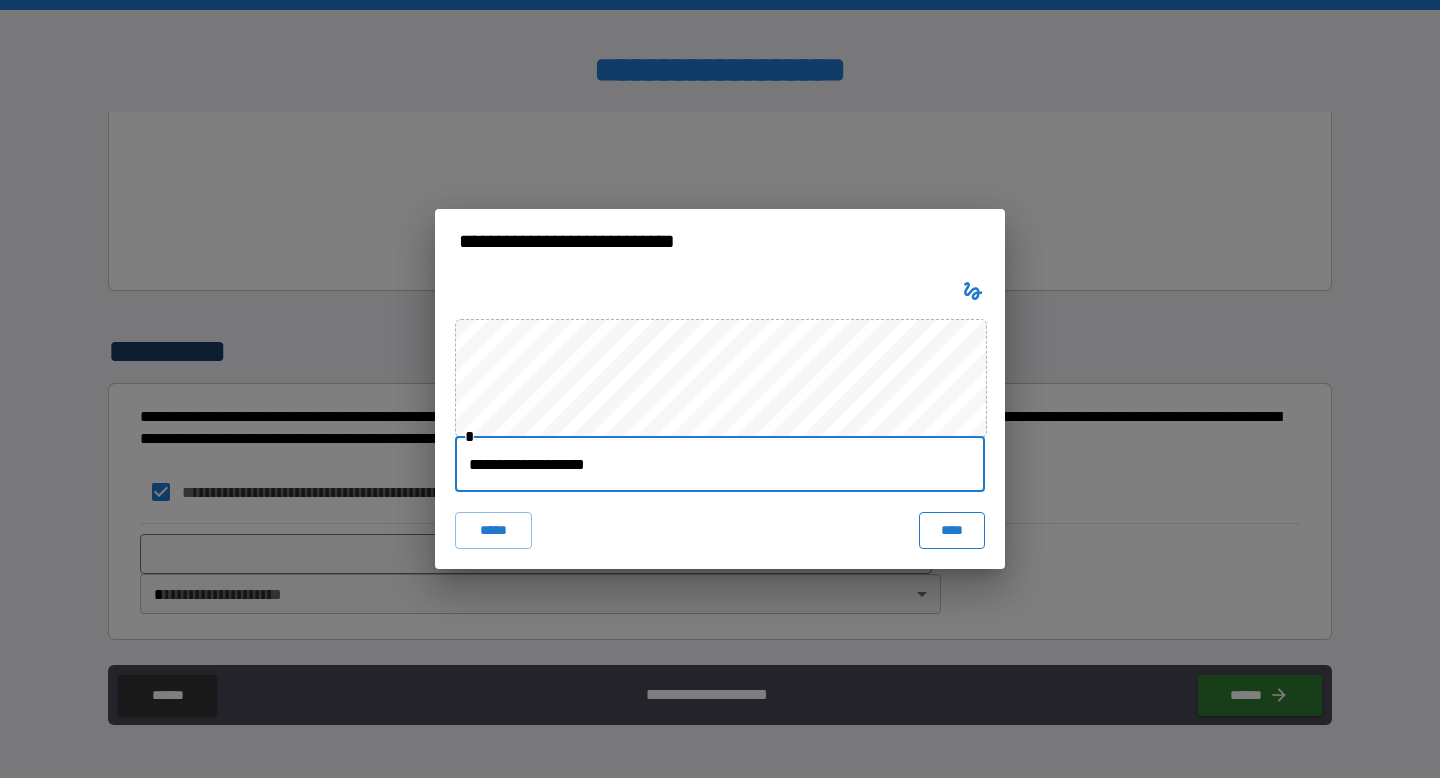 click on "****" at bounding box center [952, 530] 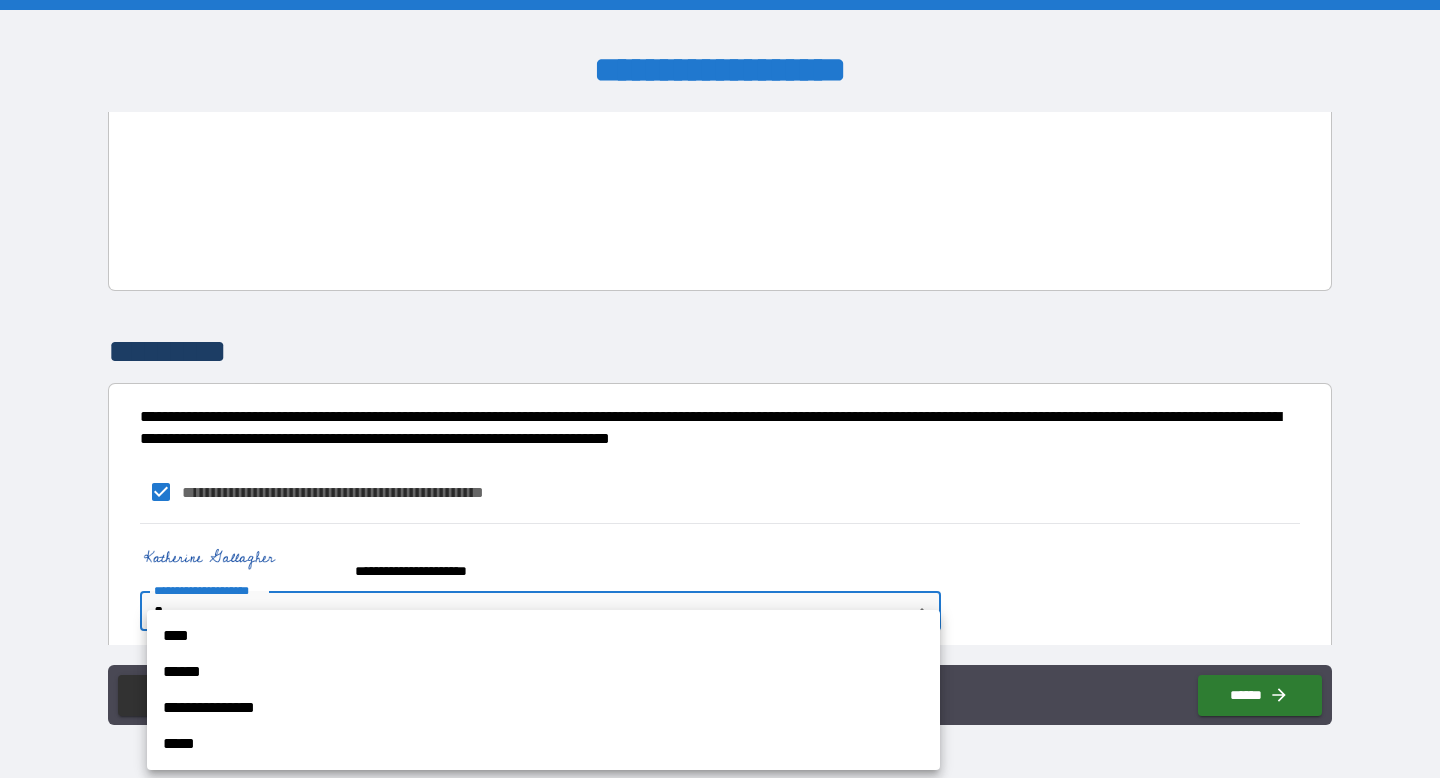 click on "**********" at bounding box center (720, 389) 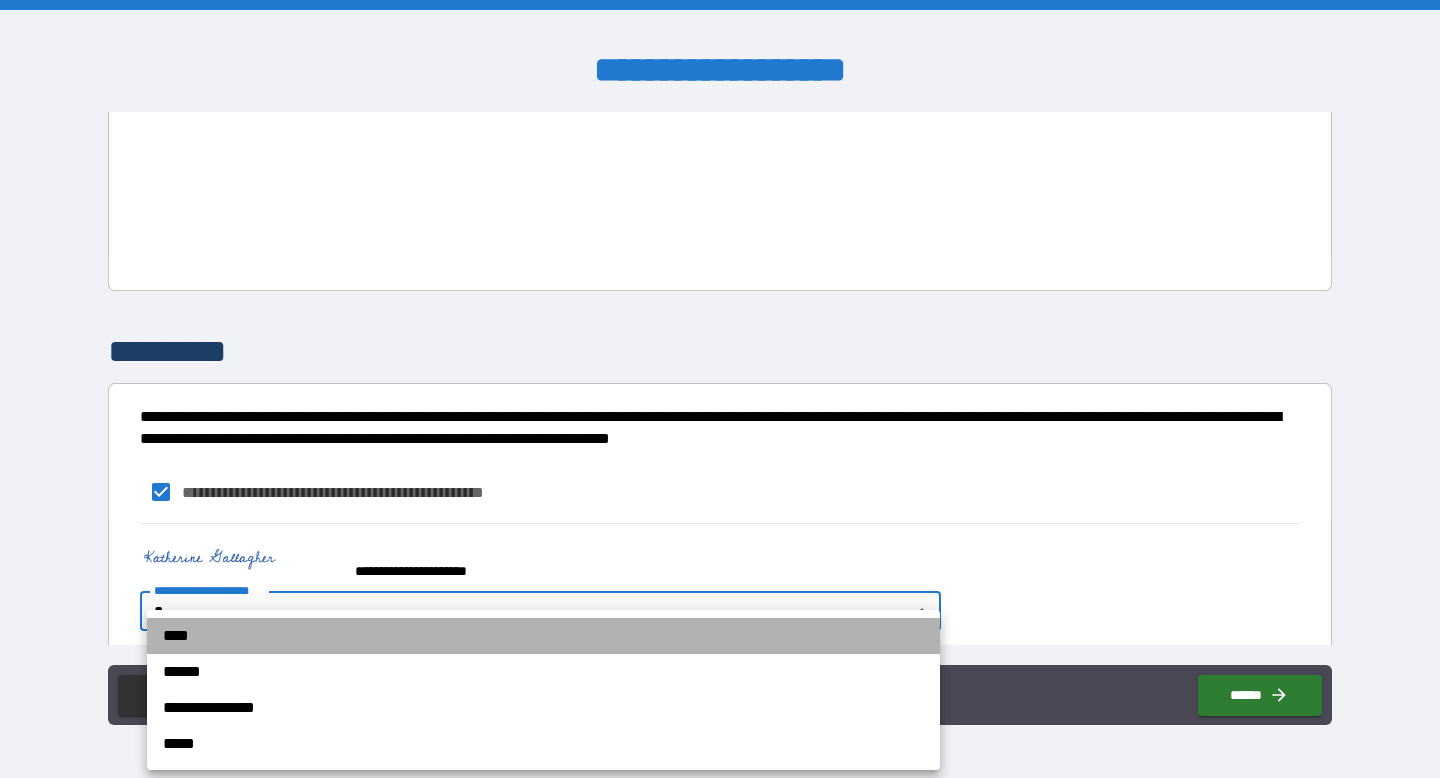 click on "****" at bounding box center (543, 636) 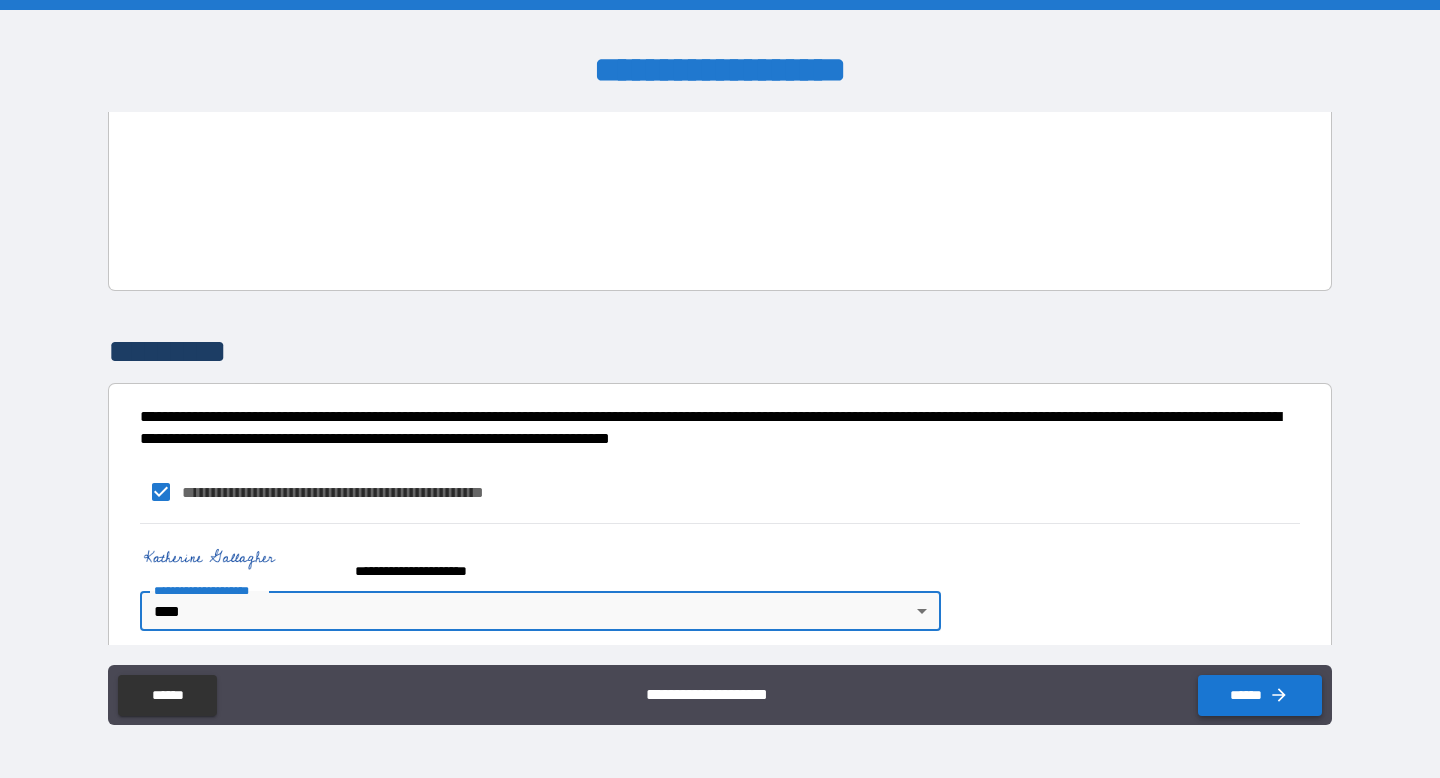 click 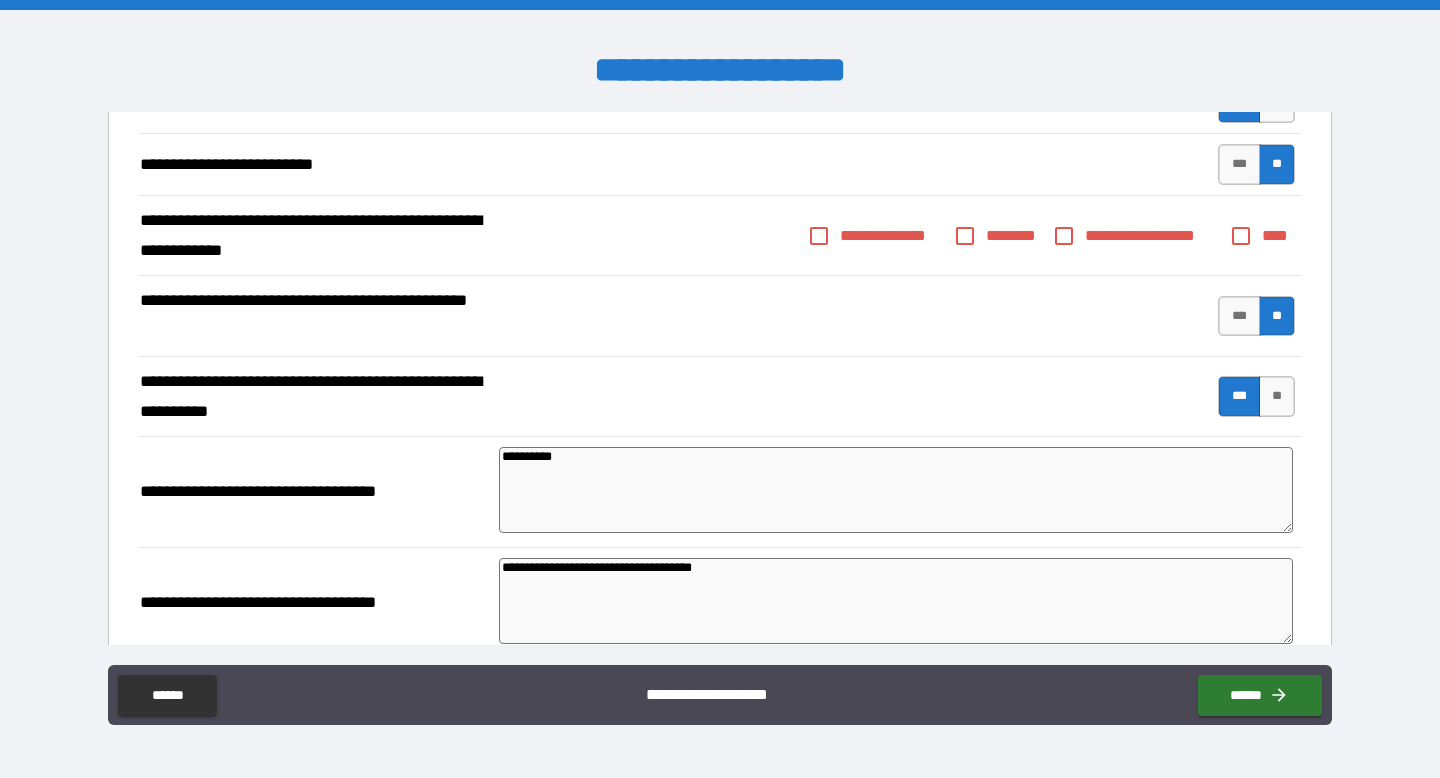 scroll, scrollTop: 593, scrollLeft: 0, axis: vertical 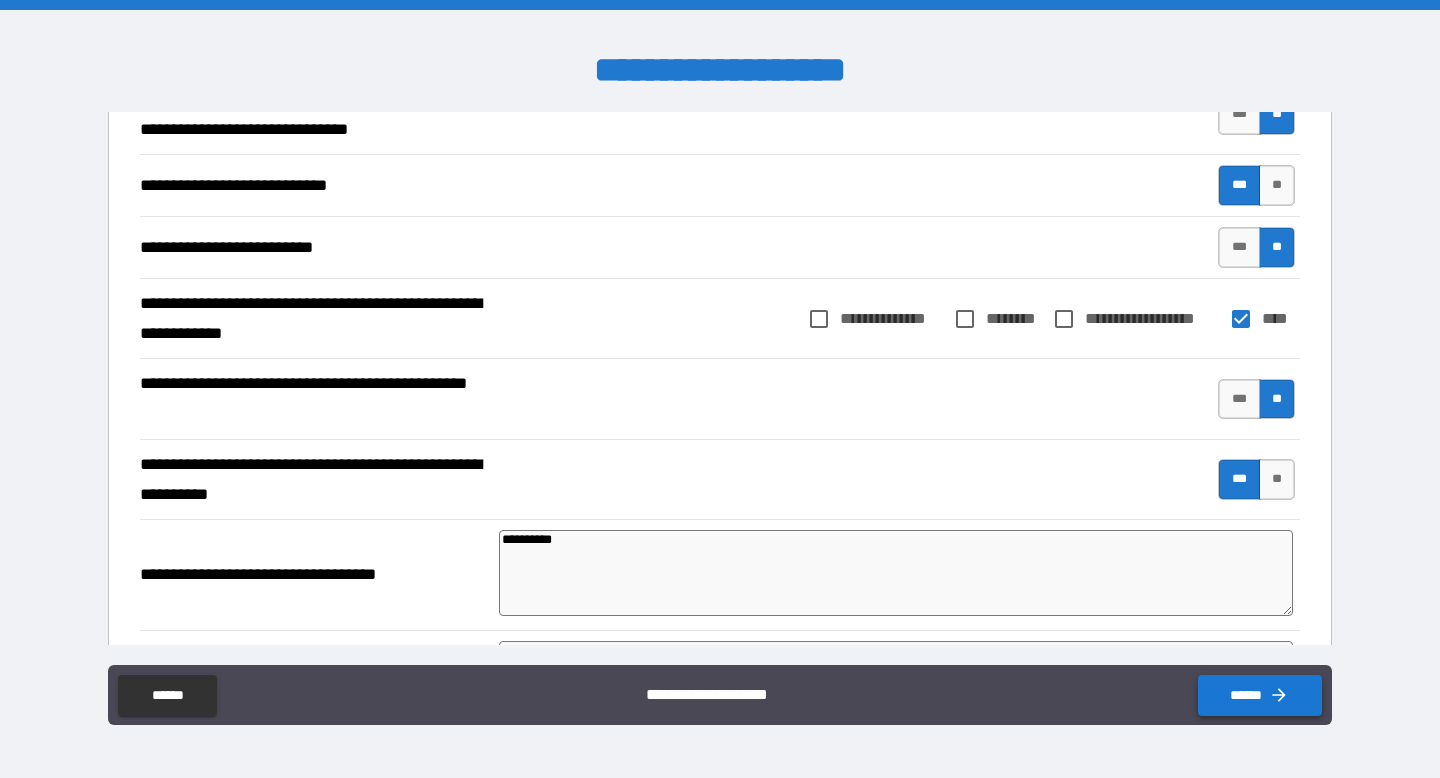 click 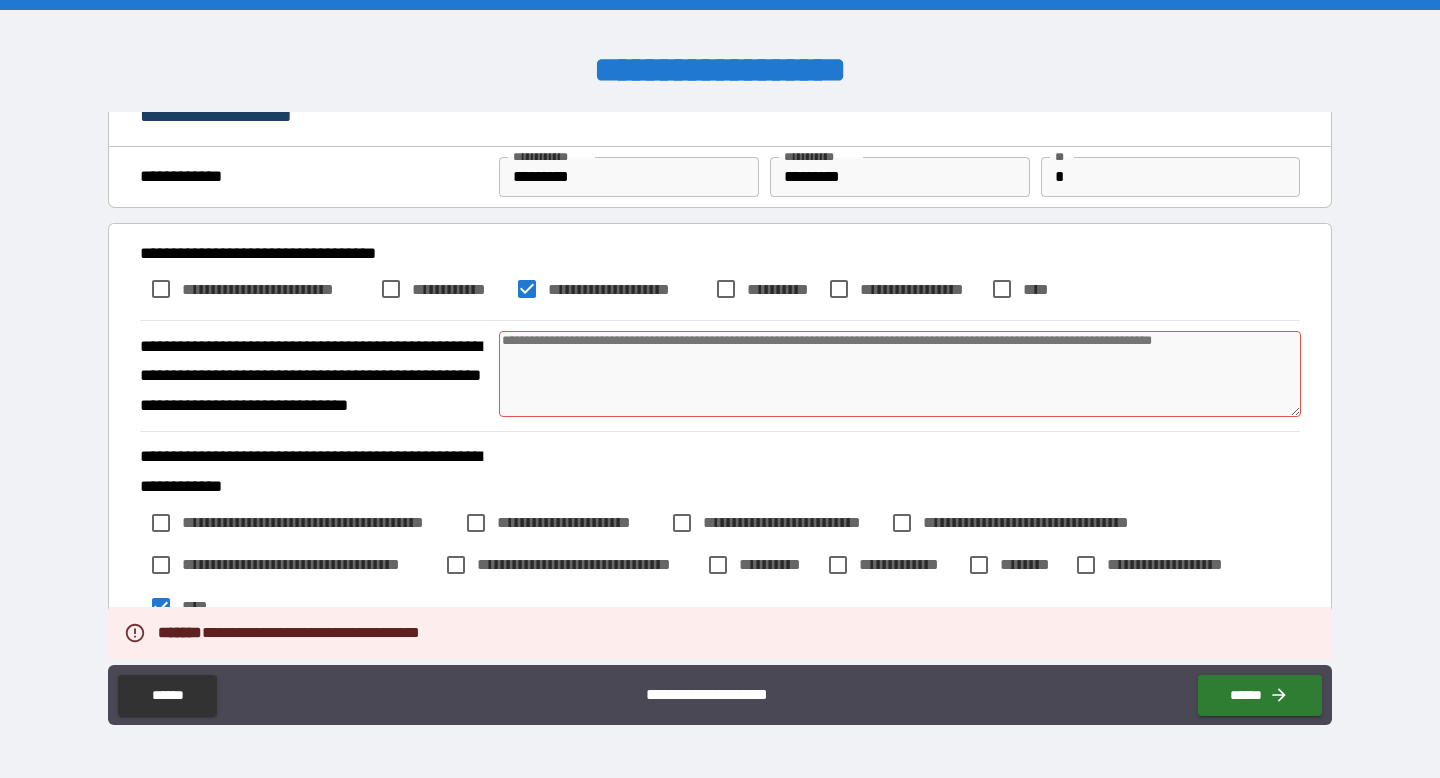 scroll, scrollTop: 0, scrollLeft: 0, axis: both 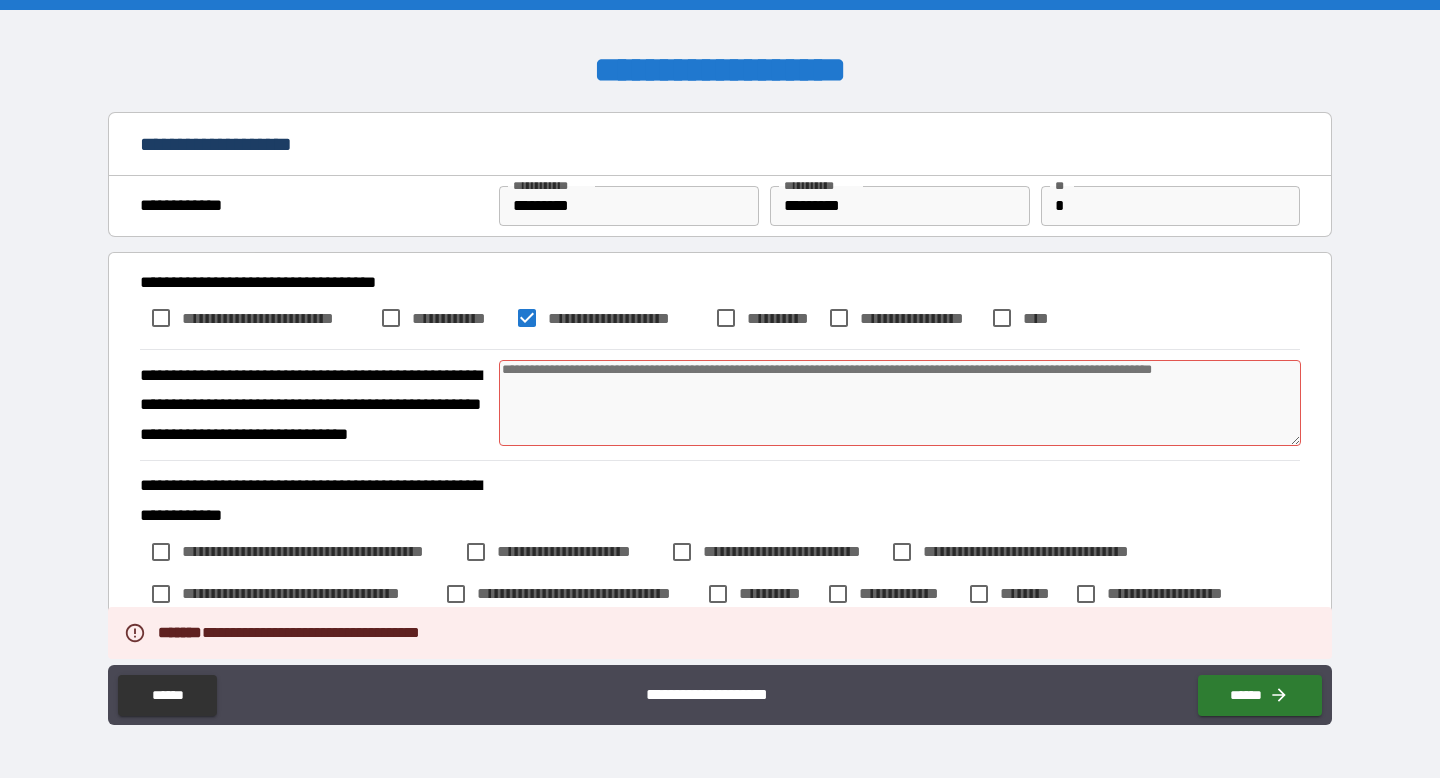click at bounding box center [900, 403] 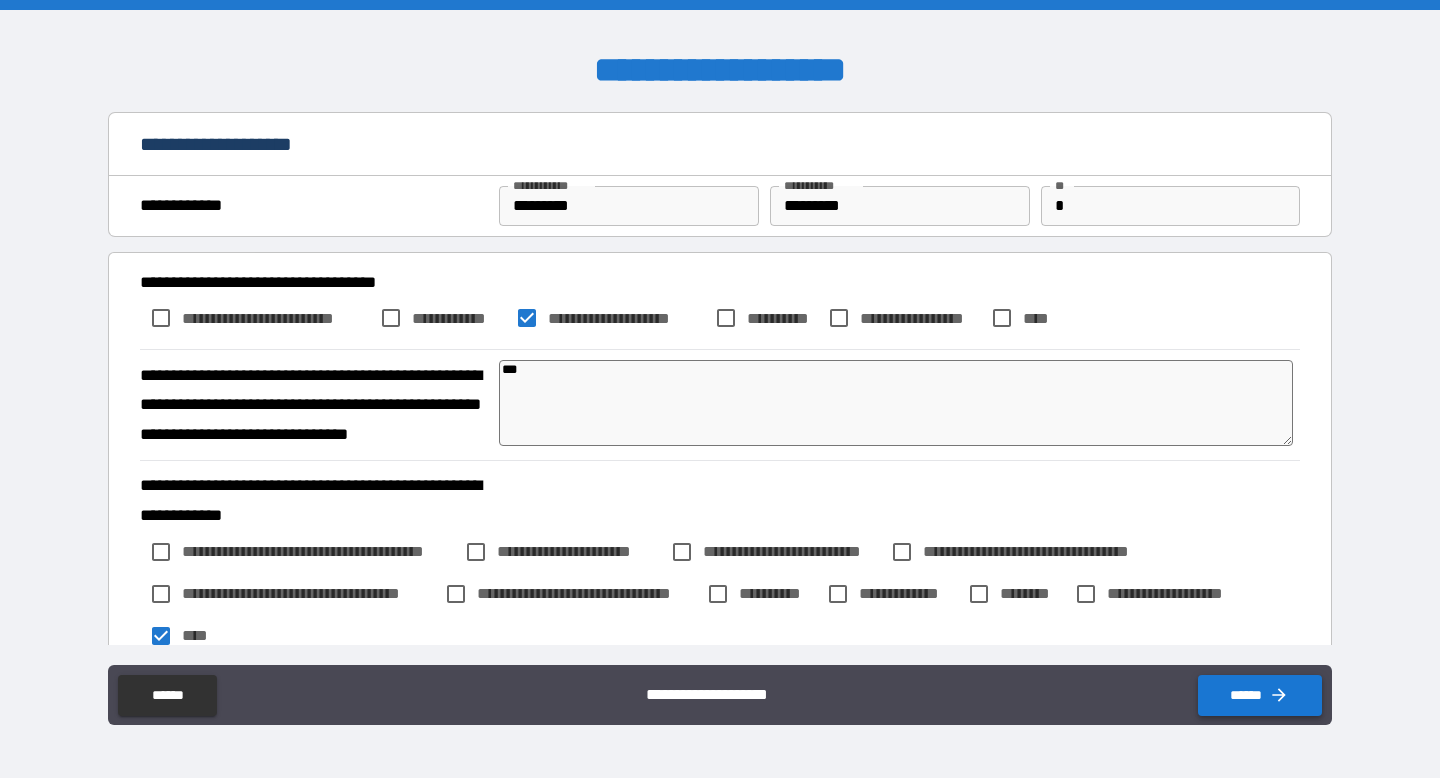 click on "******" at bounding box center [1260, 695] 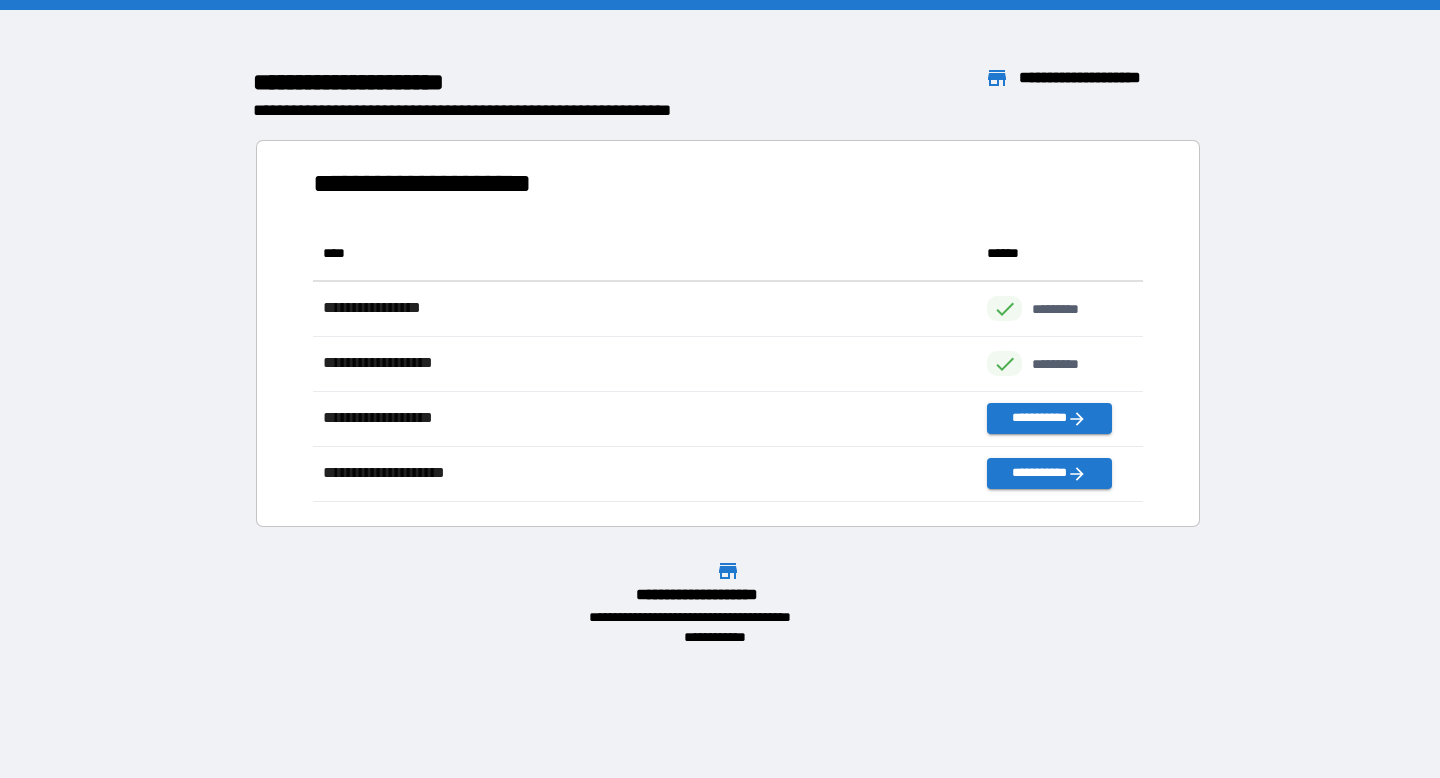 scroll, scrollTop: 1, scrollLeft: 1, axis: both 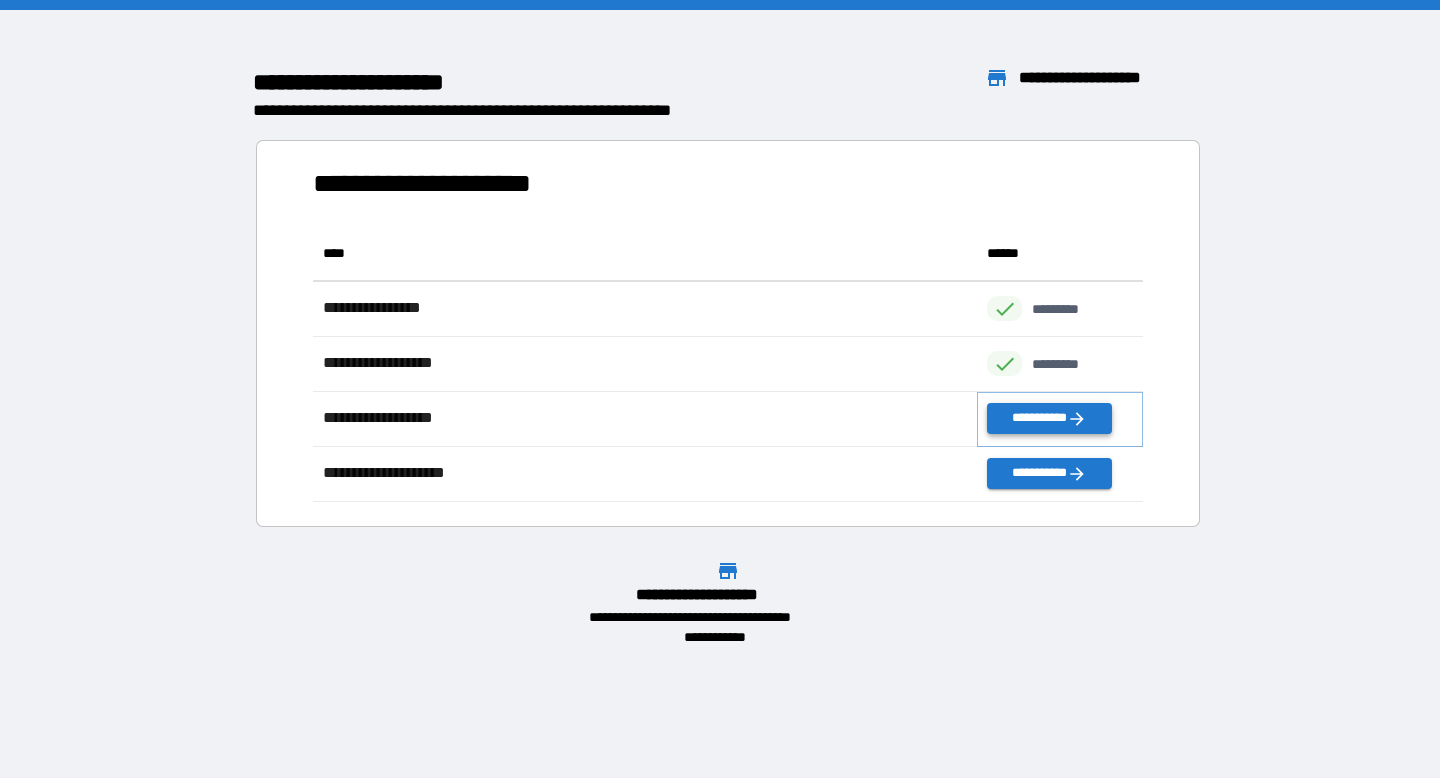 click 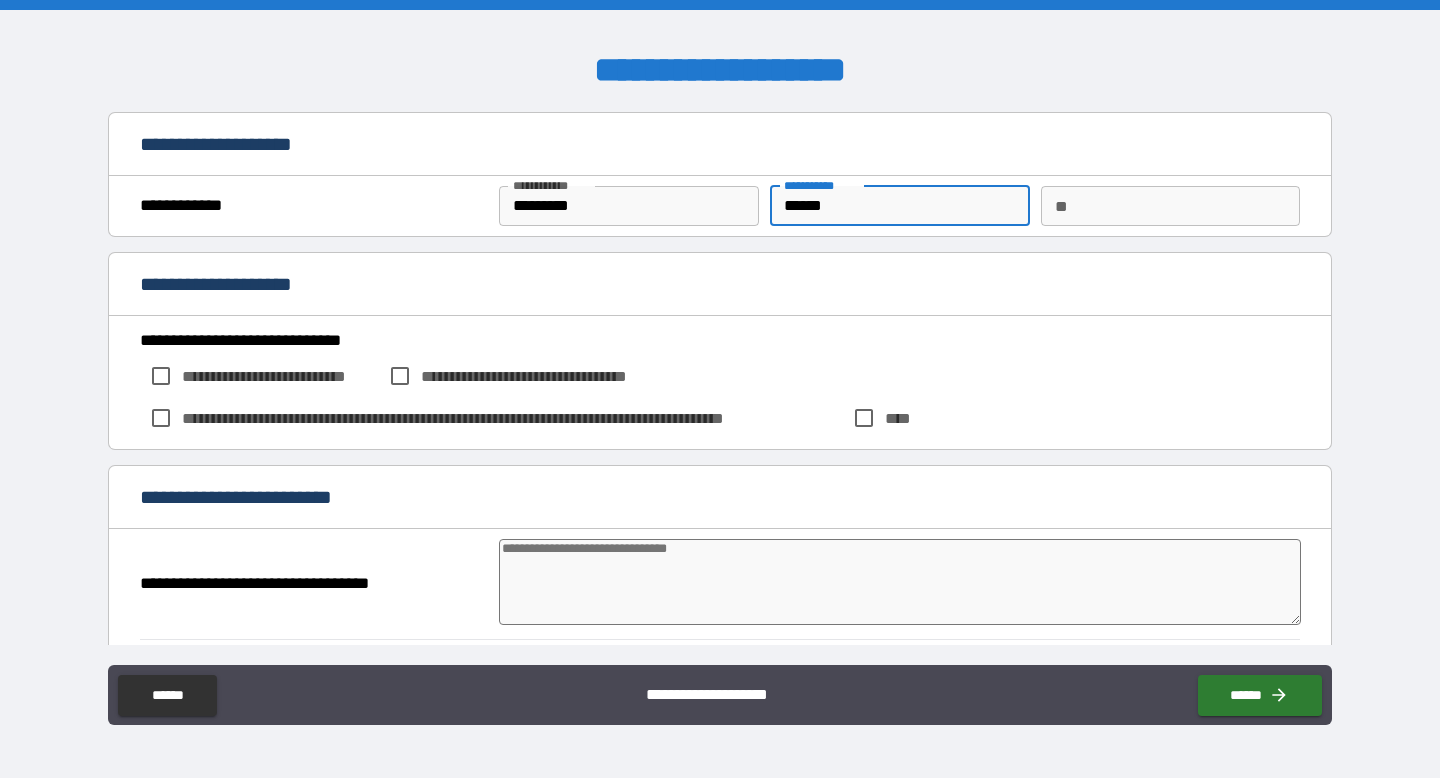 drag, startPoint x: 870, startPoint y: 204, endPoint x: 528, endPoint y: 203, distance: 342.00146 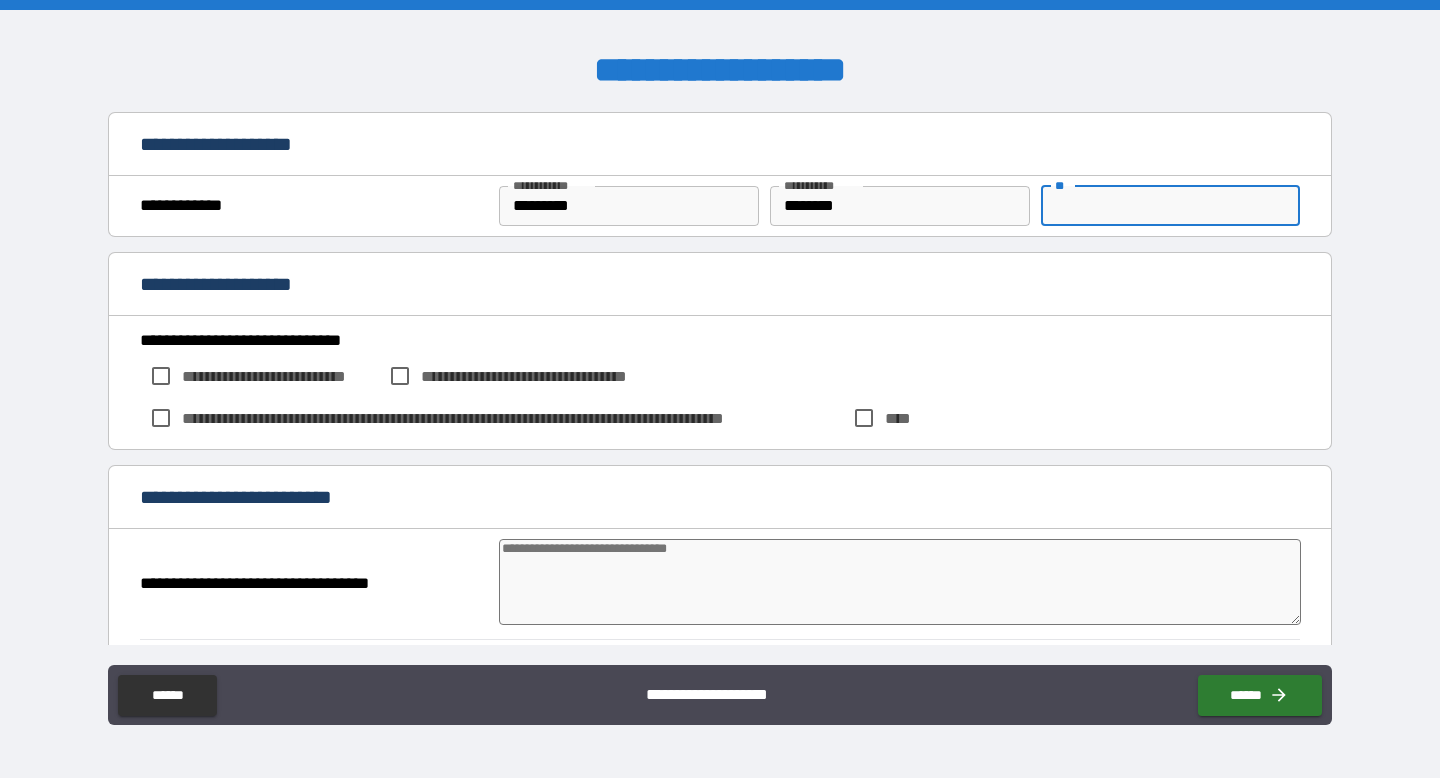click on "********" at bounding box center [899, 206] 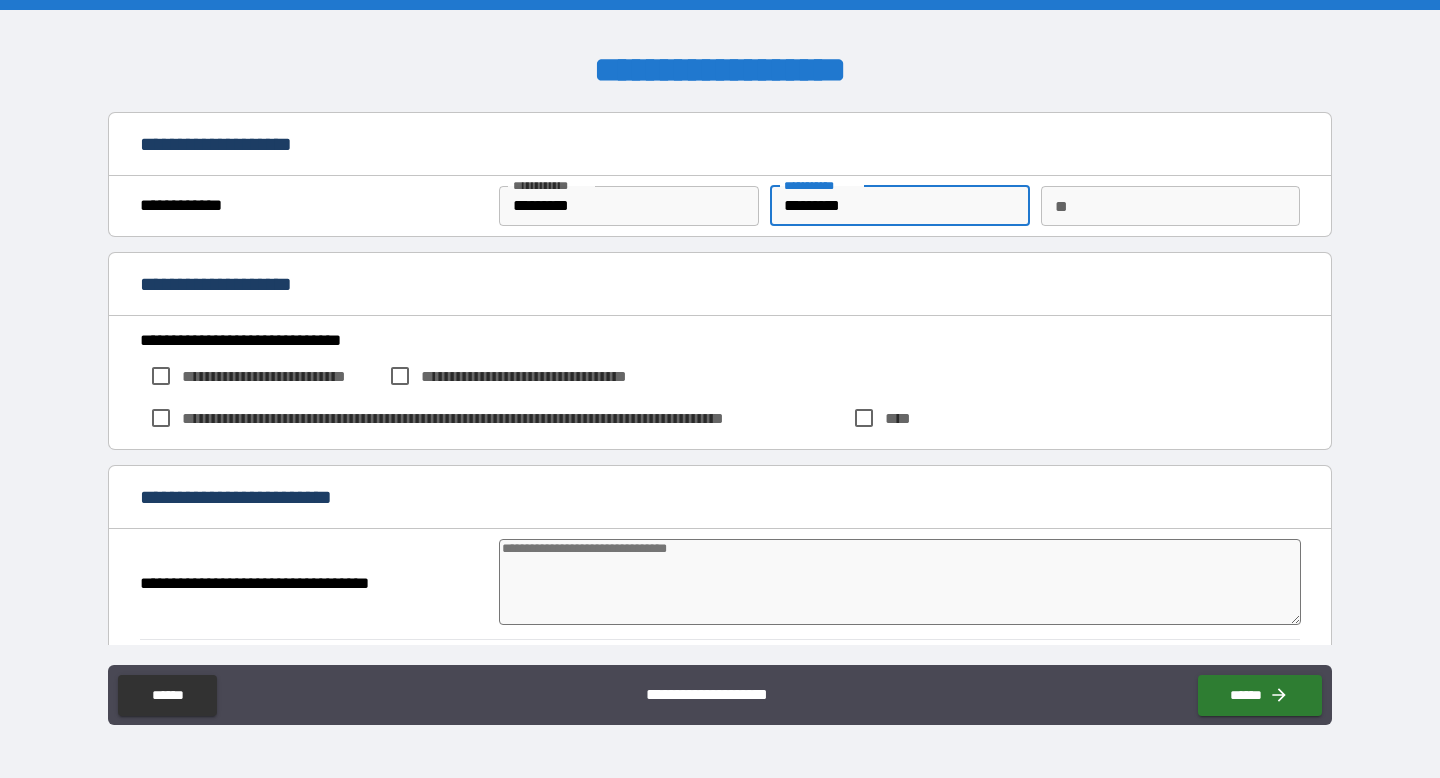 click on "**" at bounding box center [1170, 206] 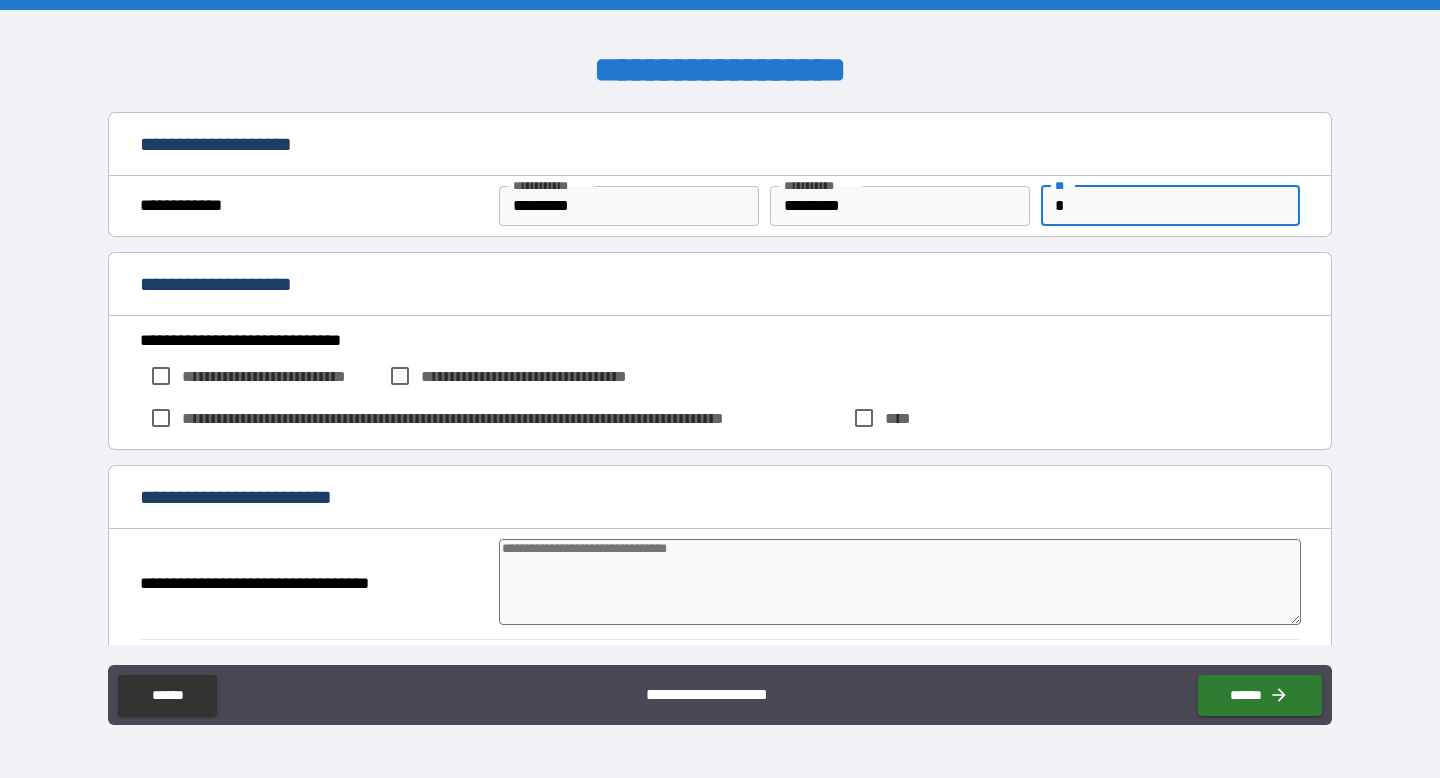 click on "**********" at bounding box center [720, 383] 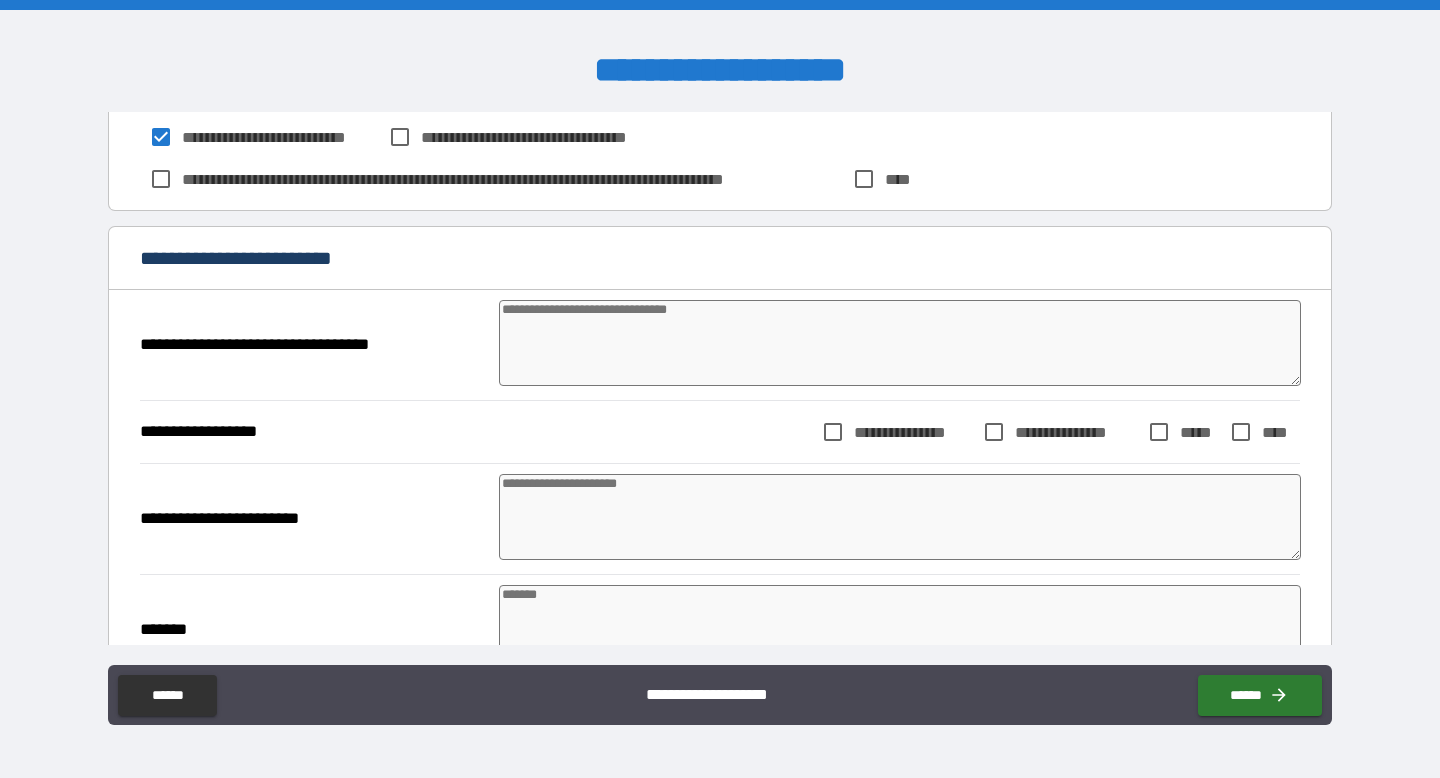 scroll, scrollTop: 245, scrollLeft: 0, axis: vertical 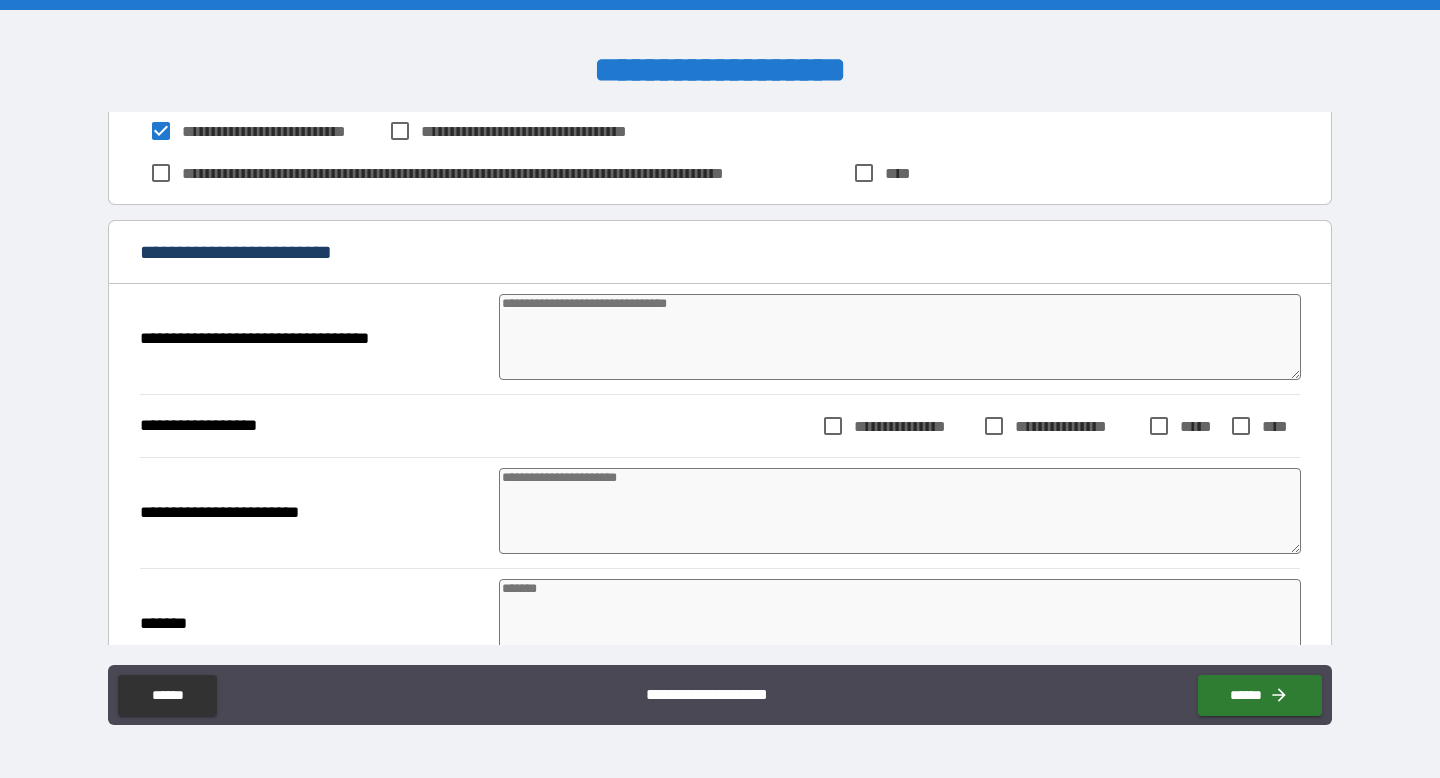 click at bounding box center (900, 337) 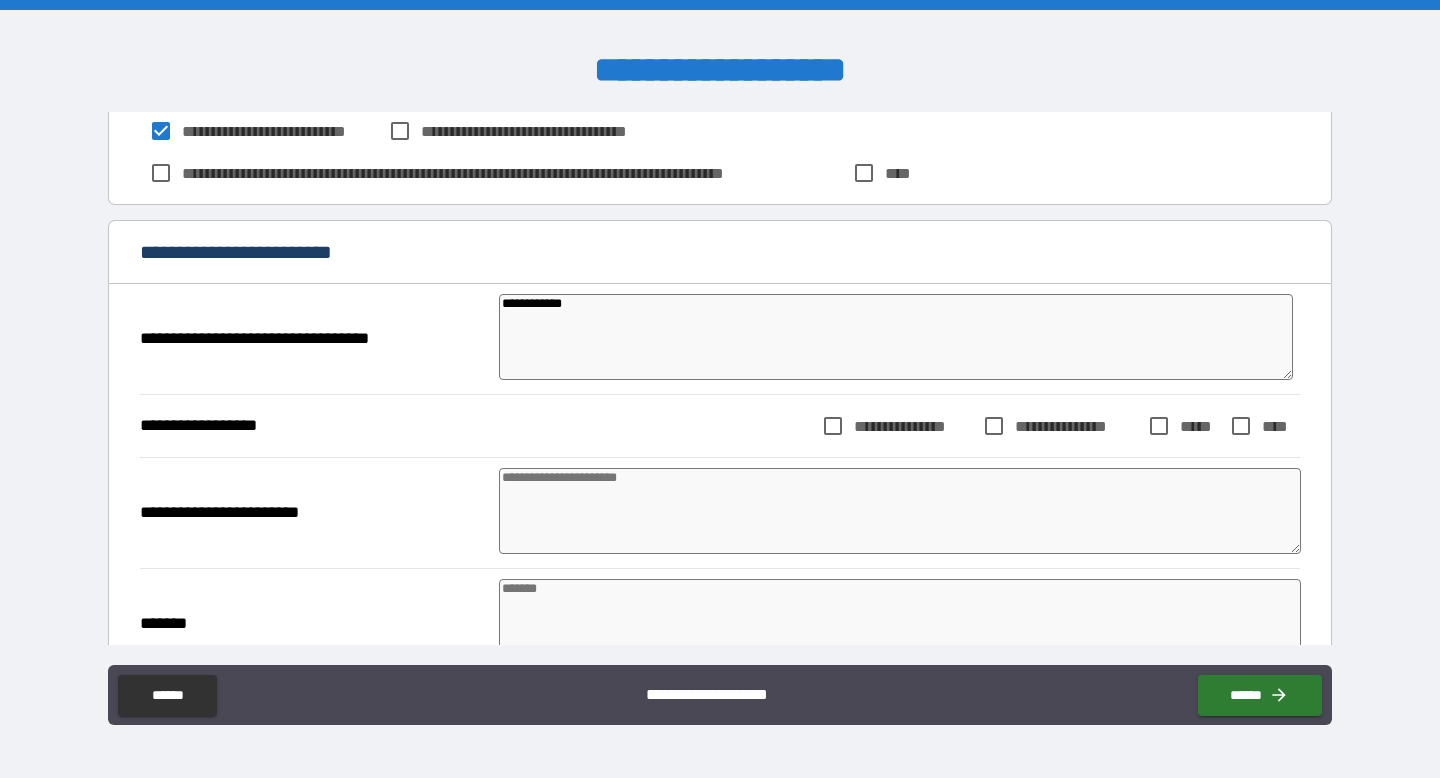 click on "**********" at bounding box center (913, 426) 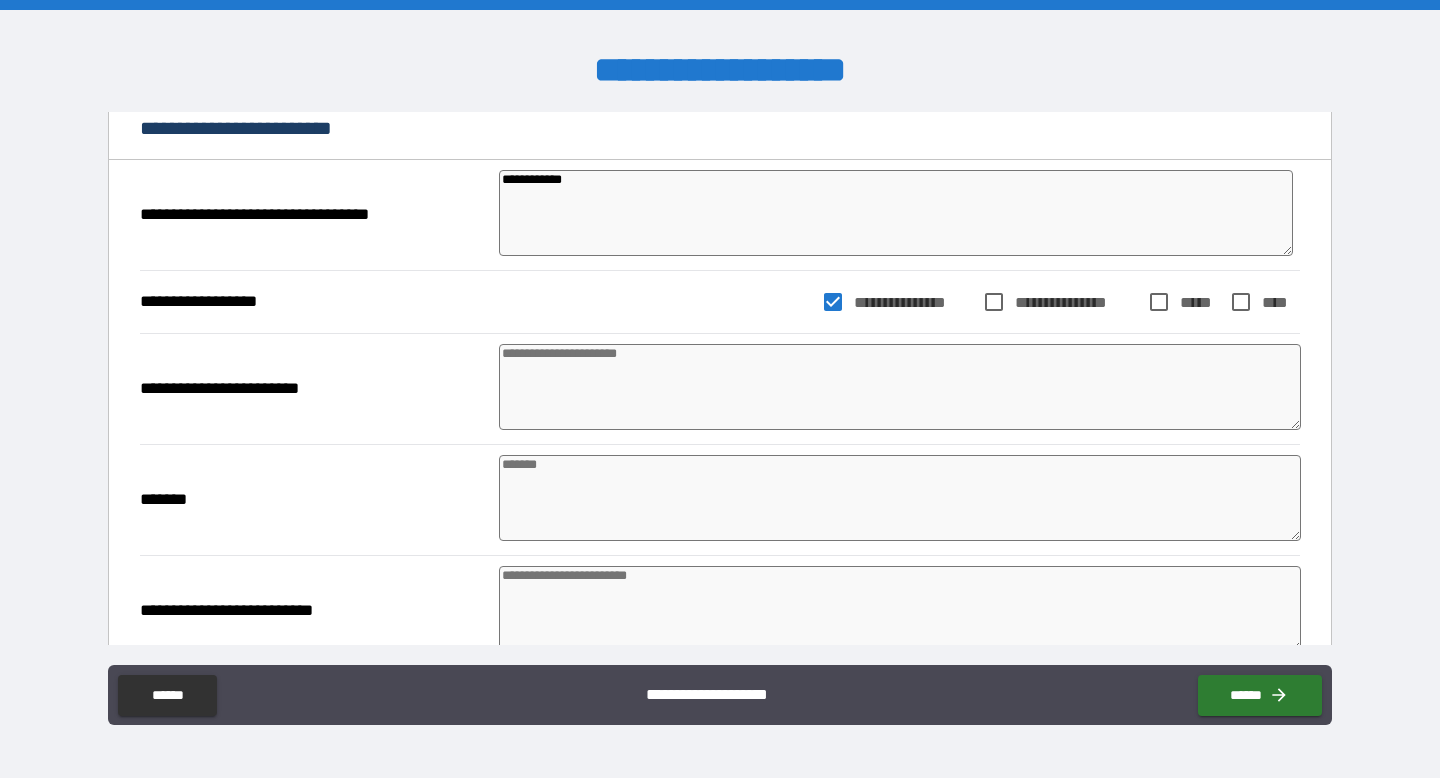 scroll, scrollTop: 374, scrollLeft: 0, axis: vertical 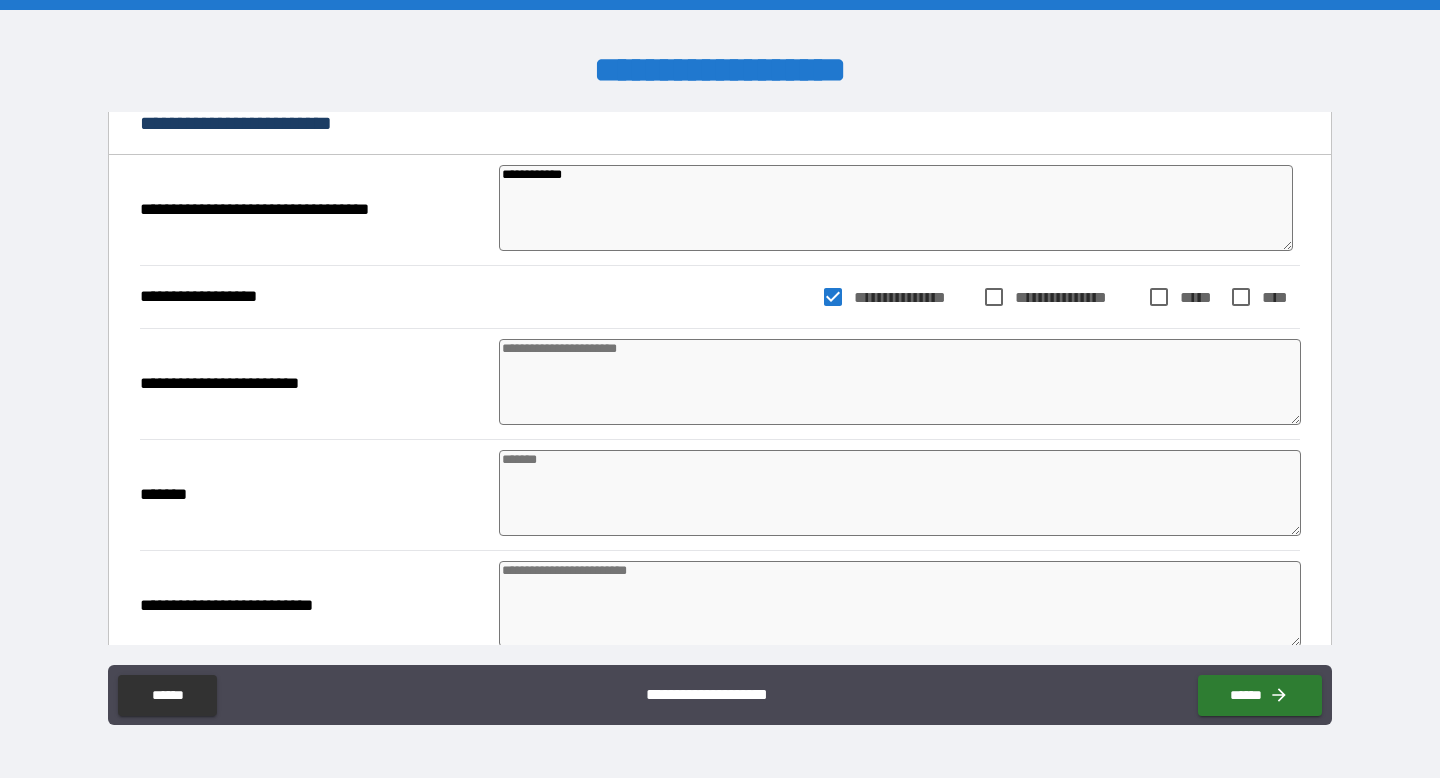 click at bounding box center [900, 382] 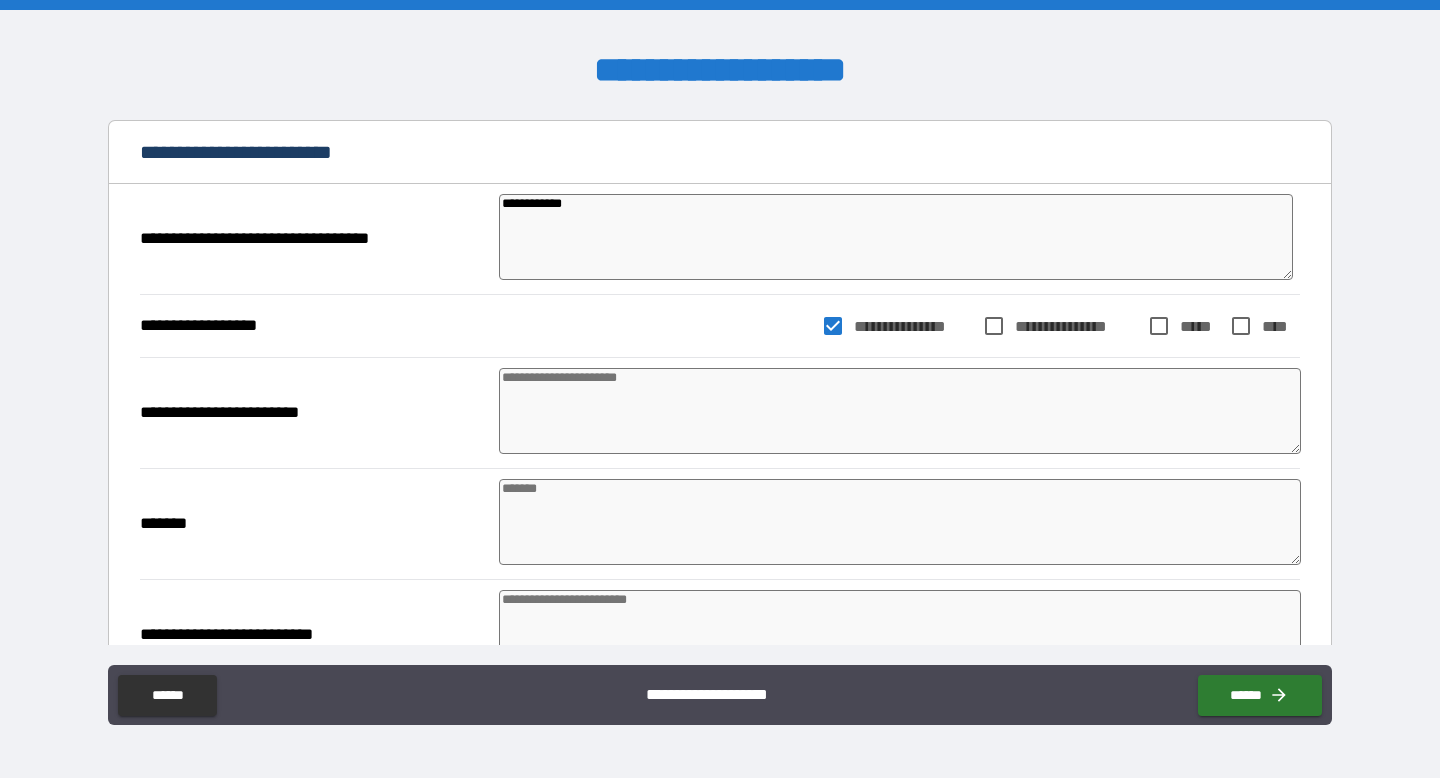 scroll, scrollTop: 339, scrollLeft: 0, axis: vertical 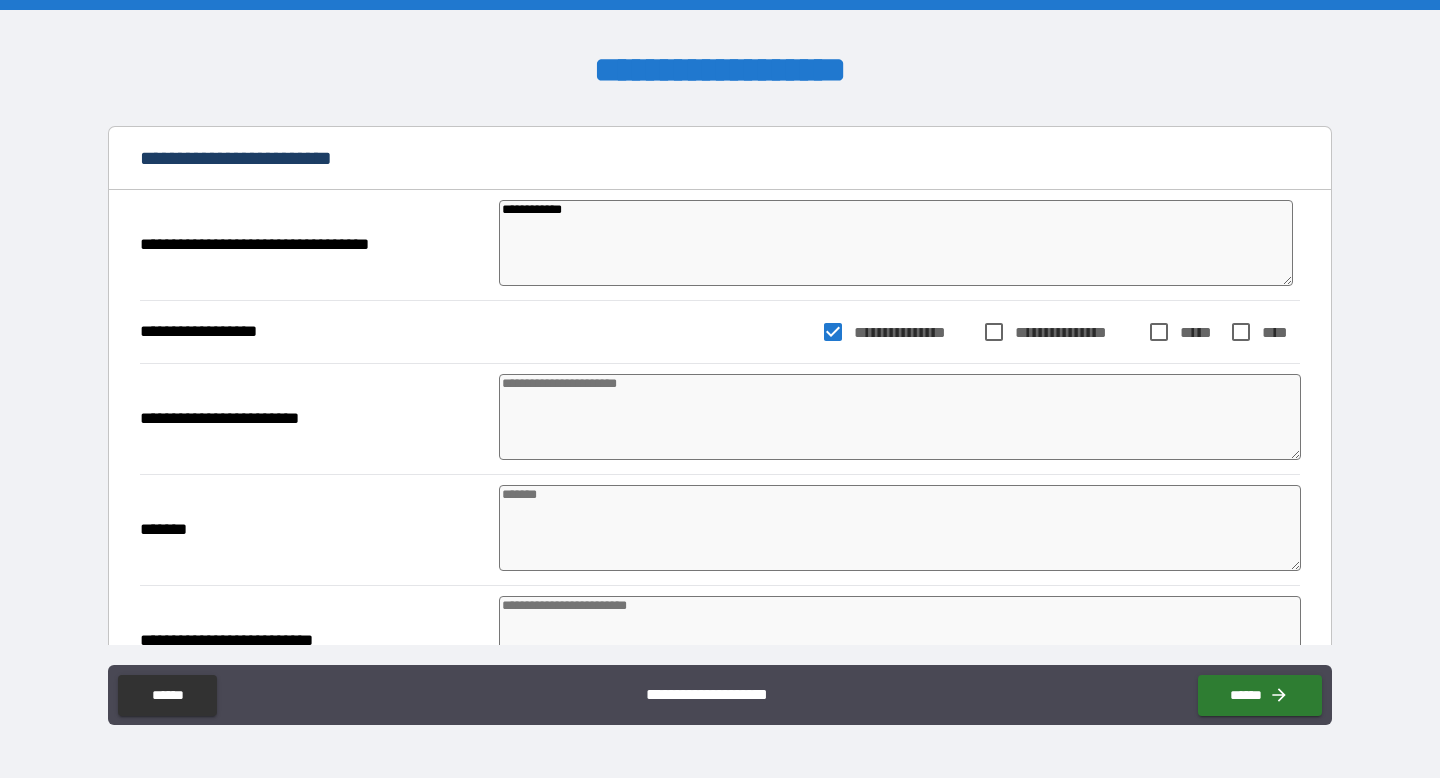 click on "**********" at bounding box center (896, 243) 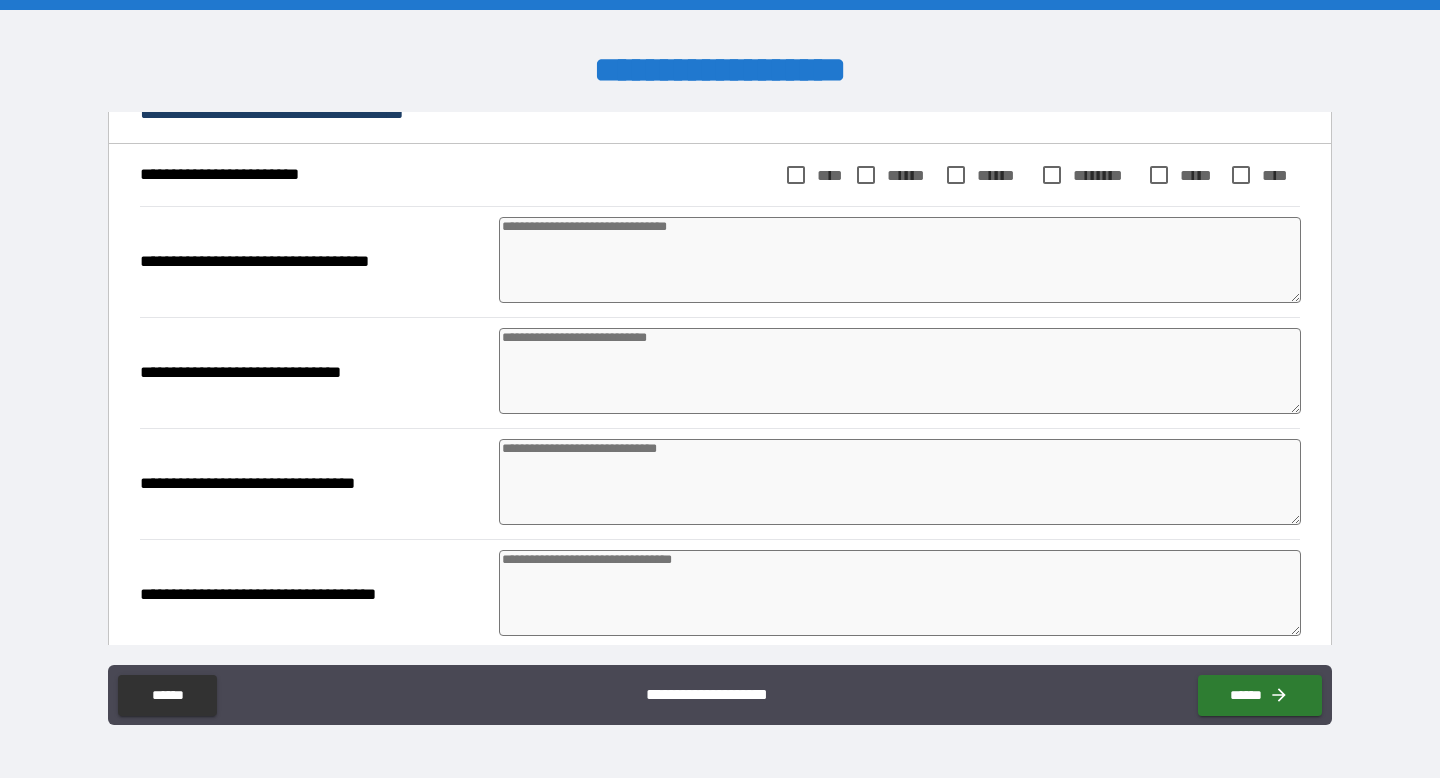 scroll, scrollTop: 1307, scrollLeft: 0, axis: vertical 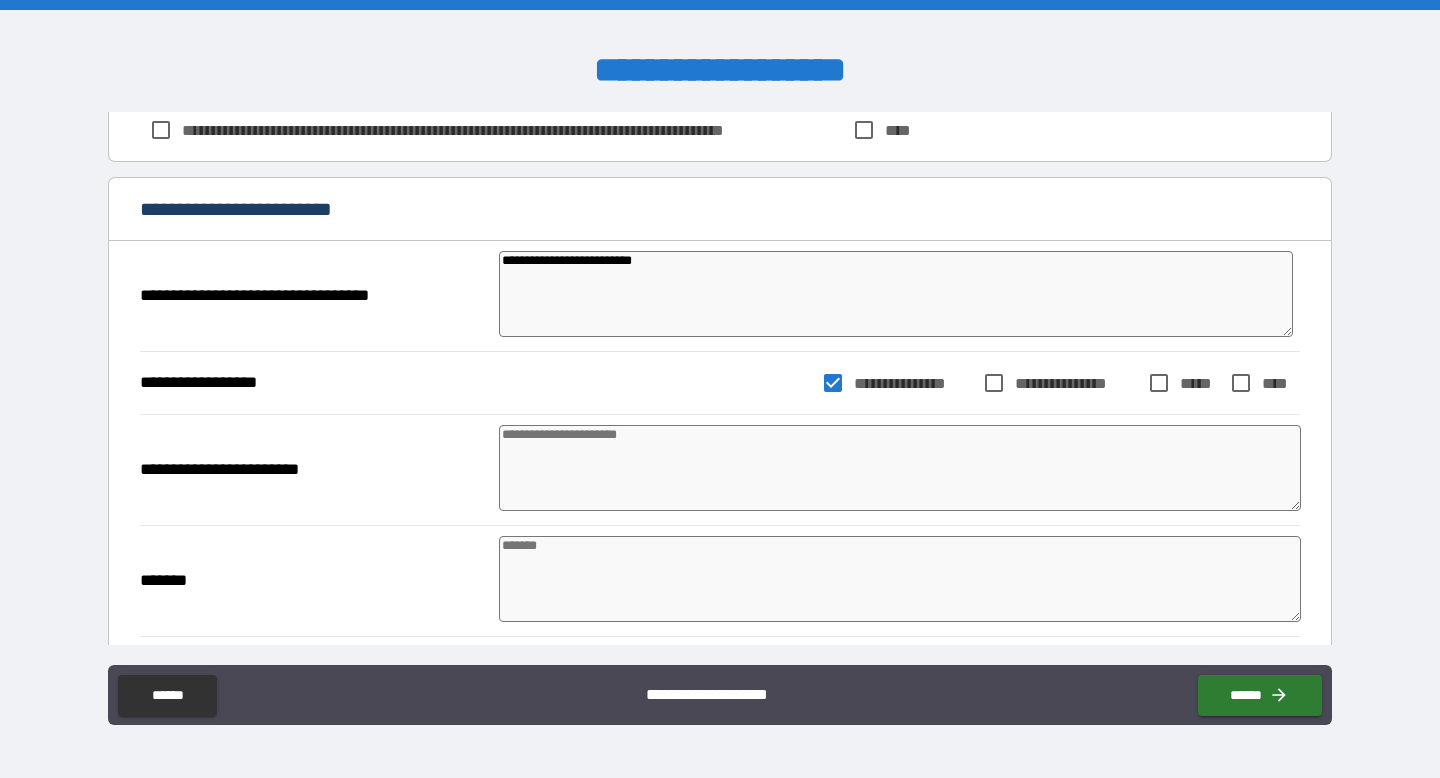 click at bounding box center [900, 468] 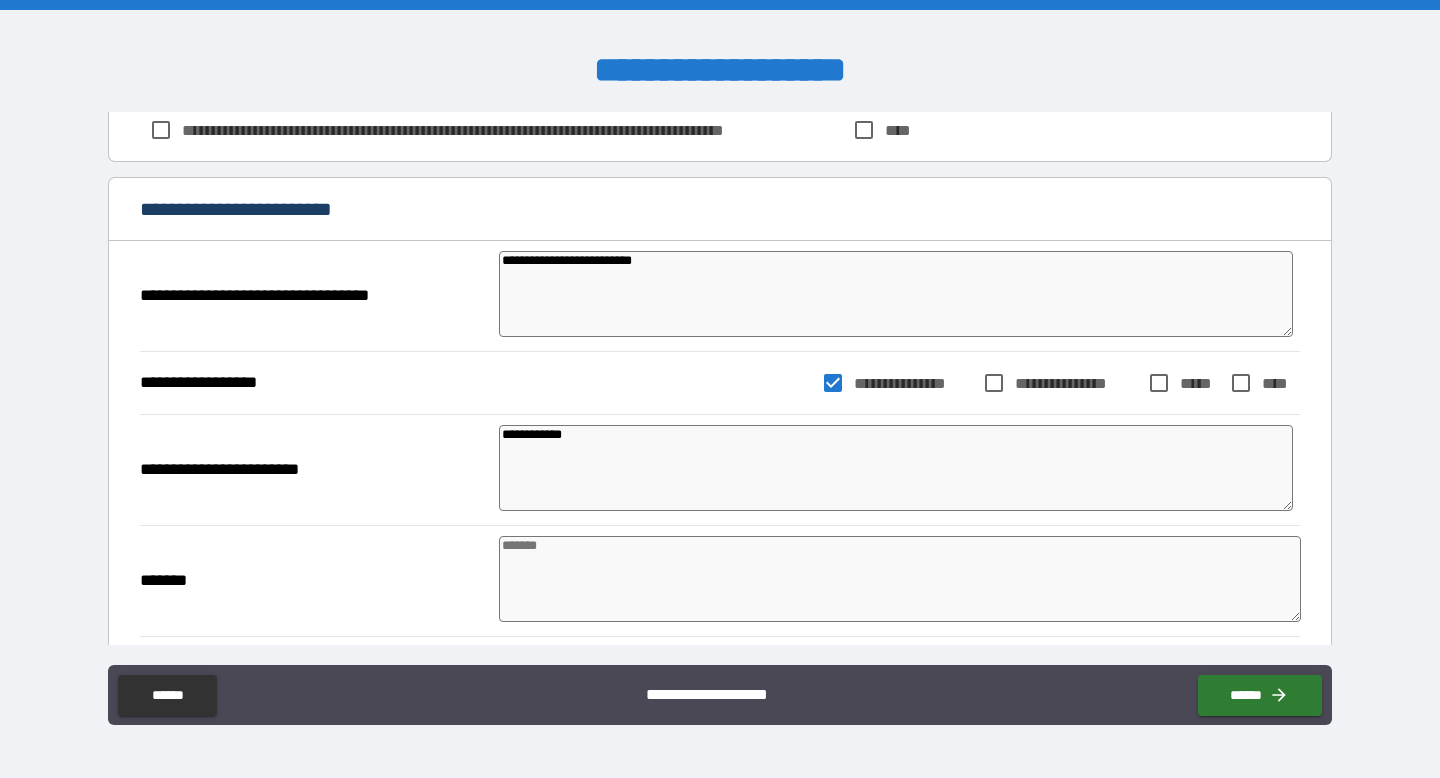 click at bounding box center (900, 579) 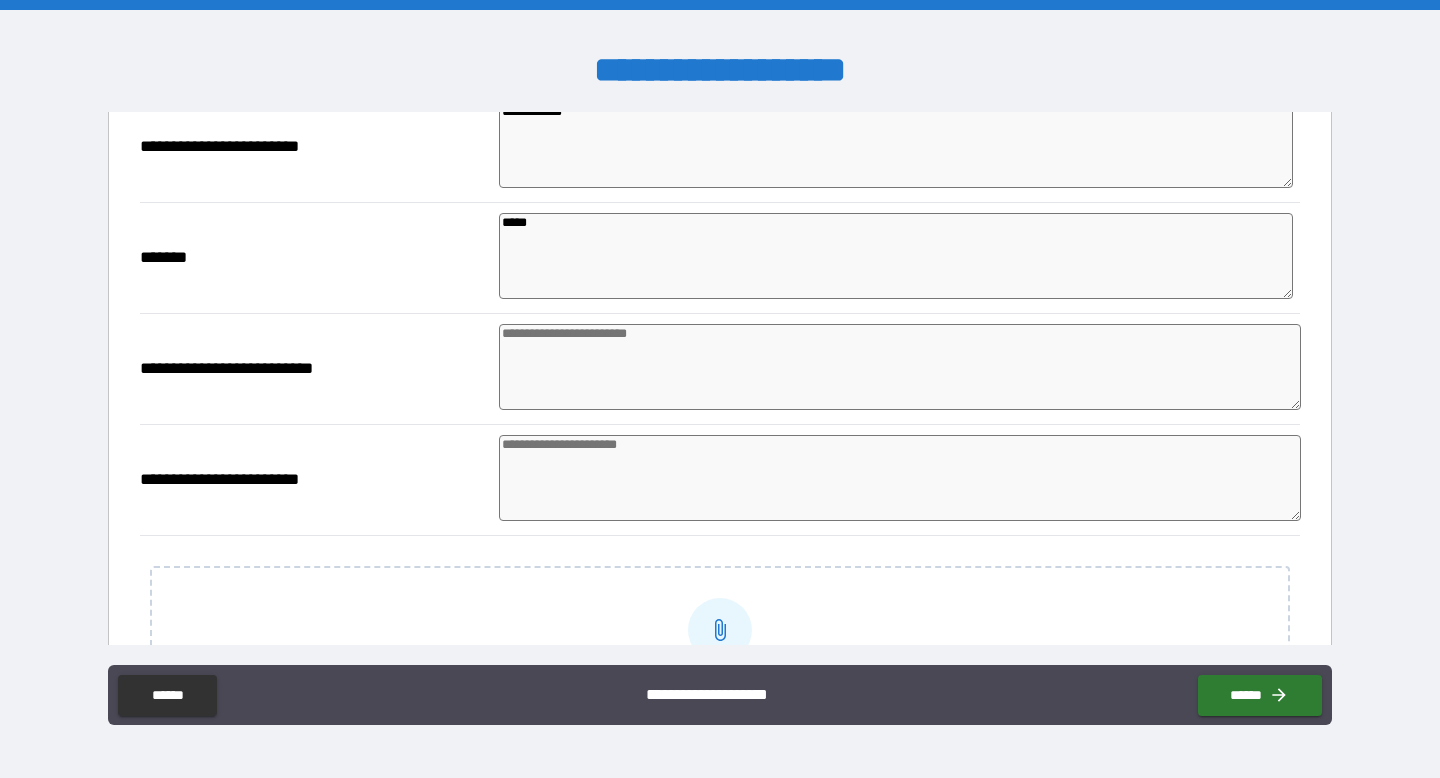 scroll, scrollTop: 624, scrollLeft: 0, axis: vertical 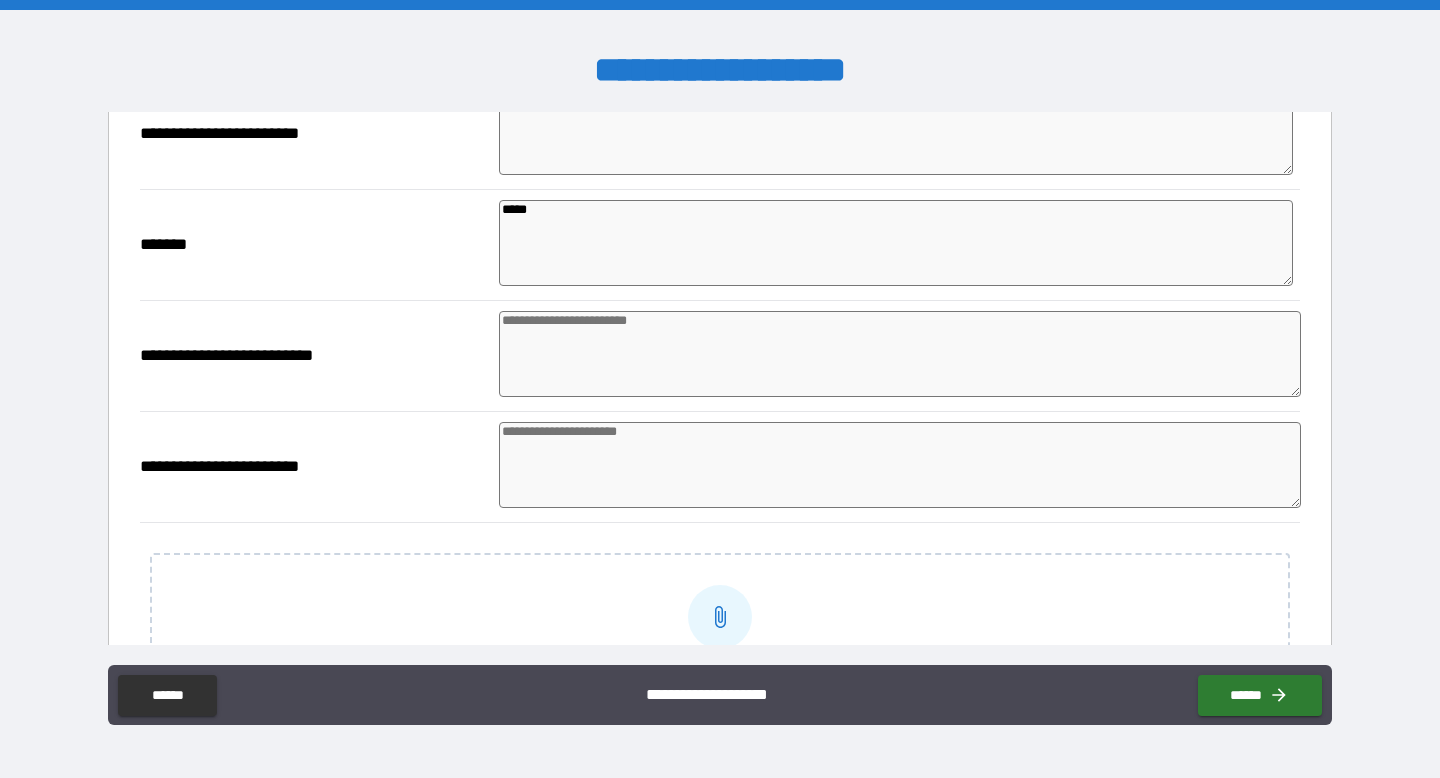 click at bounding box center [900, 354] 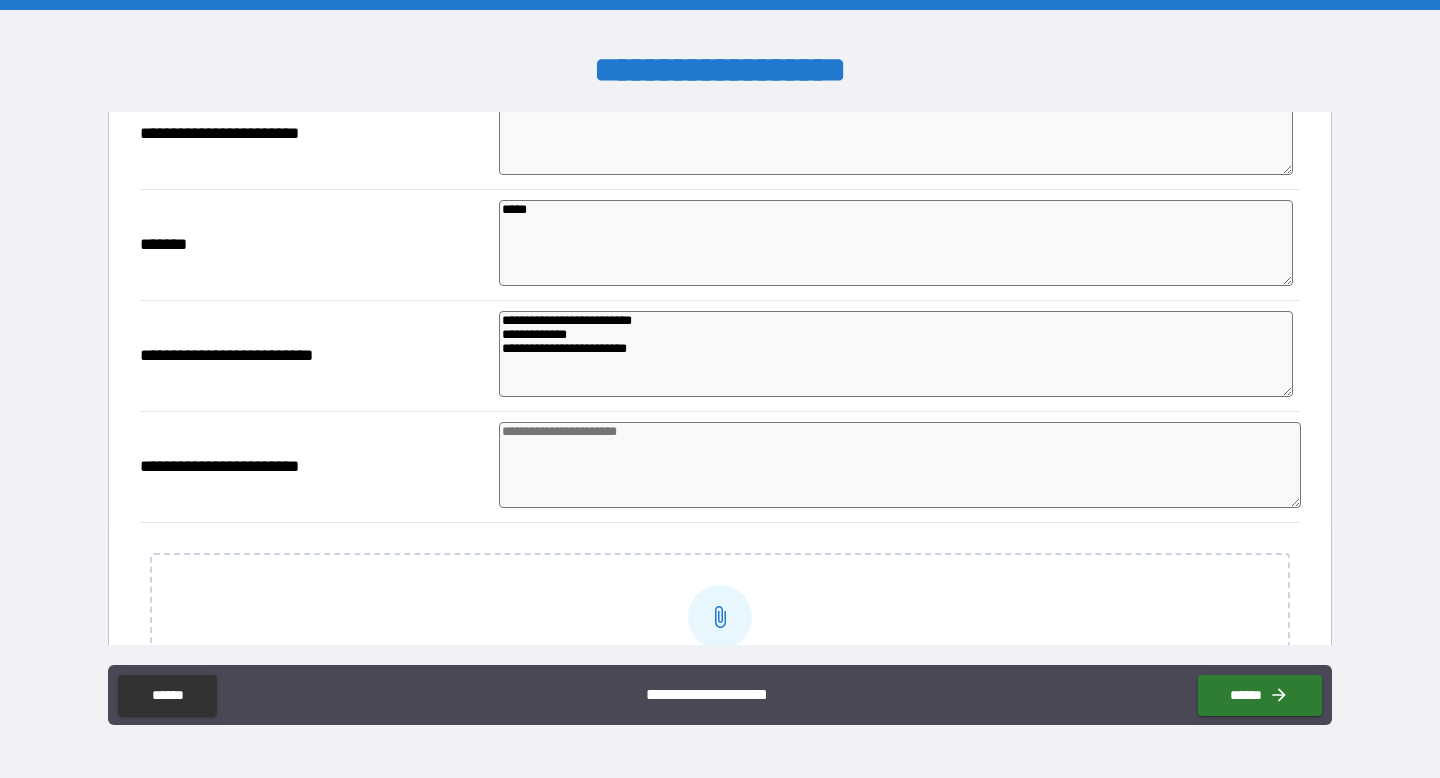 click at bounding box center [900, 465] 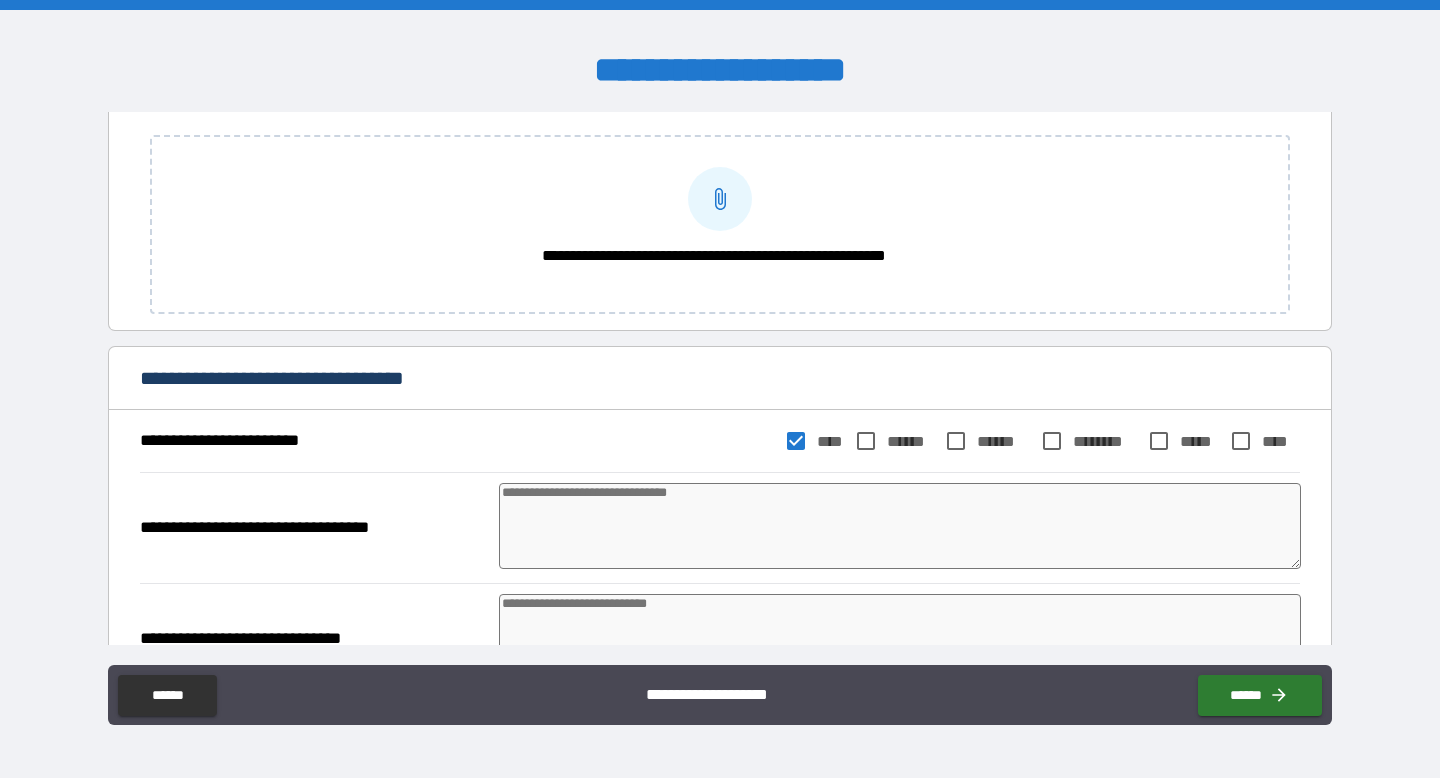 scroll, scrollTop: 1058, scrollLeft: 0, axis: vertical 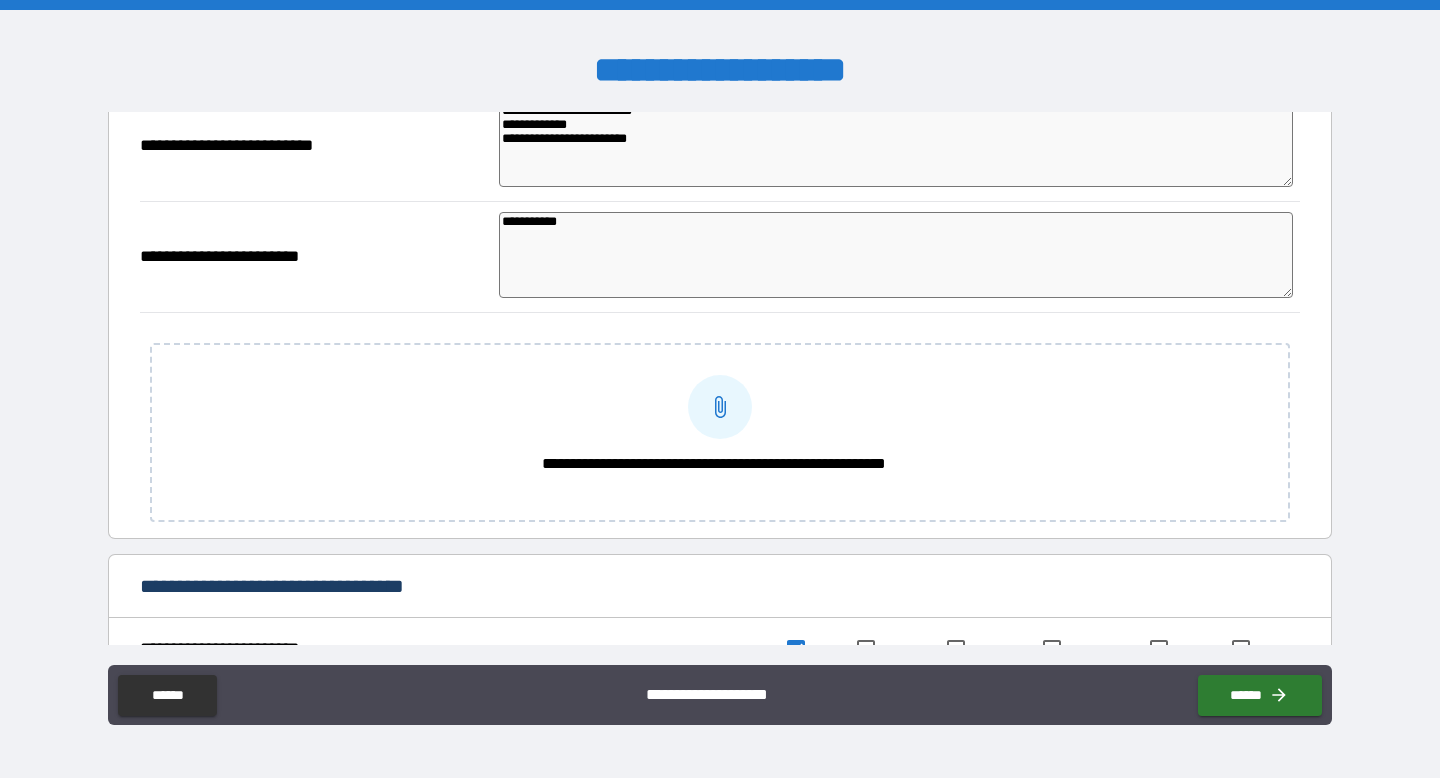 click at bounding box center (720, 407) 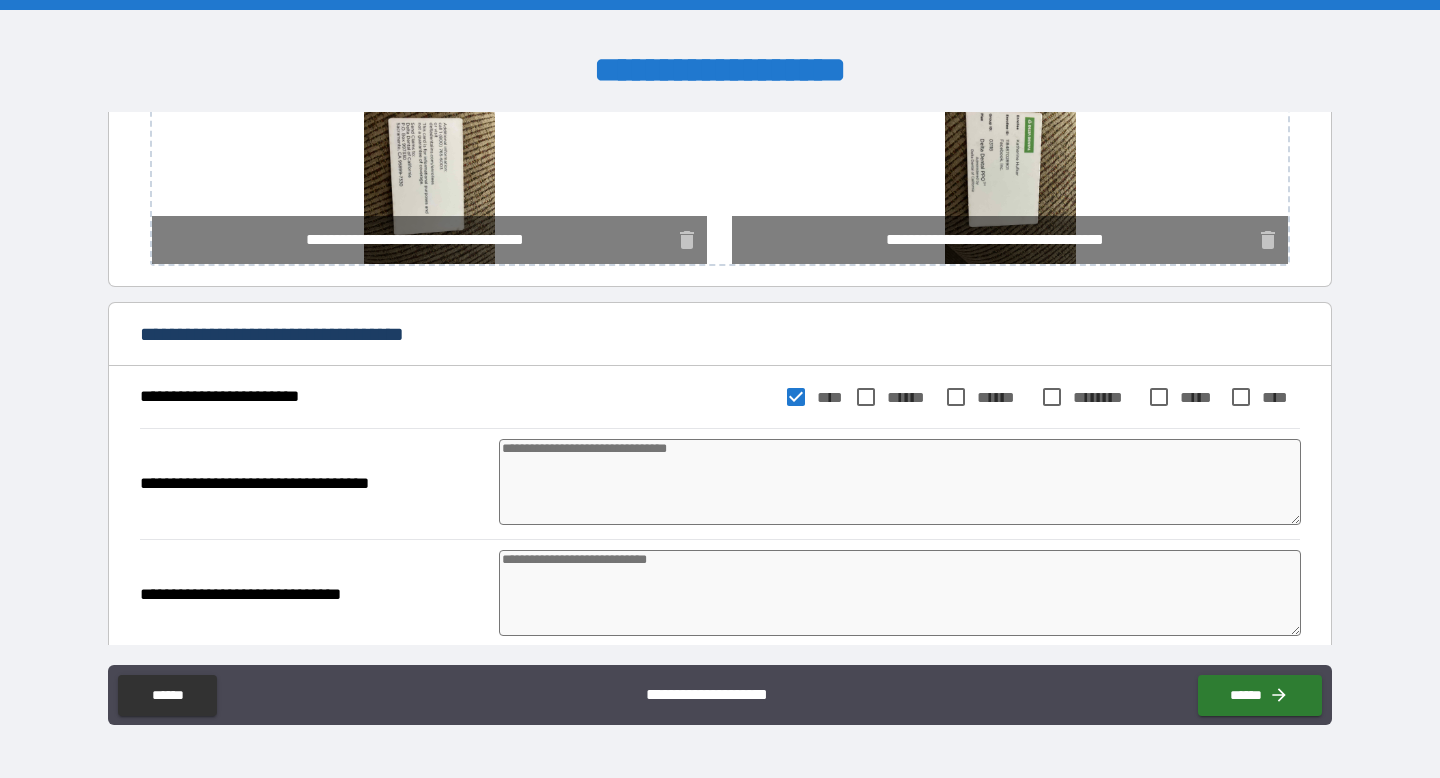 scroll, scrollTop: 1111, scrollLeft: 0, axis: vertical 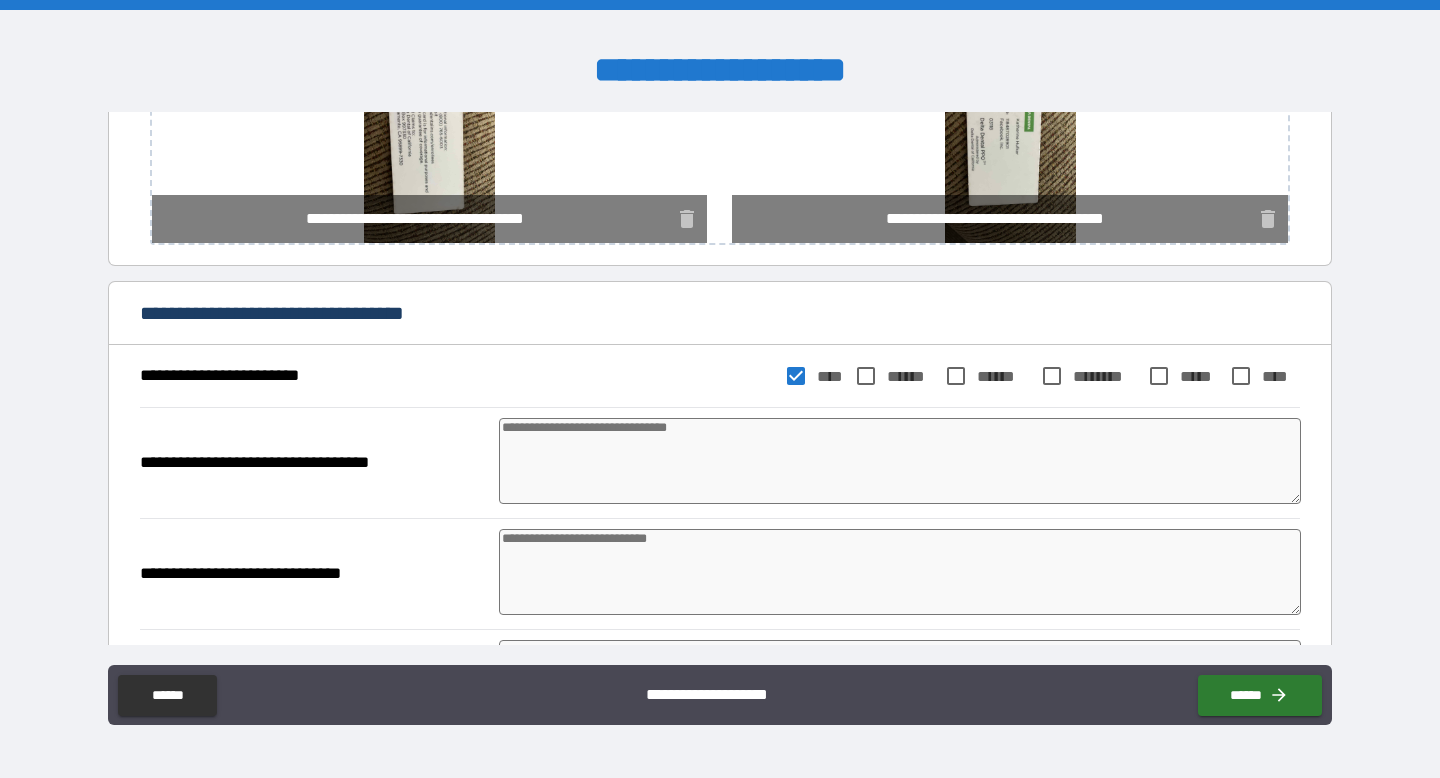 click at bounding box center [900, 461] 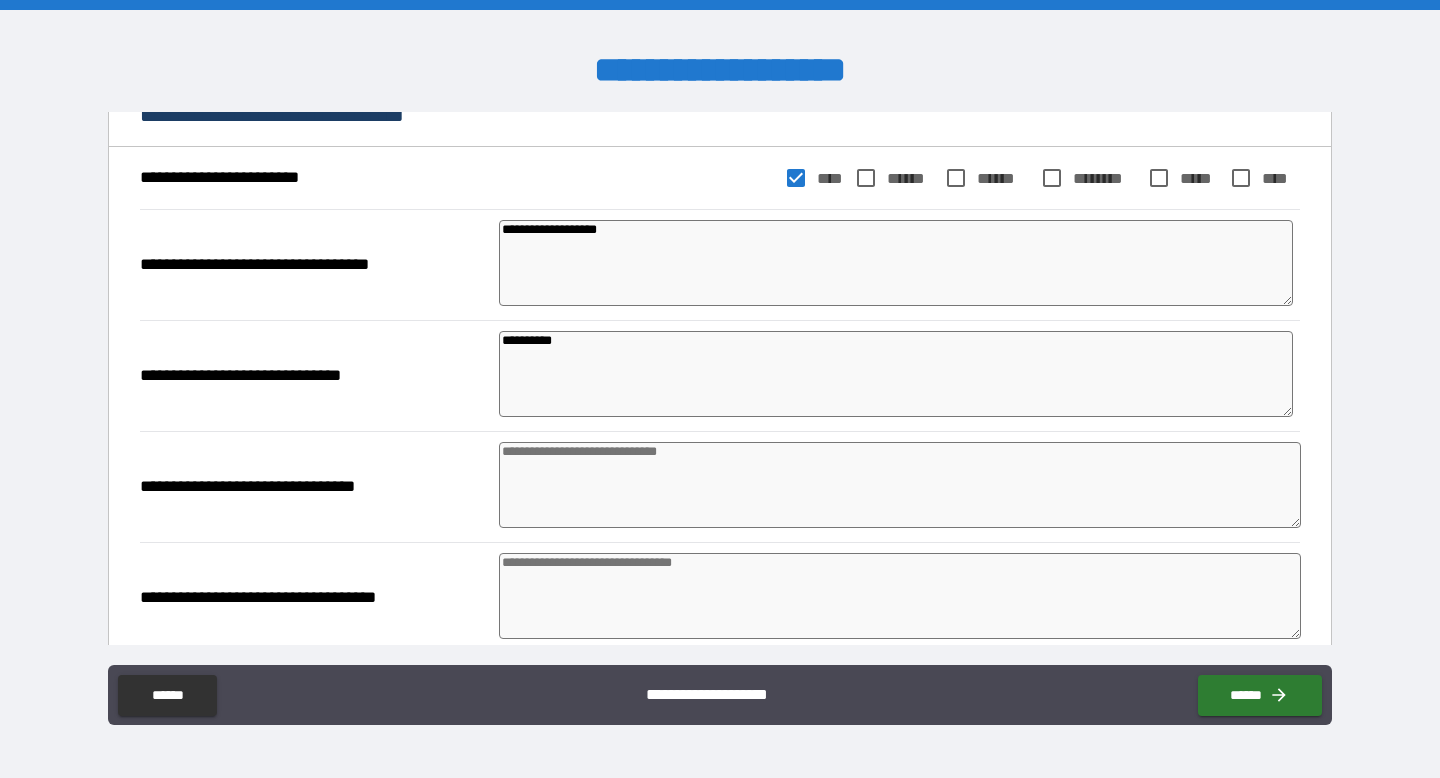 scroll, scrollTop: 1329, scrollLeft: 0, axis: vertical 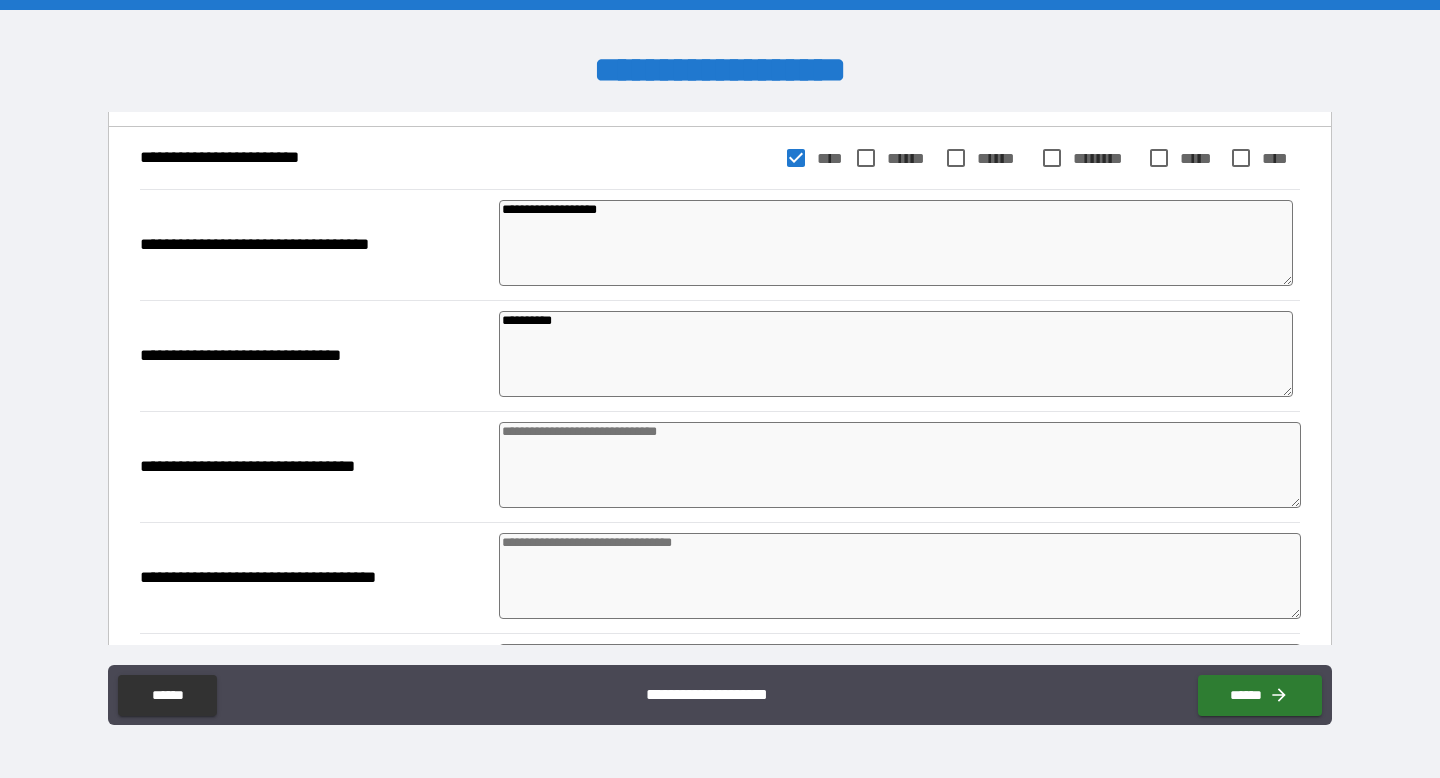 click at bounding box center (900, 465) 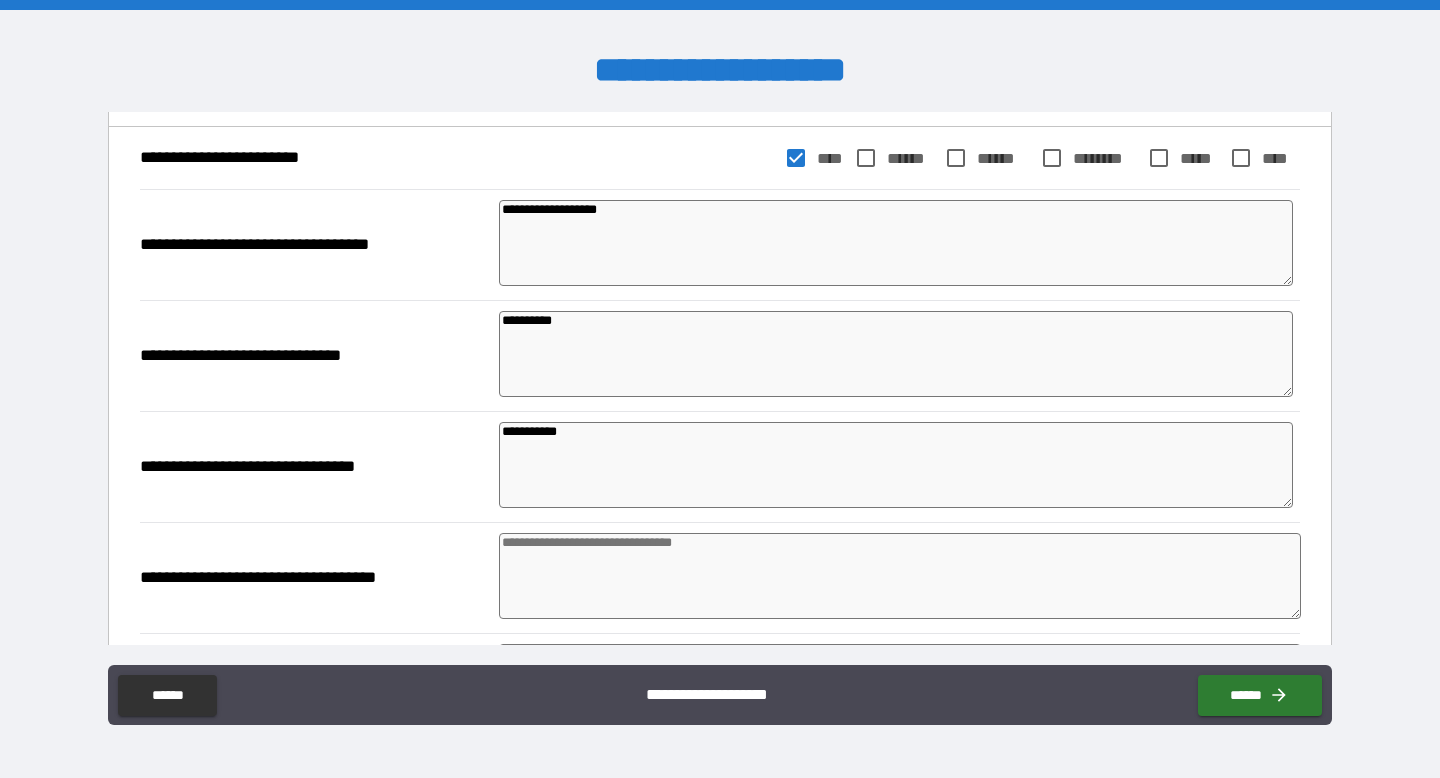 click at bounding box center (900, 576) 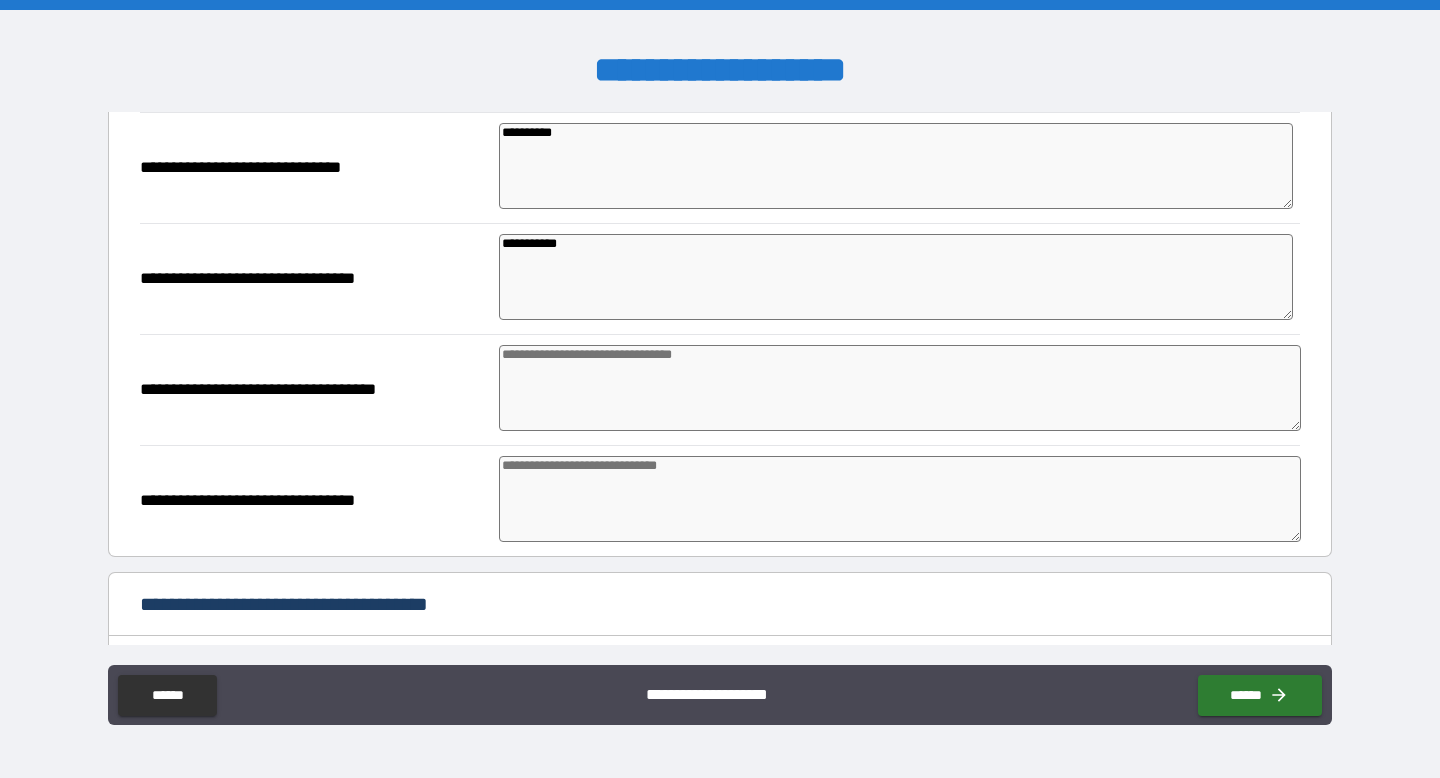 scroll, scrollTop: 1519, scrollLeft: 0, axis: vertical 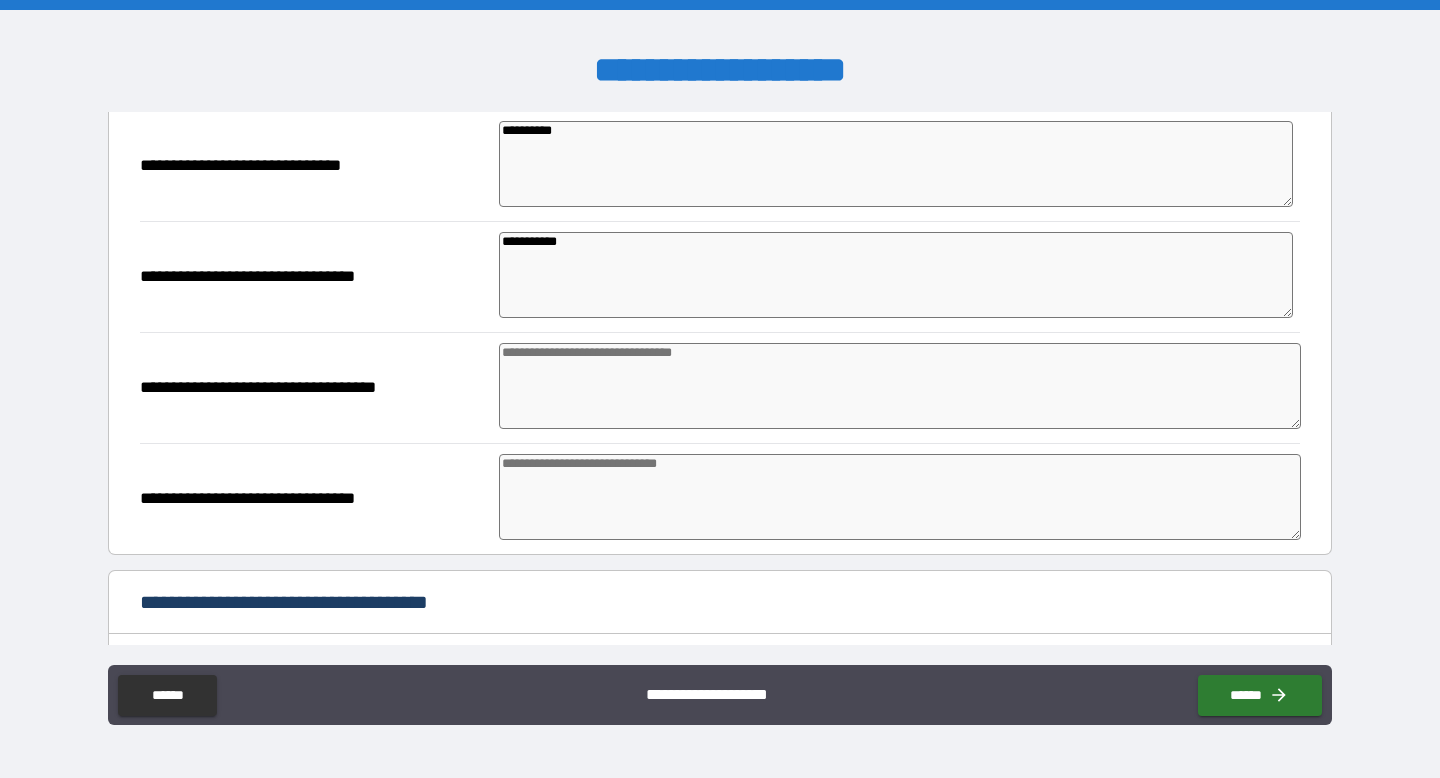 click at bounding box center [900, 497] 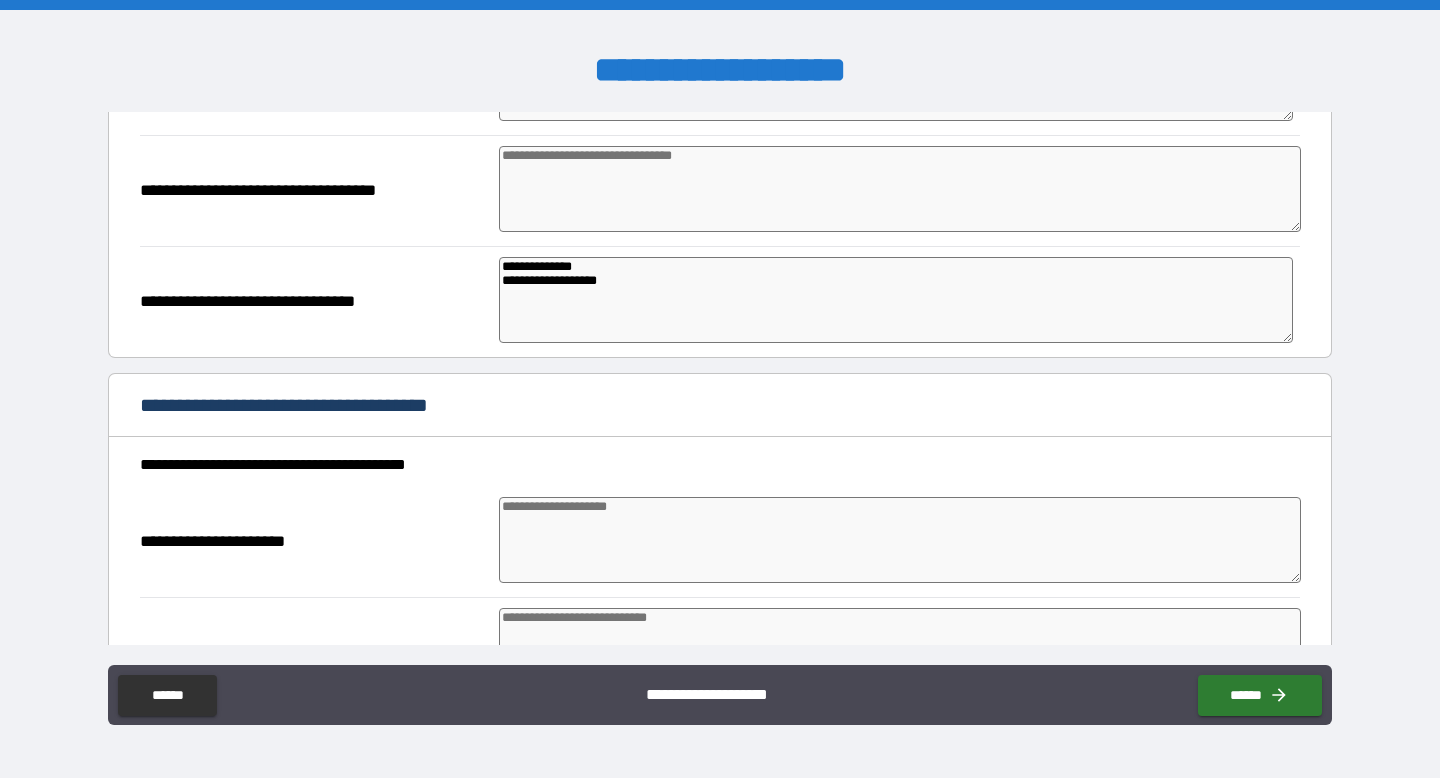 scroll, scrollTop: 1812, scrollLeft: 0, axis: vertical 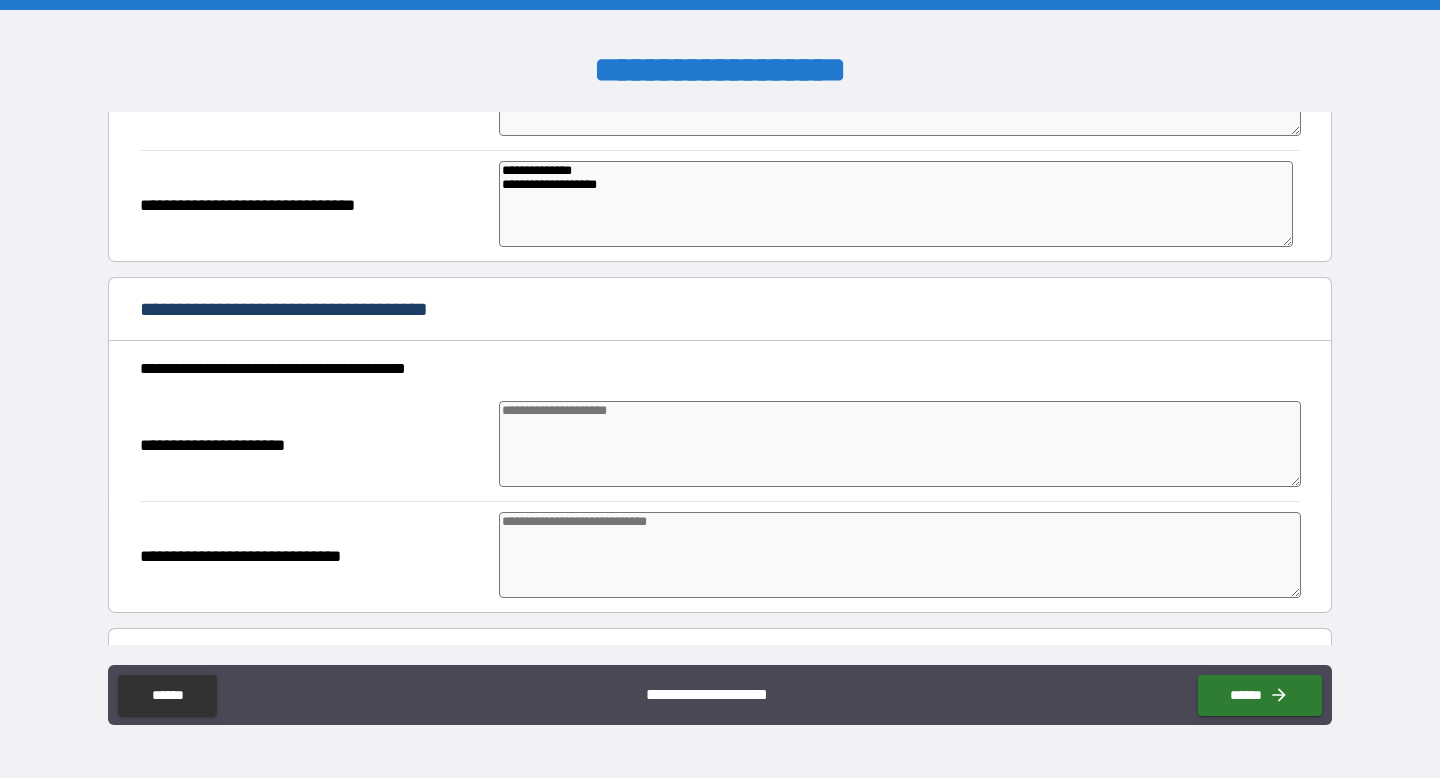 click at bounding box center (900, 444) 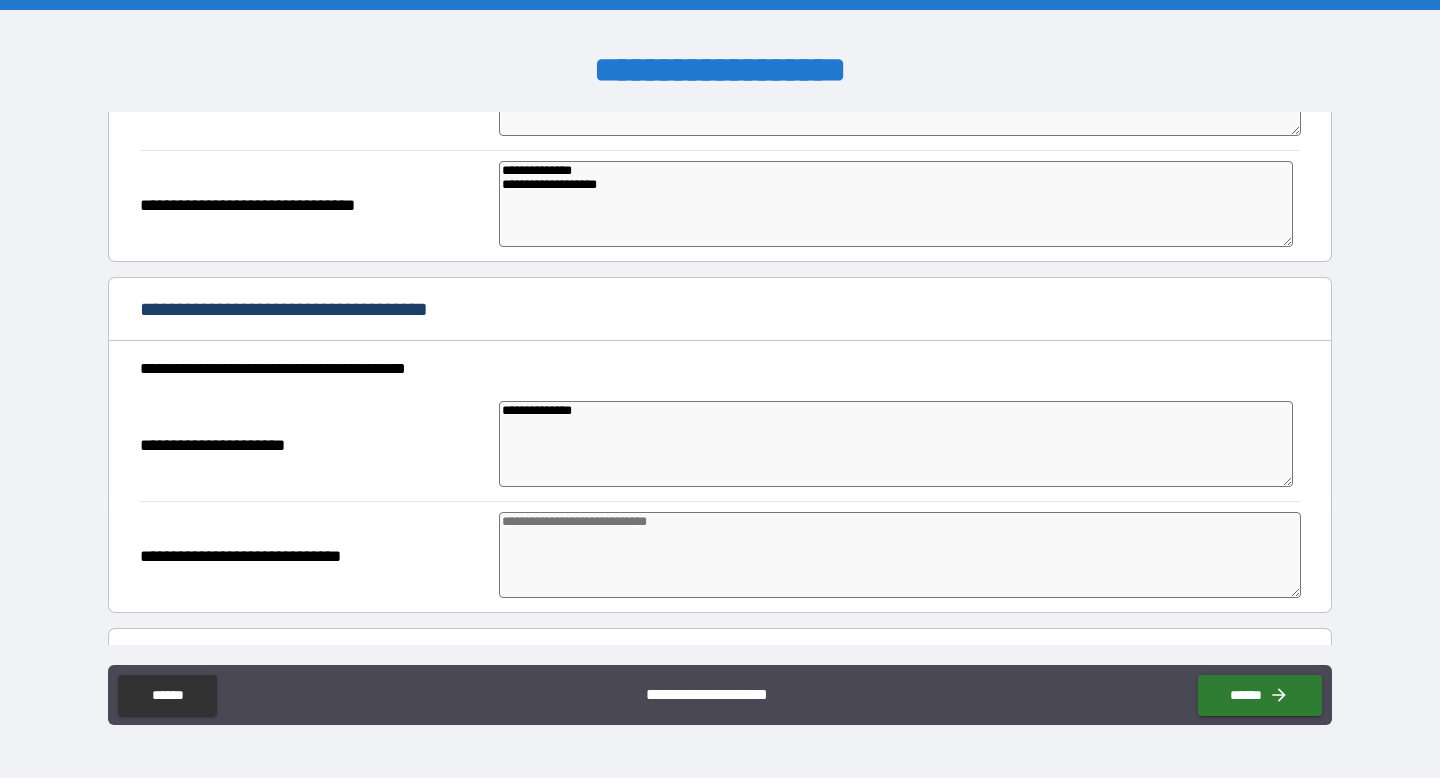 click at bounding box center (900, 555) 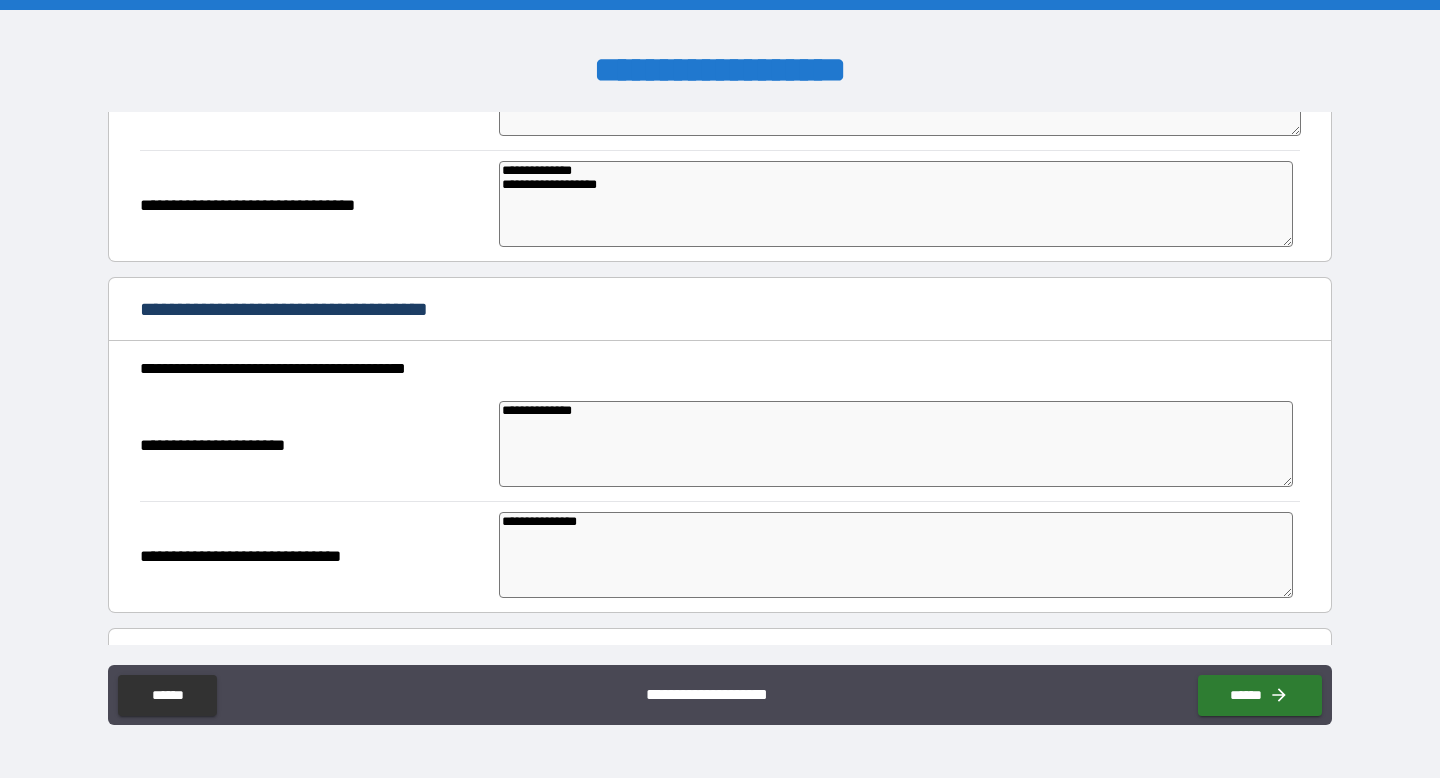 paste on "**********" 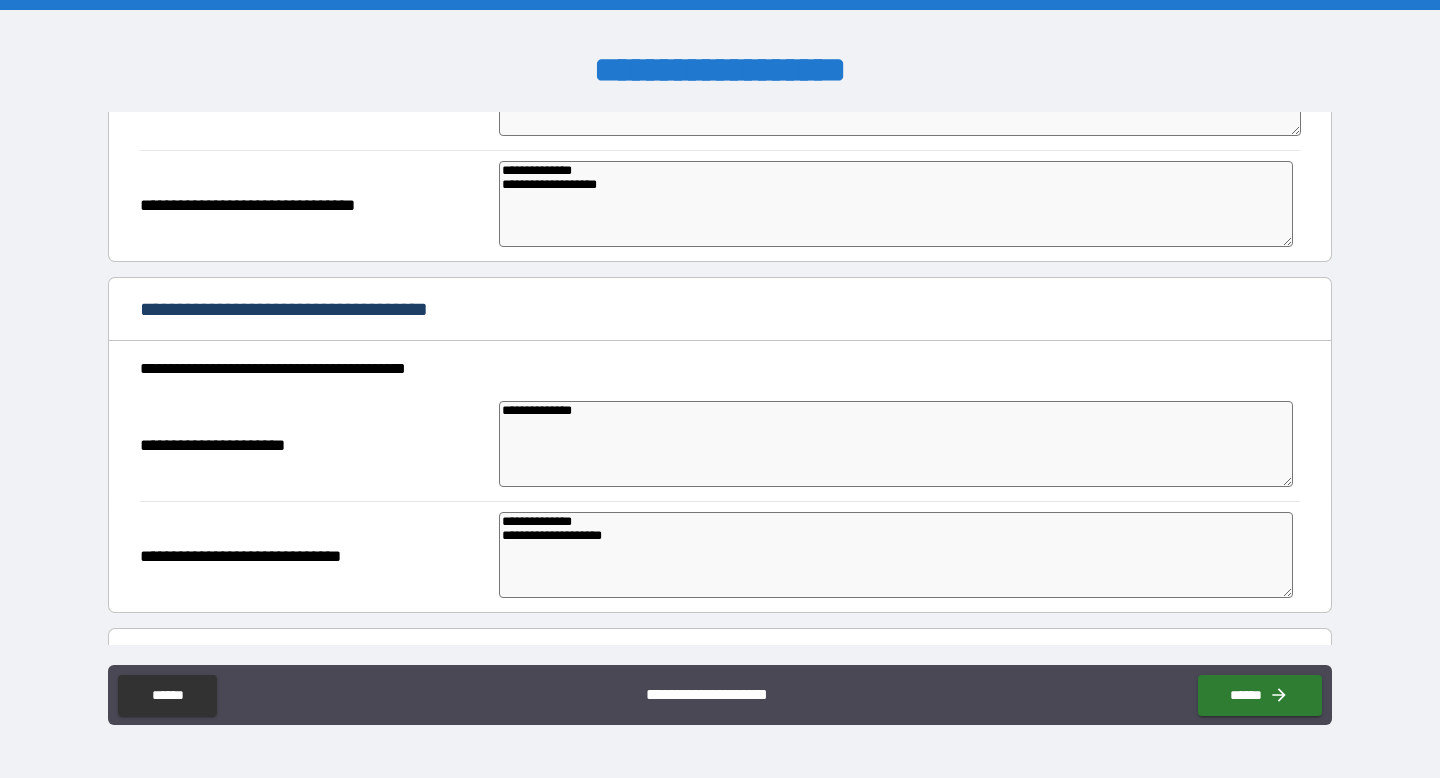 drag, startPoint x: 568, startPoint y: 520, endPoint x: 510, endPoint y: 519, distance: 58.00862 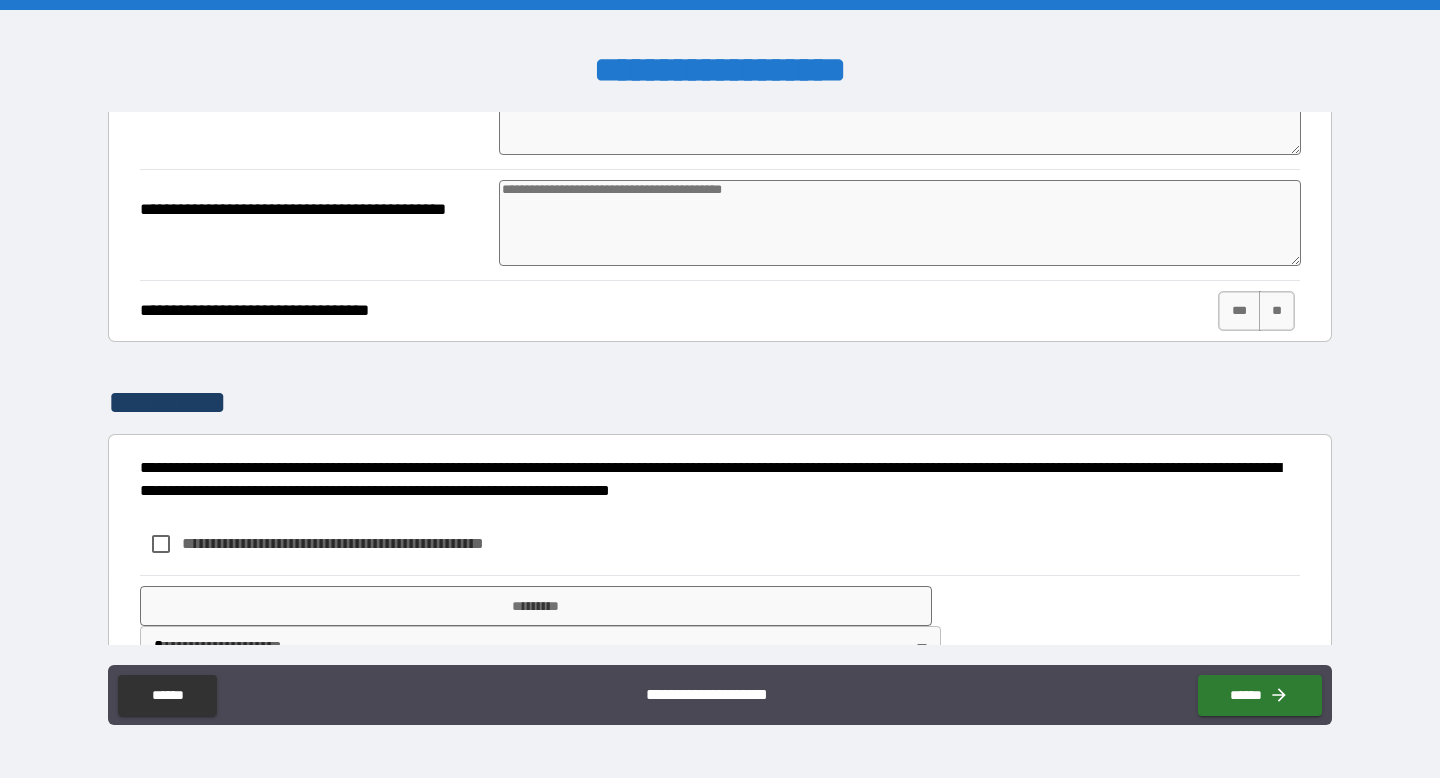 scroll, scrollTop: 3941, scrollLeft: 0, axis: vertical 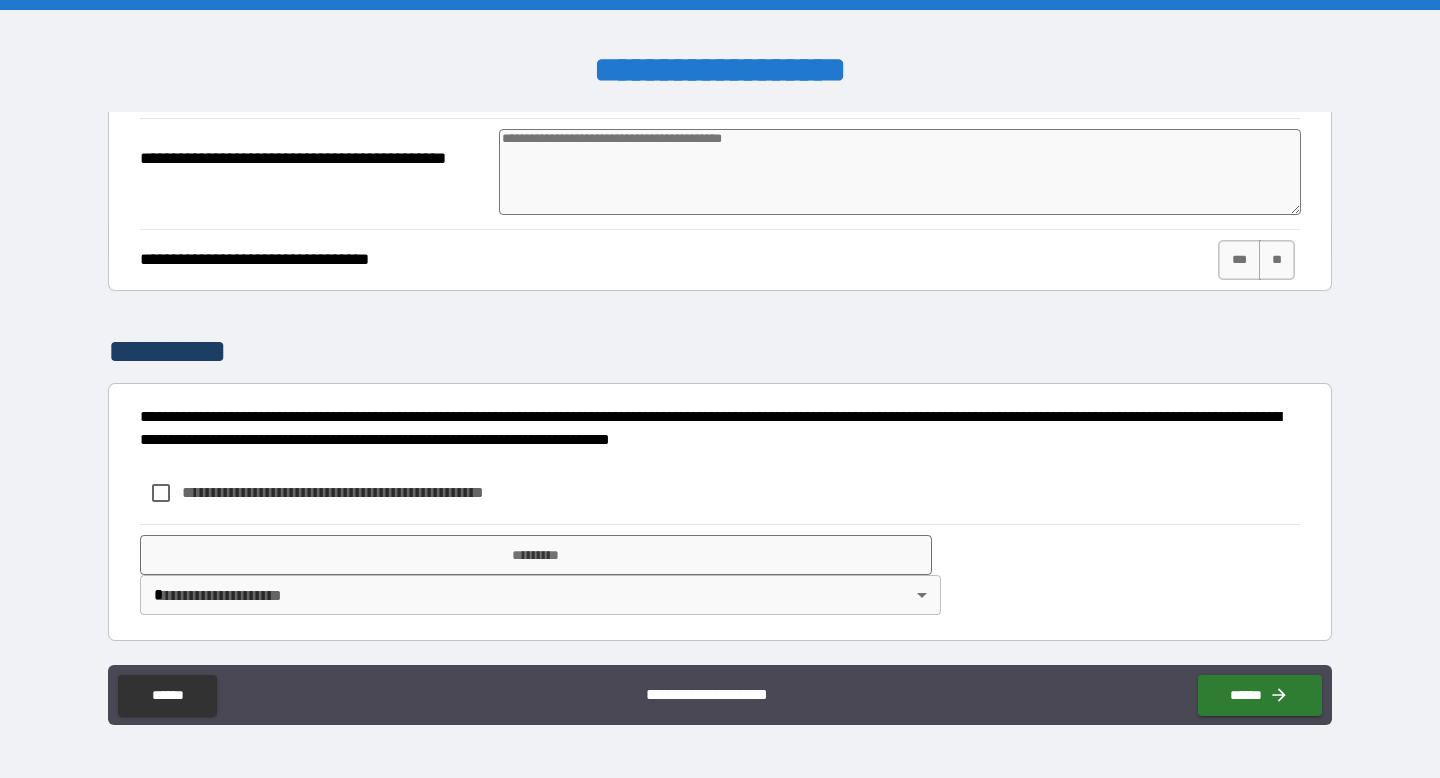 click on "**********" at bounding box center (366, 492) 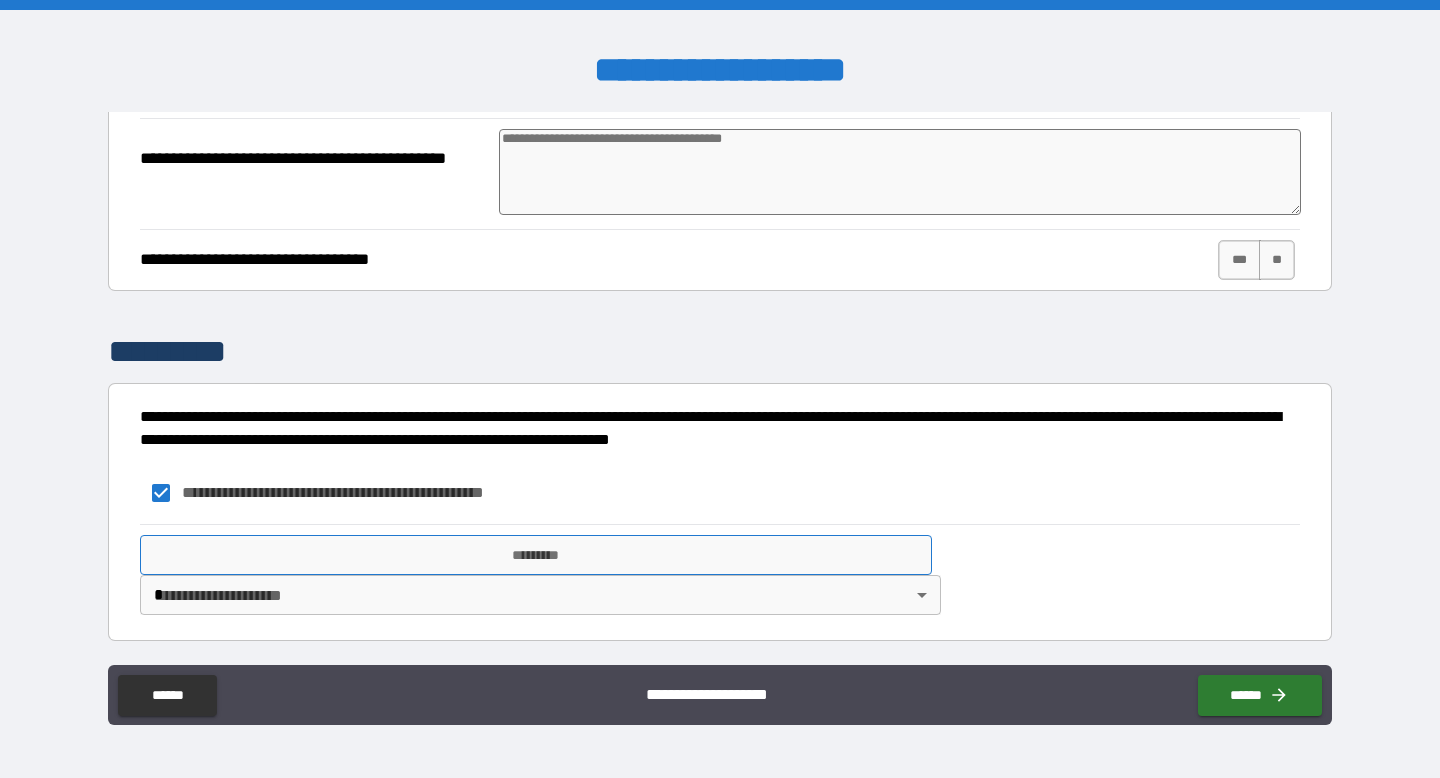 click on "*********" at bounding box center (536, 555) 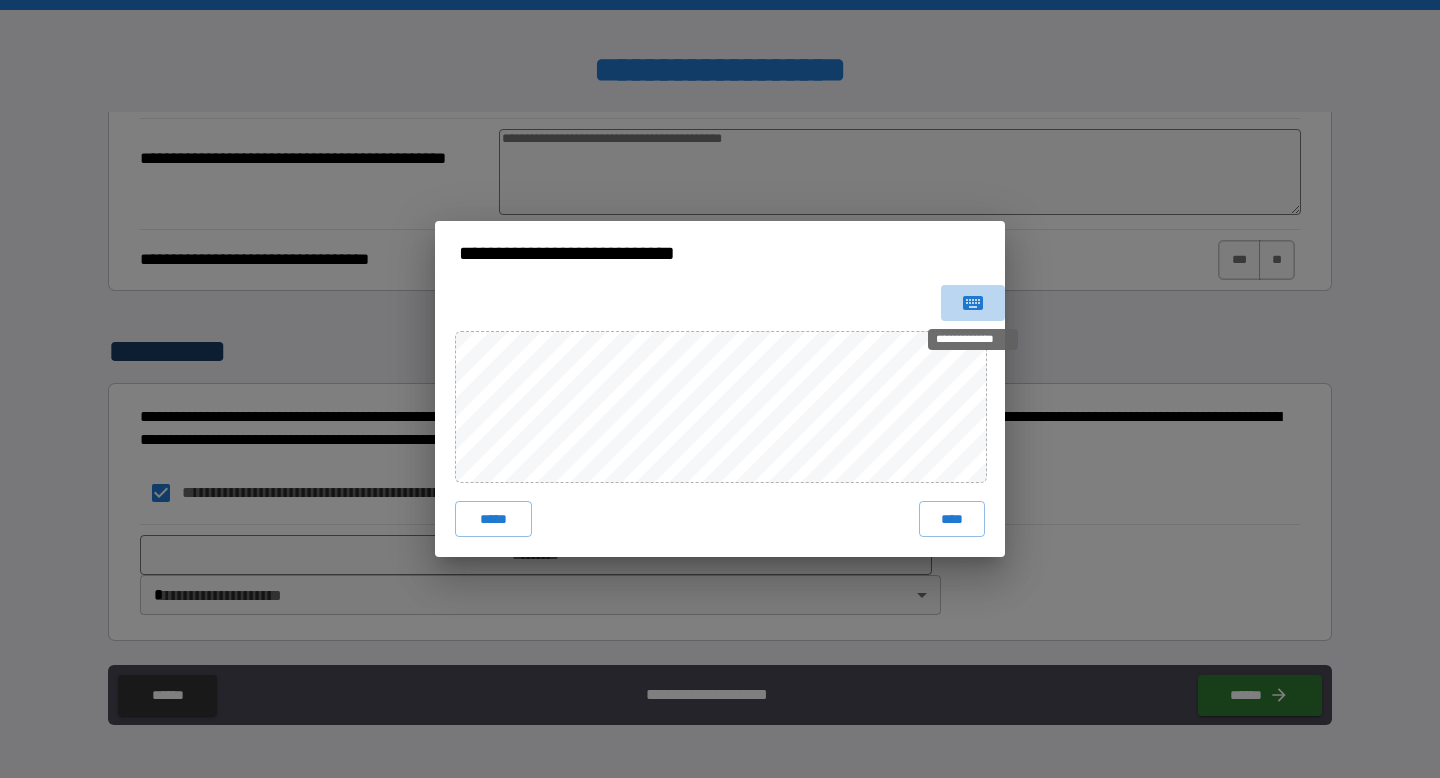 click 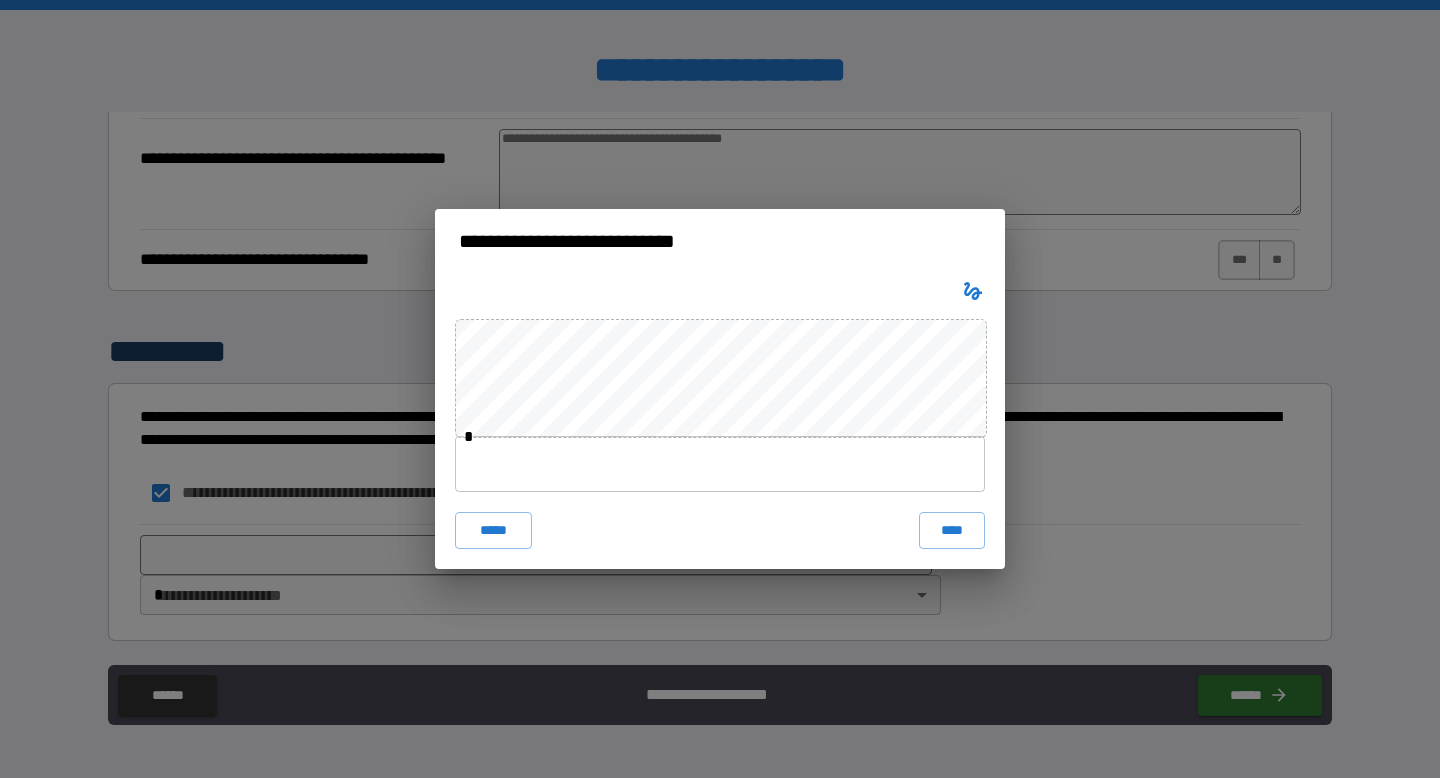 click at bounding box center [720, 464] 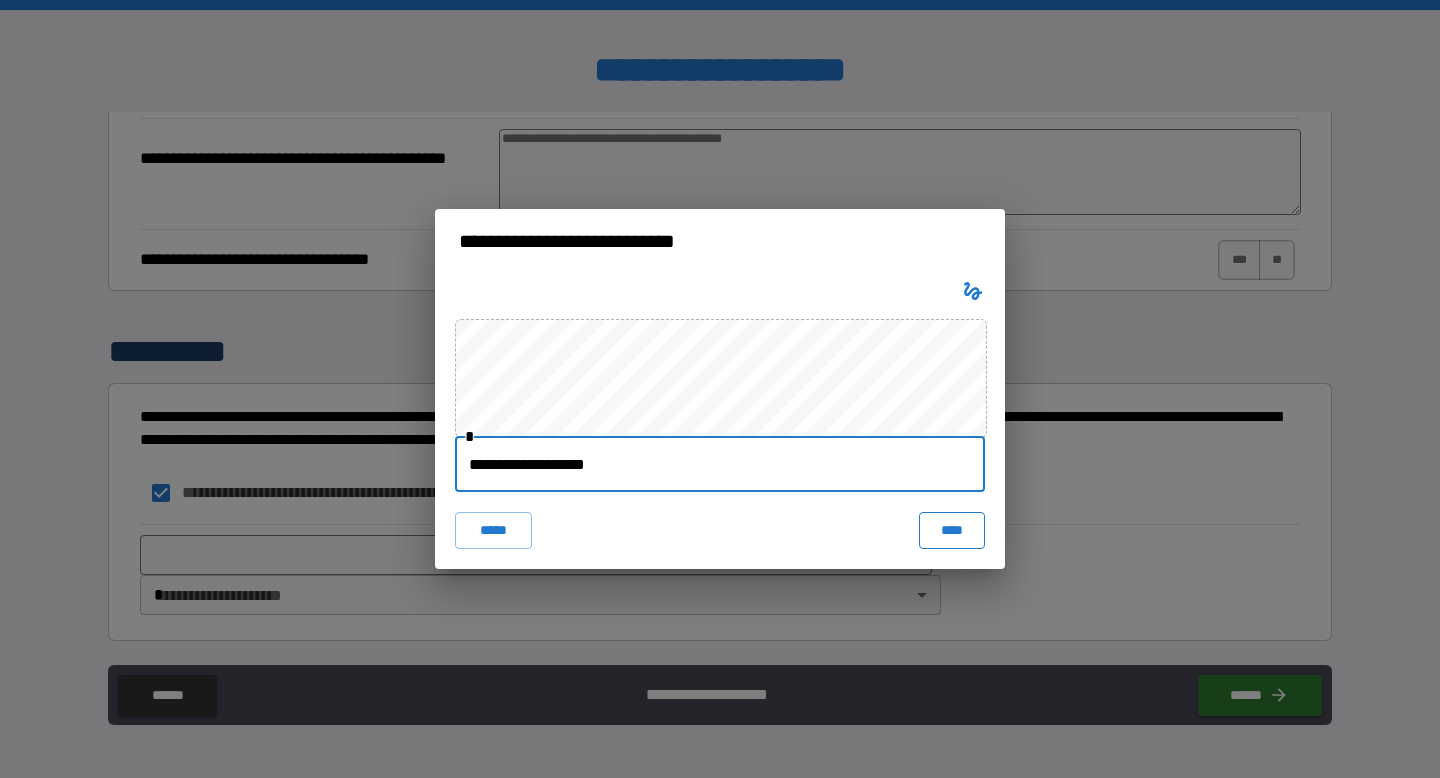 click on "****" at bounding box center (952, 530) 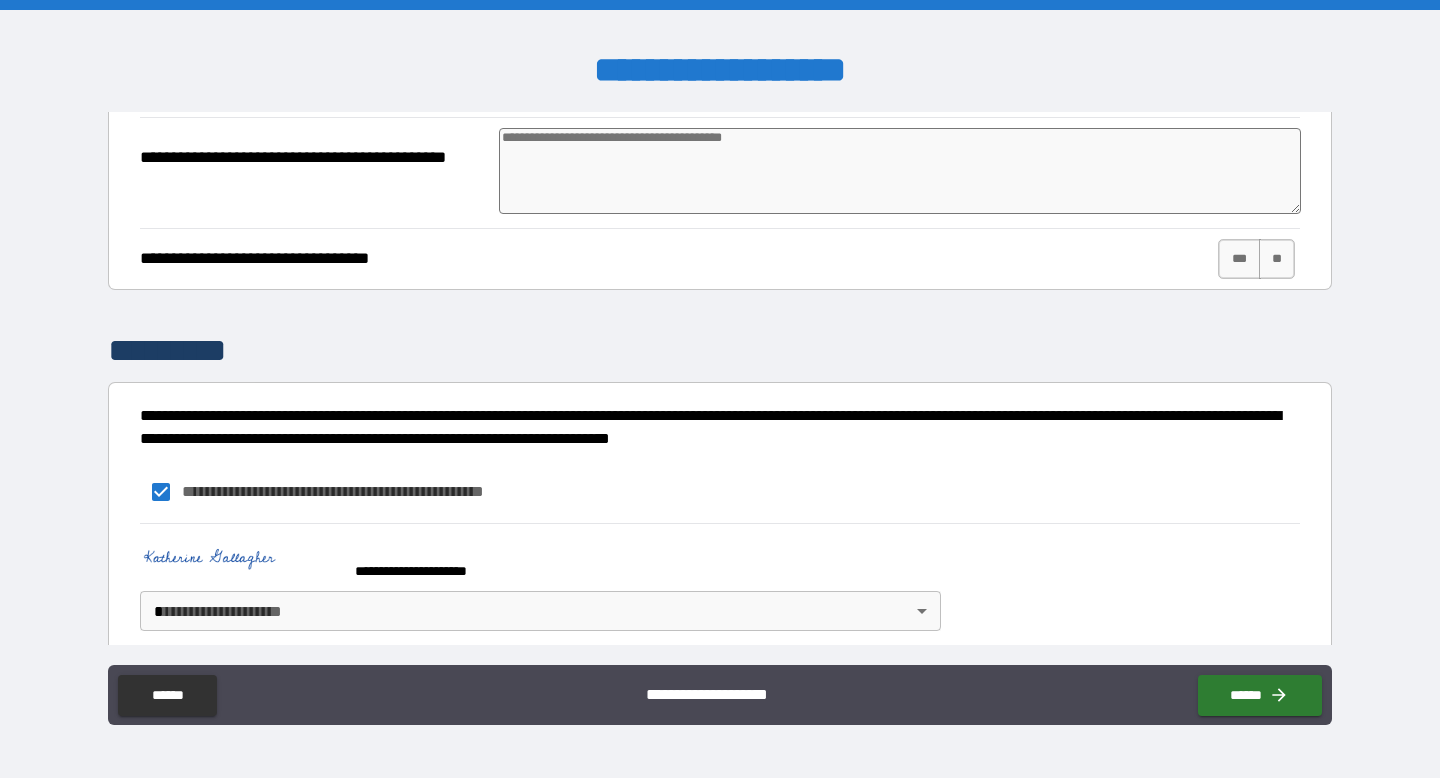 click on "**********" at bounding box center (720, 389) 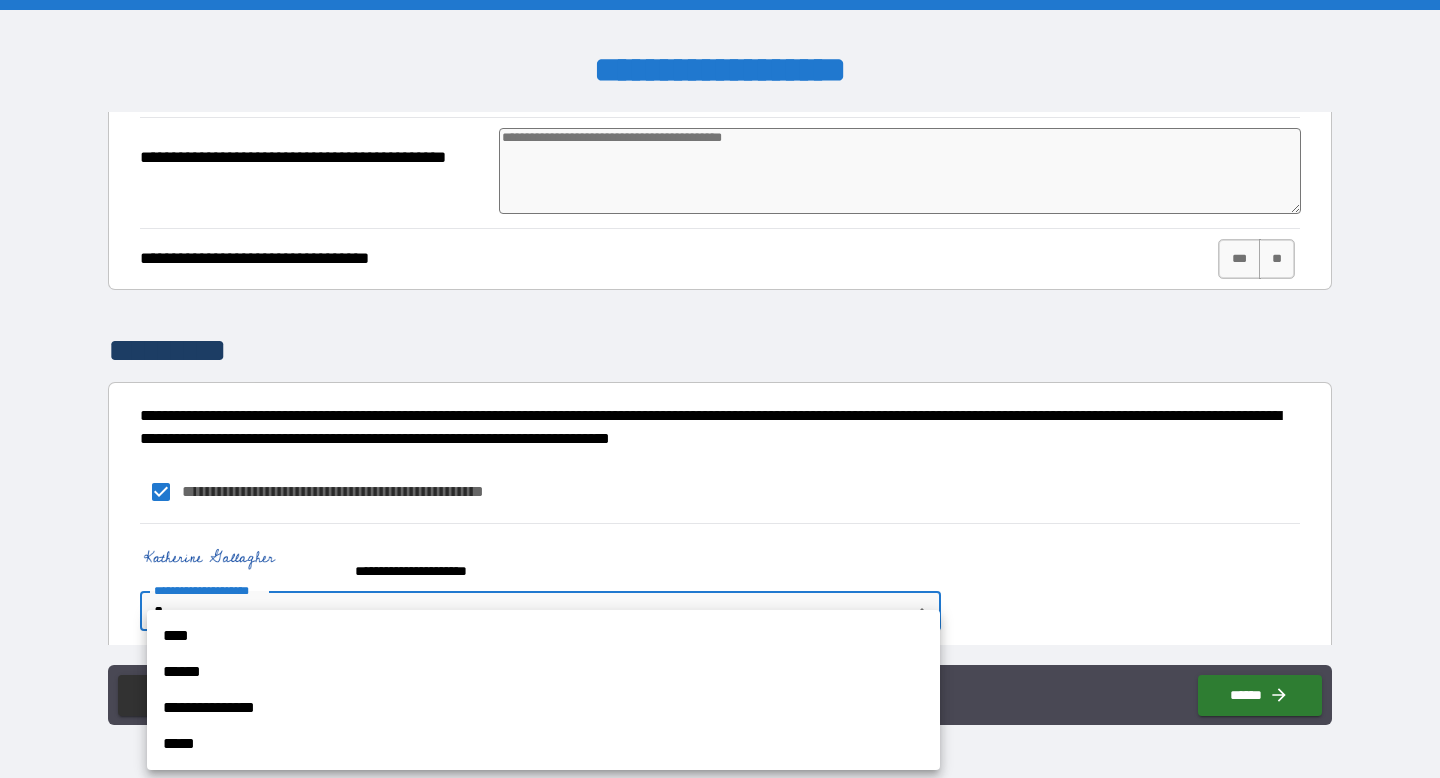click on "****" at bounding box center (543, 636) 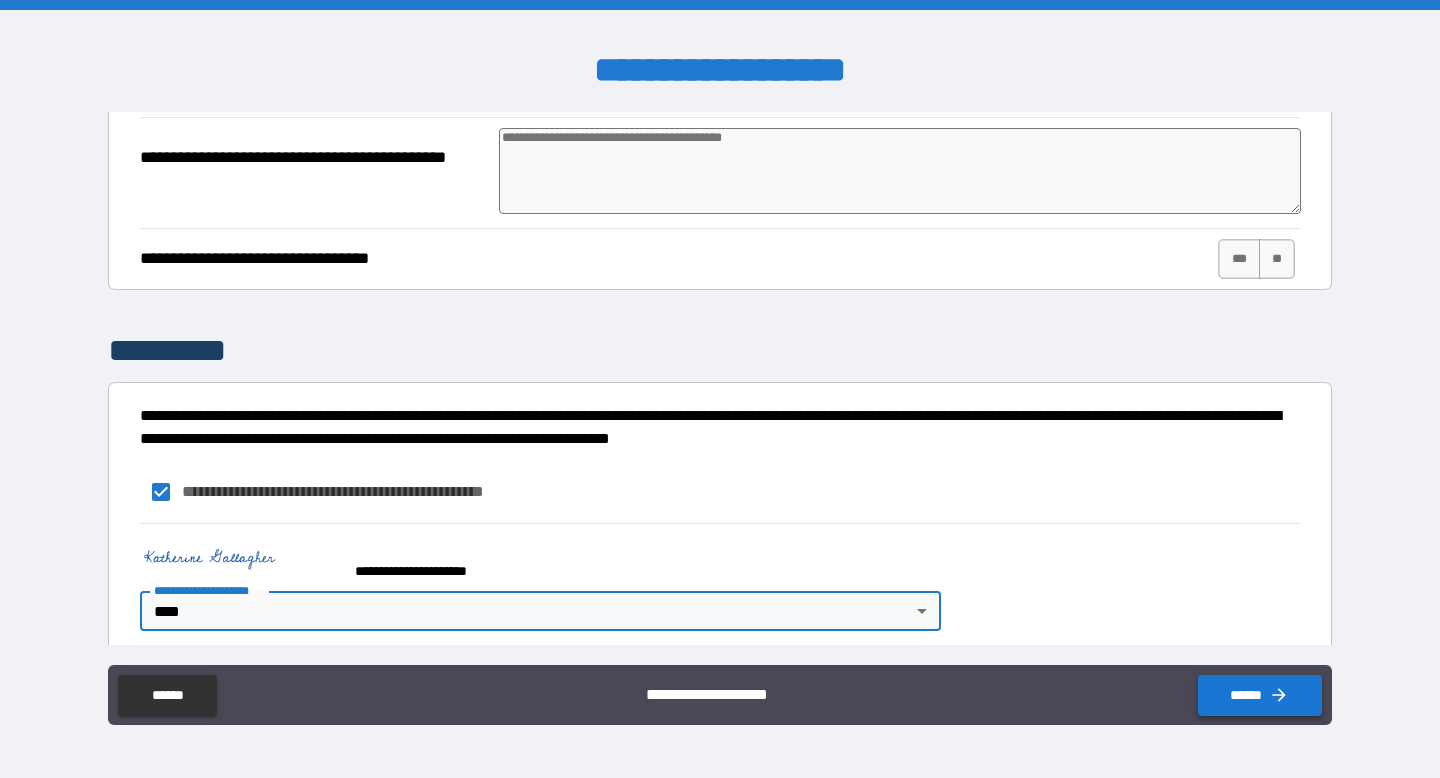 click 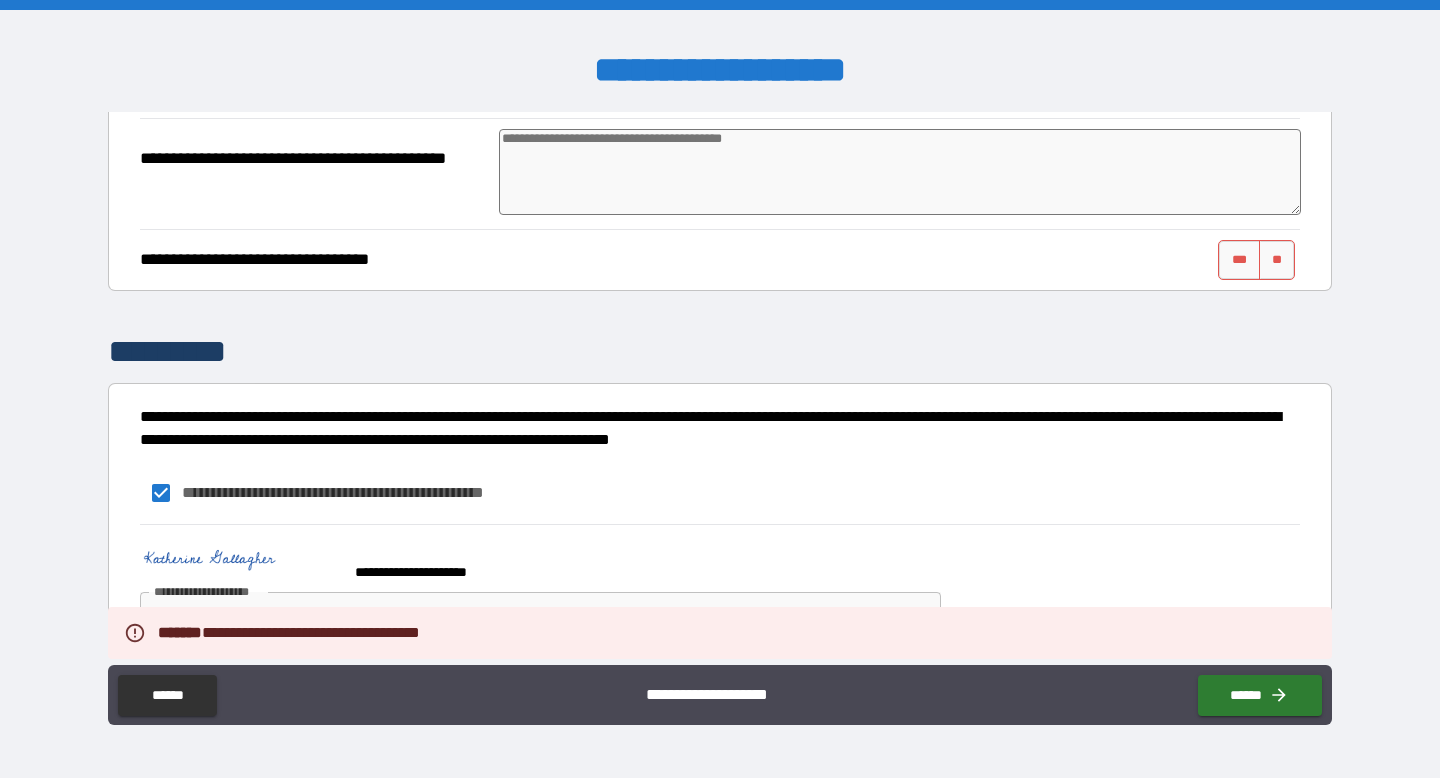 scroll, scrollTop: 3939, scrollLeft: 0, axis: vertical 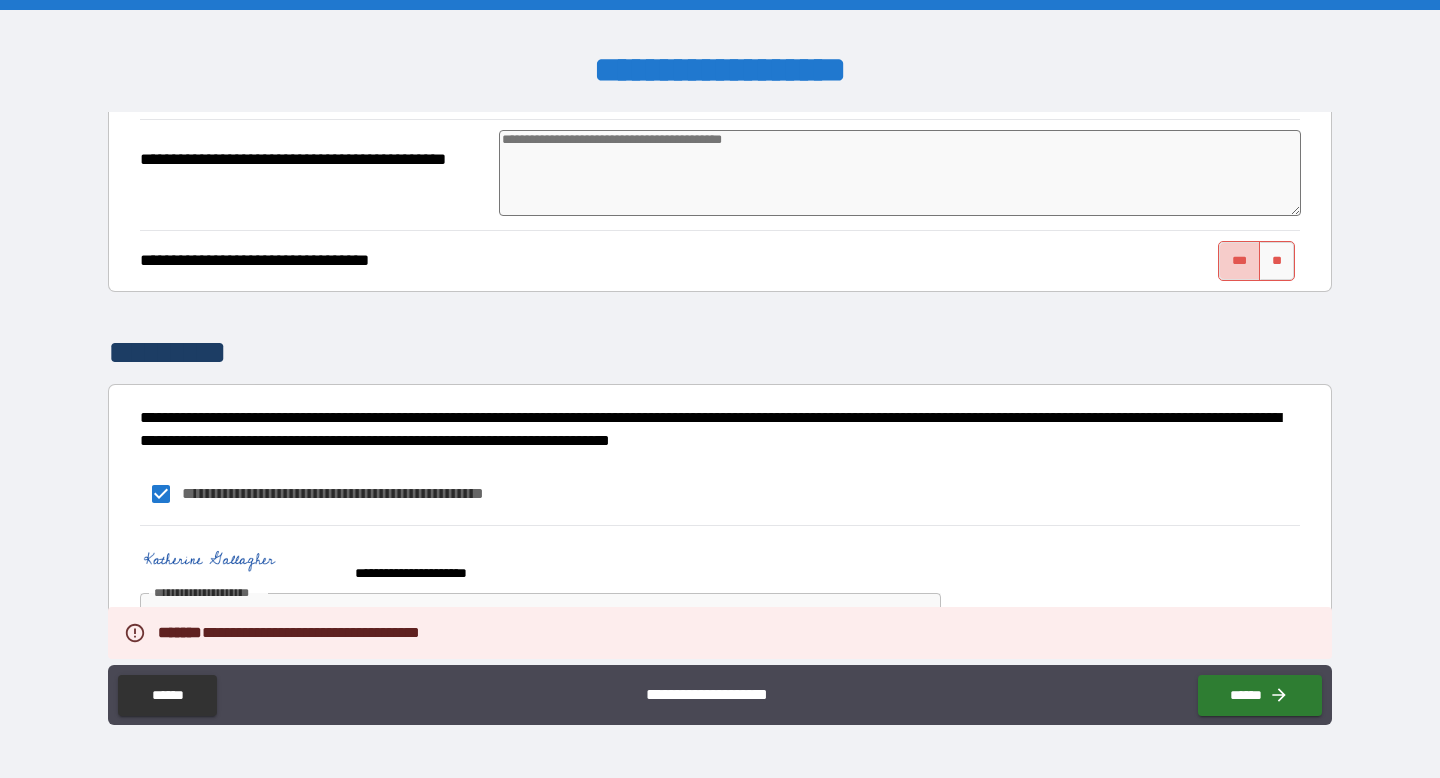 click on "***" at bounding box center [1239, 261] 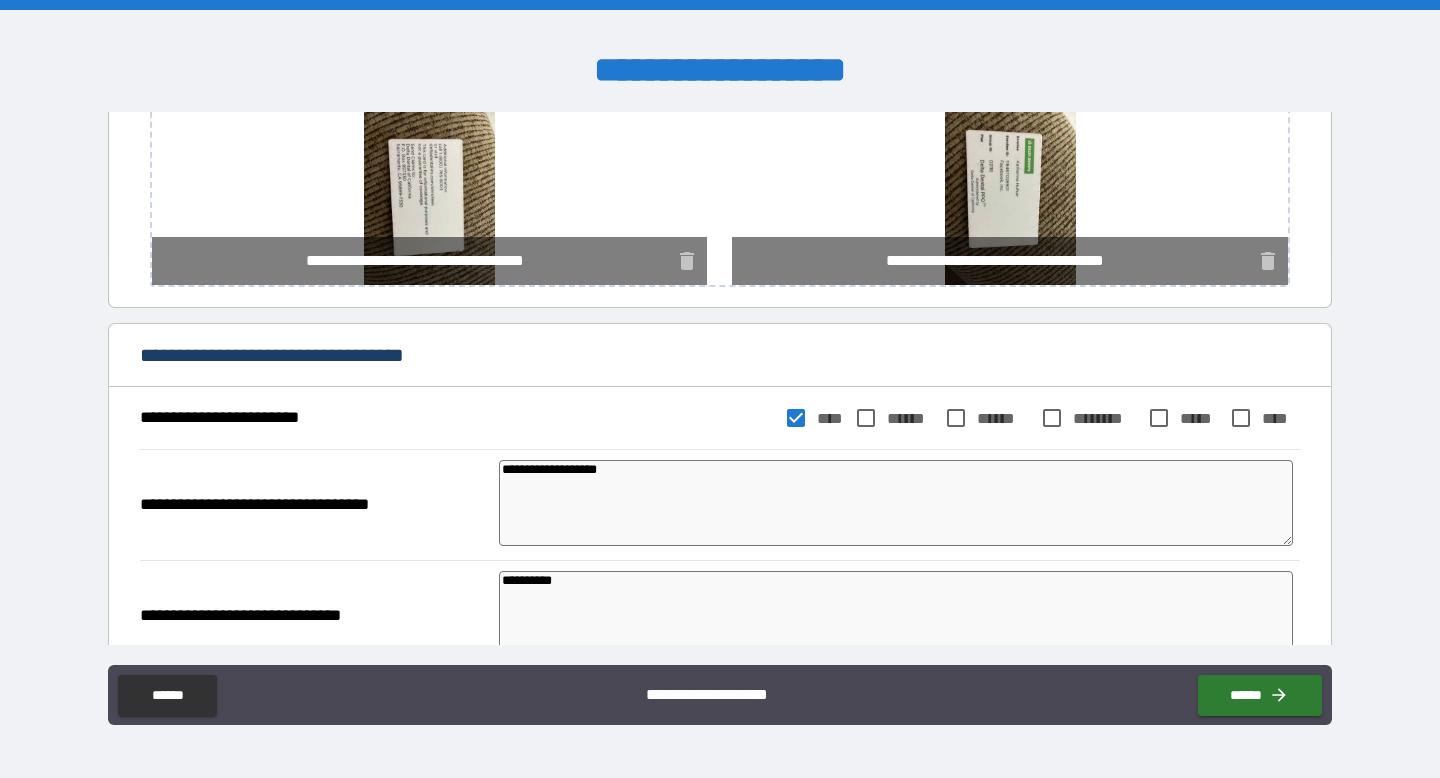 scroll, scrollTop: 1051, scrollLeft: 0, axis: vertical 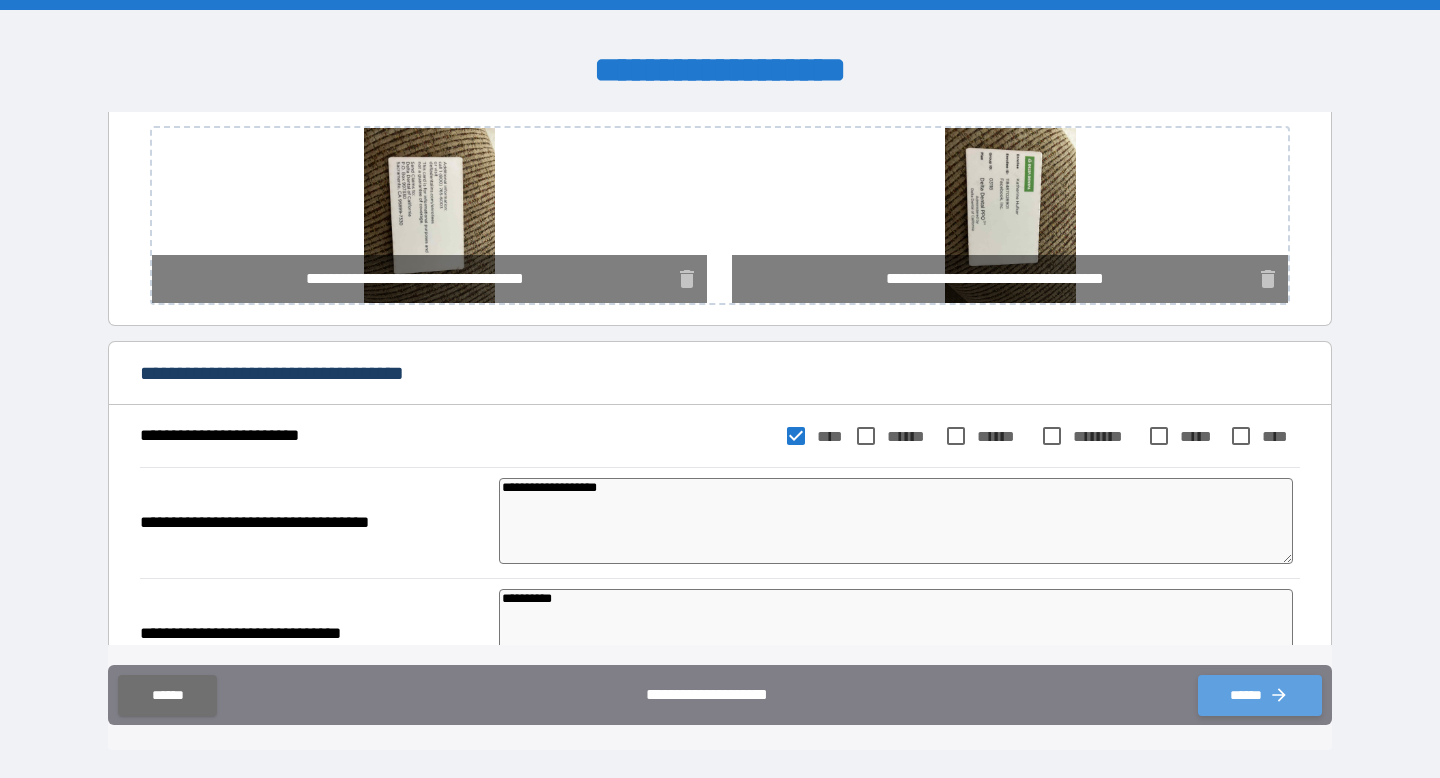 click on "******" at bounding box center (1260, 695) 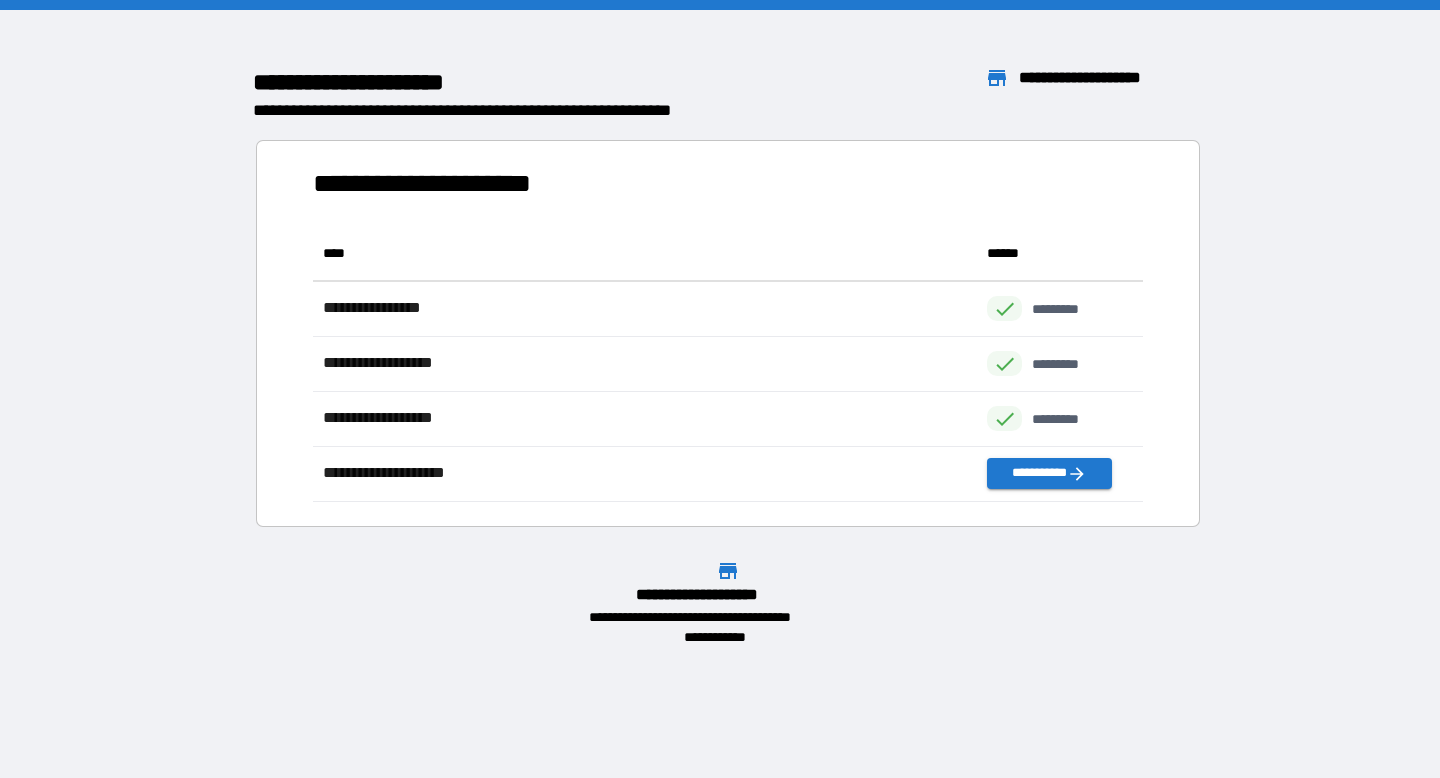 scroll, scrollTop: 1, scrollLeft: 1, axis: both 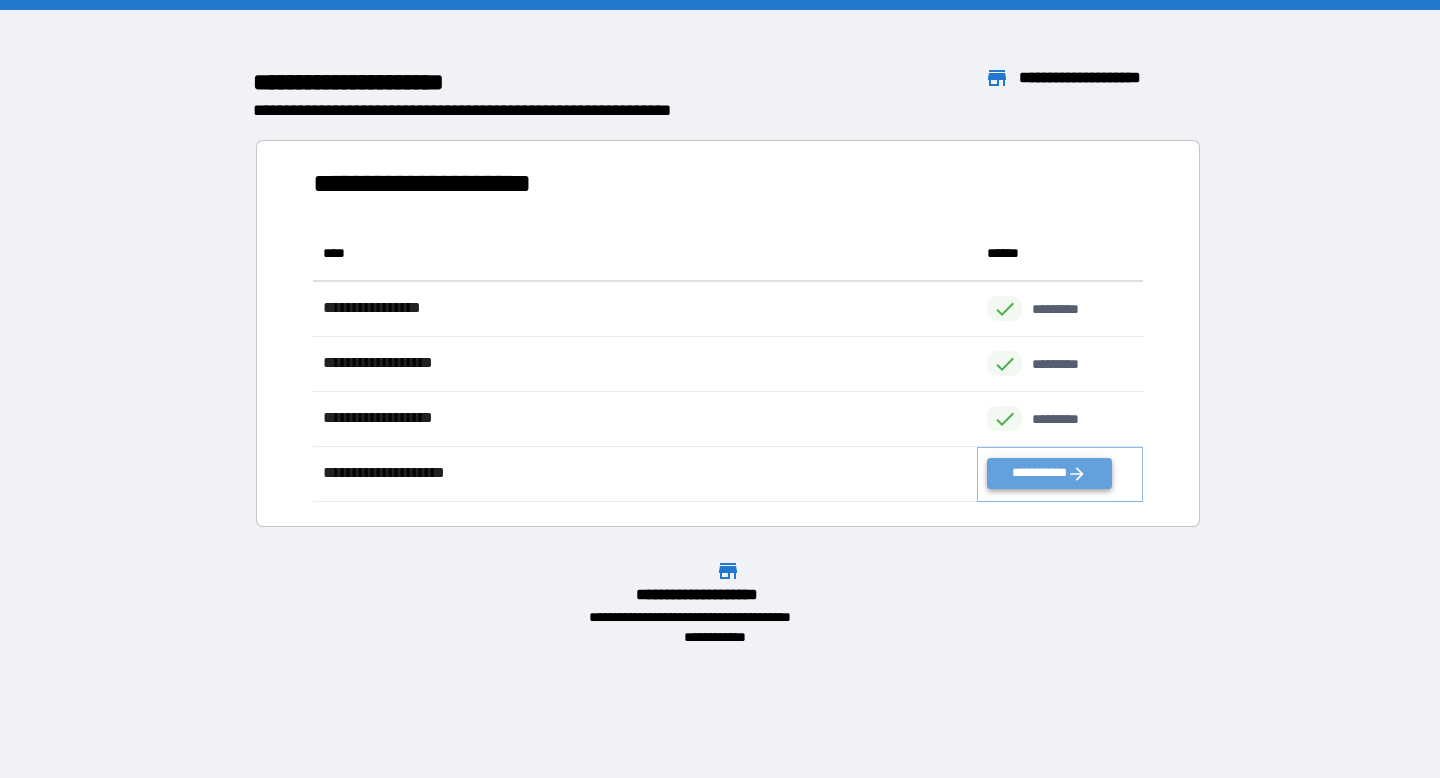 click on "**********" at bounding box center (1049, 473) 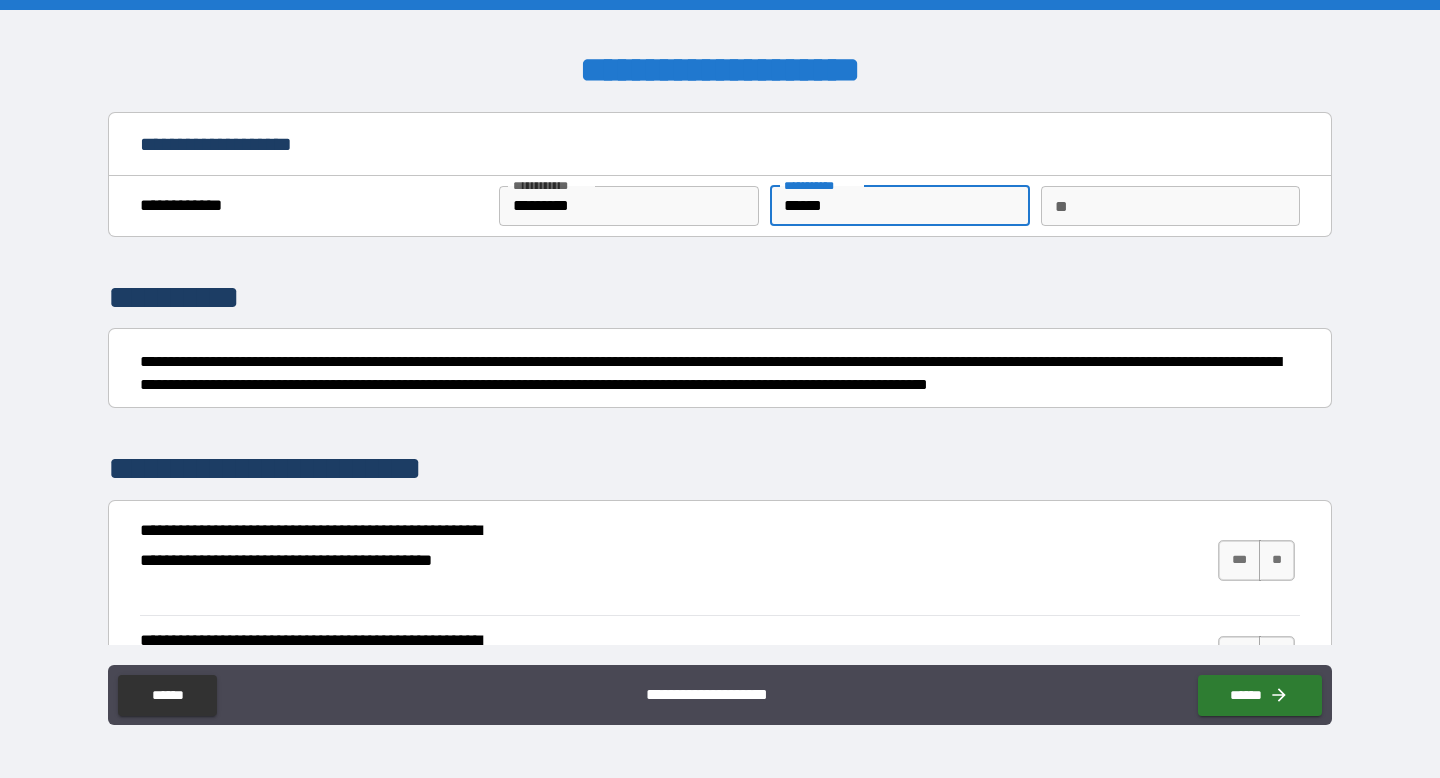 drag, startPoint x: 845, startPoint y: 206, endPoint x: 579, endPoint y: 206, distance: 266 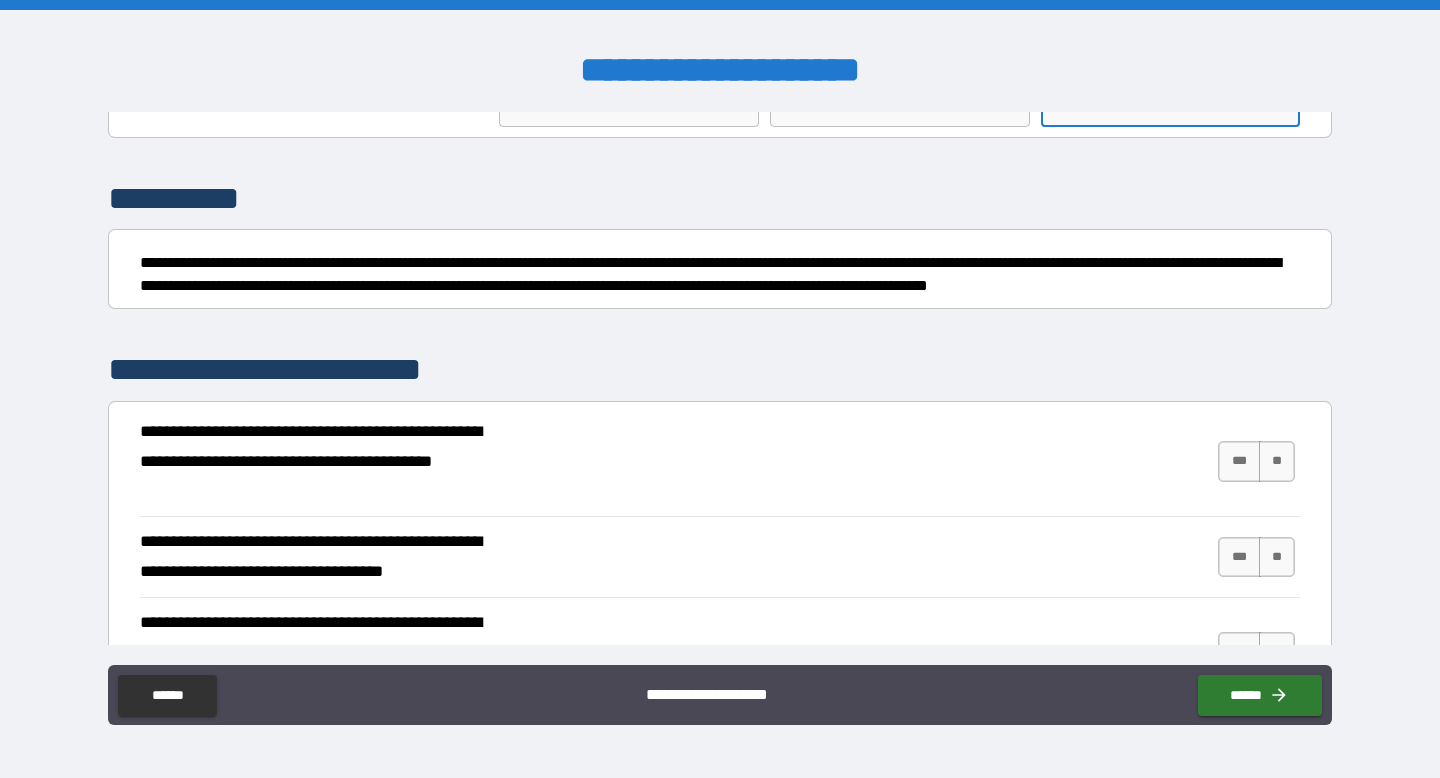 scroll, scrollTop: 116, scrollLeft: 0, axis: vertical 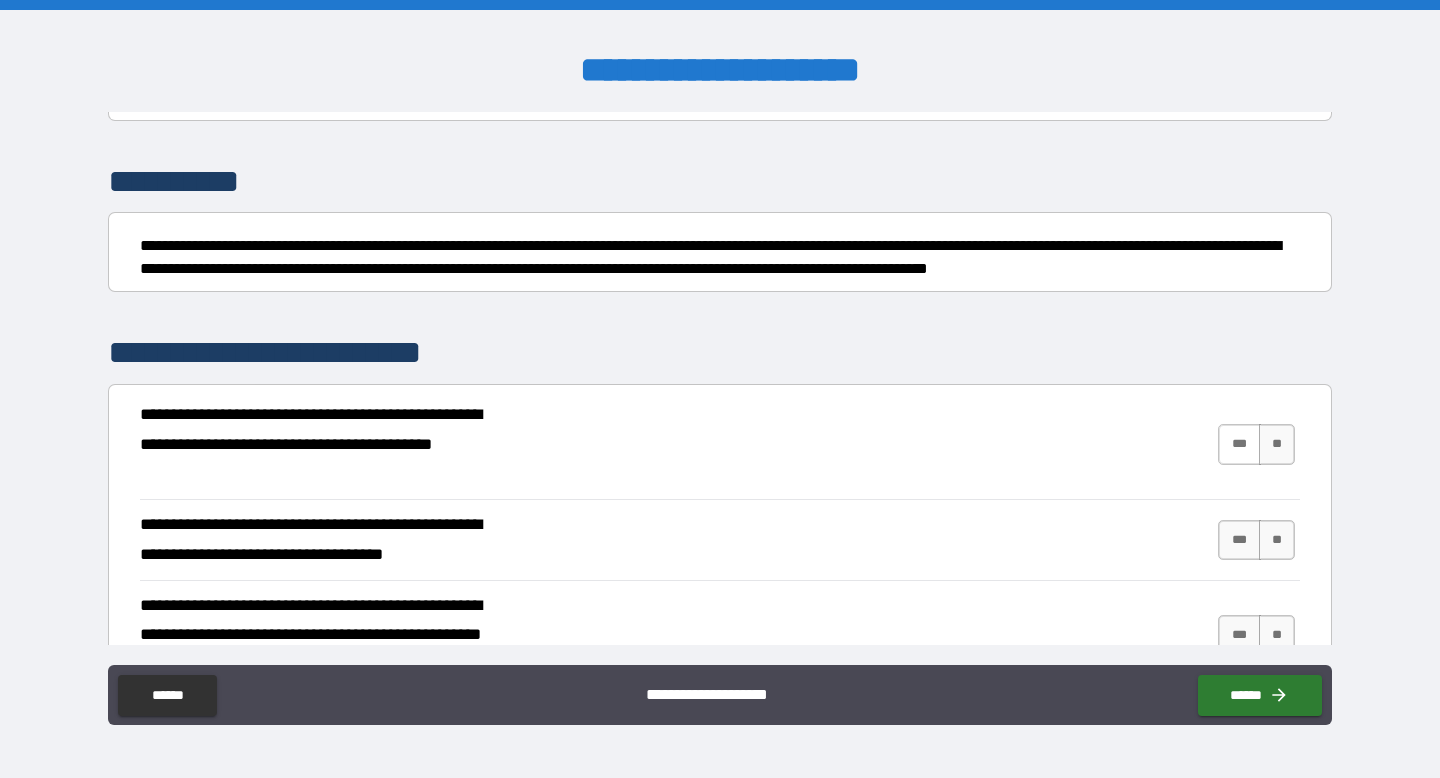 click on "***" at bounding box center (1239, 444) 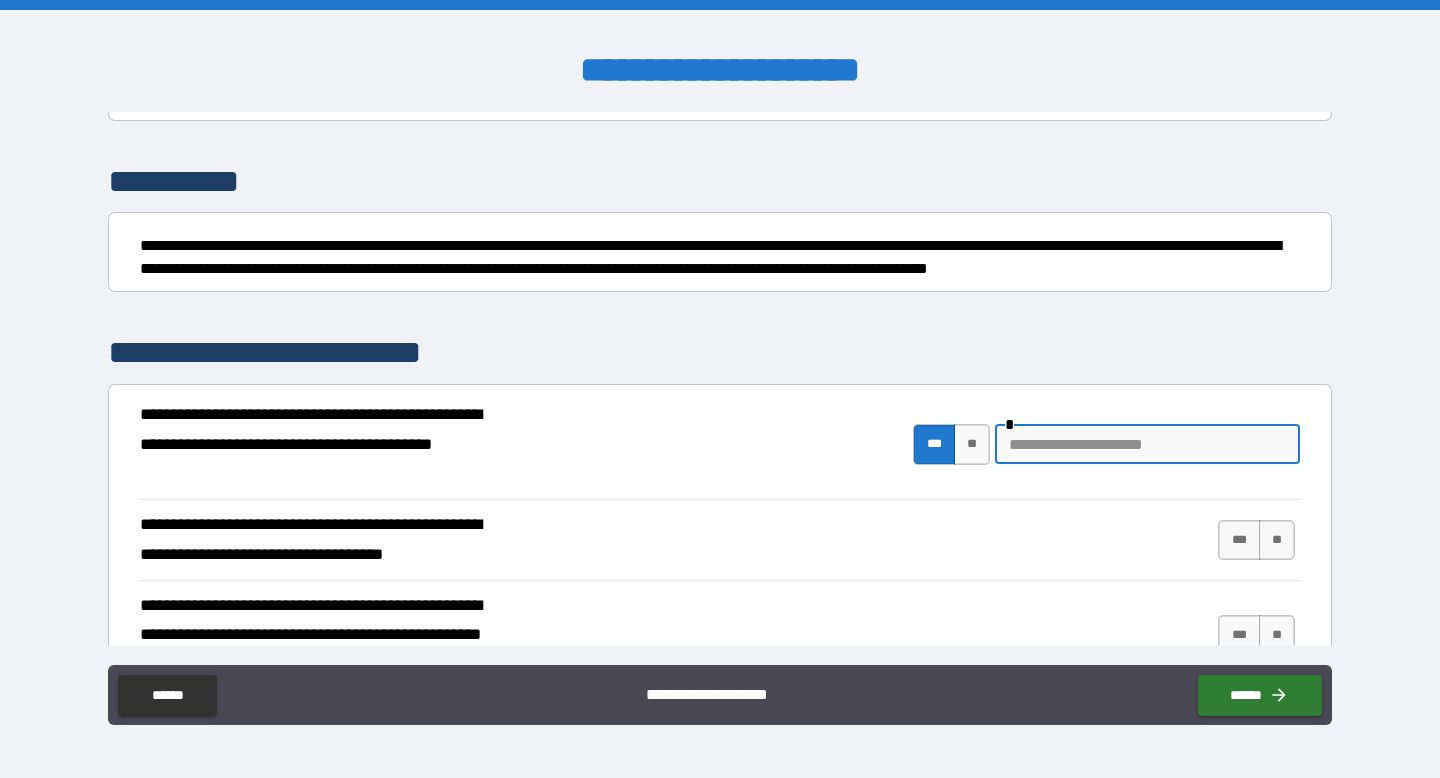 click at bounding box center (1147, 444) 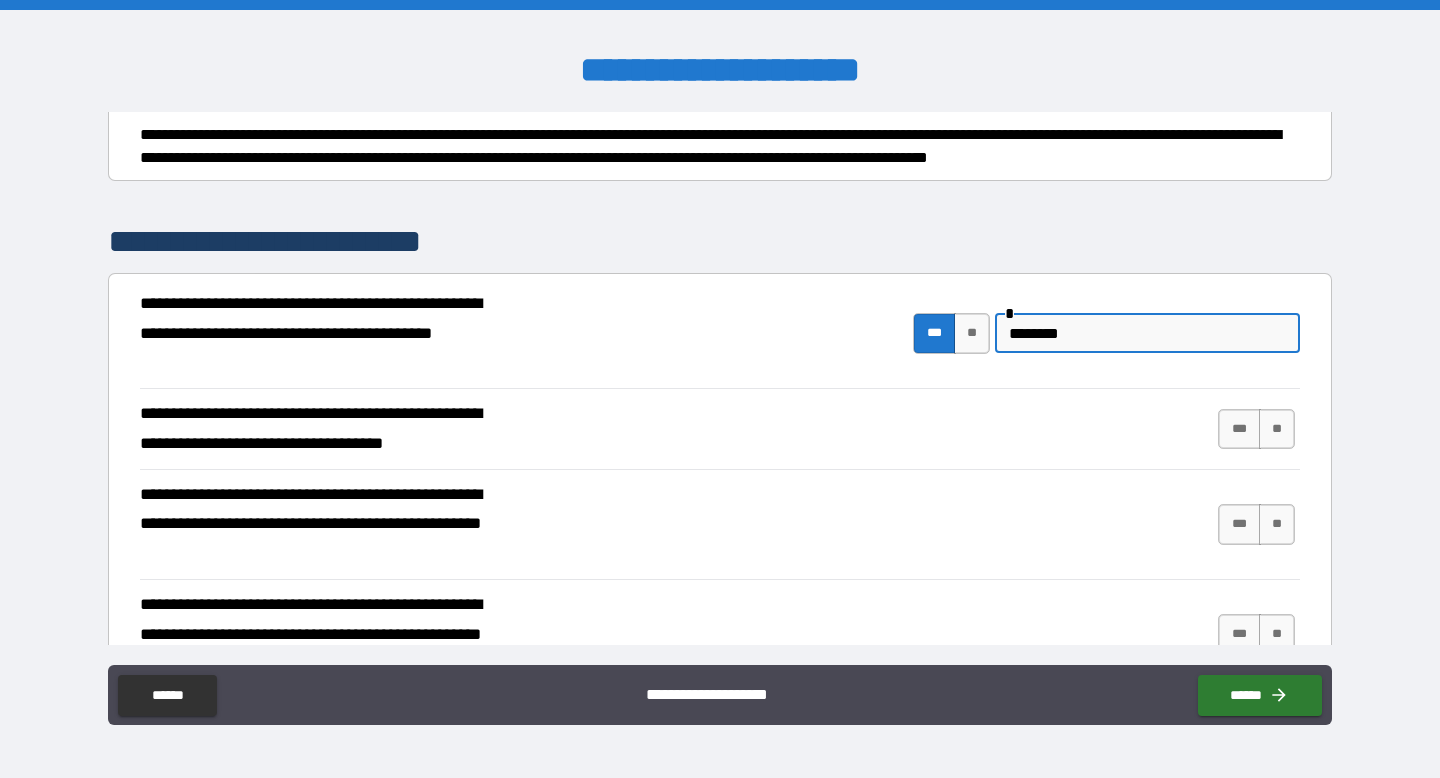 scroll, scrollTop: 230, scrollLeft: 0, axis: vertical 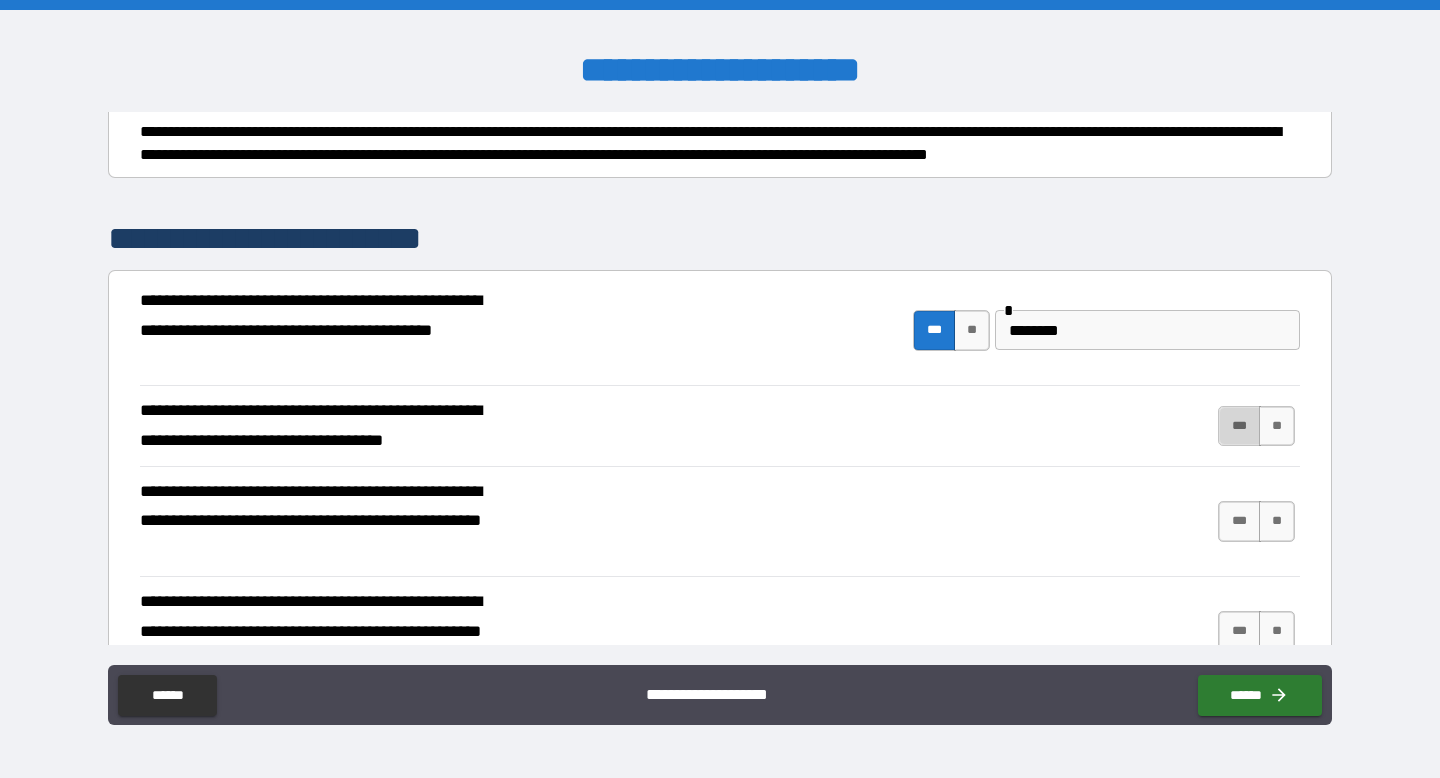 click on "***" at bounding box center [1239, 426] 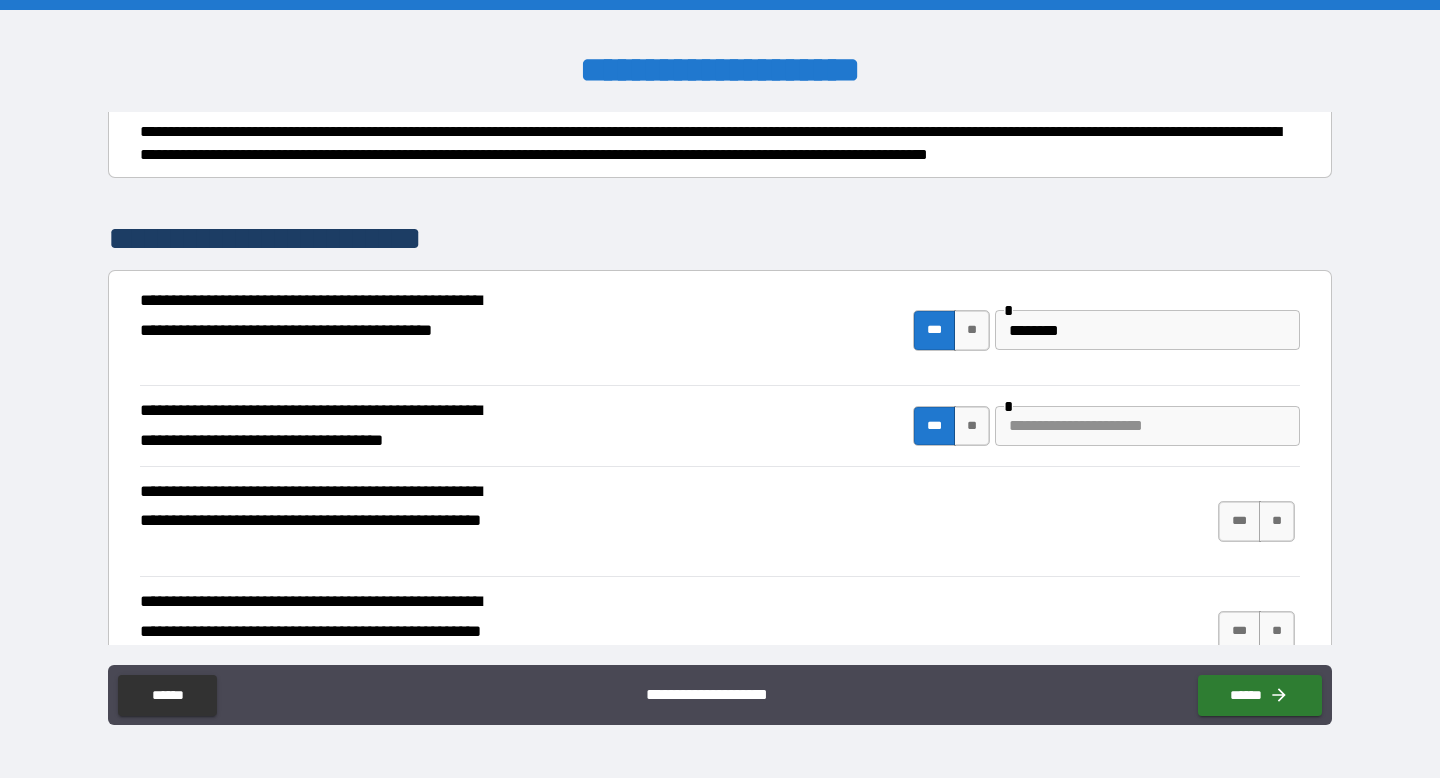 click at bounding box center [1147, 426] 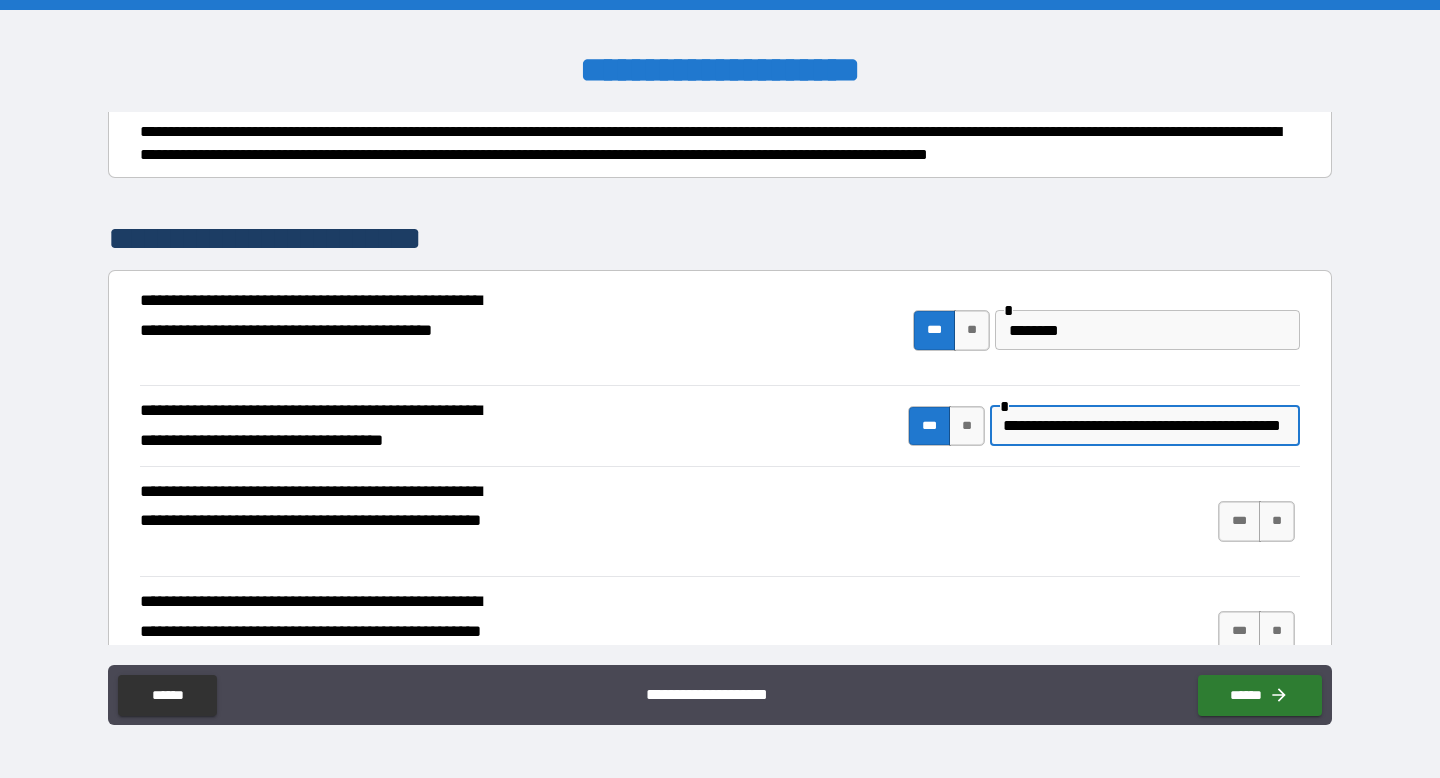 scroll, scrollTop: 0, scrollLeft: 51, axis: horizontal 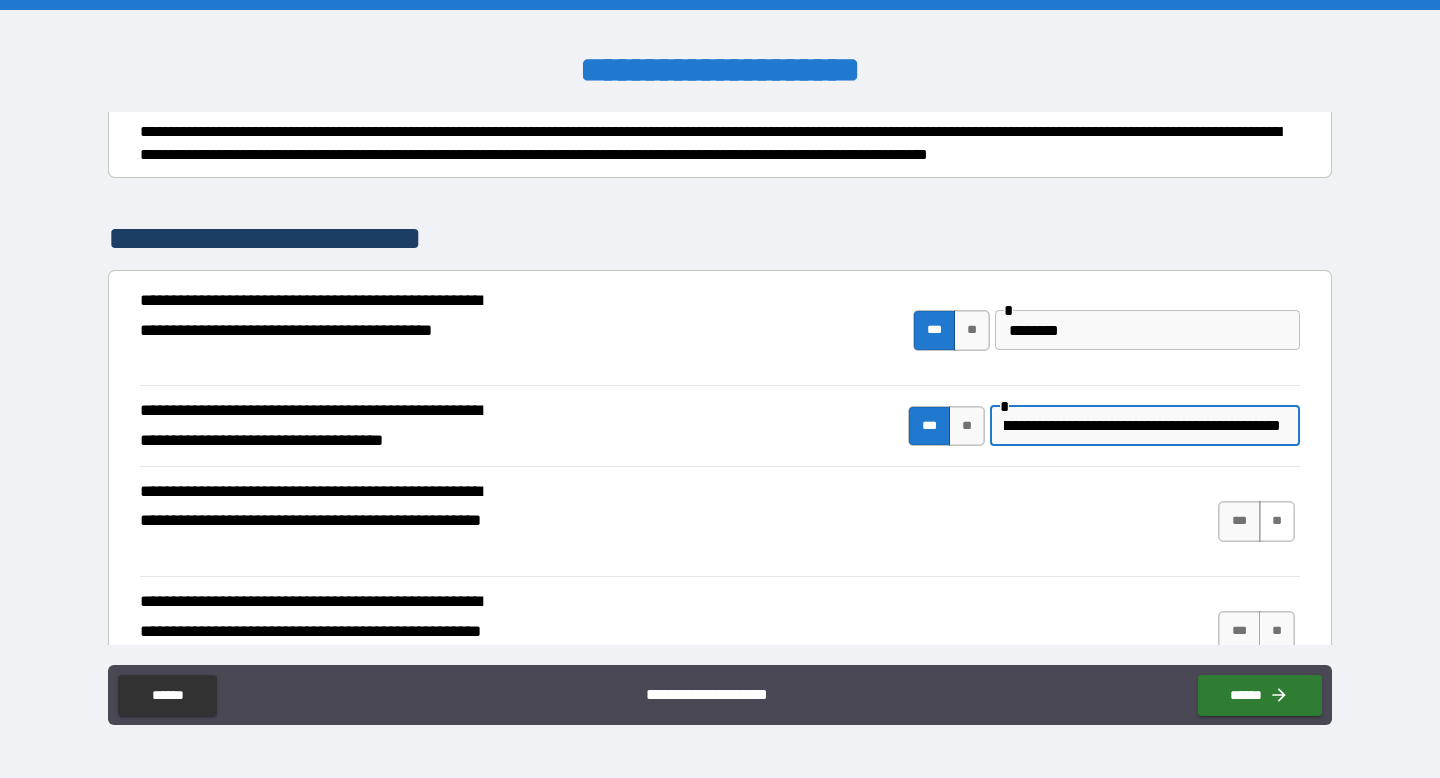 click on "**" at bounding box center [1277, 521] 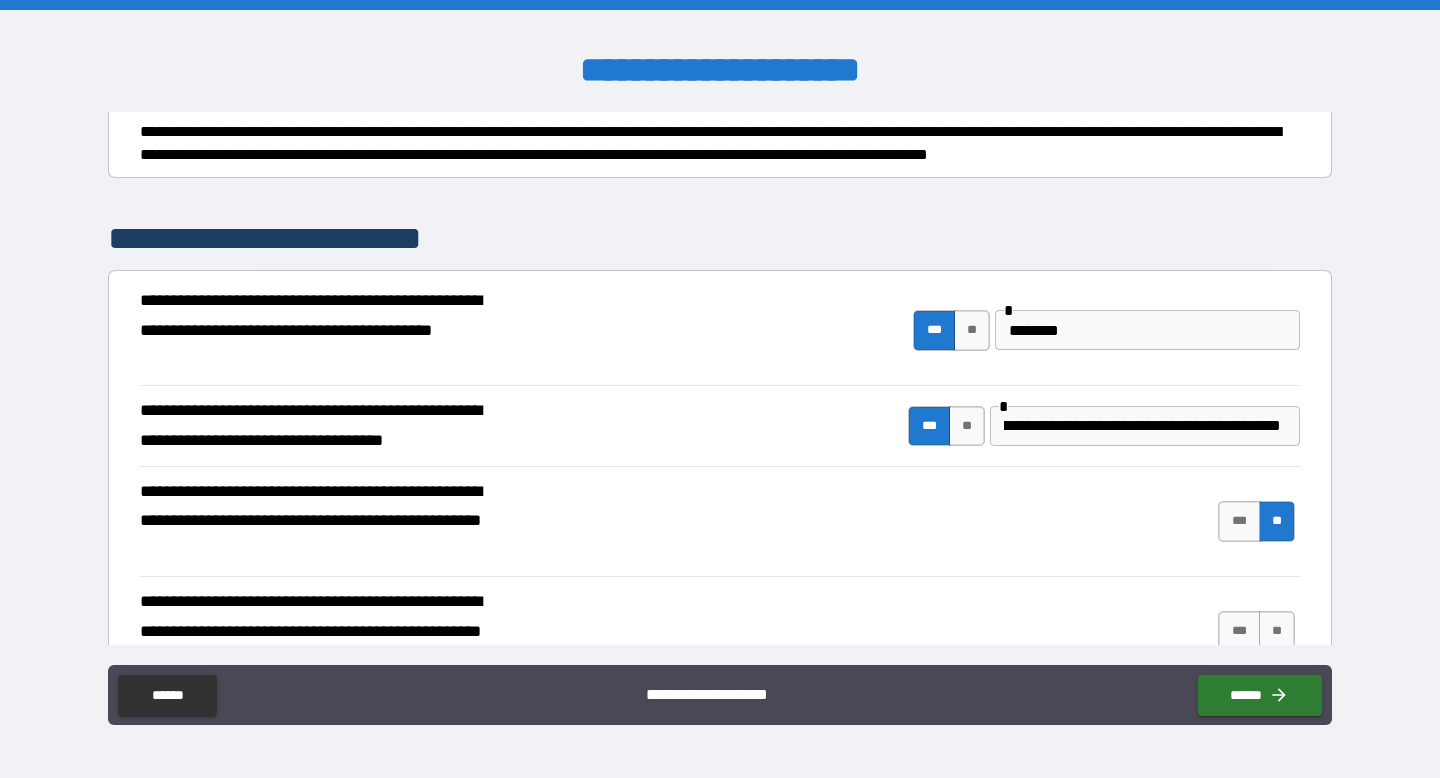 scroll, scrollTop: 0, scrollLeft: 0, axis: both 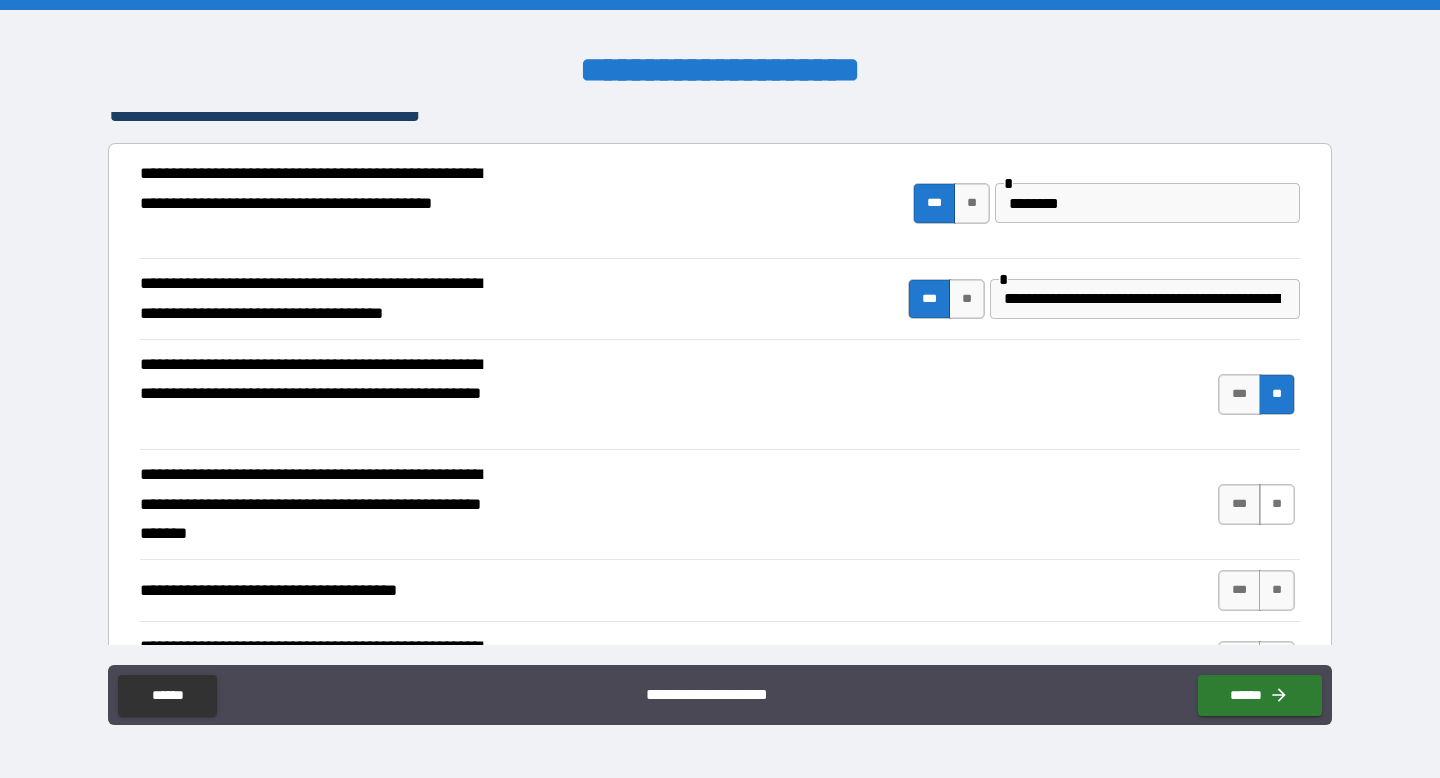 click on "**" at bounding box center (1277, 504) 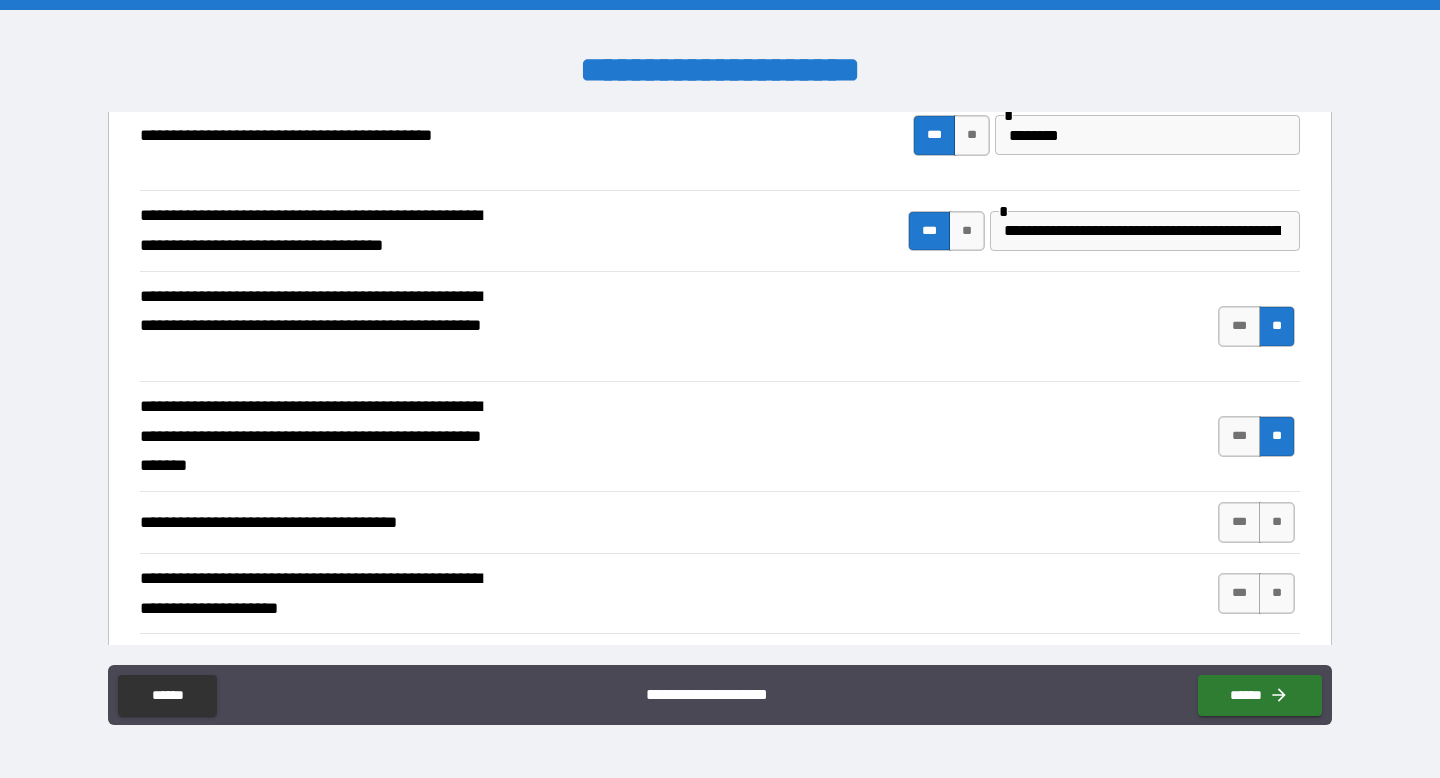 scroll, scrollTop: 428, scrollLeft: 0, axis: vertical 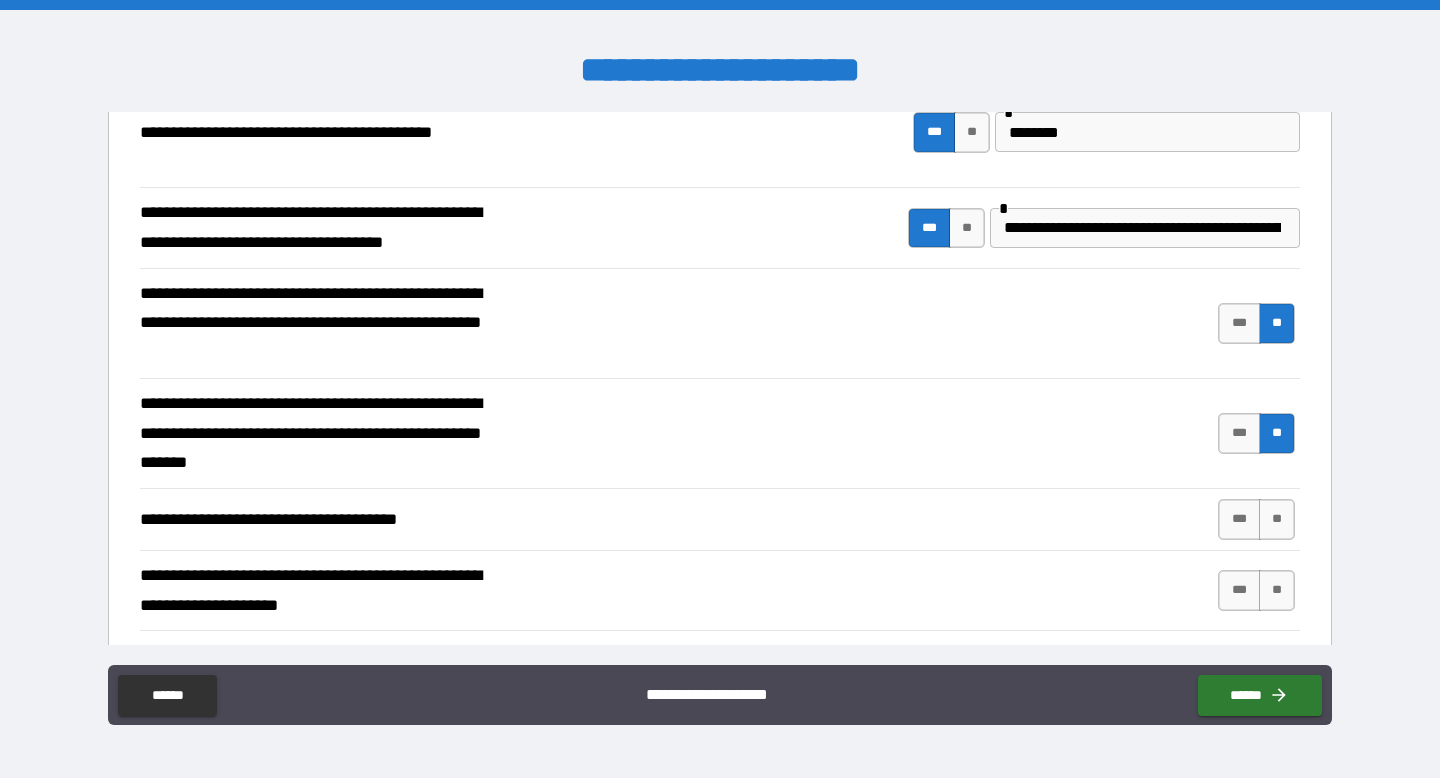 click on "**********" at bounding box center (720, 519) 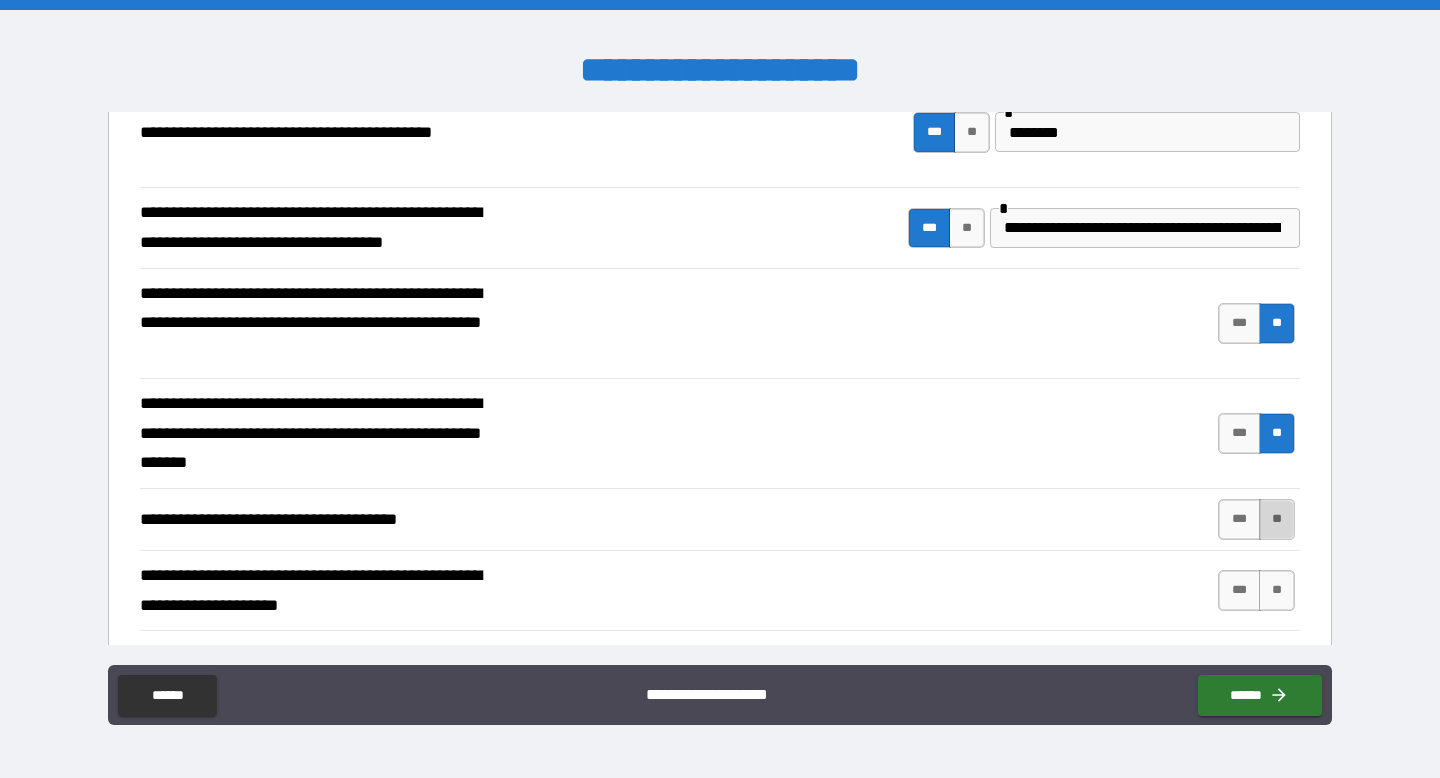 click on "**" at bounding box center (1277, 519) 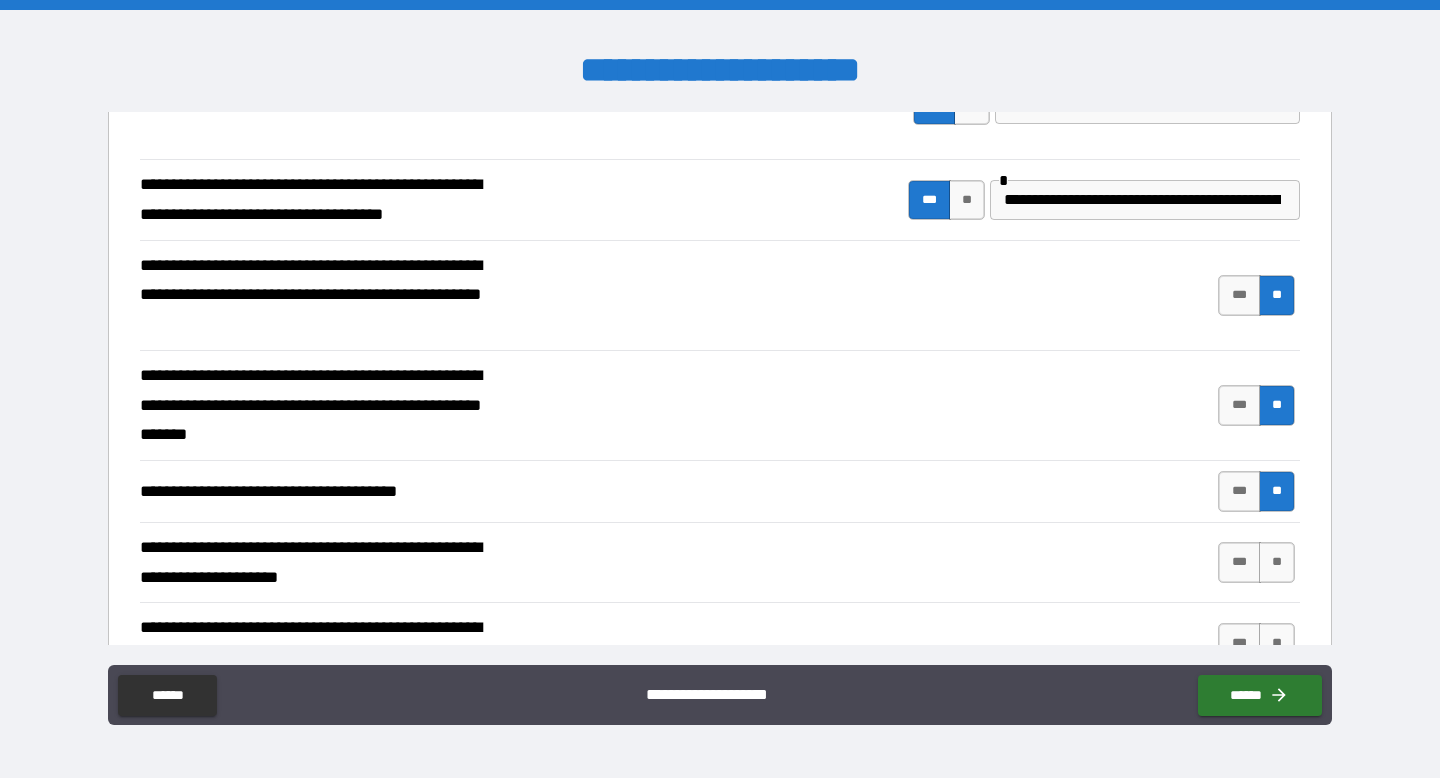 scroll, scrollTop: 474, scrollLeft: 0, axis: vertical 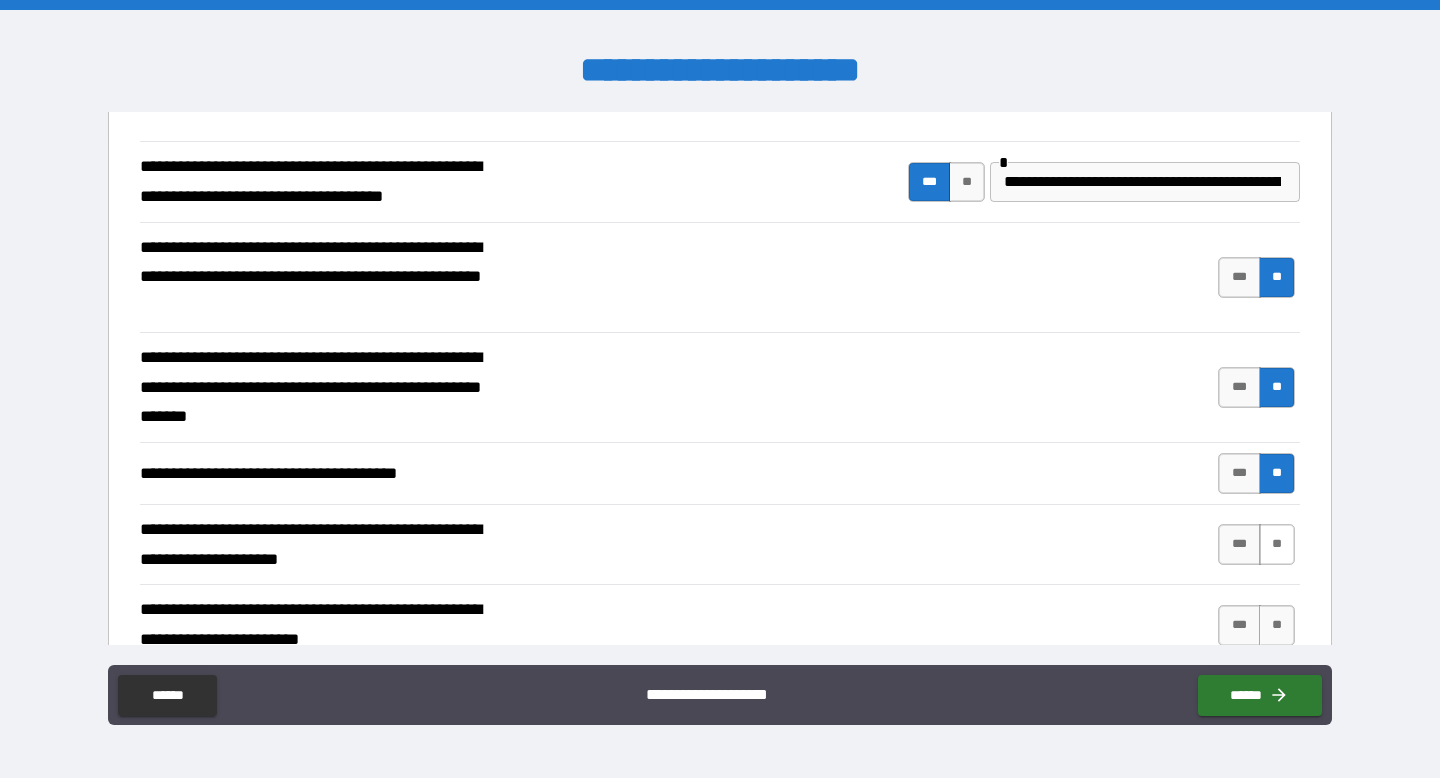 click on "**" at bounding box center [1277, 544] 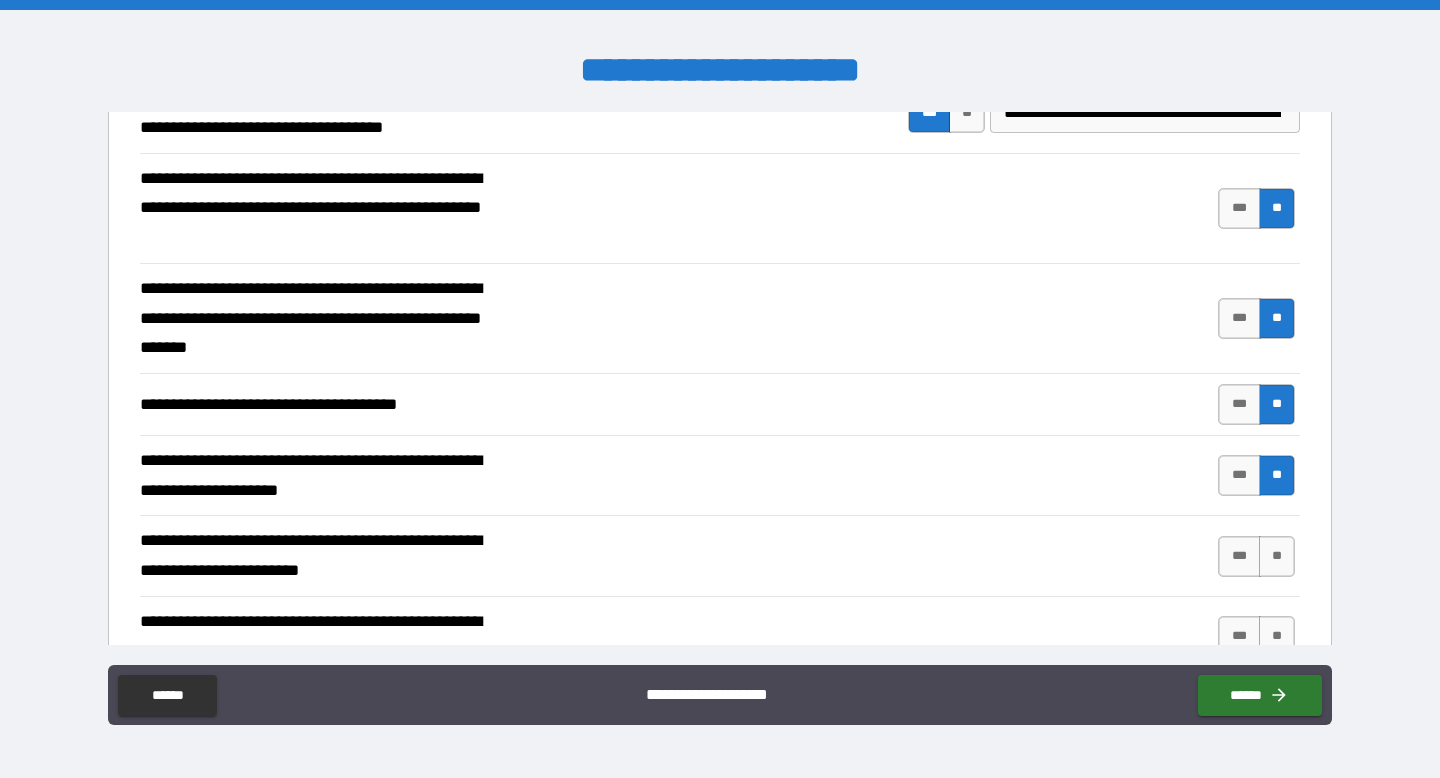 scroll, scrollTop: 573, scrollLeft: 0, axis: vertical 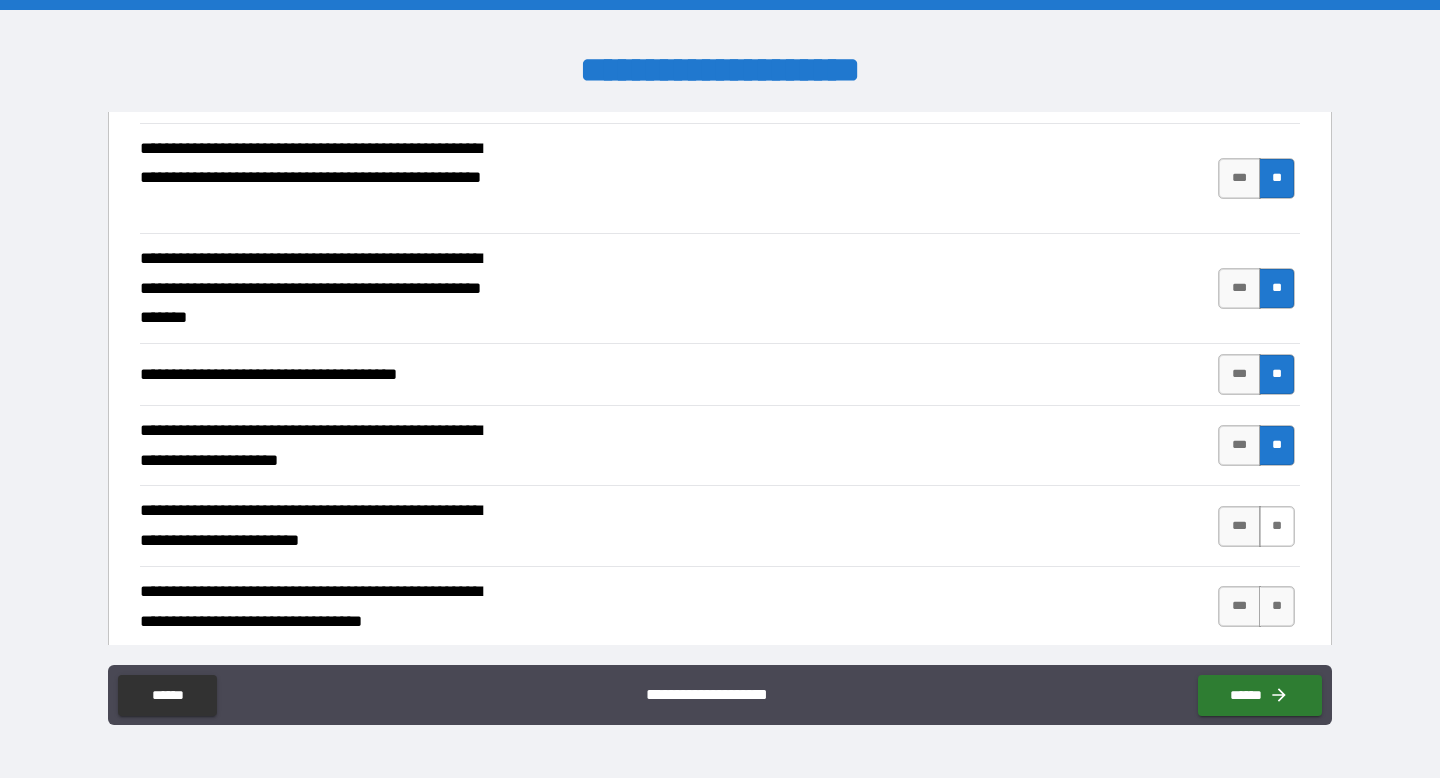 click on "**" at bounding box center [1277, 526] 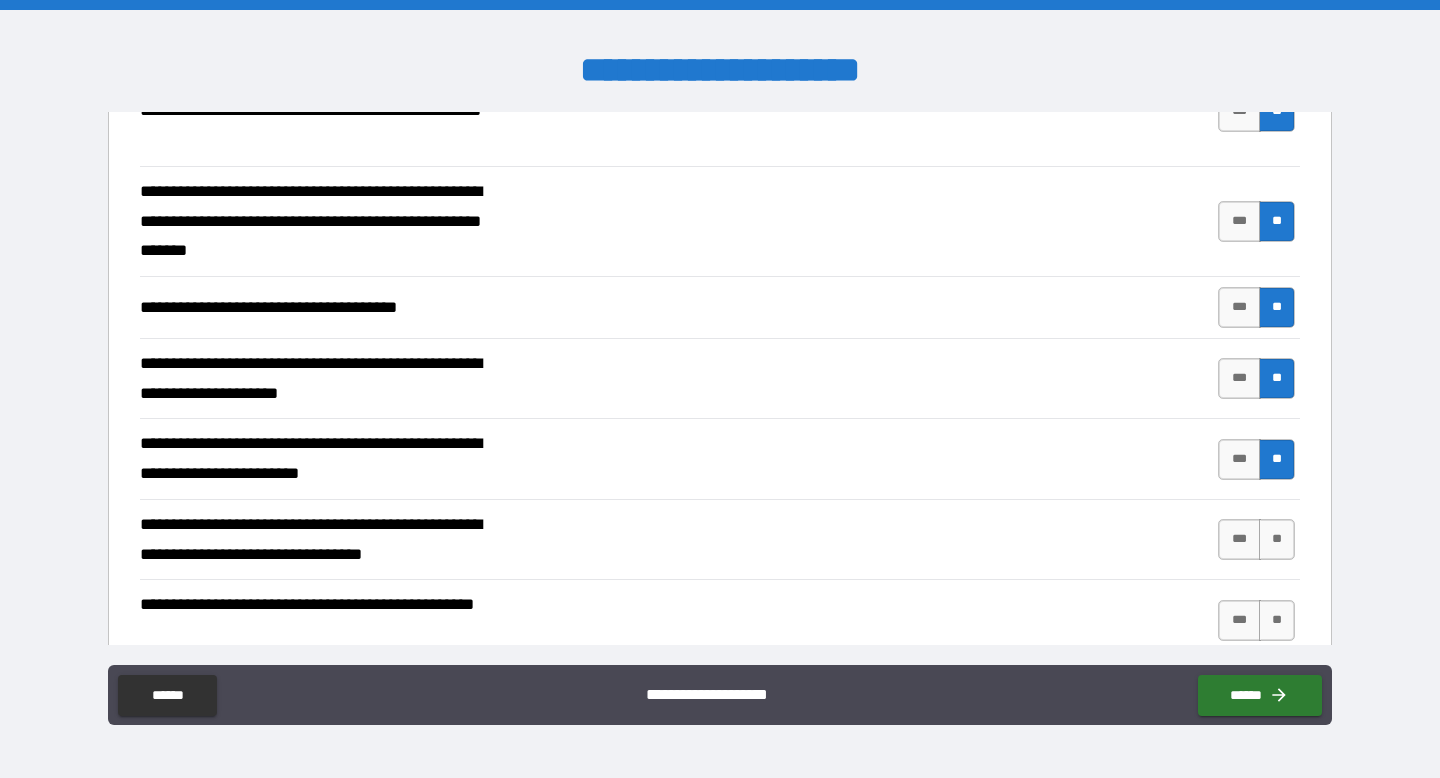 scroll, scrollTop: 660, scrollLeft: 0, axis: vertical 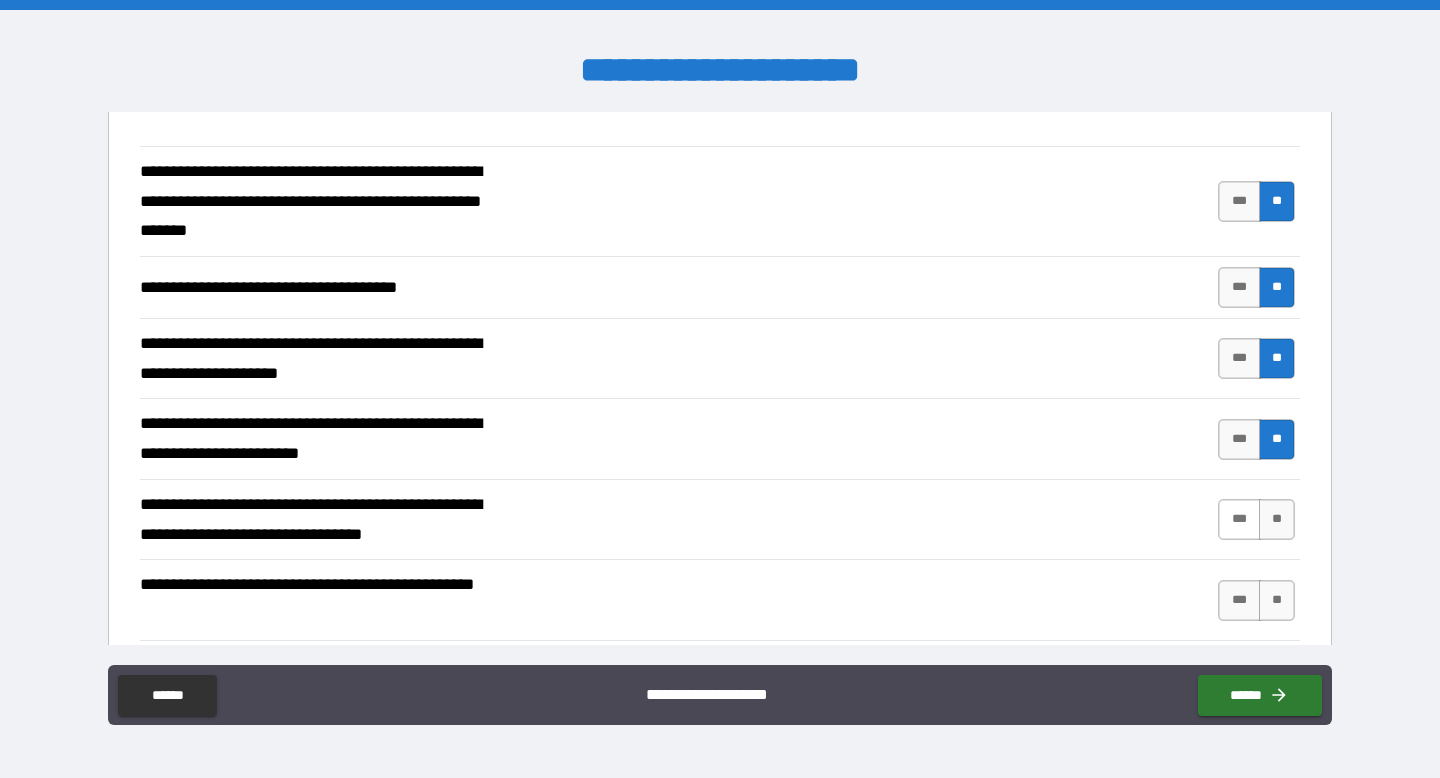click on "***" at bounding box center [1239, 519] 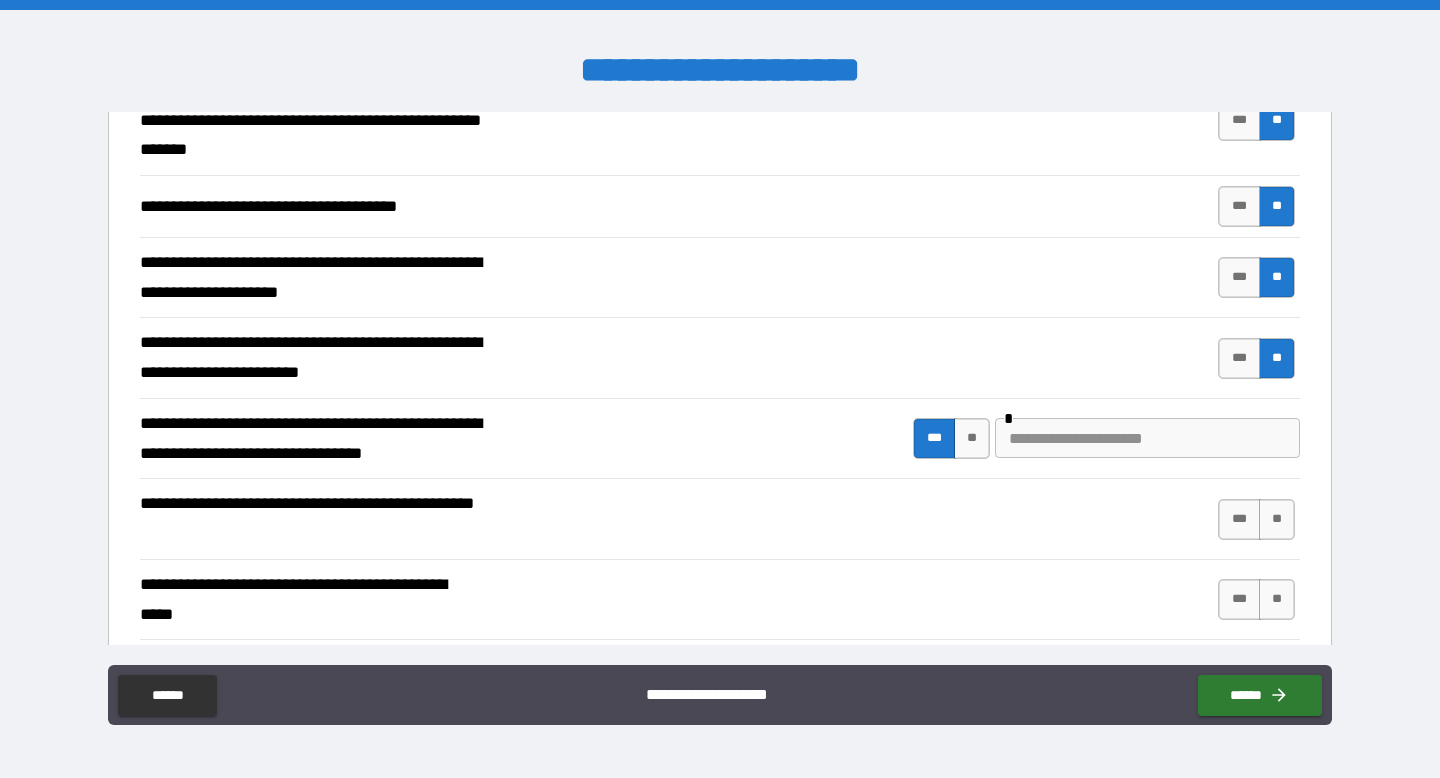 scroll, scrollTop: 745, scrollLeft: 0, axis: vertical 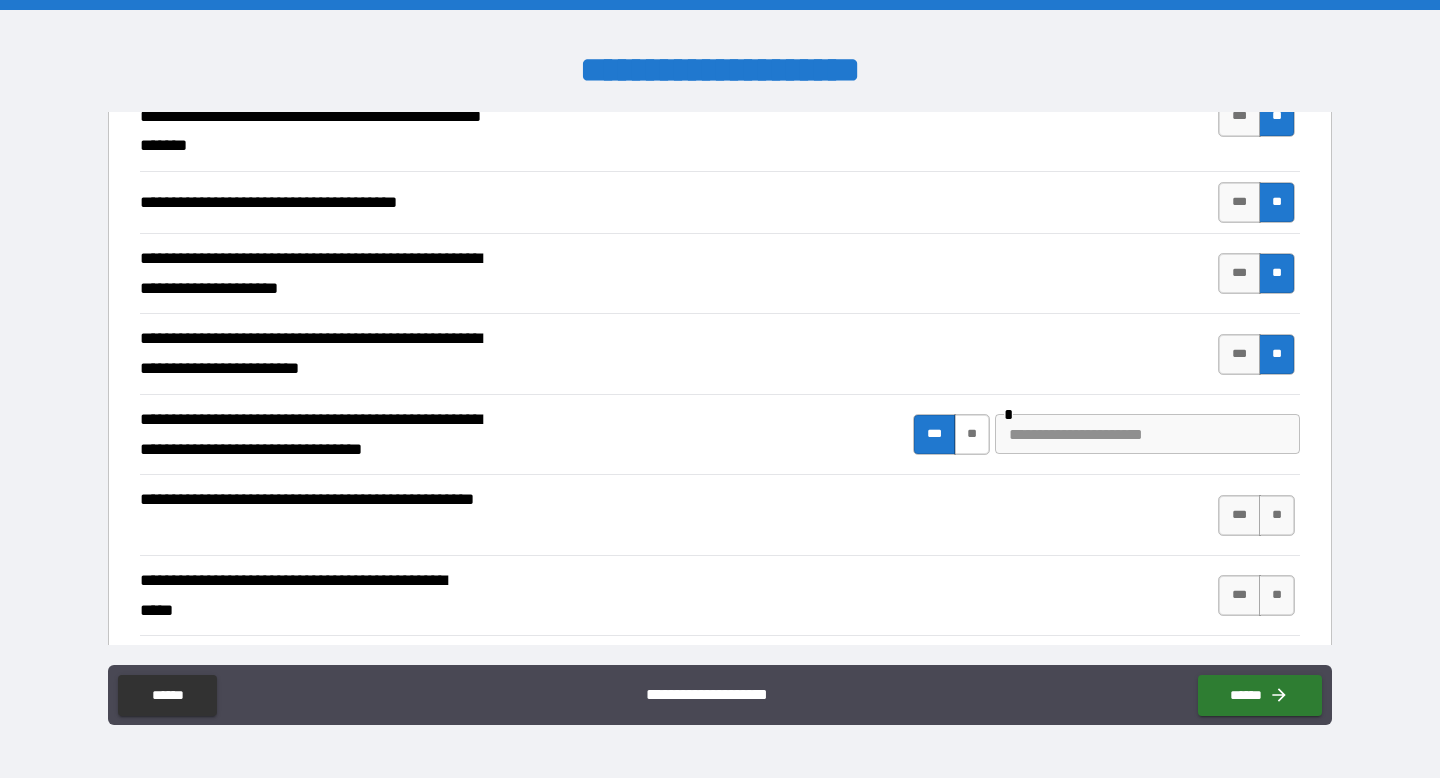 click on "**" at bounding box center [972, 434] 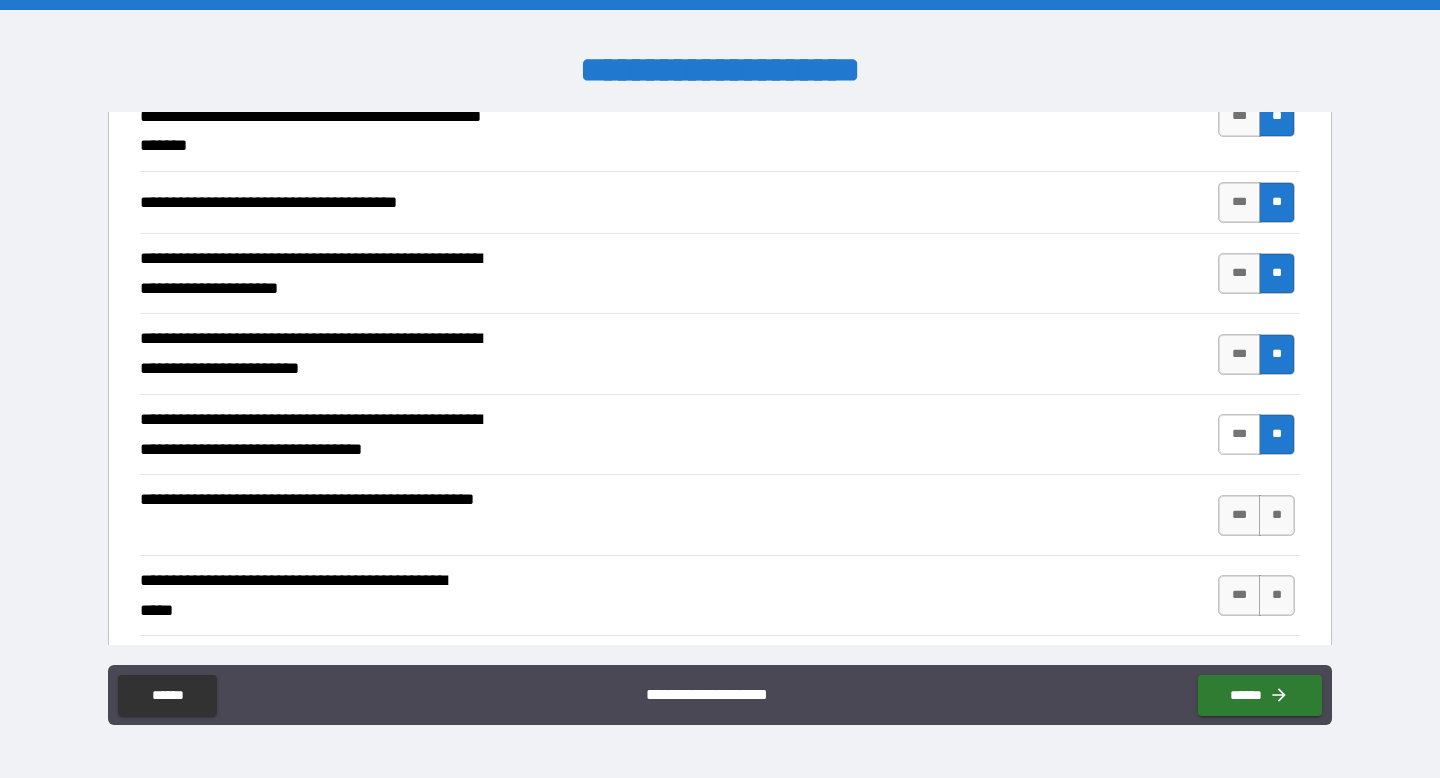 click on "***" at bounding box center [1239, 434] 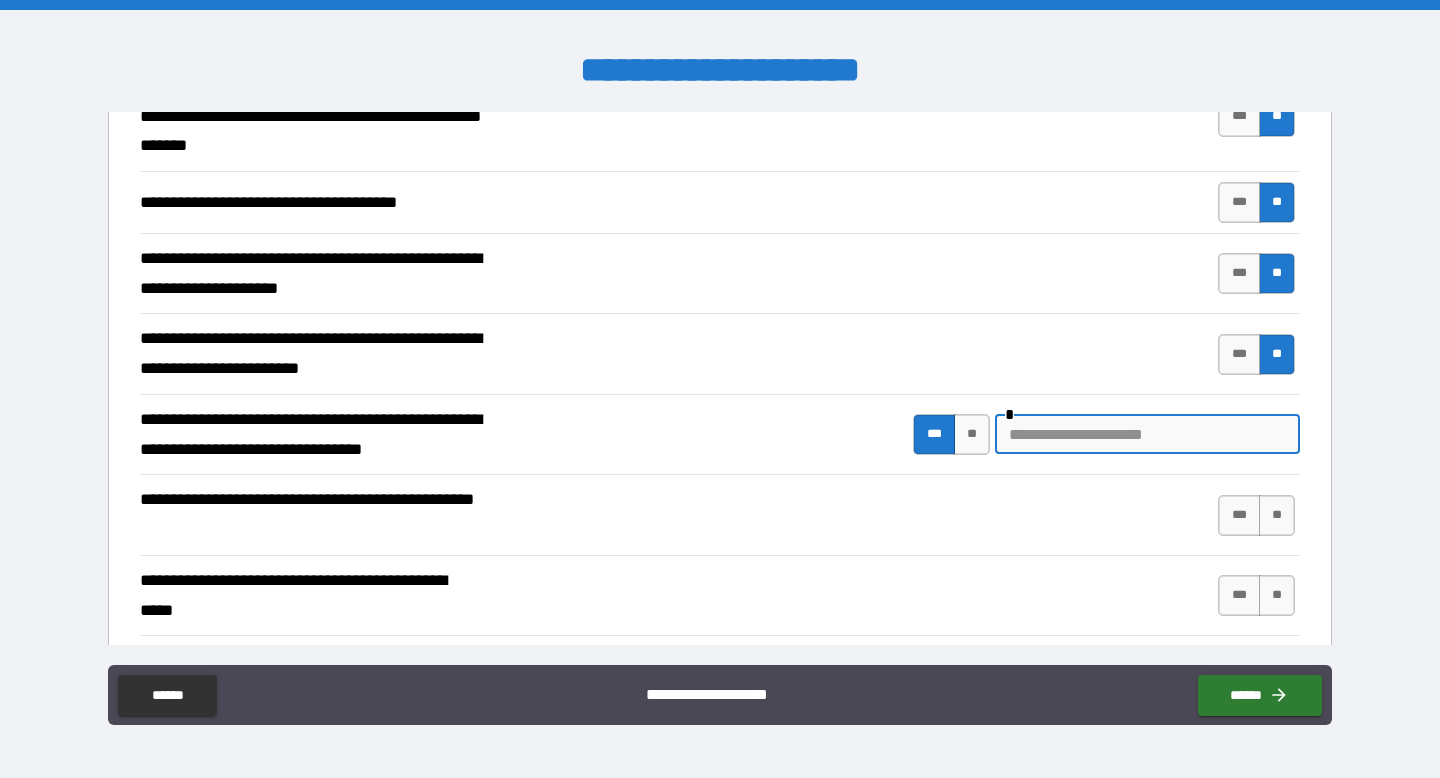 click at bounding box center [1147, 434] 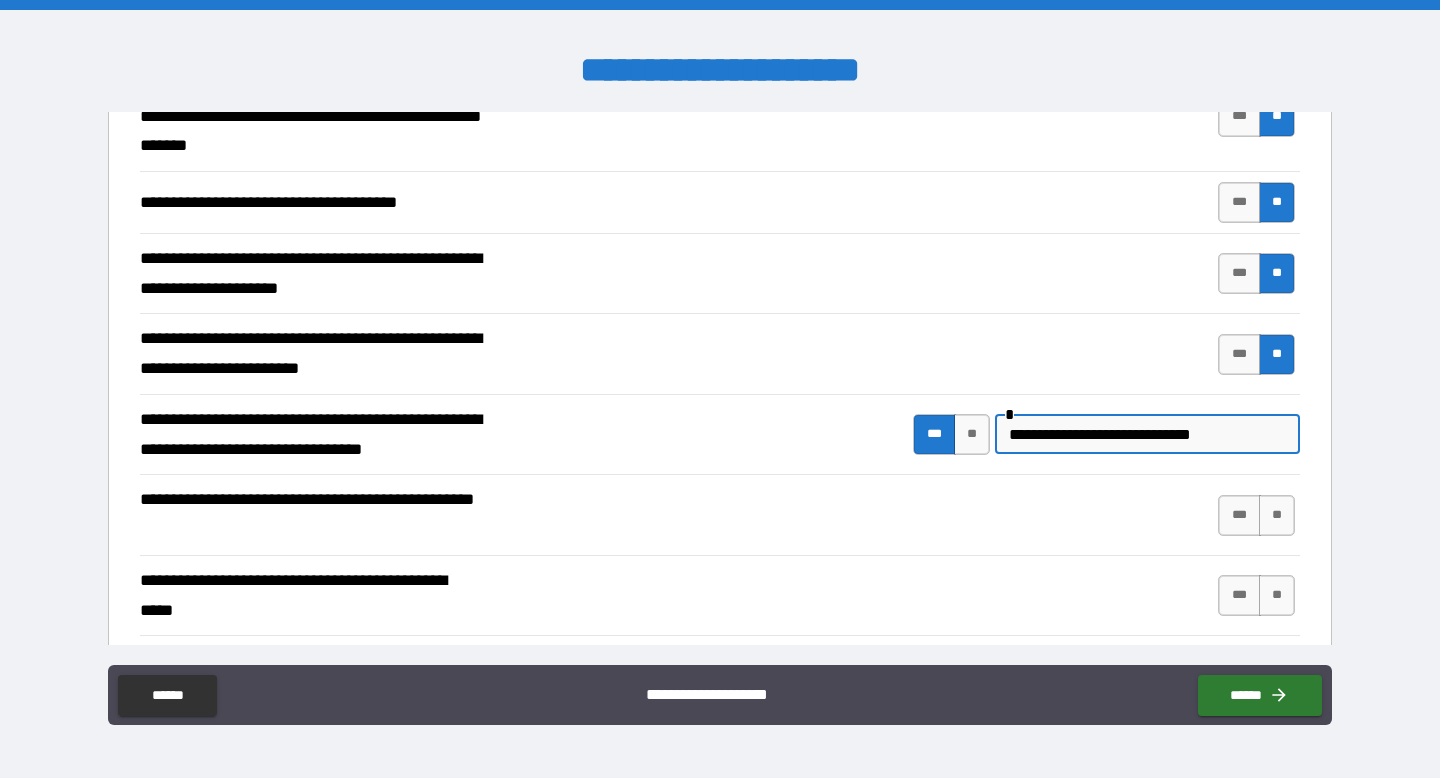 drag, startPoint x: 1178, startPoint y: 438, endPoint x: 1256, endPoint y: 425, distance: 79.07591 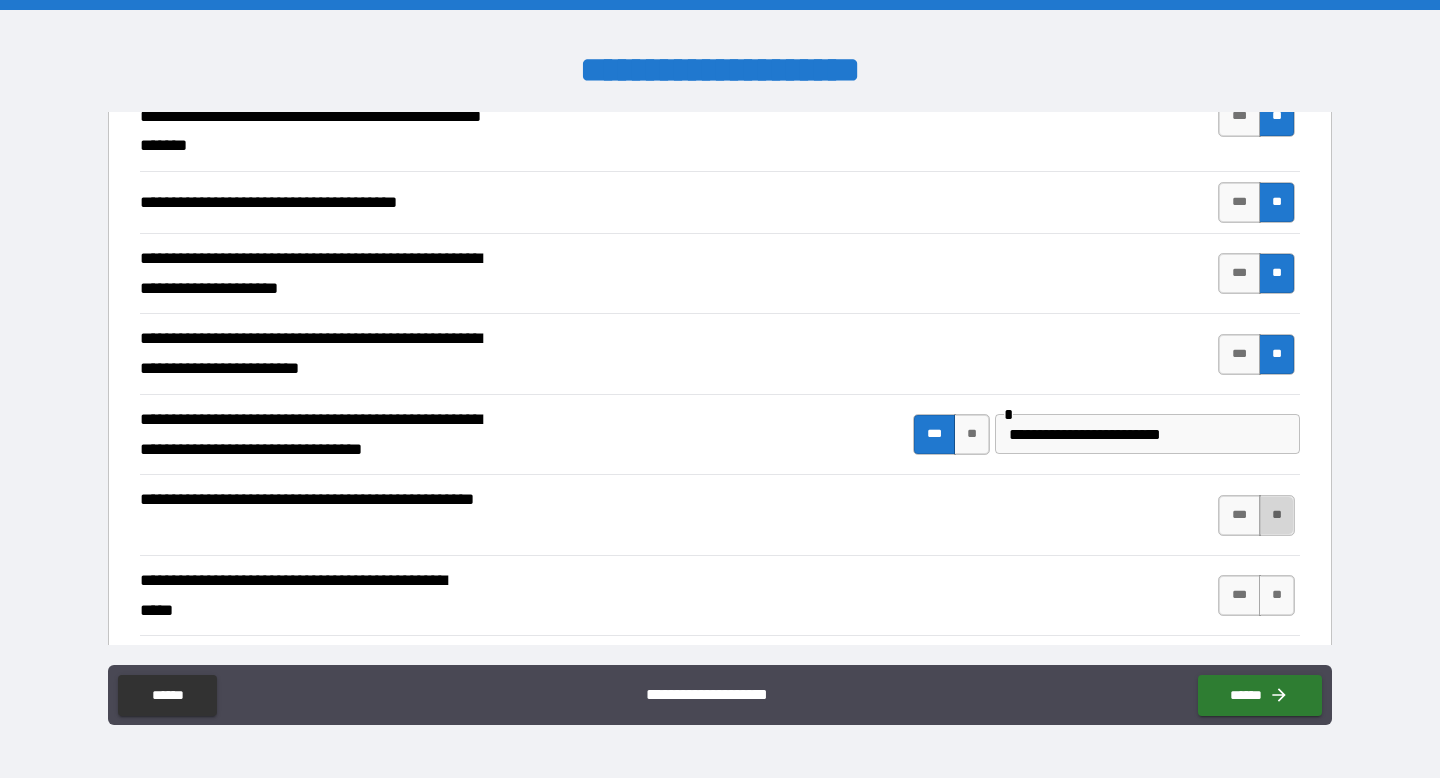 click on "**" at bounding box center (1277, 515) 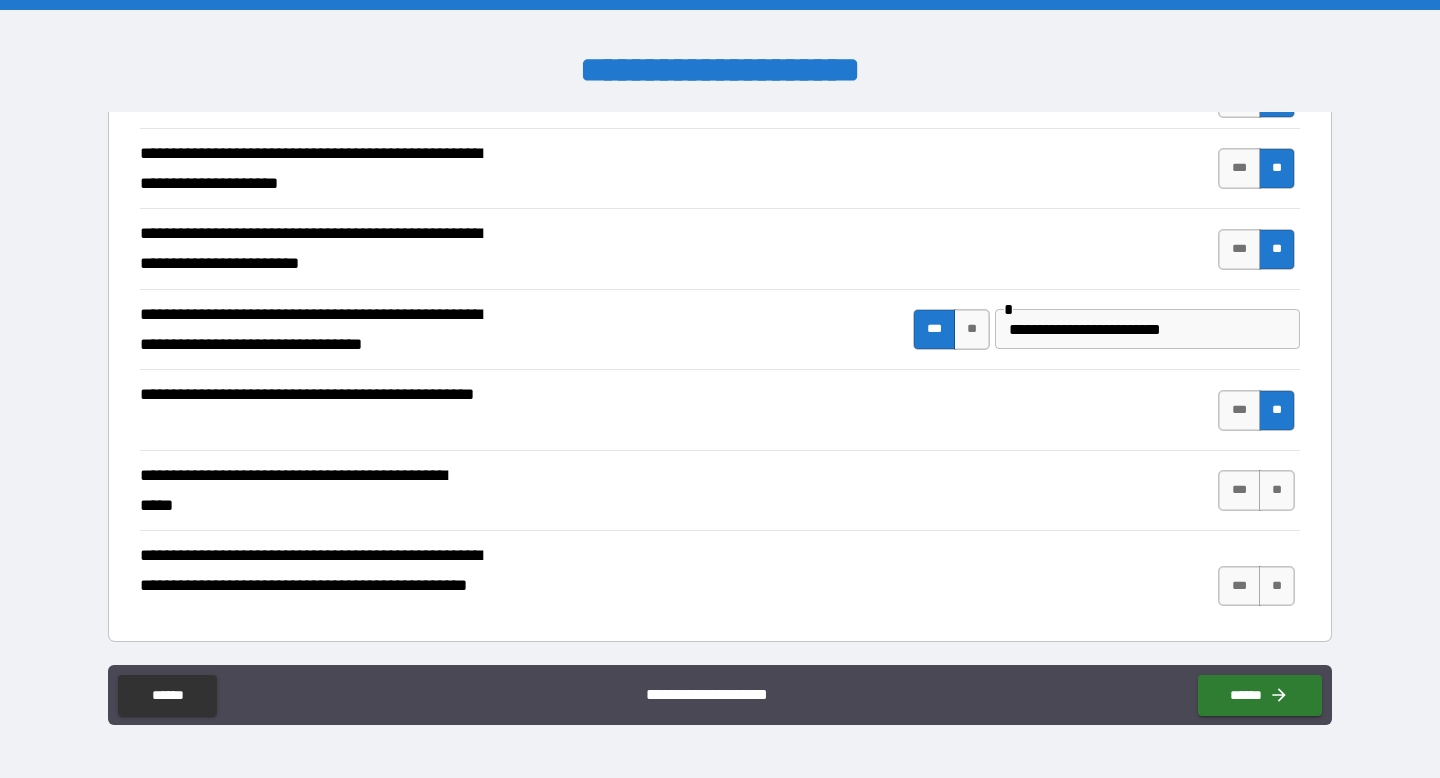 scroll, scrollTop: 903, scrollLeft: 0, axis: vertical 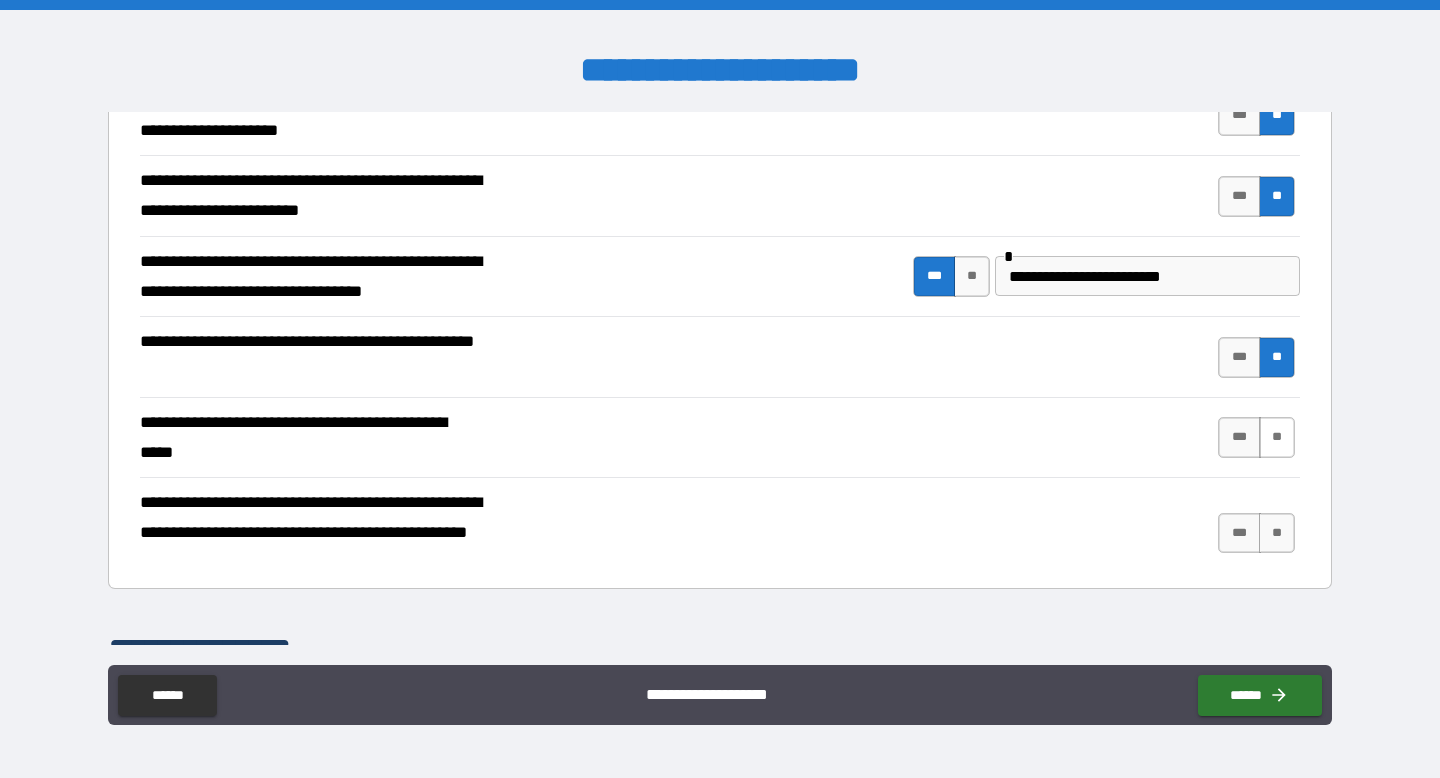 click on "**" at bounding box center [1277, 437] 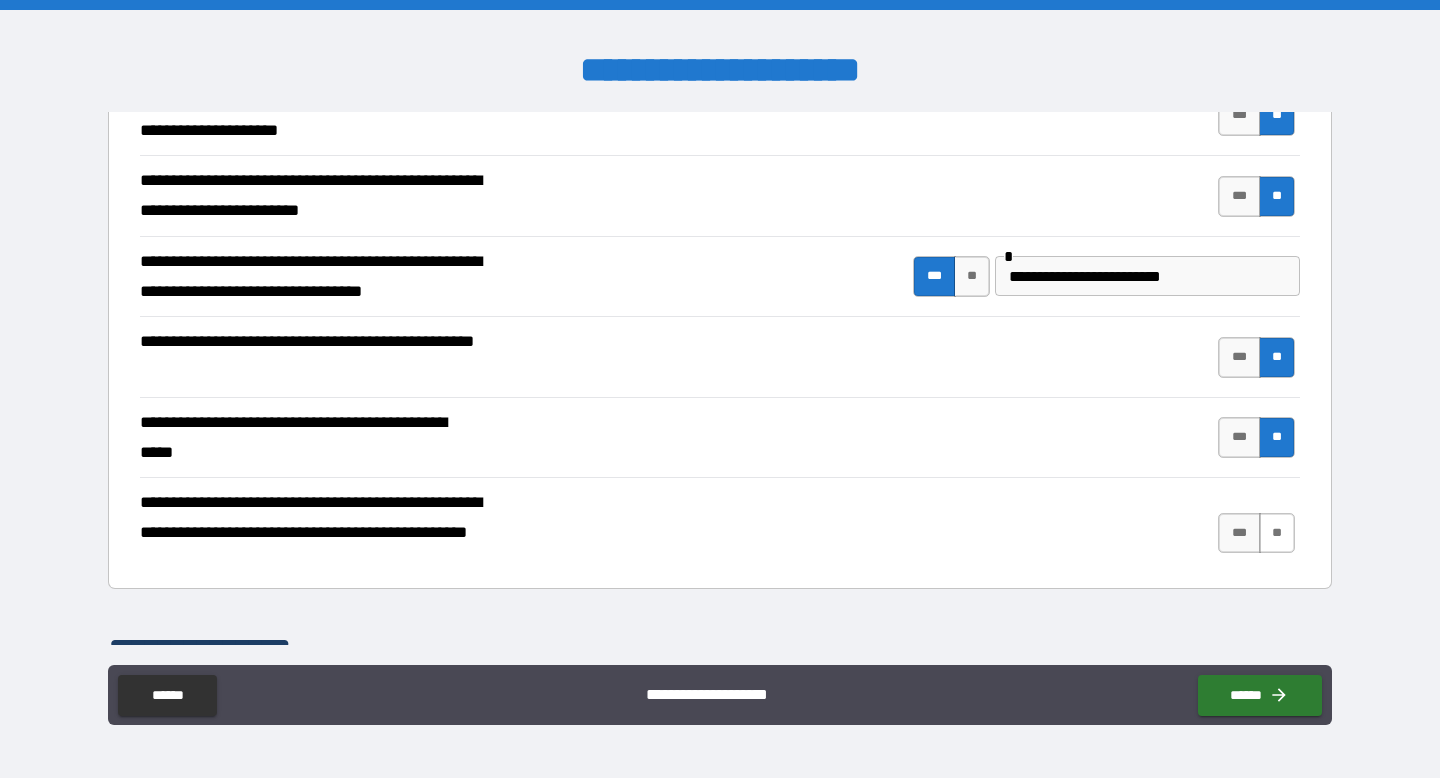 click on "**" at bounding box center [1277, 533] 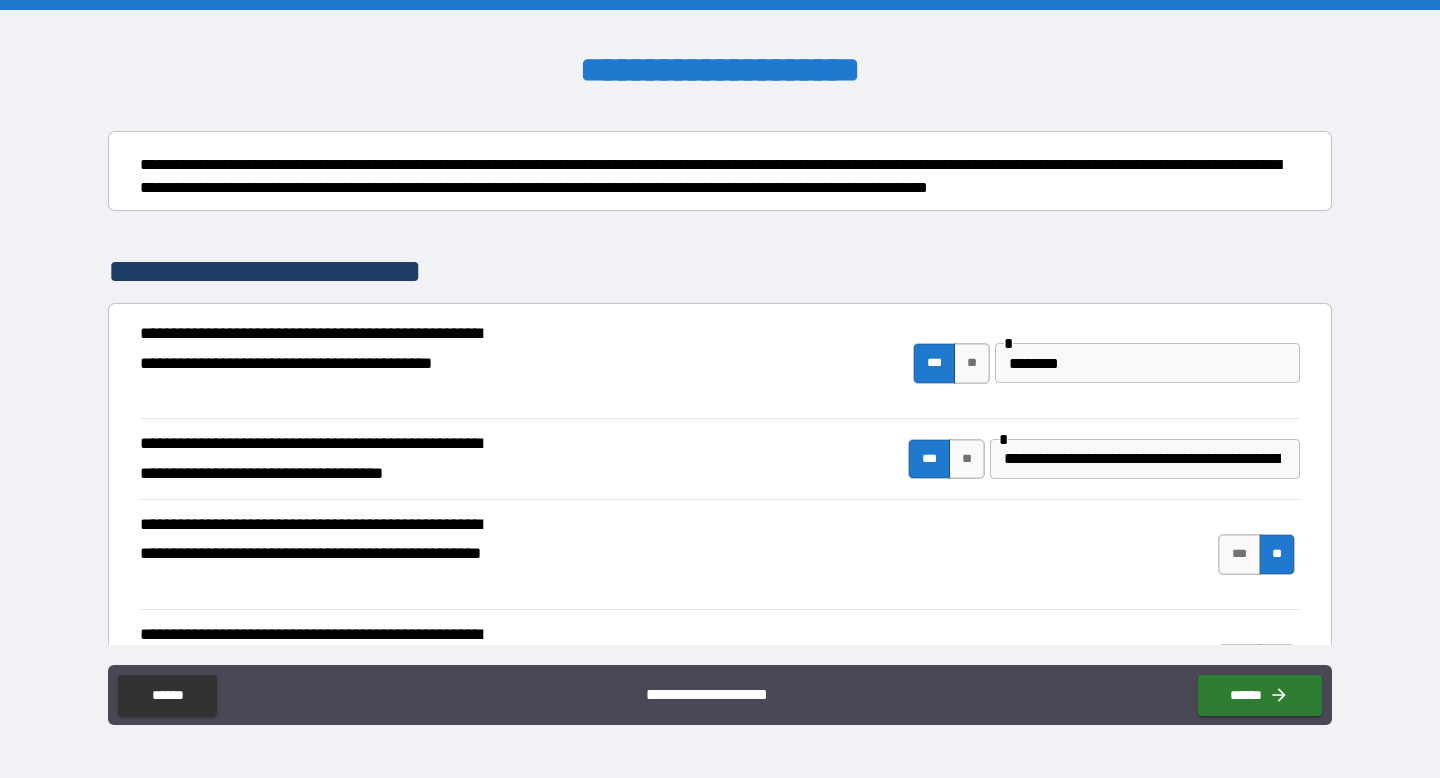 scroll, scrollTop: 199, scrollLeft: 0, axis: vertical 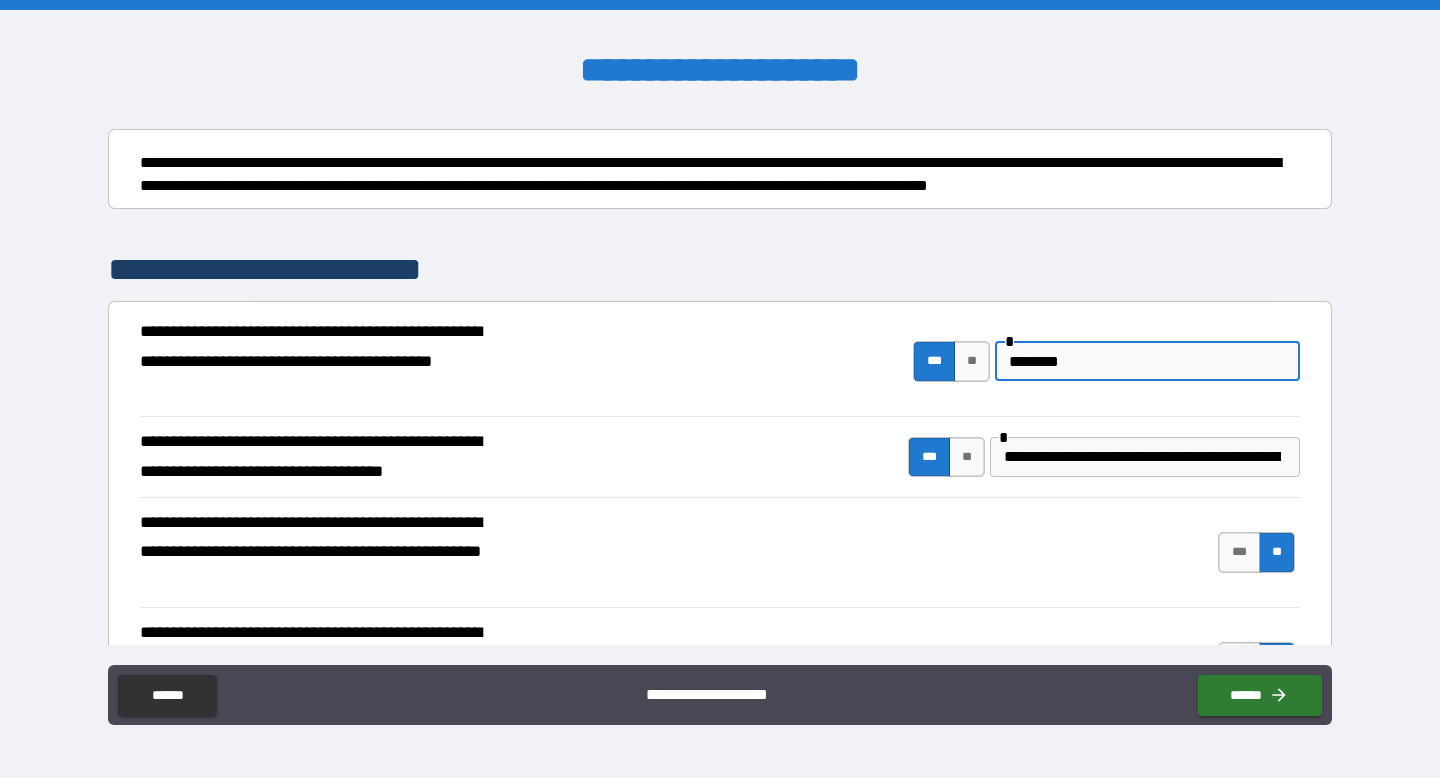 click on "********" at bounding box center [1147, 361] 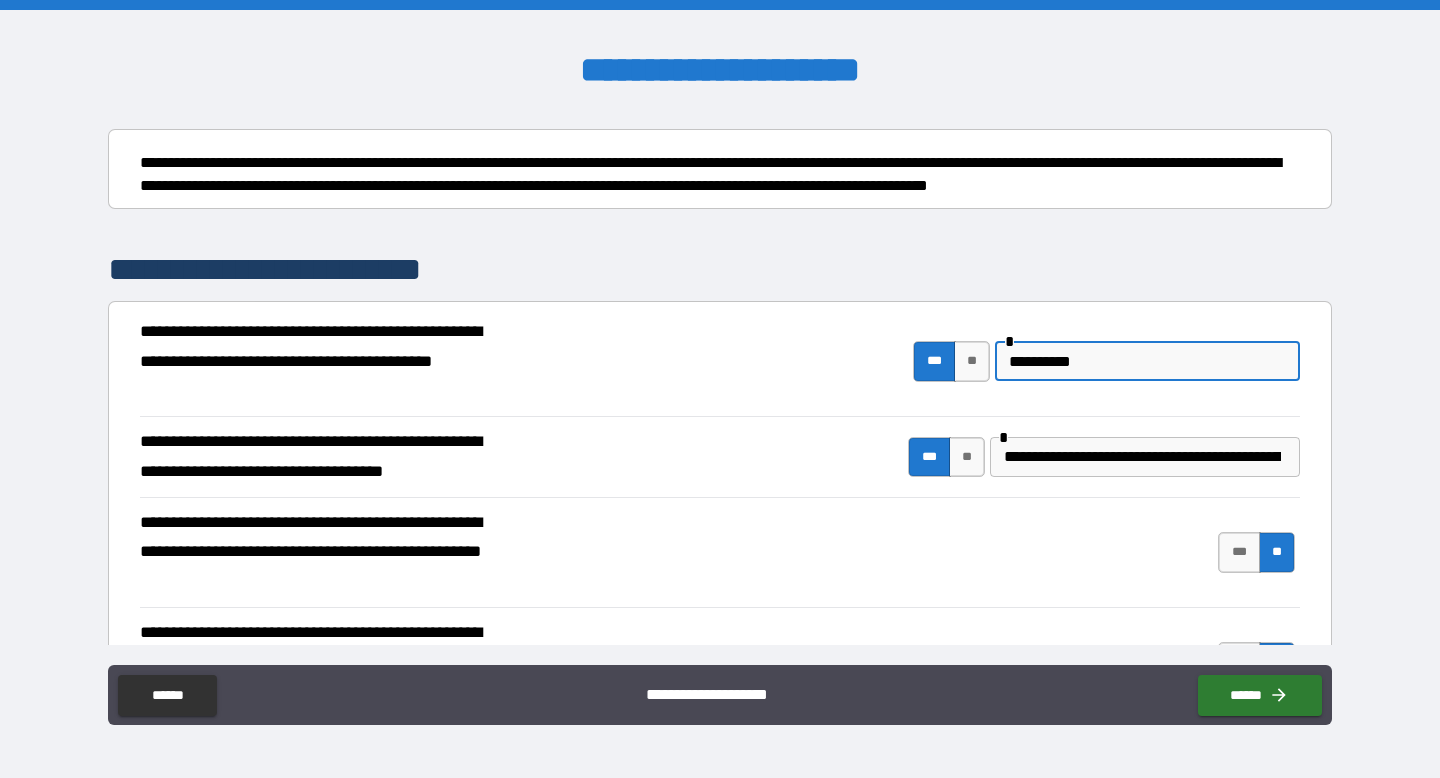 paste on "**********" 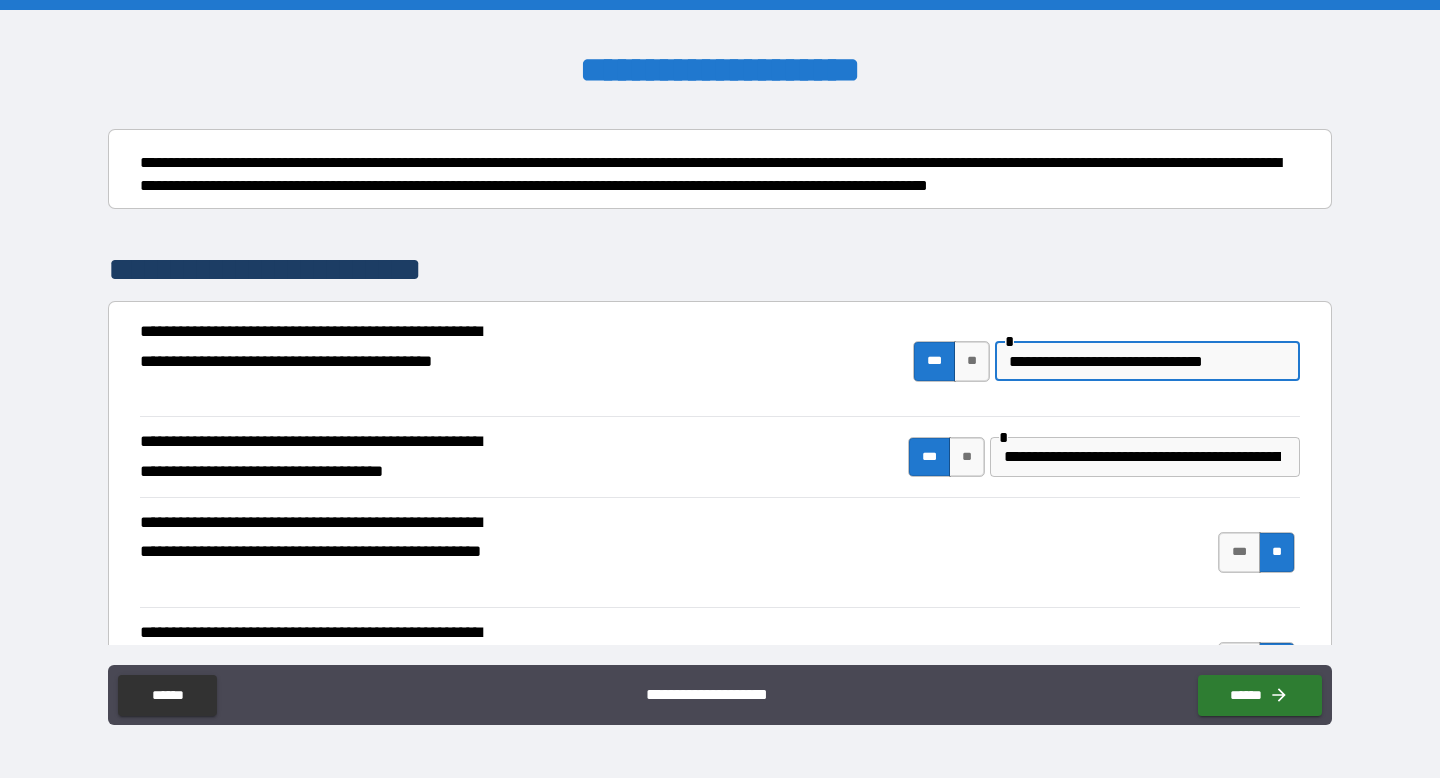 paste on "**********" 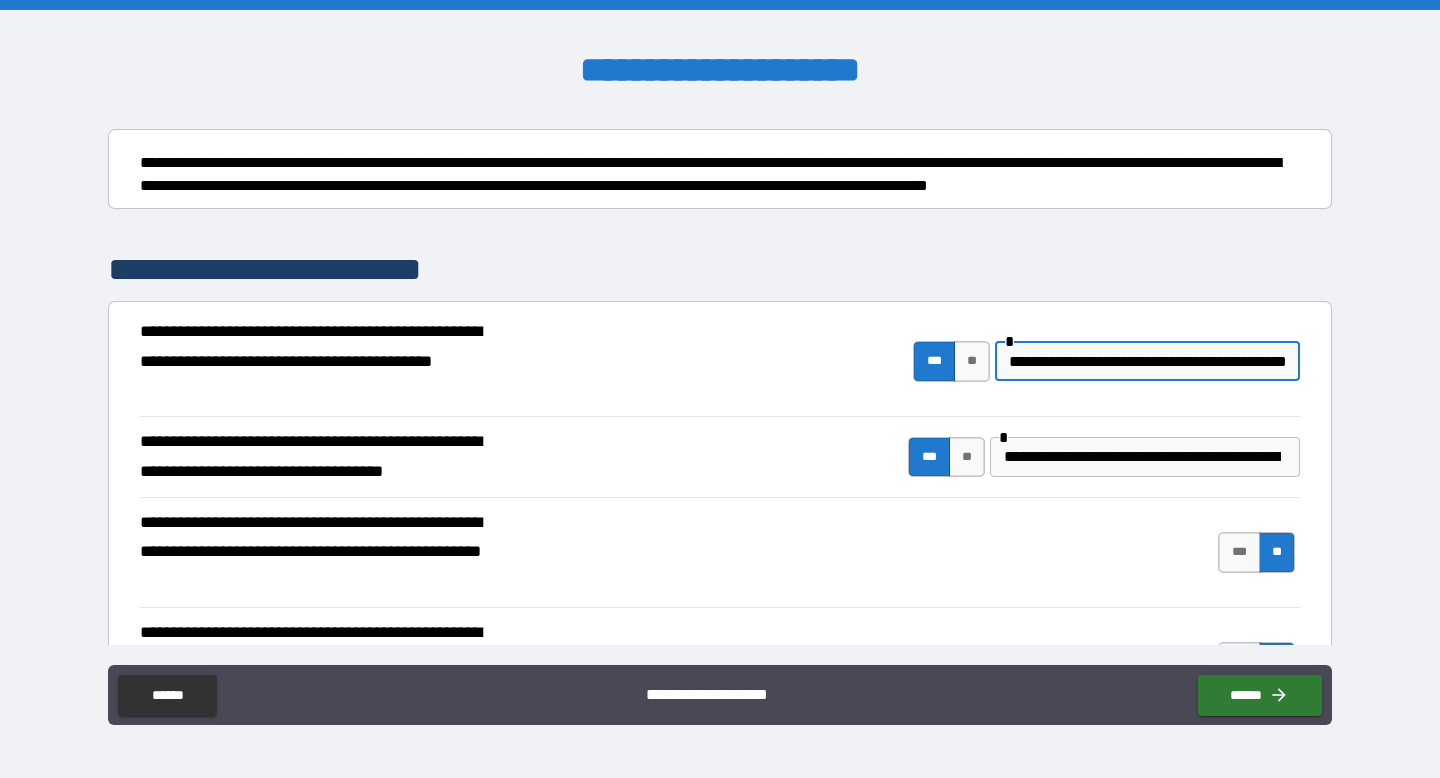 scroll, scrollTop: 0, scrollLeft: 76, axis: horizontal 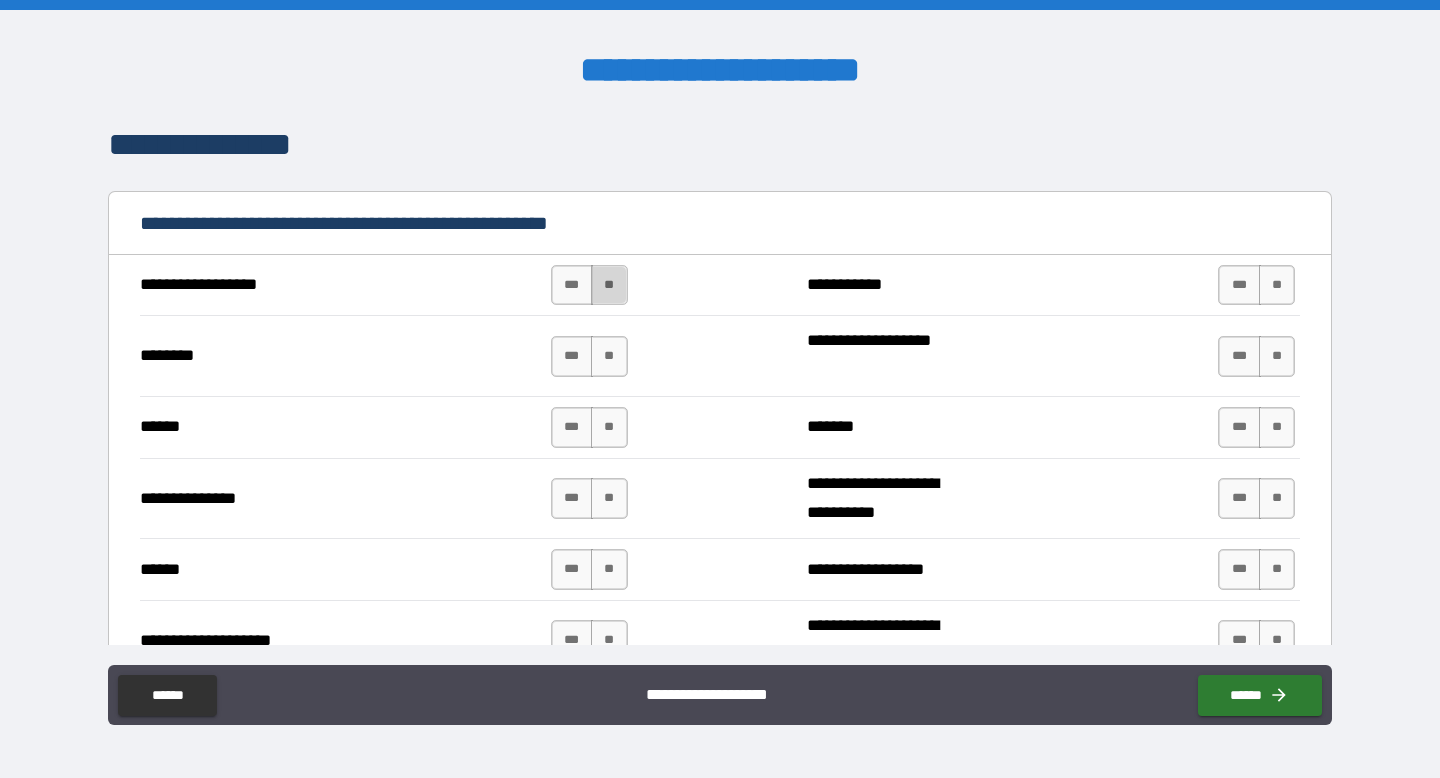click on "**" at bounding box center [609, 285] 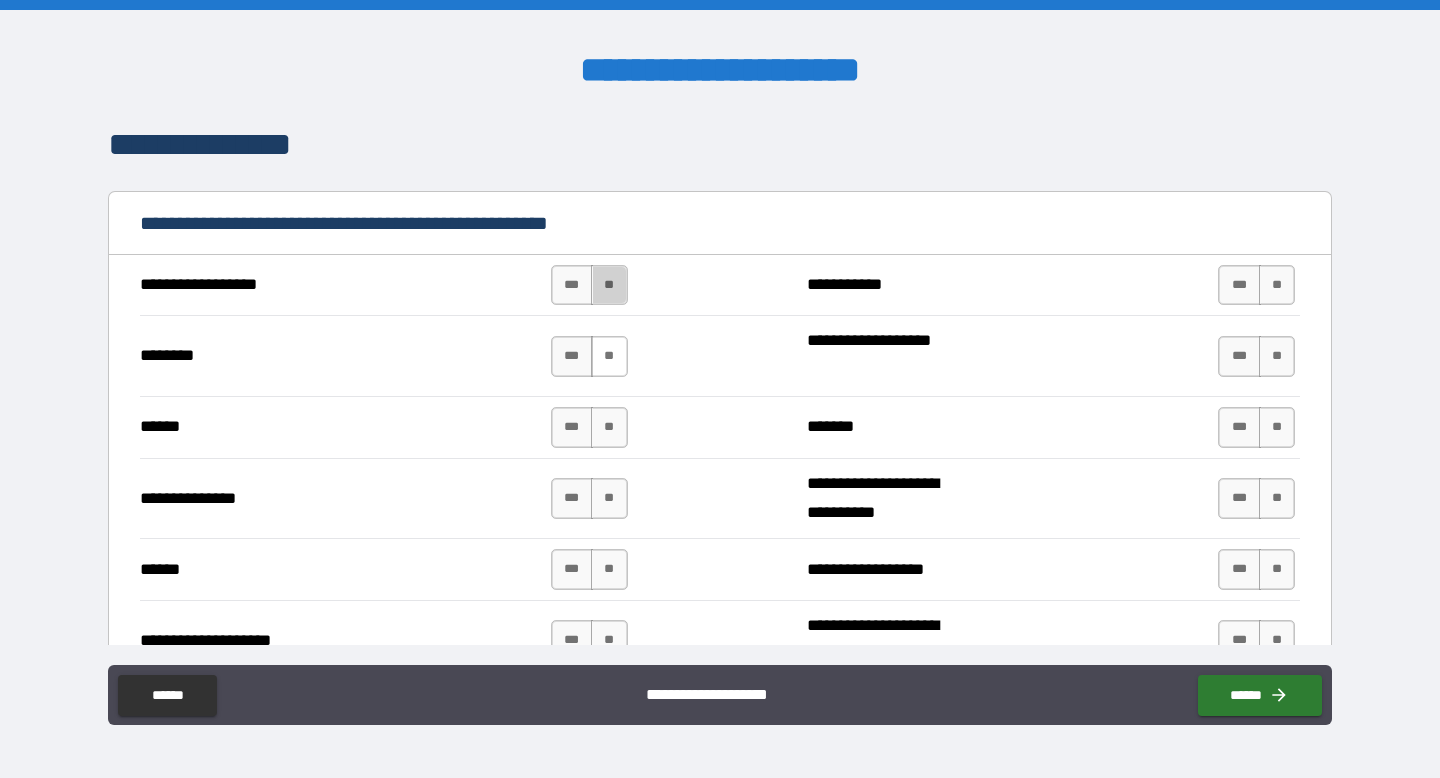 scroll, scrollTop: 0, scrollLeft: 0, axis: both 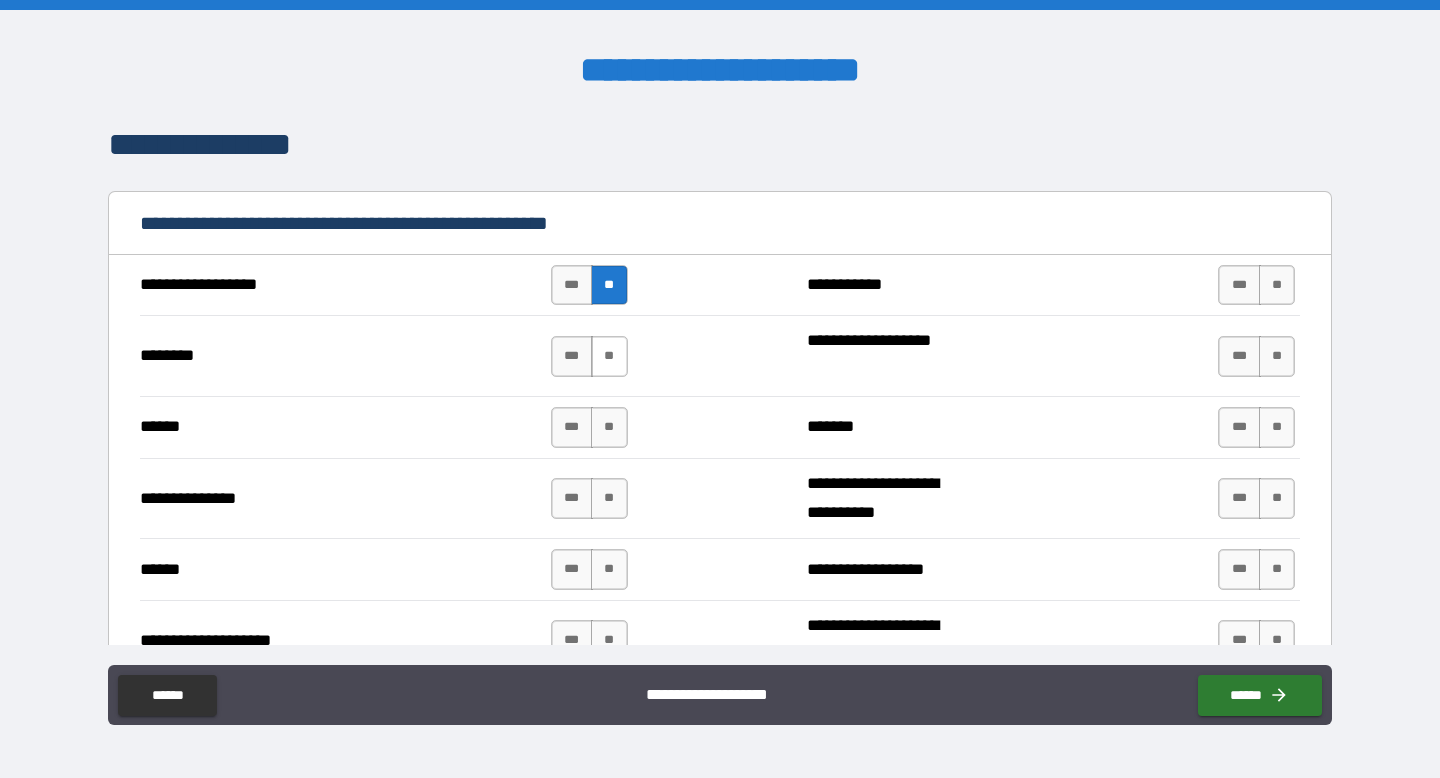 click on "**" at bounding box center (609, 356) 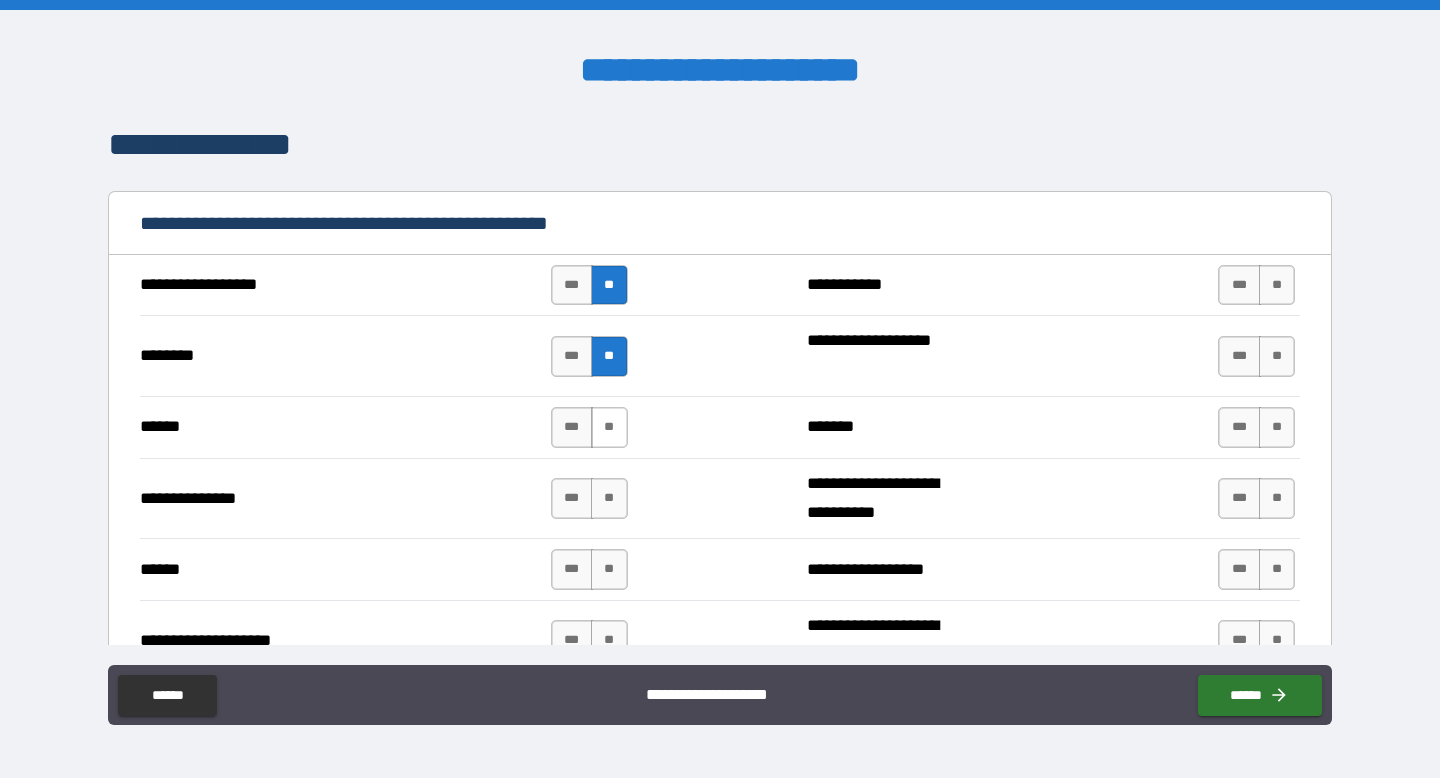 click on "**" at bounding box center [609, 427] 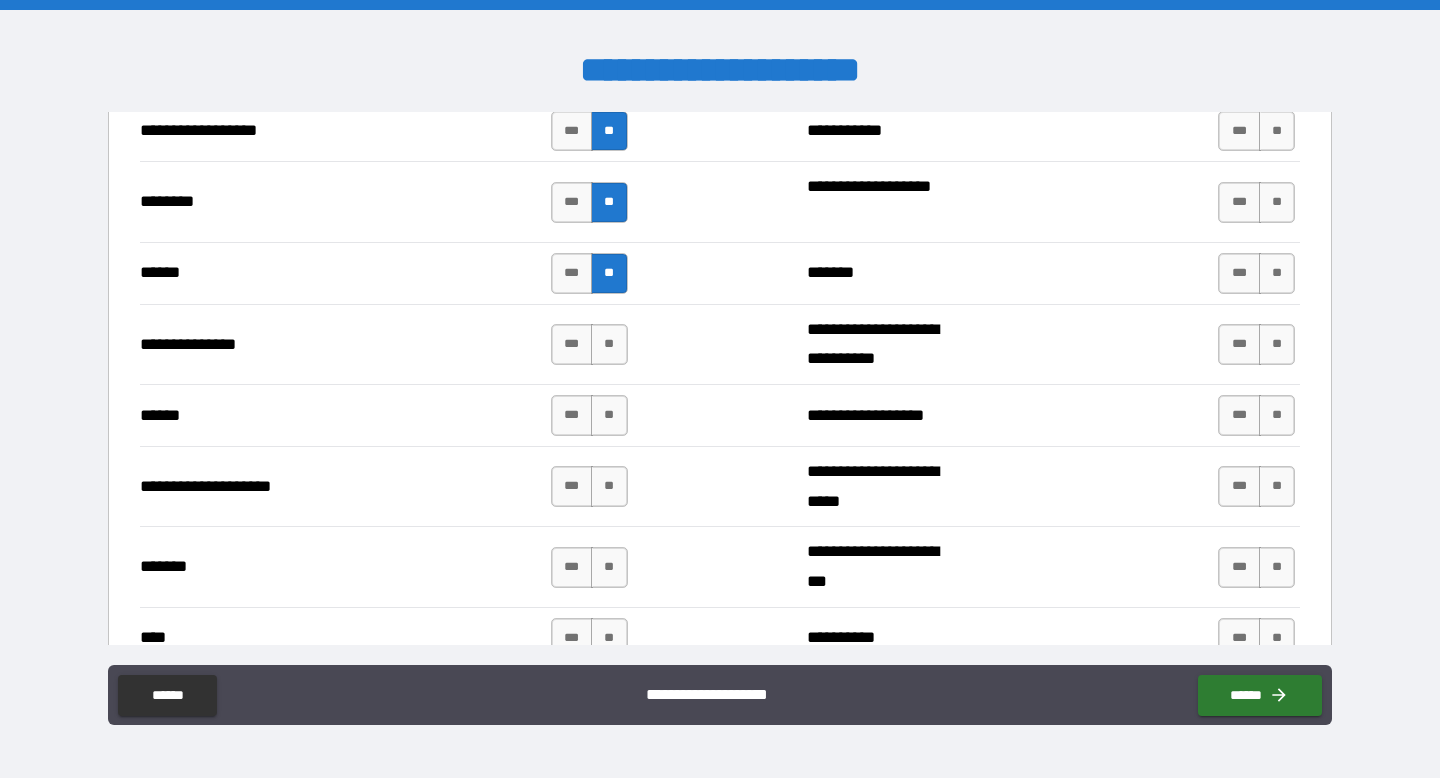 scroll, scrollTop: 1579, scrollLeft: 0, axis: vertical 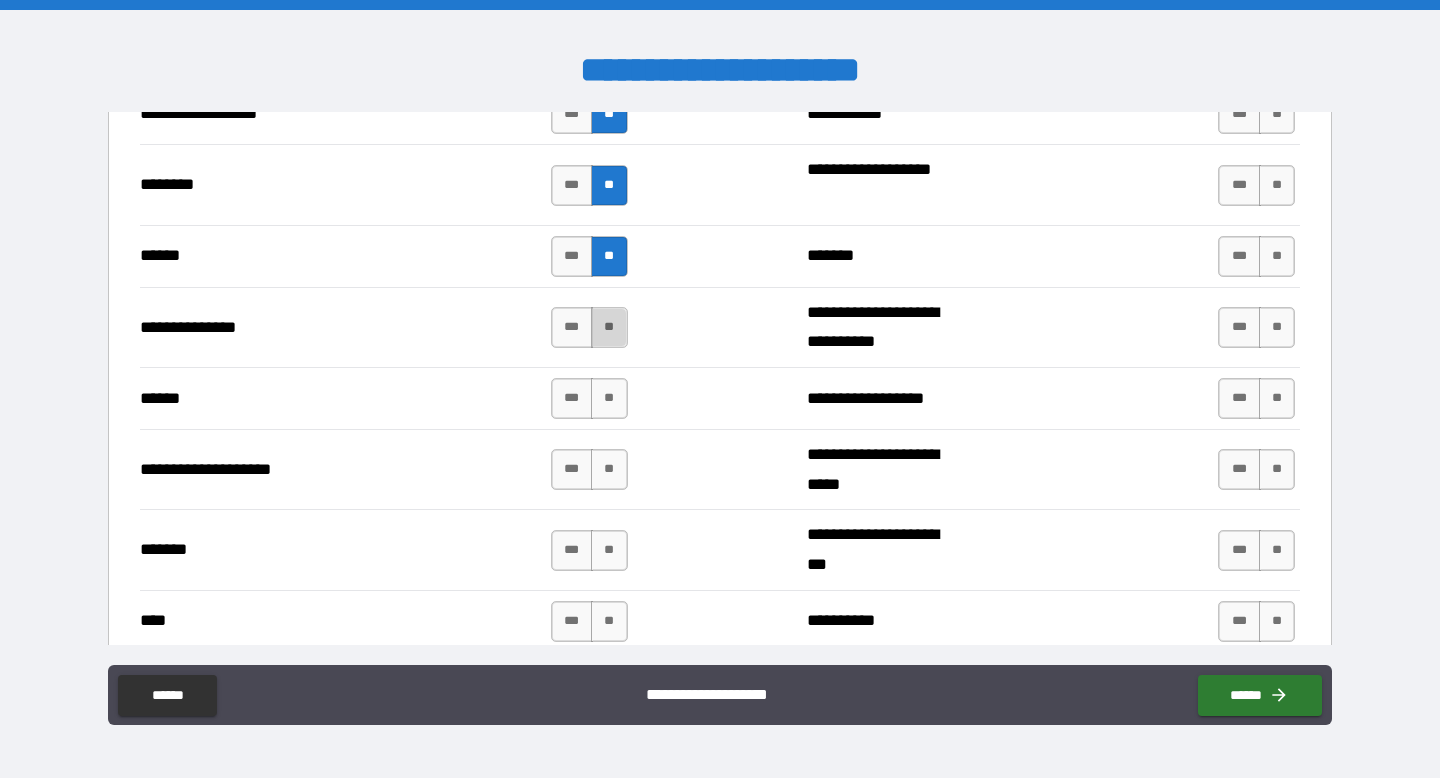 click on "**" at bounding box center (609, 327) 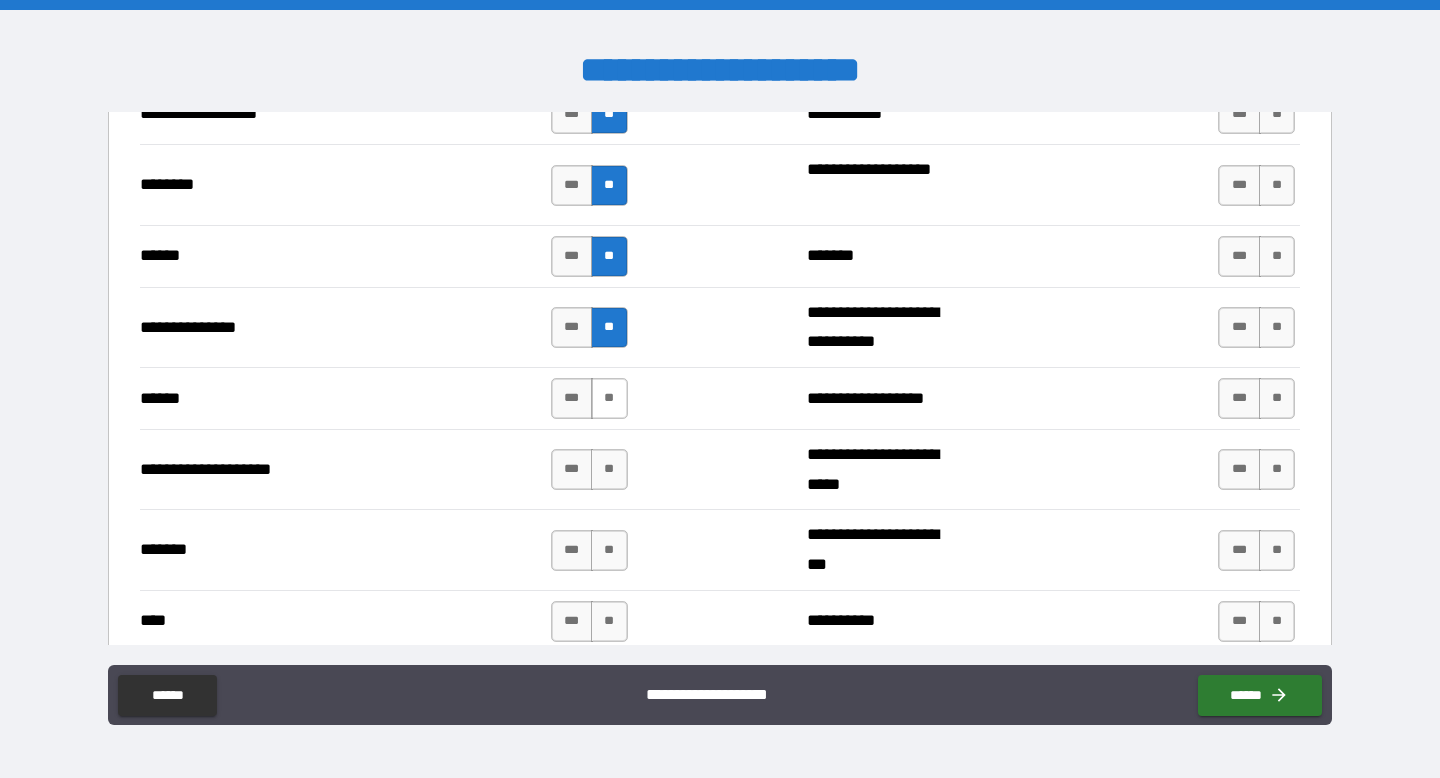 click on "**" at bounding box center [609, 398] 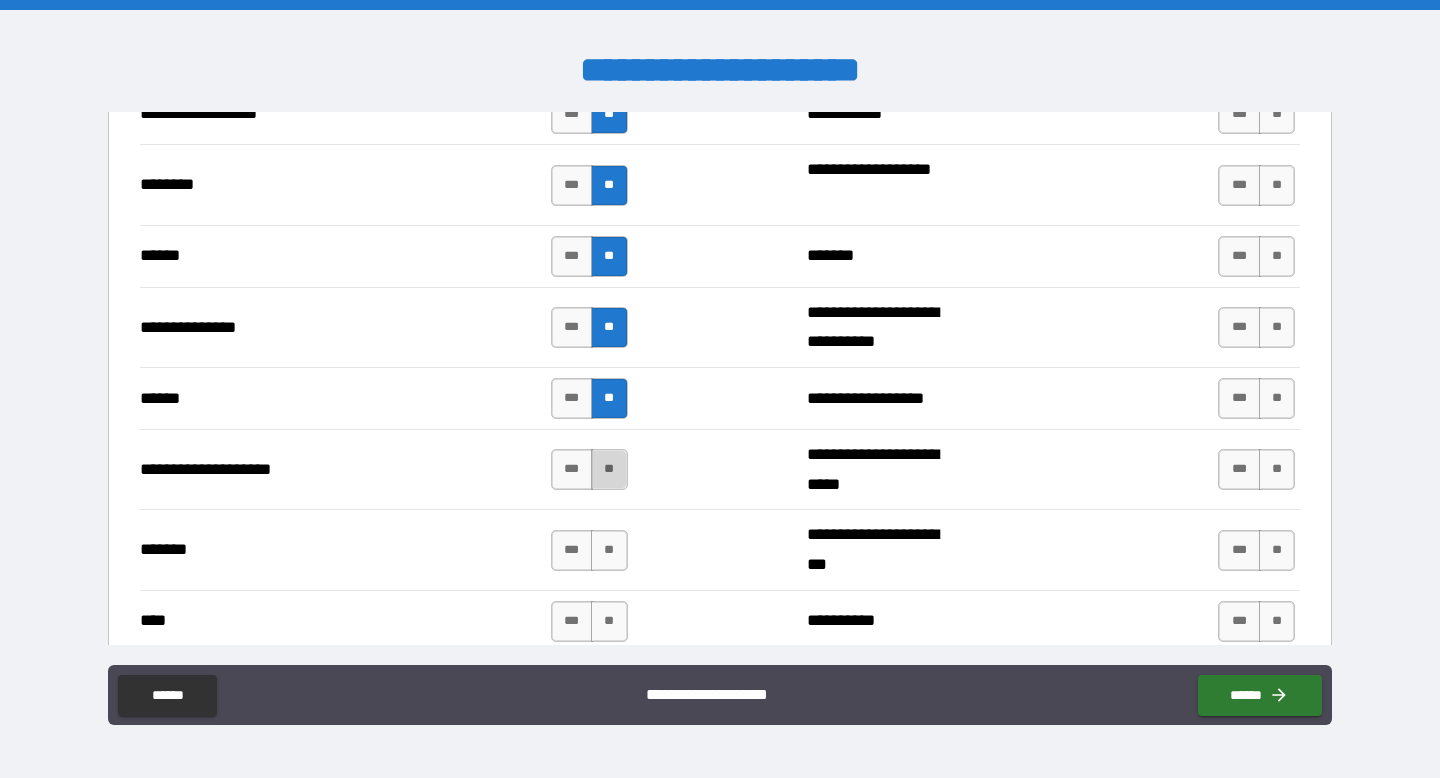 click on "**" at bounding box center (609, 469) 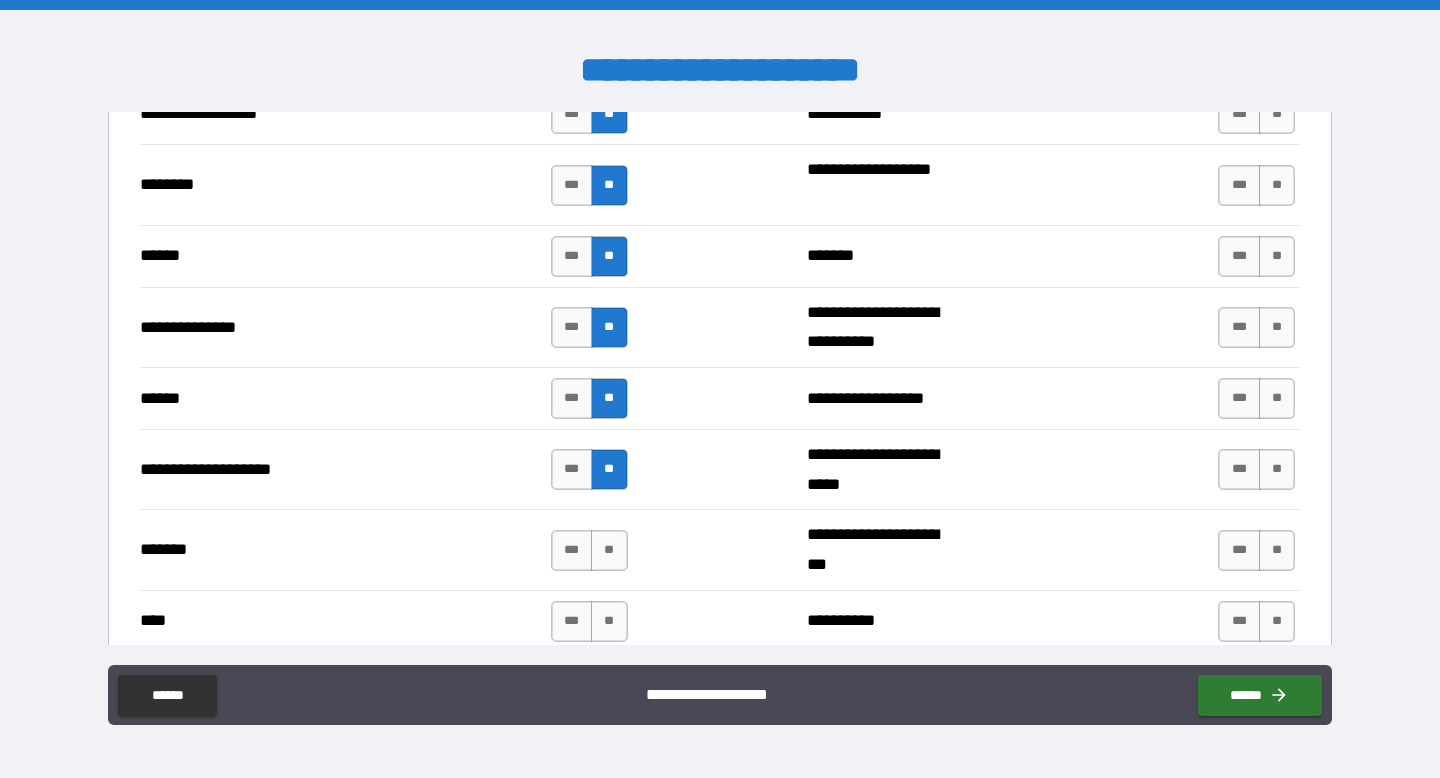click on "**********" at bounding box center (720, 549) 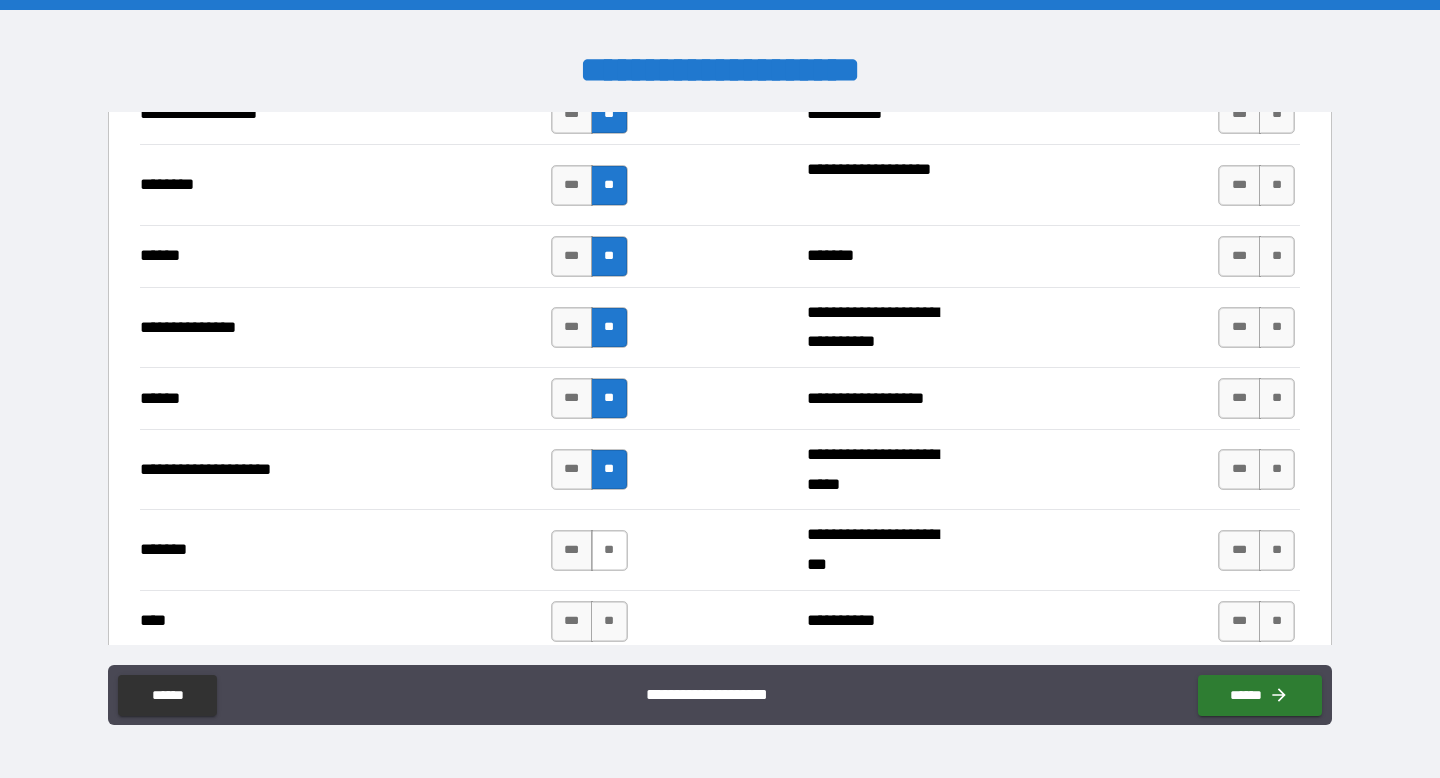 click on "**" at bounding box center [609, 550] 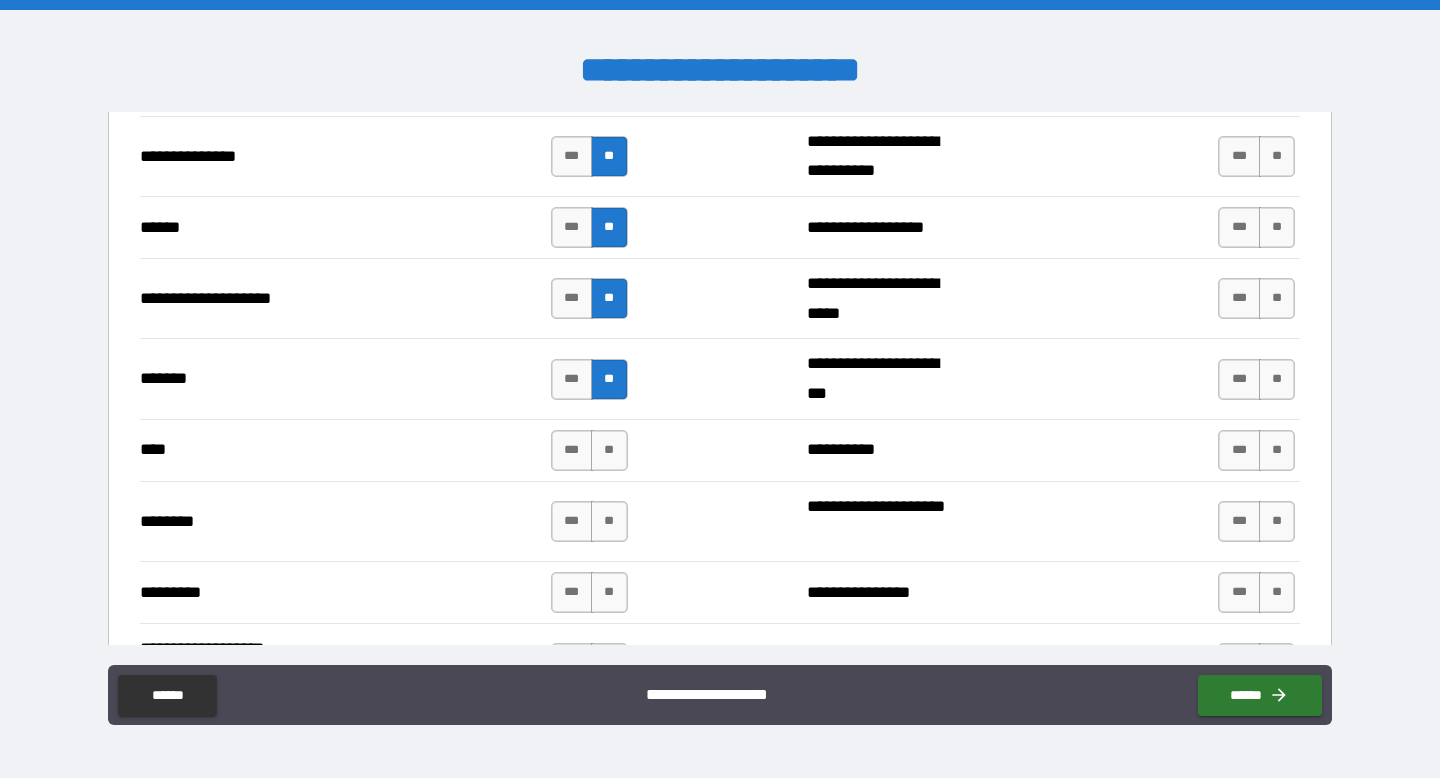 scroll, scrollTop: 1783, scrollLeft: 0, axis: vertical 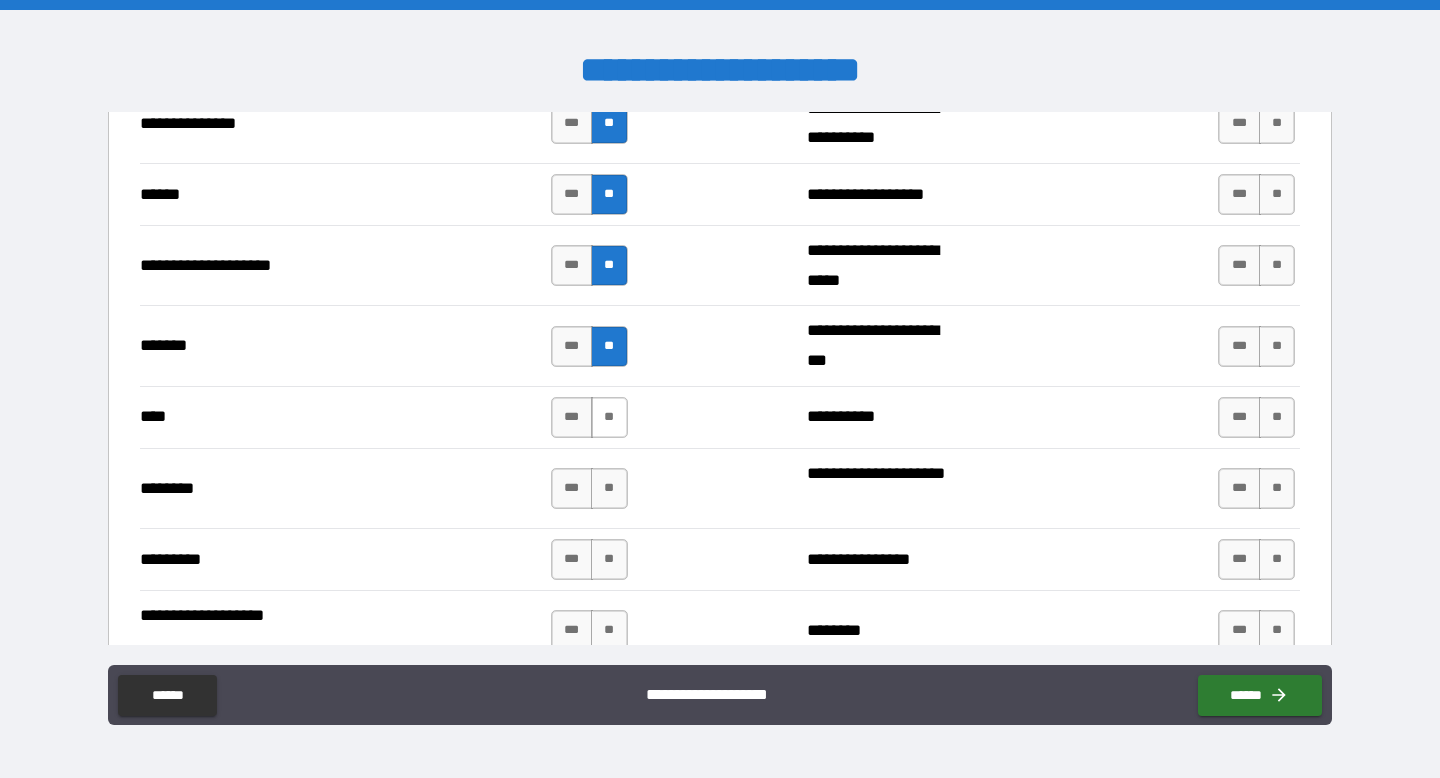 click on "**" at bounding box center (609, 417) 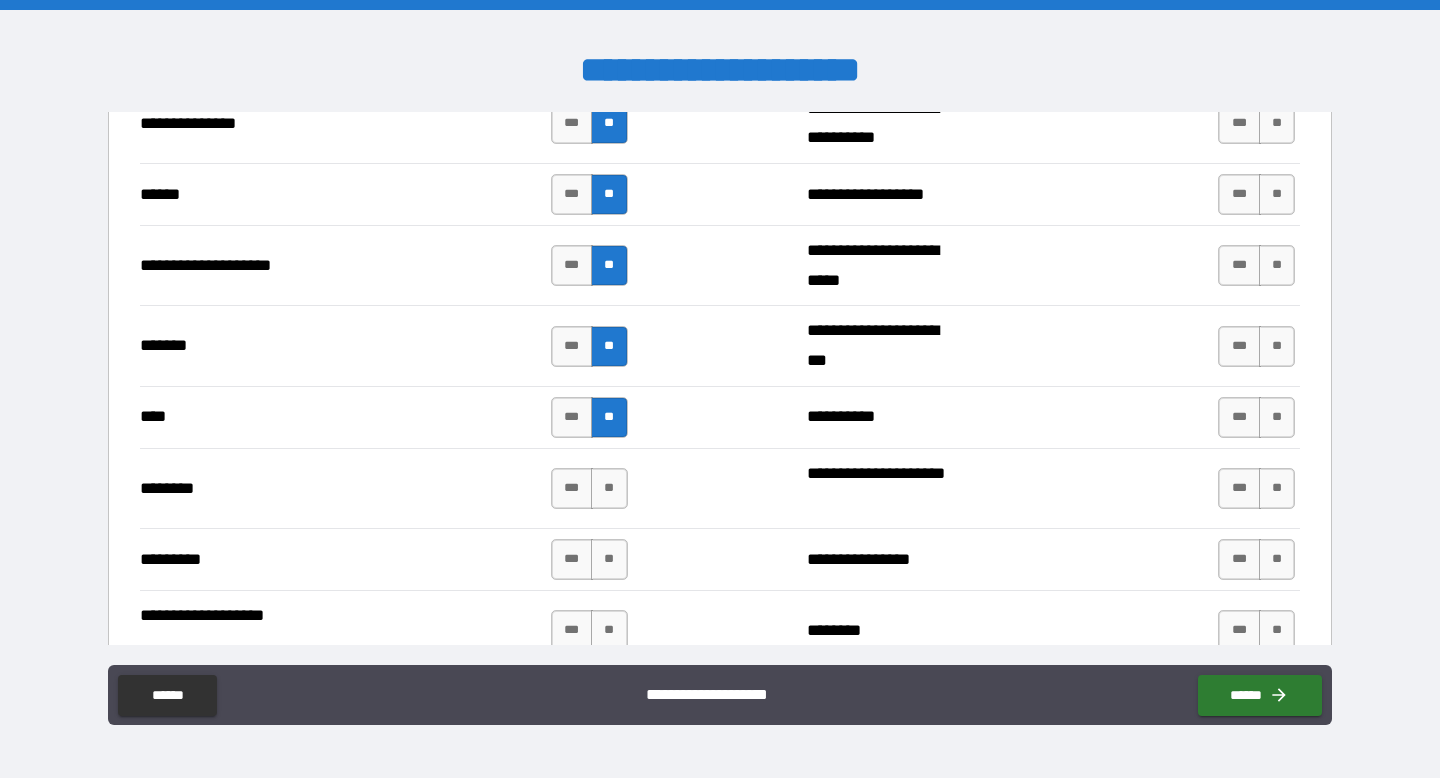 click on "**********" at bounding box center [720, 488] 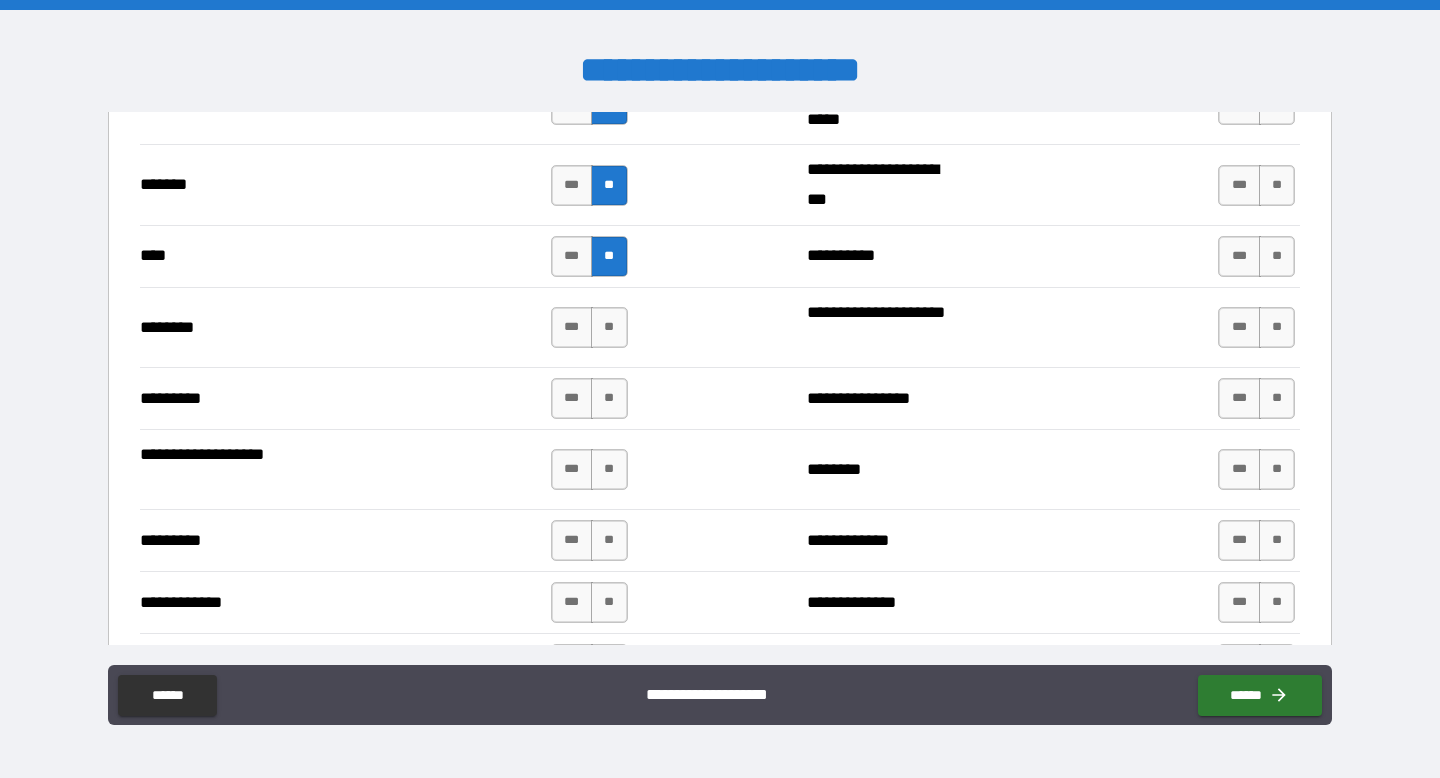 scroll, scrollTop: 1945, scrollLeft: 0, axis: vertical 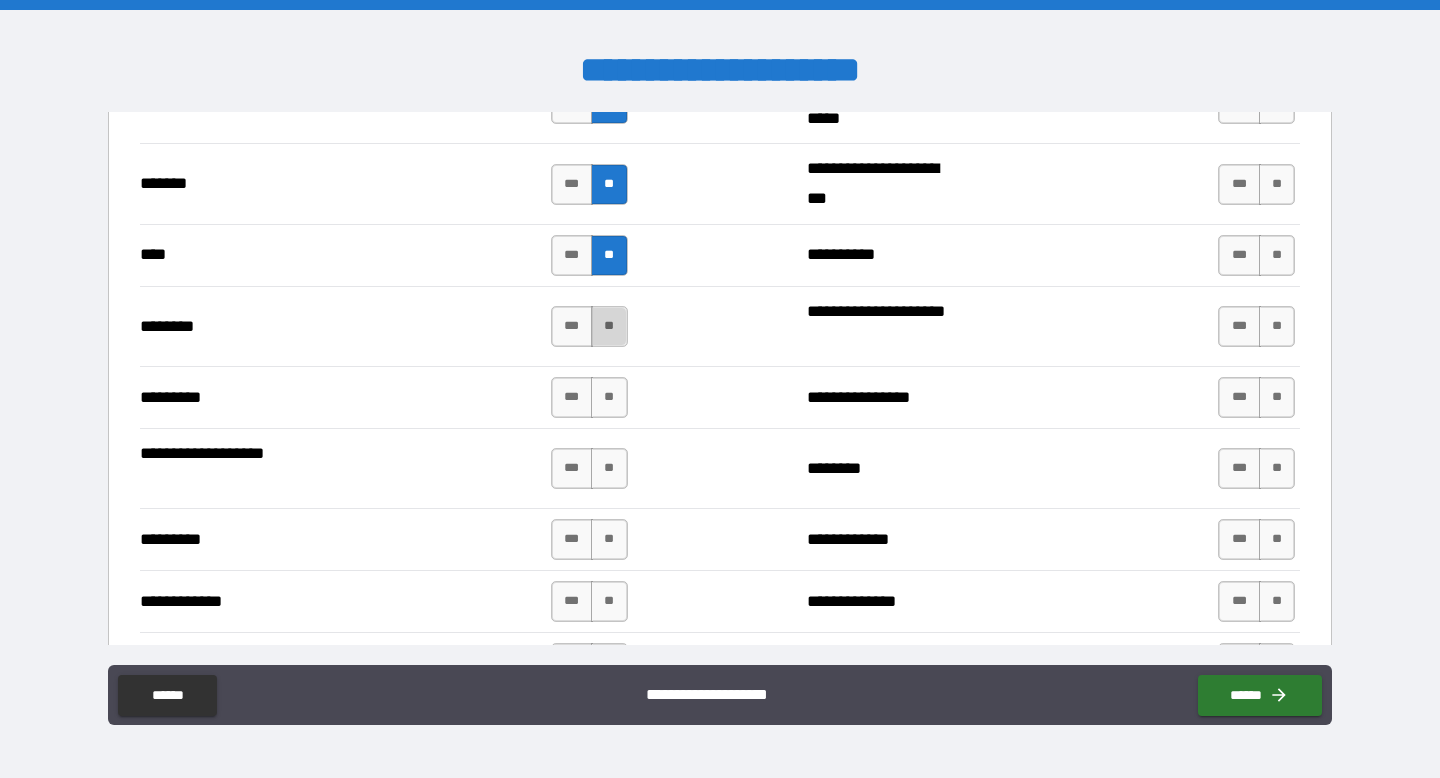 click on "**" at bounding box center (609, 326) 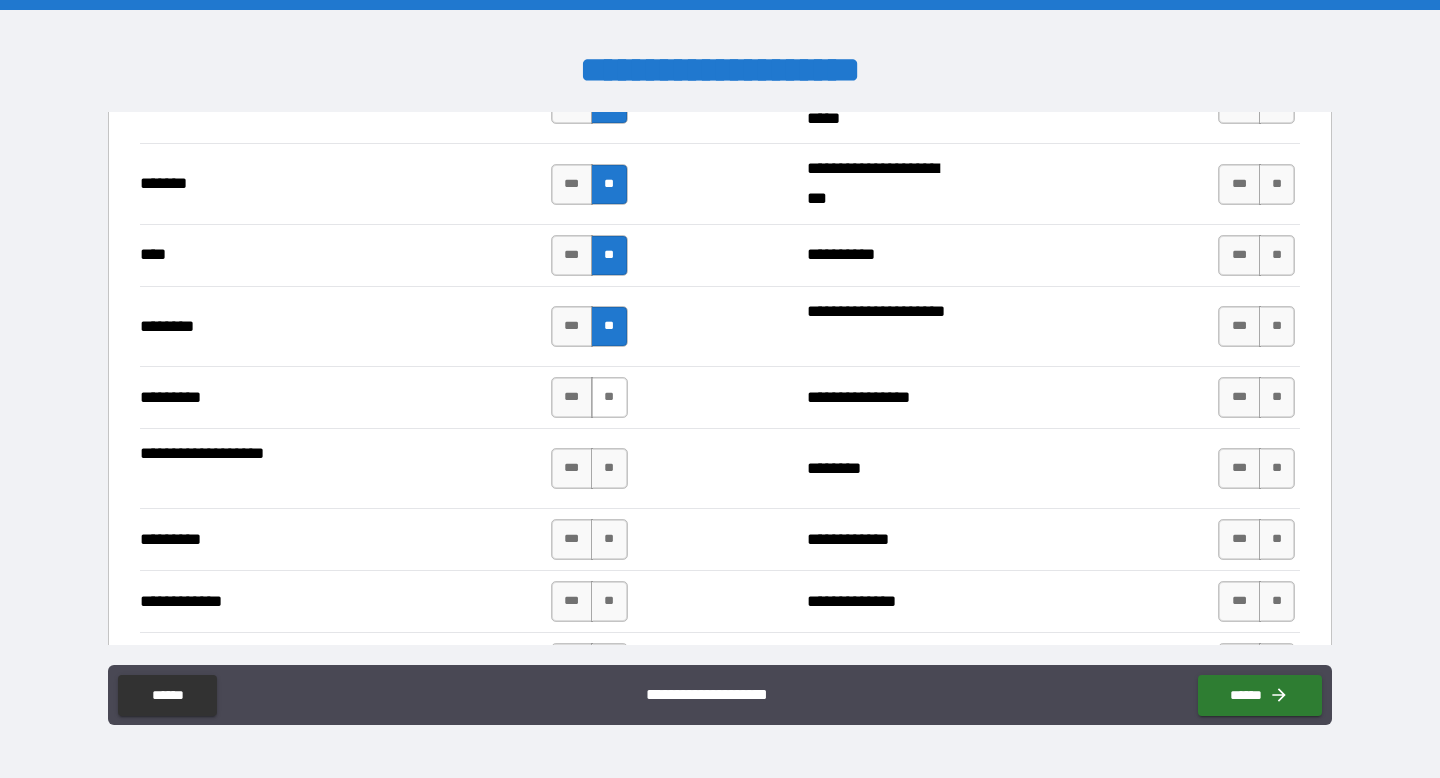 click on "**" at bounding box center (609, 397) 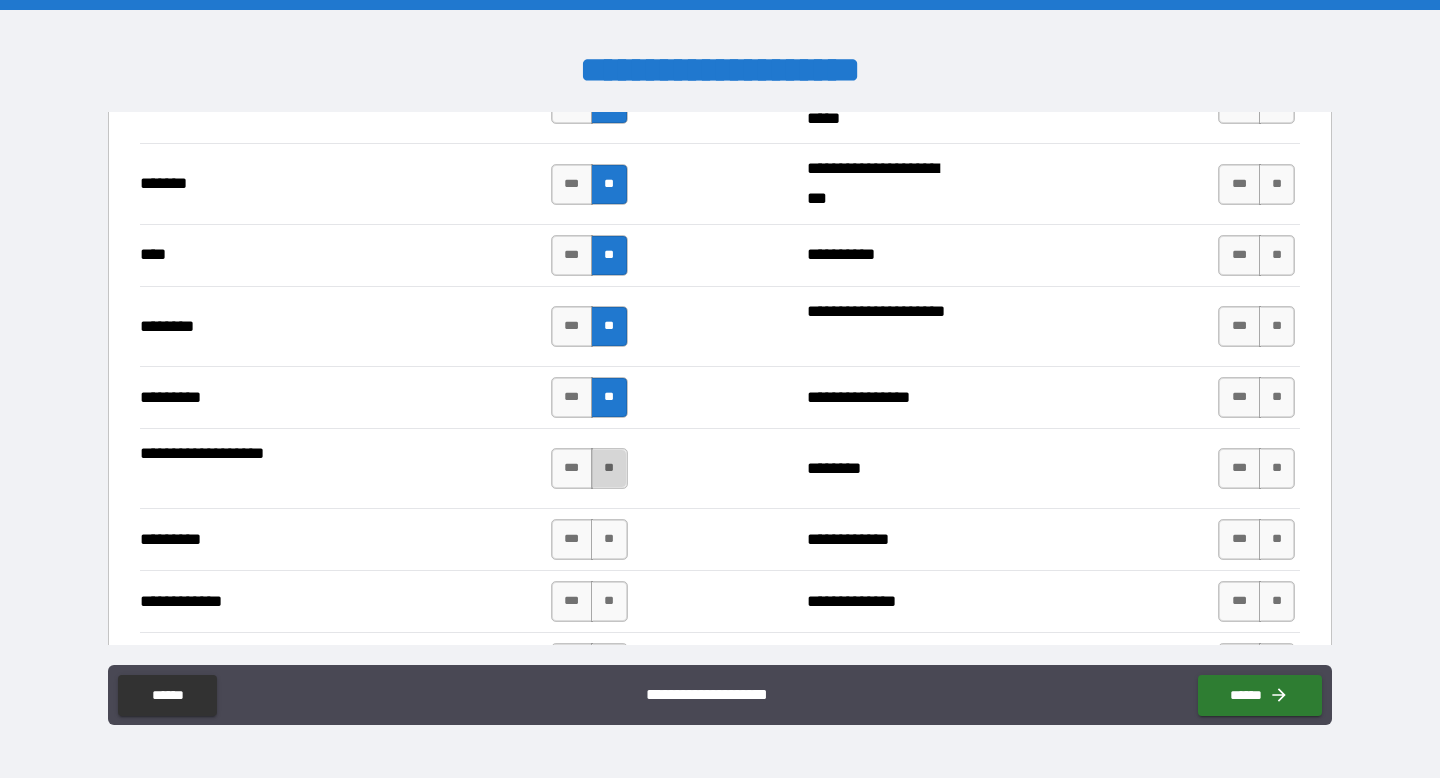 click on "**" at bounding box center (609, 468) 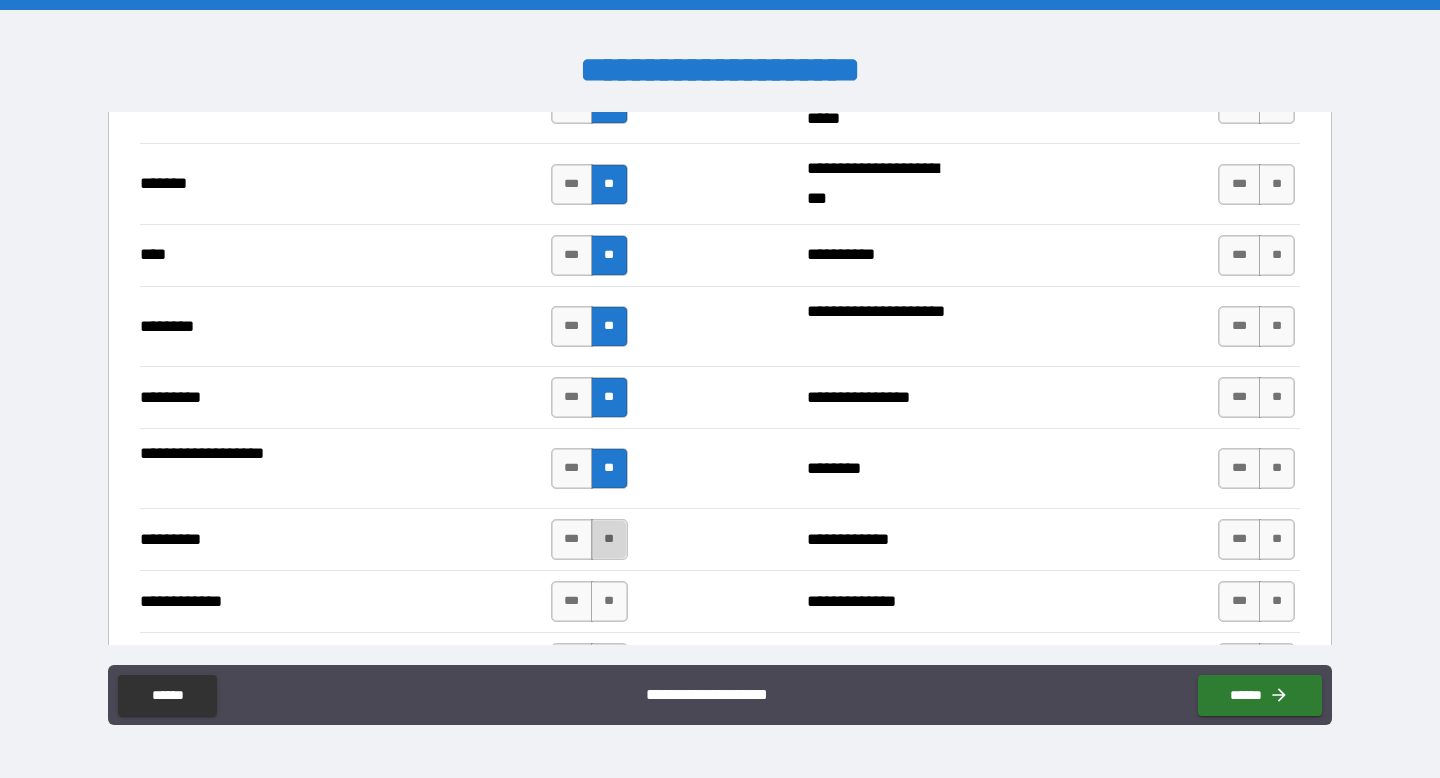 click on "**" at bounding box center (609, 539) 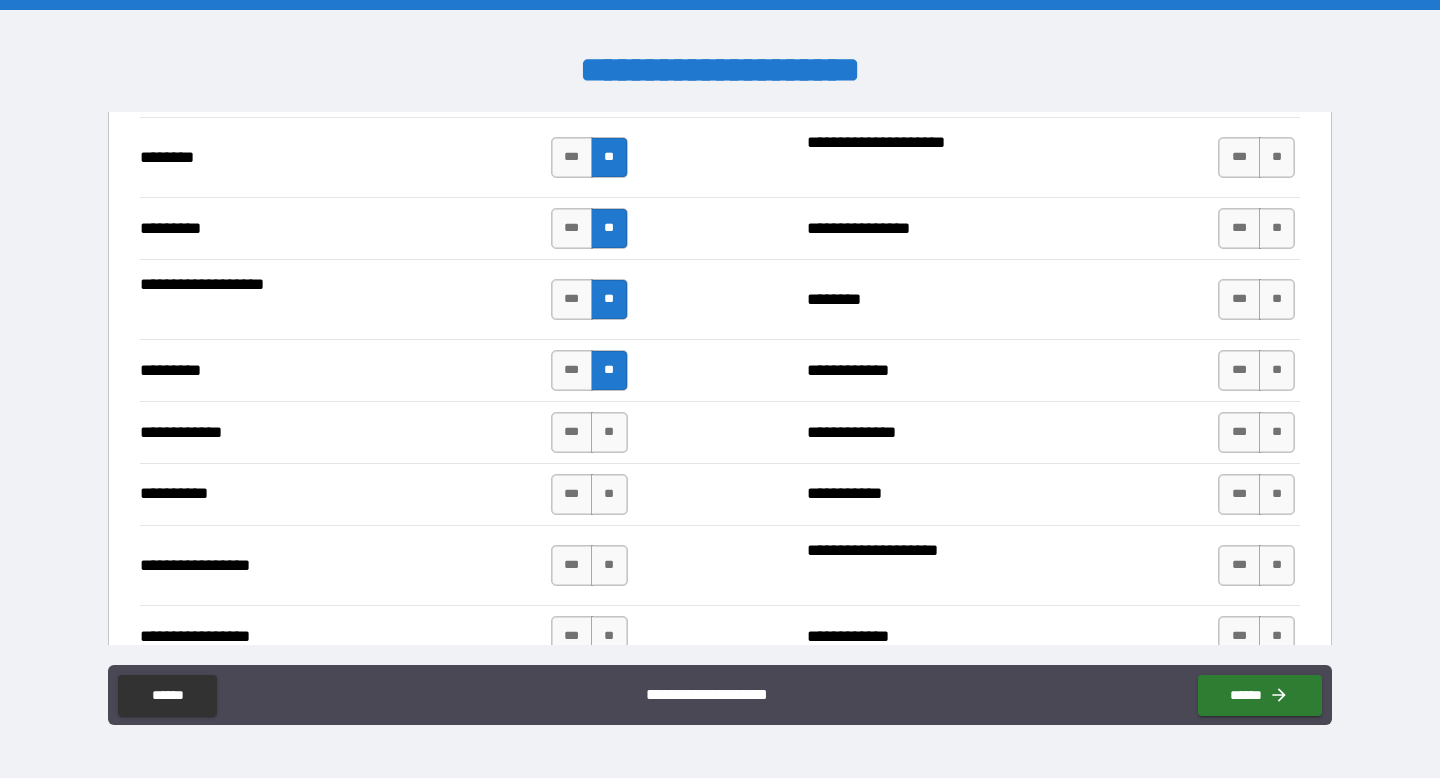 scroll, scrollTop: 2148, scrollLeft: 0, axis: vertical 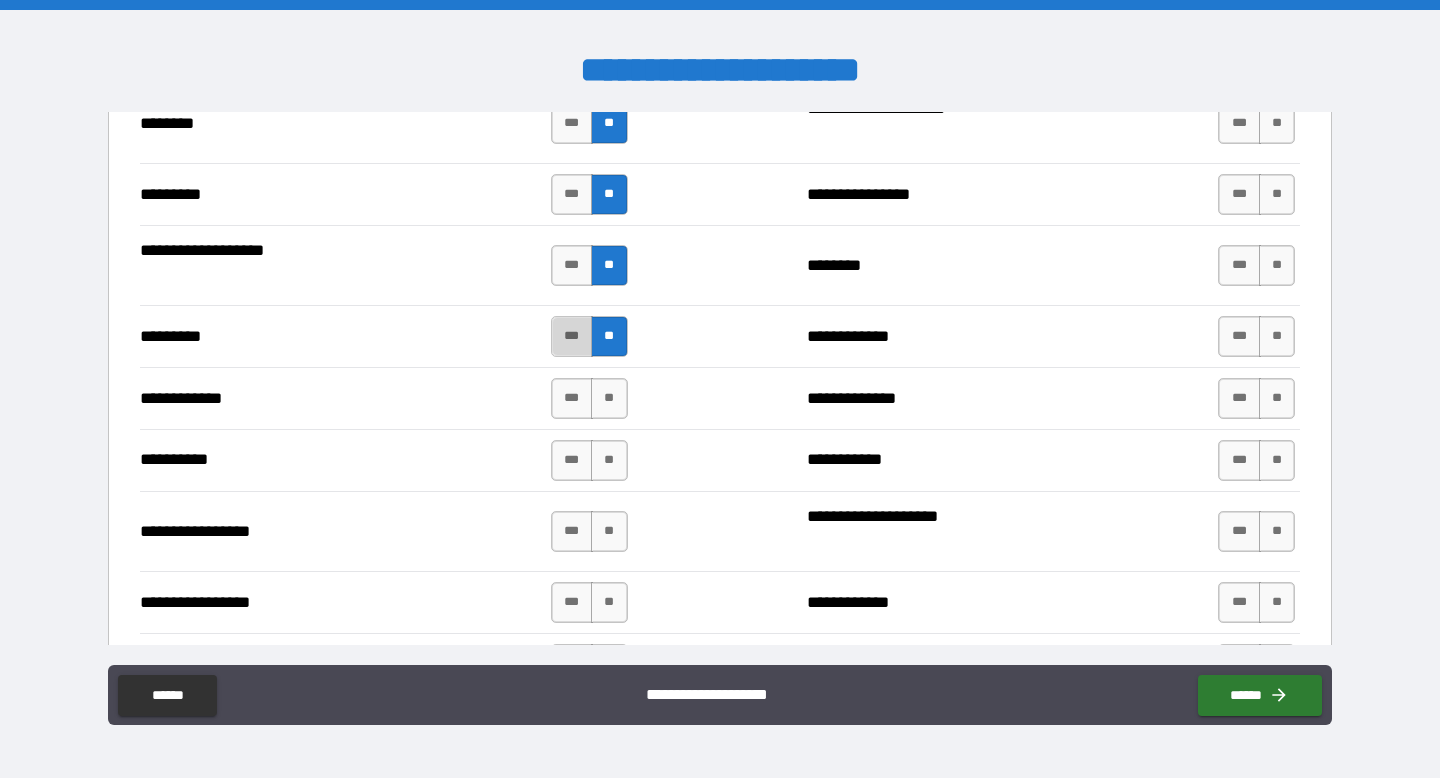 click on "***" at bounding box center [572, 336] 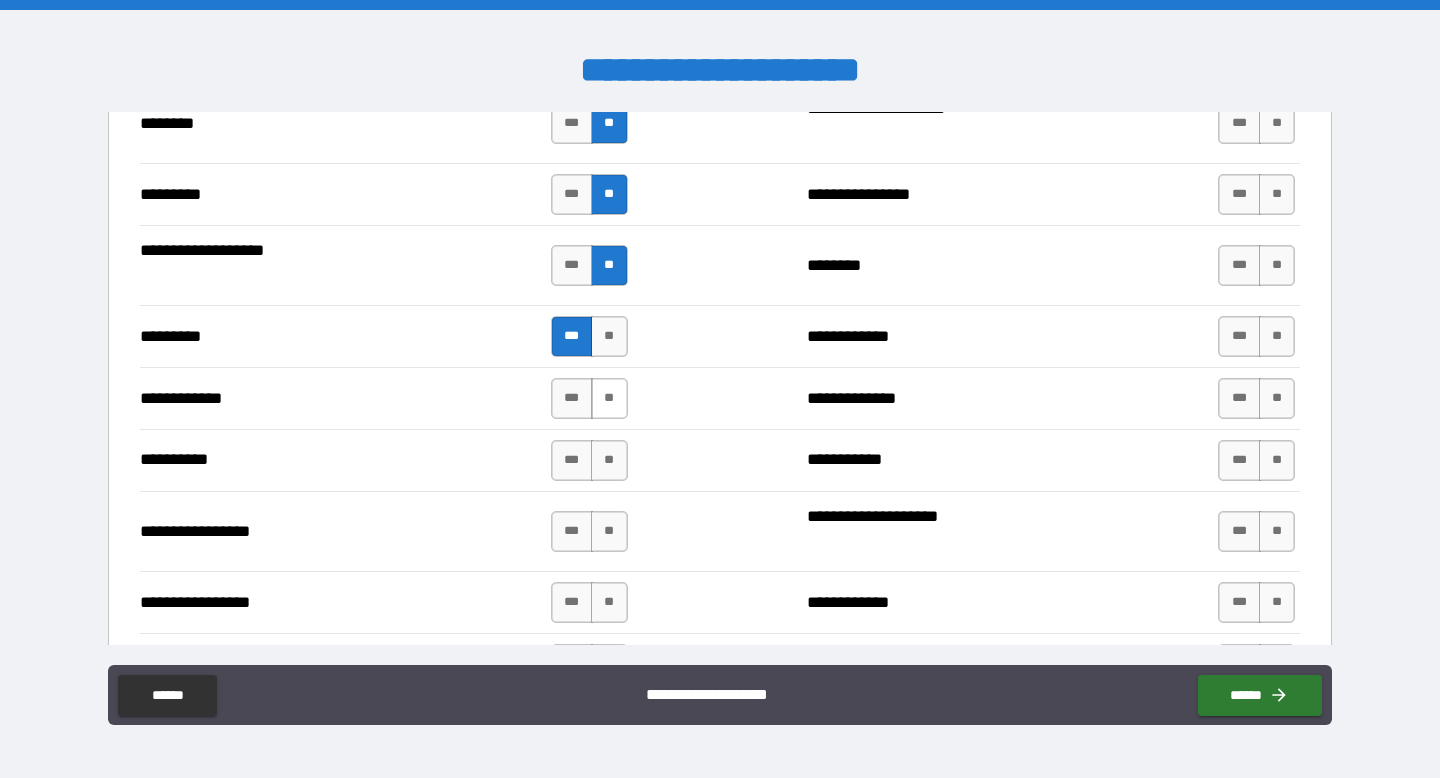 click on "**" at bounding box center (609, 398) 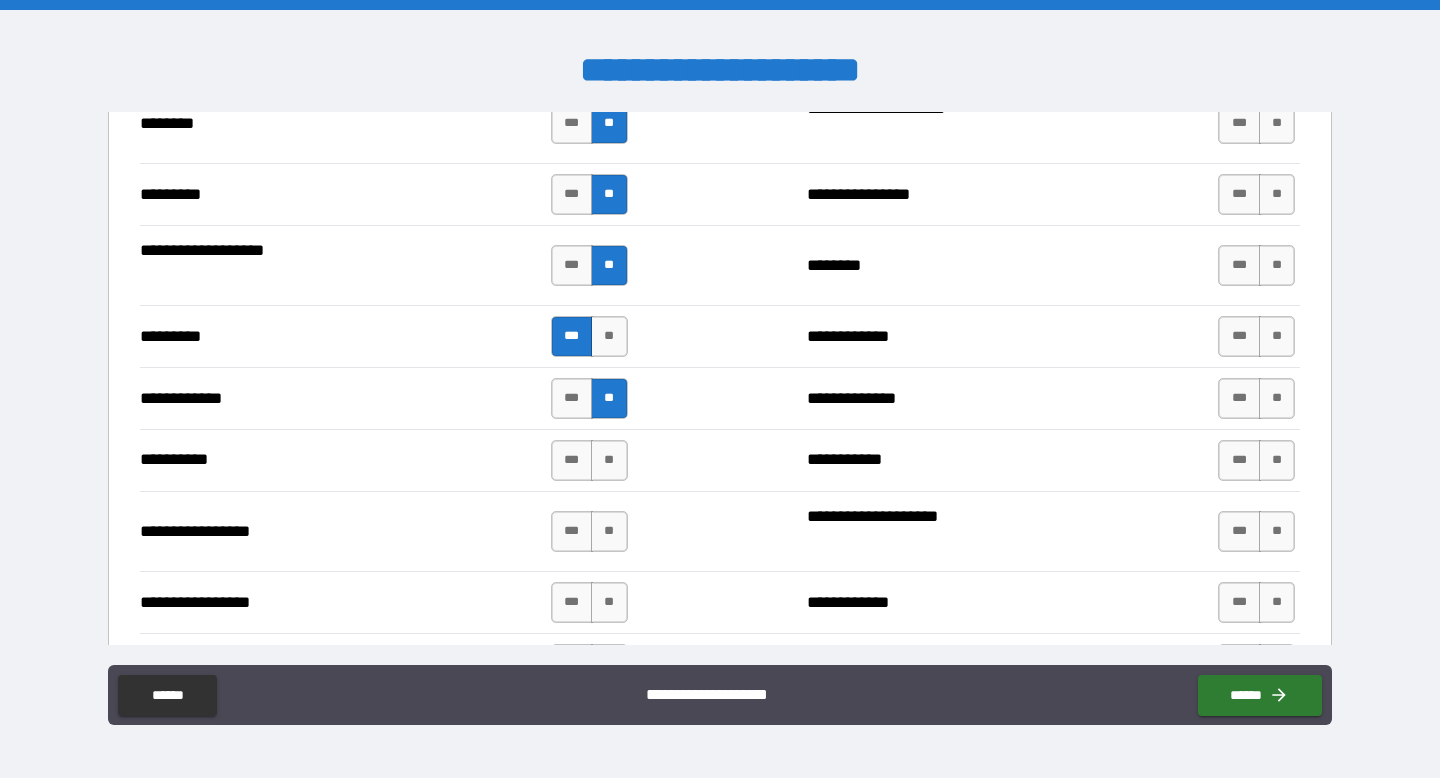 click on "**********" at bounding box center [720, 531] 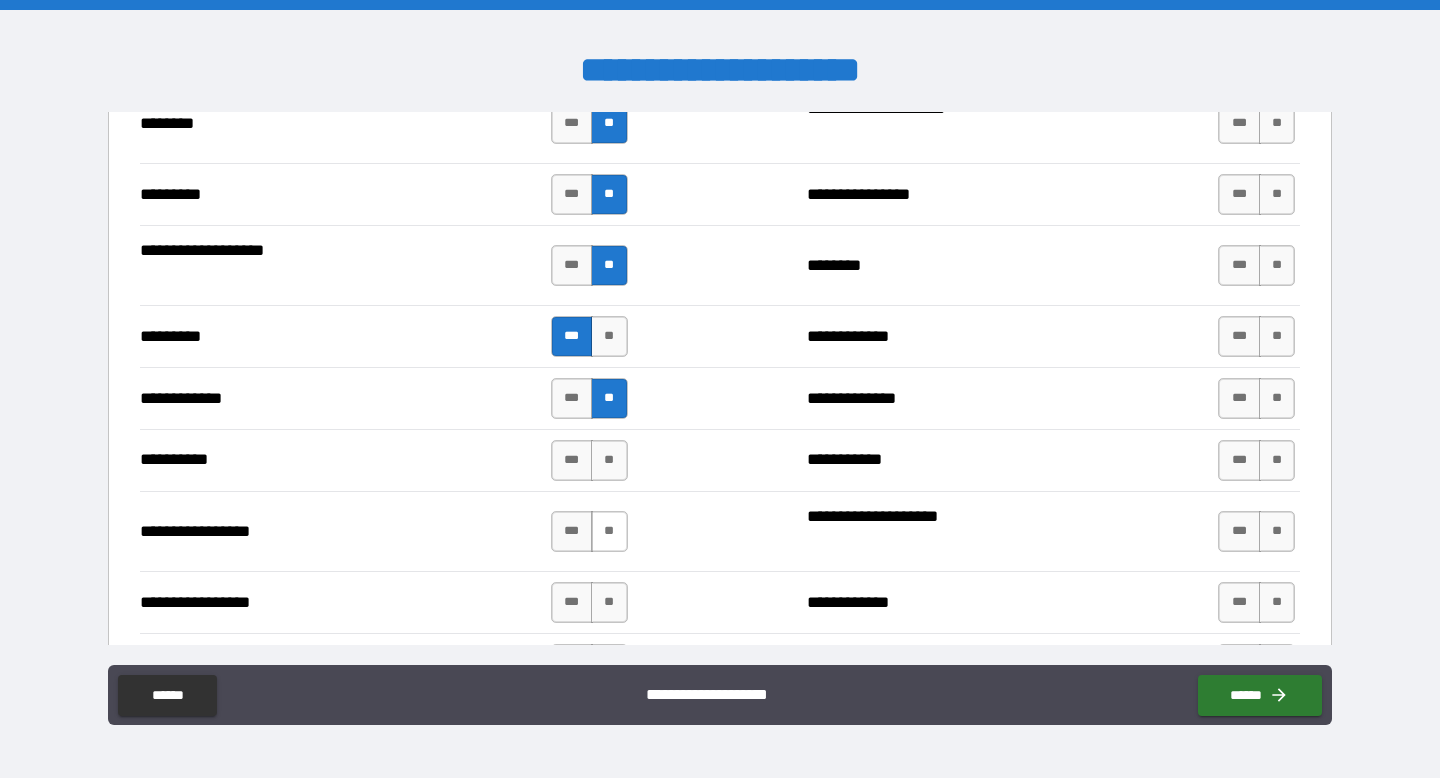 click on "**" at bounding box center [609, 531] 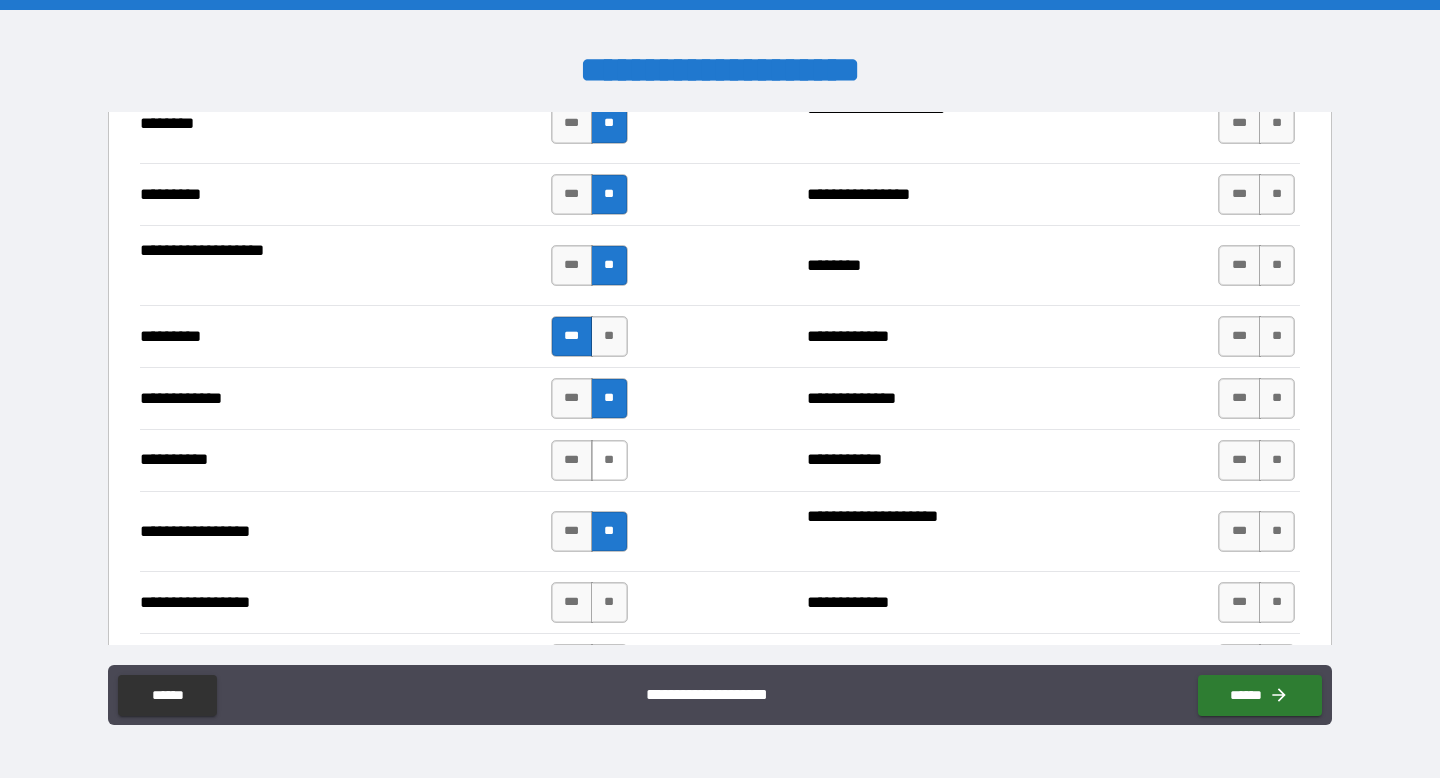 click on "**" at bounding box center (609, 460) 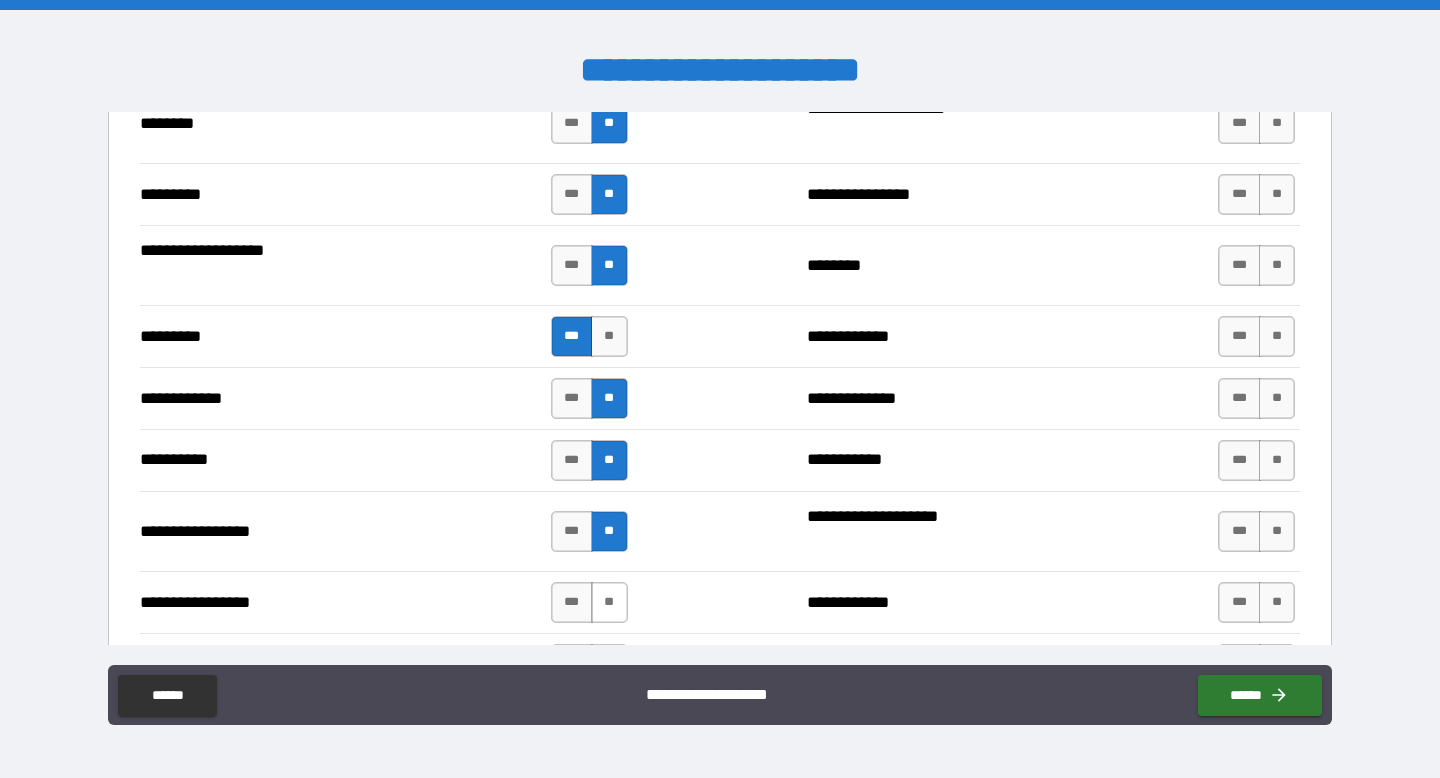 click on "**" at bounding box center (609, 602) 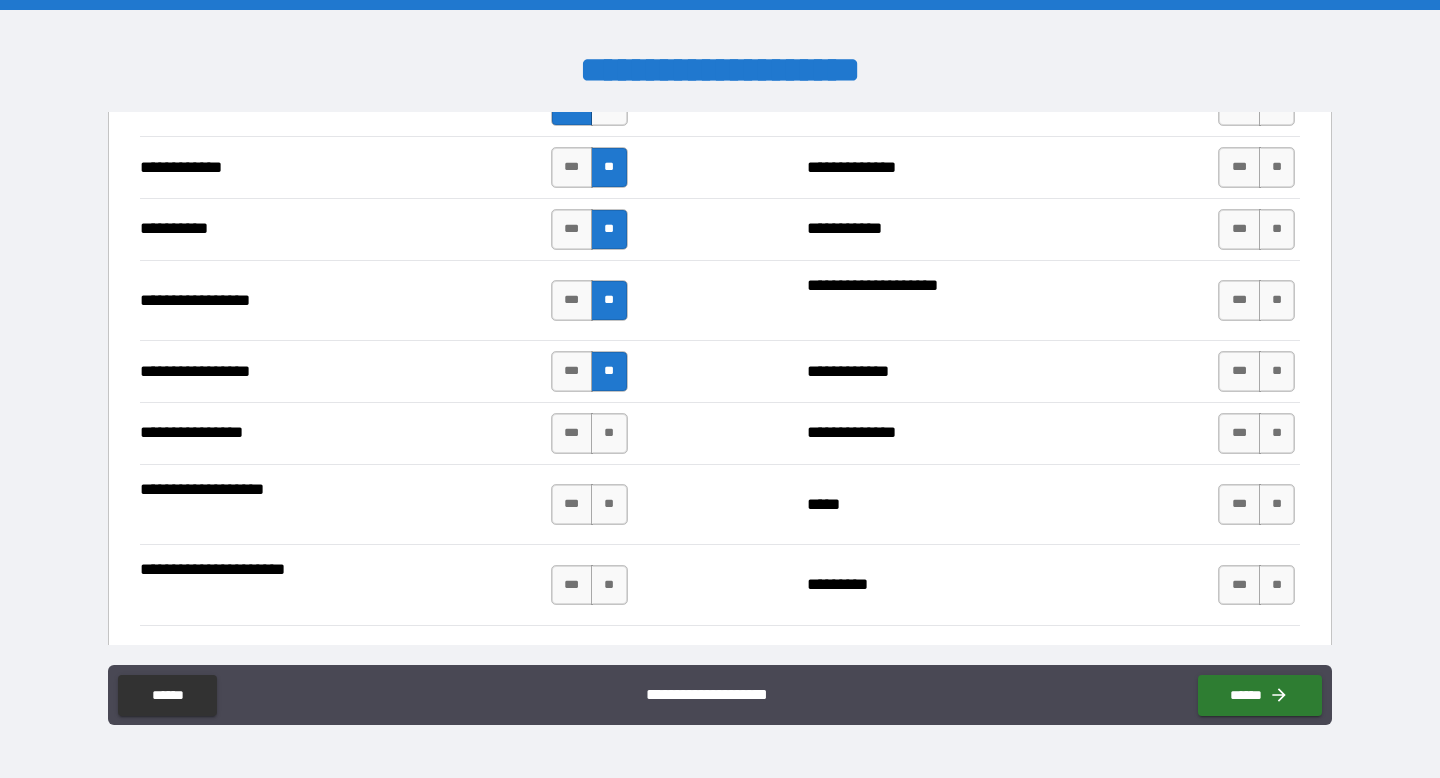 scroll, scrollTop: 2403, scrollLeft: 0, axis: vertical 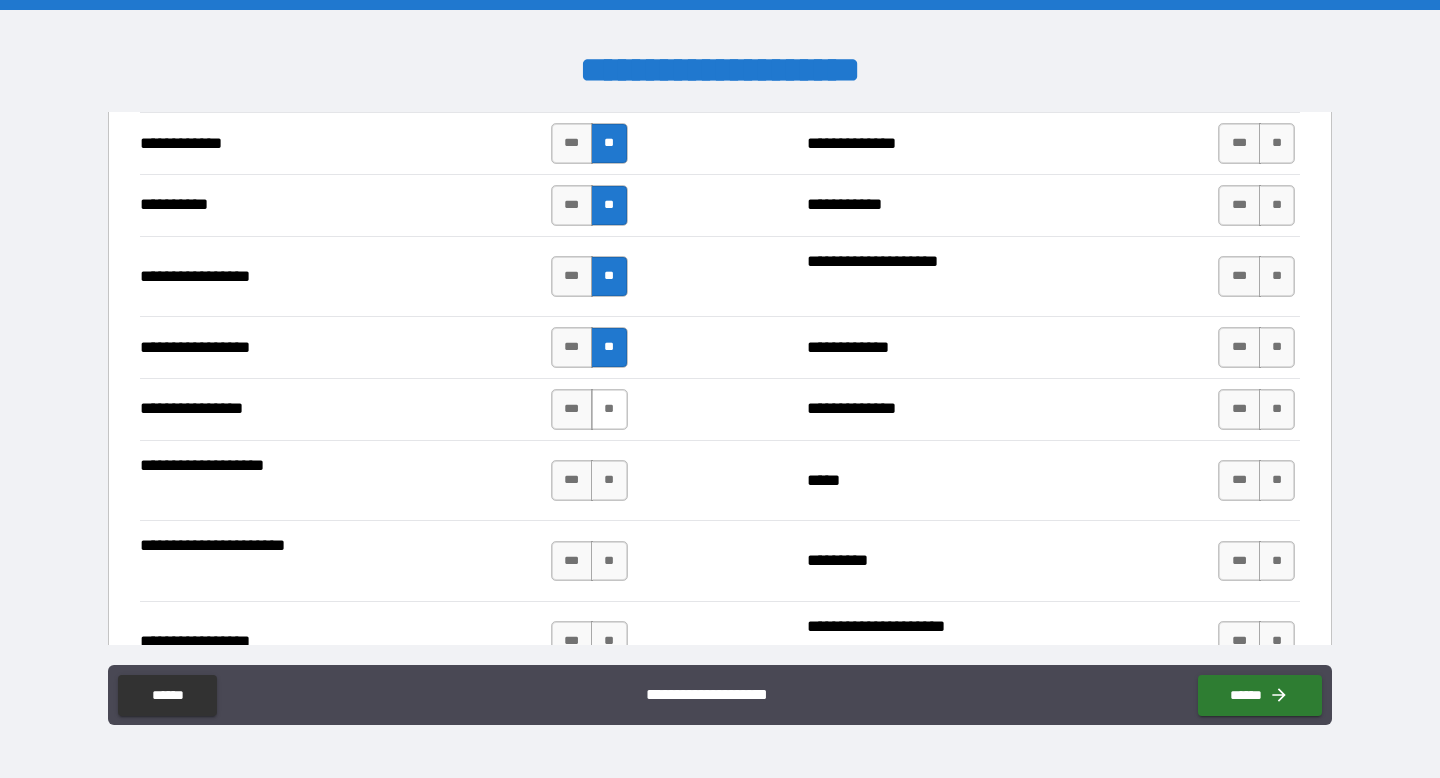 click on "**" at bounding box center (609, 409) 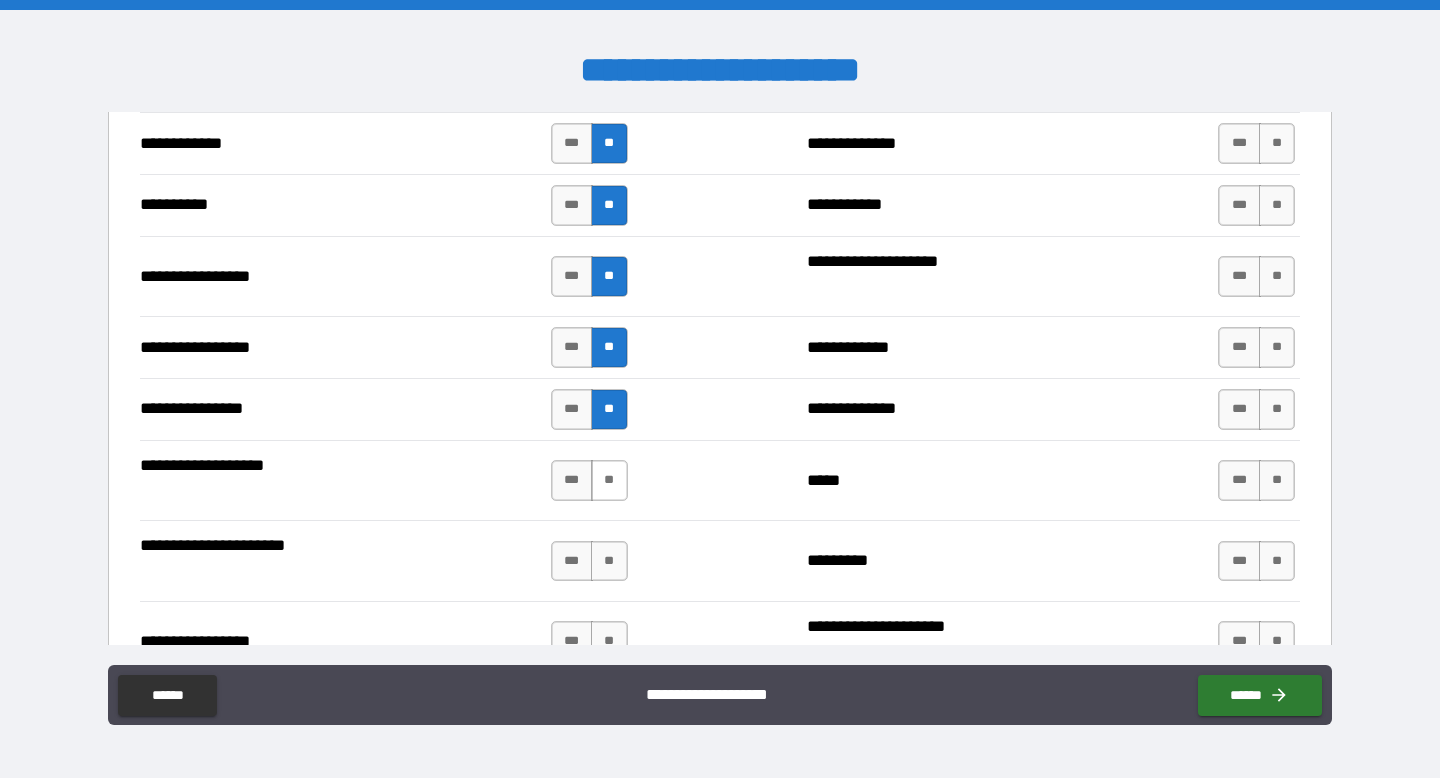 click on "**" at bounding box center (609, 480) 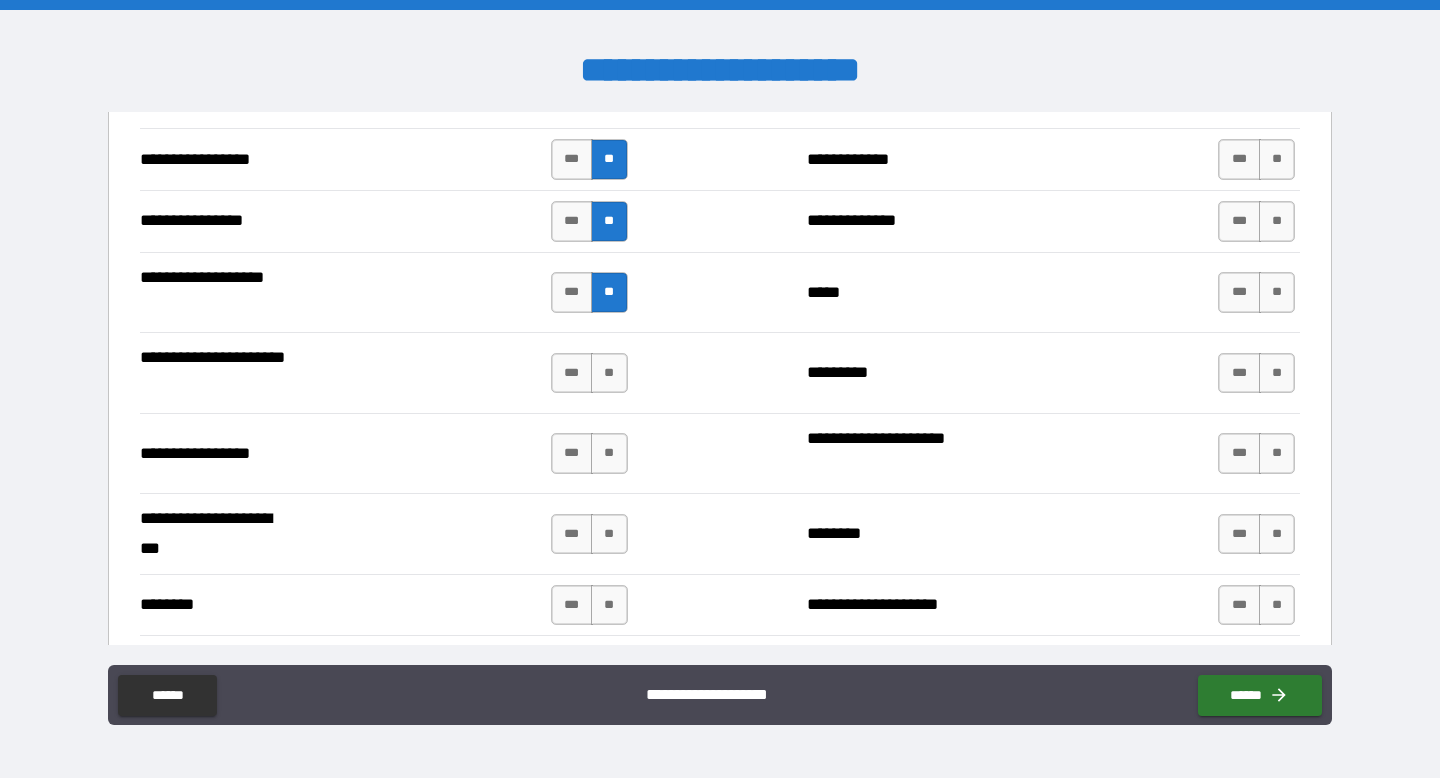 scroll, scrollTop: 2592, scrollLeft: 0, axis: vertical 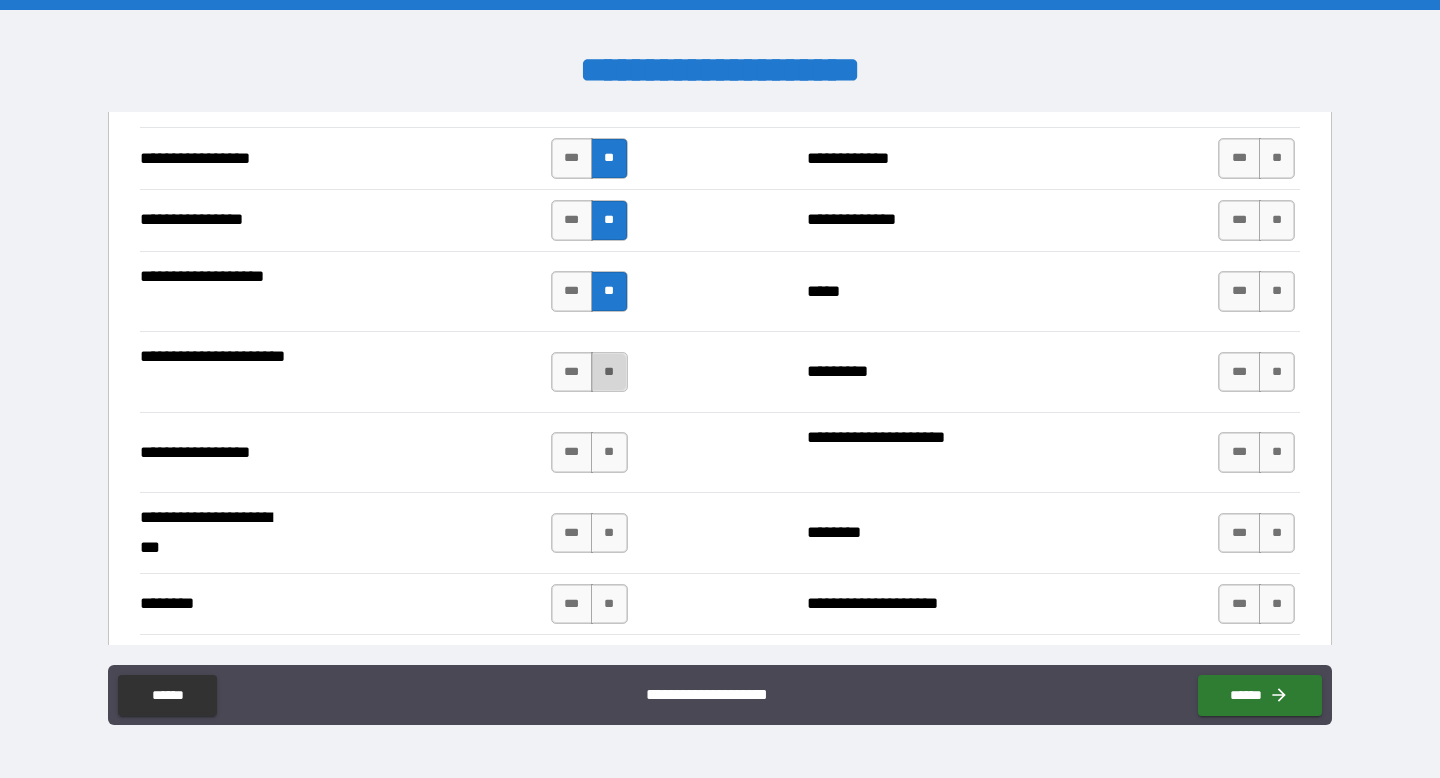 click on "**" at bounding box center (609, 372) 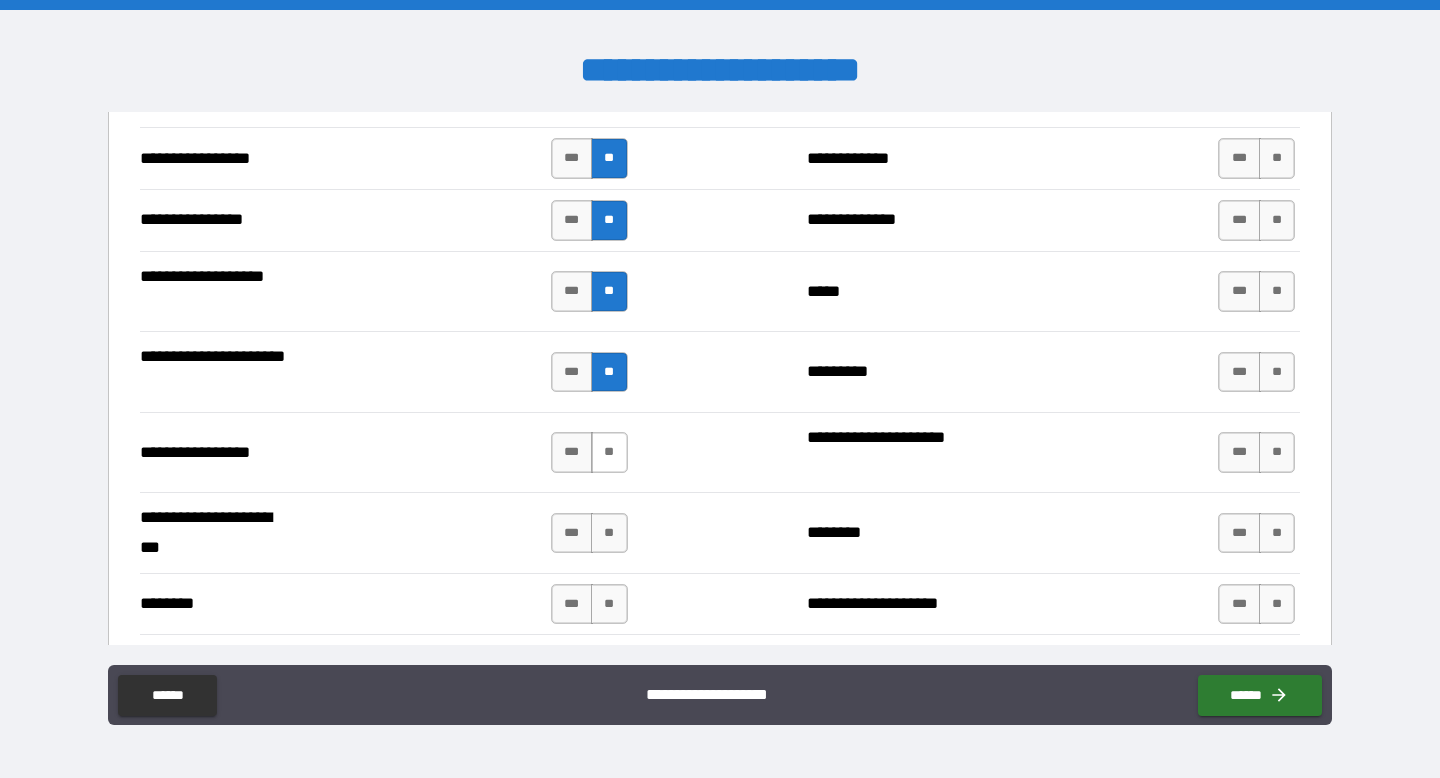click on "**" at bounding box center [609, 452] 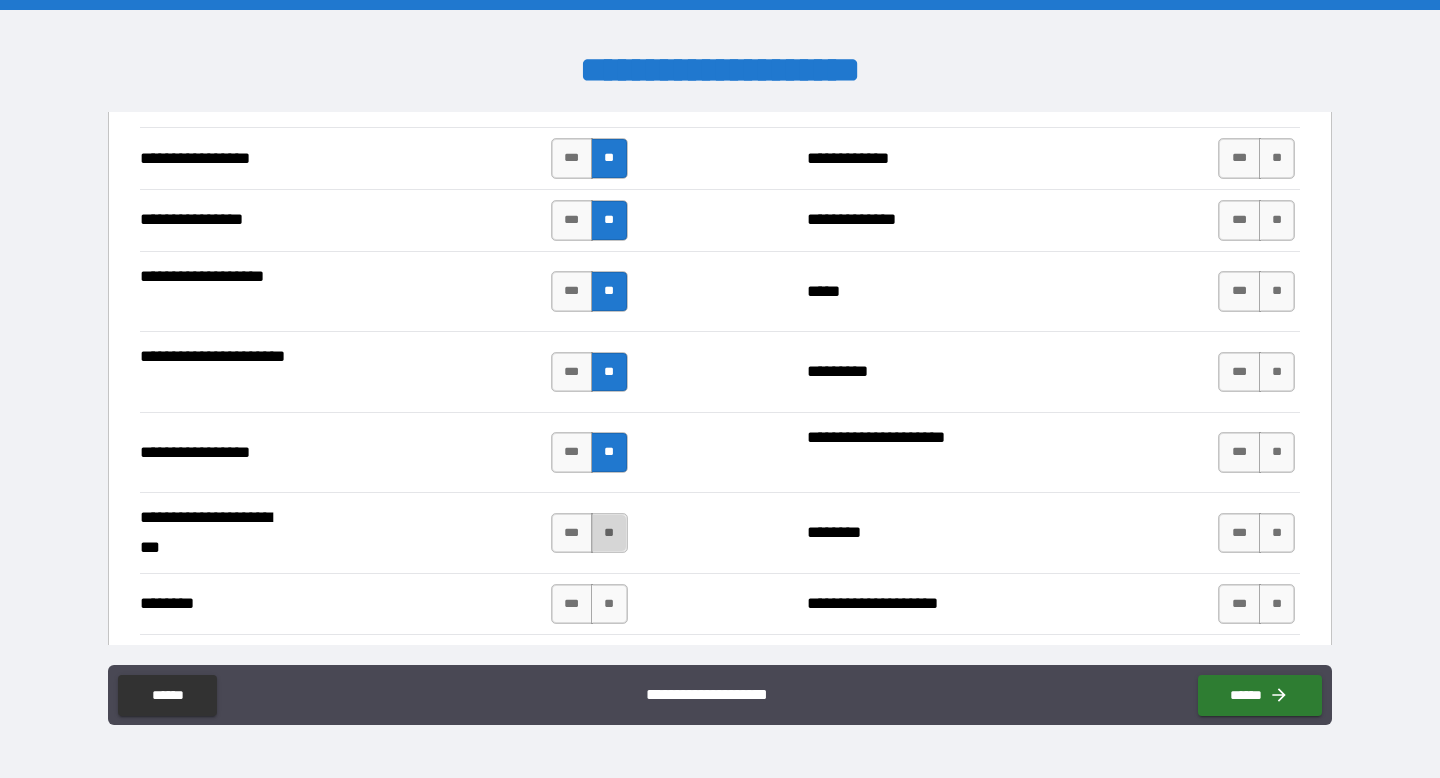 click on "**" at bounding box center (609, 533) 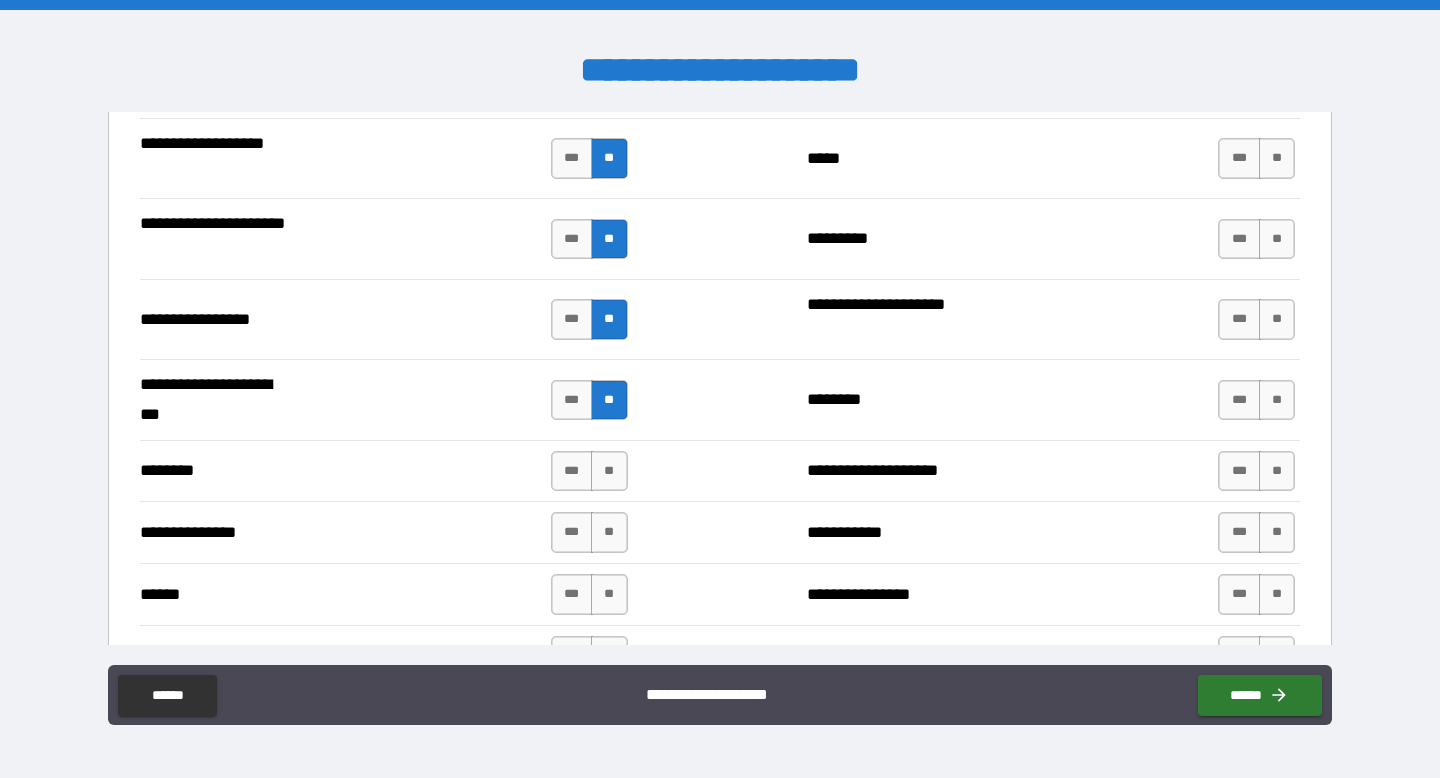 scroll, scrollTop: 2738, scrollLeft: 0, axis: vertical 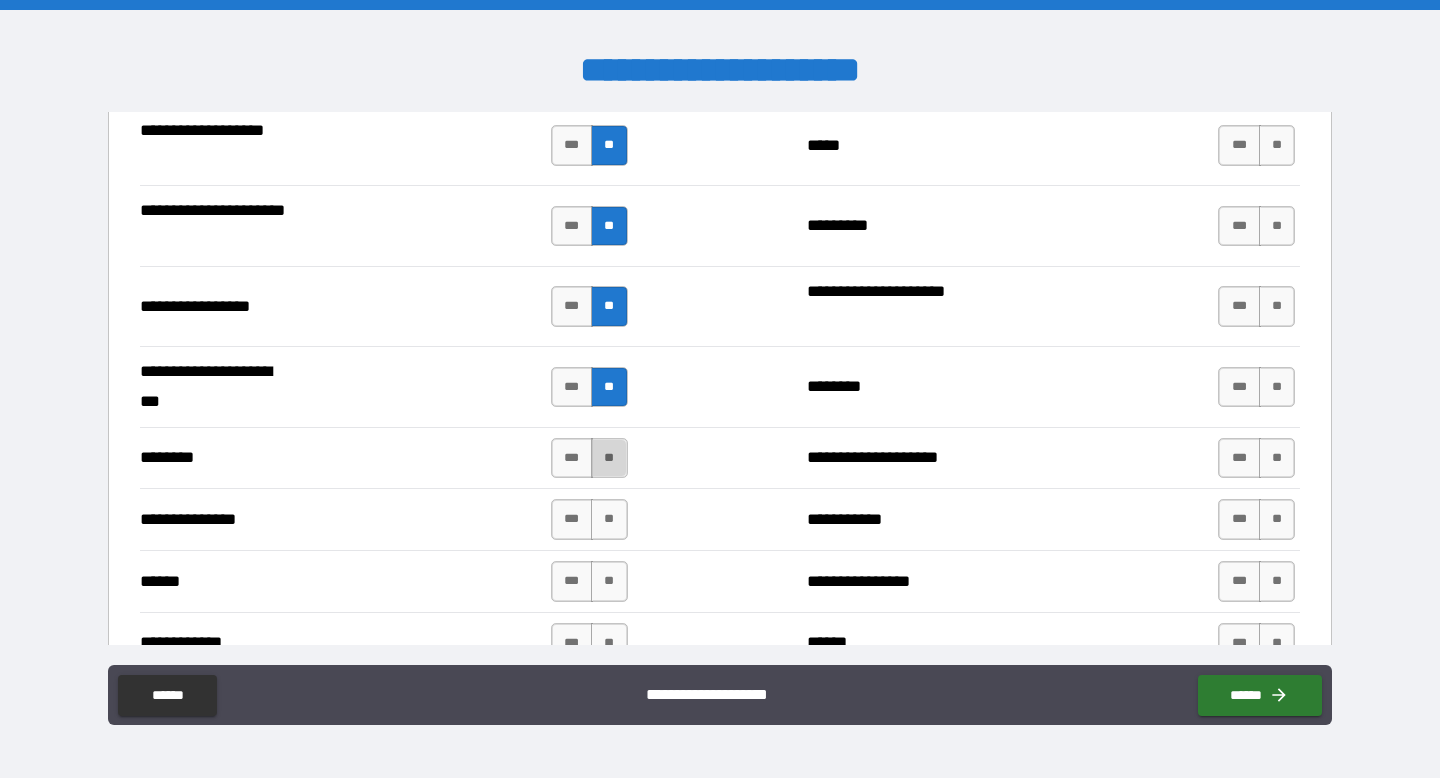 click on "**" at bounding box center [609, 458] 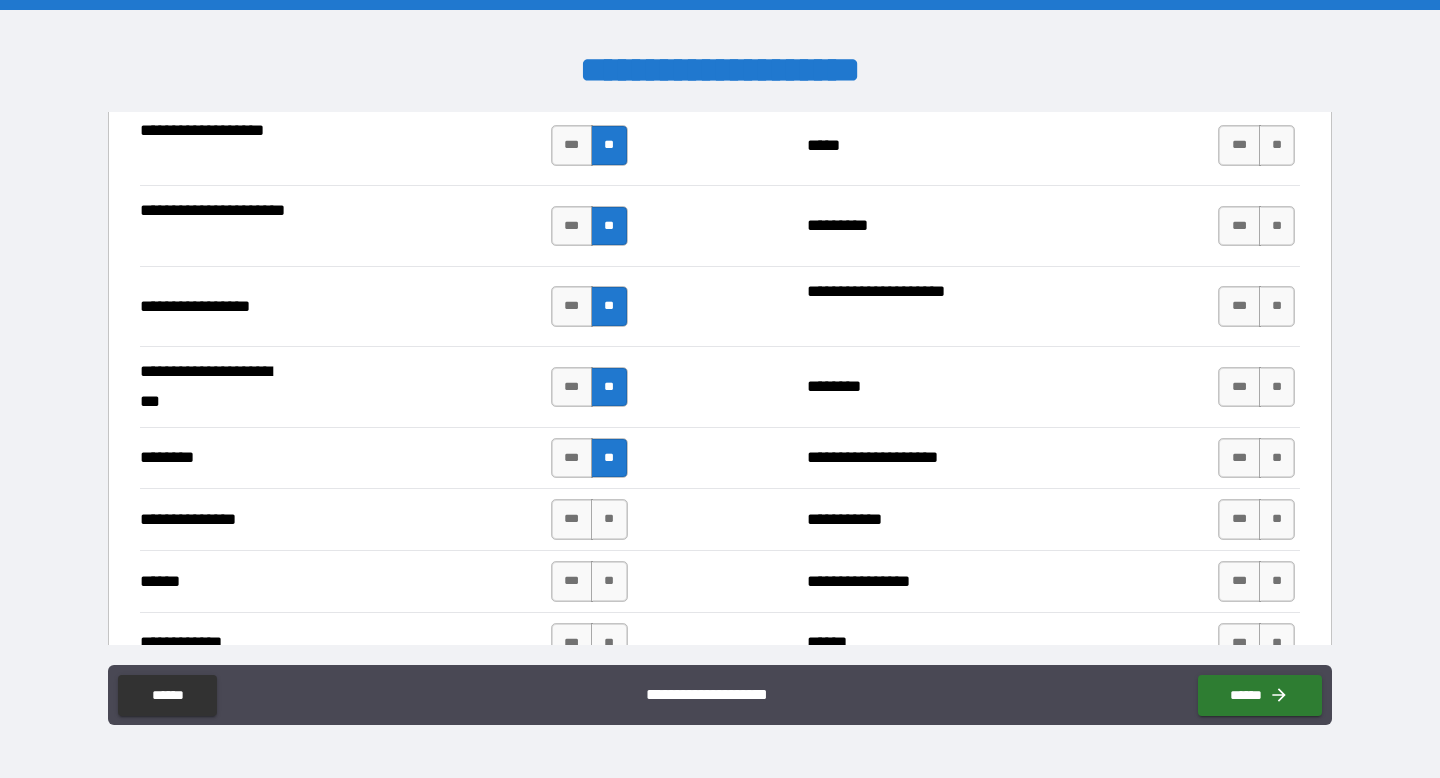 scroll, scrollTop: 2636, scrollLeft: 0, axis: vertical 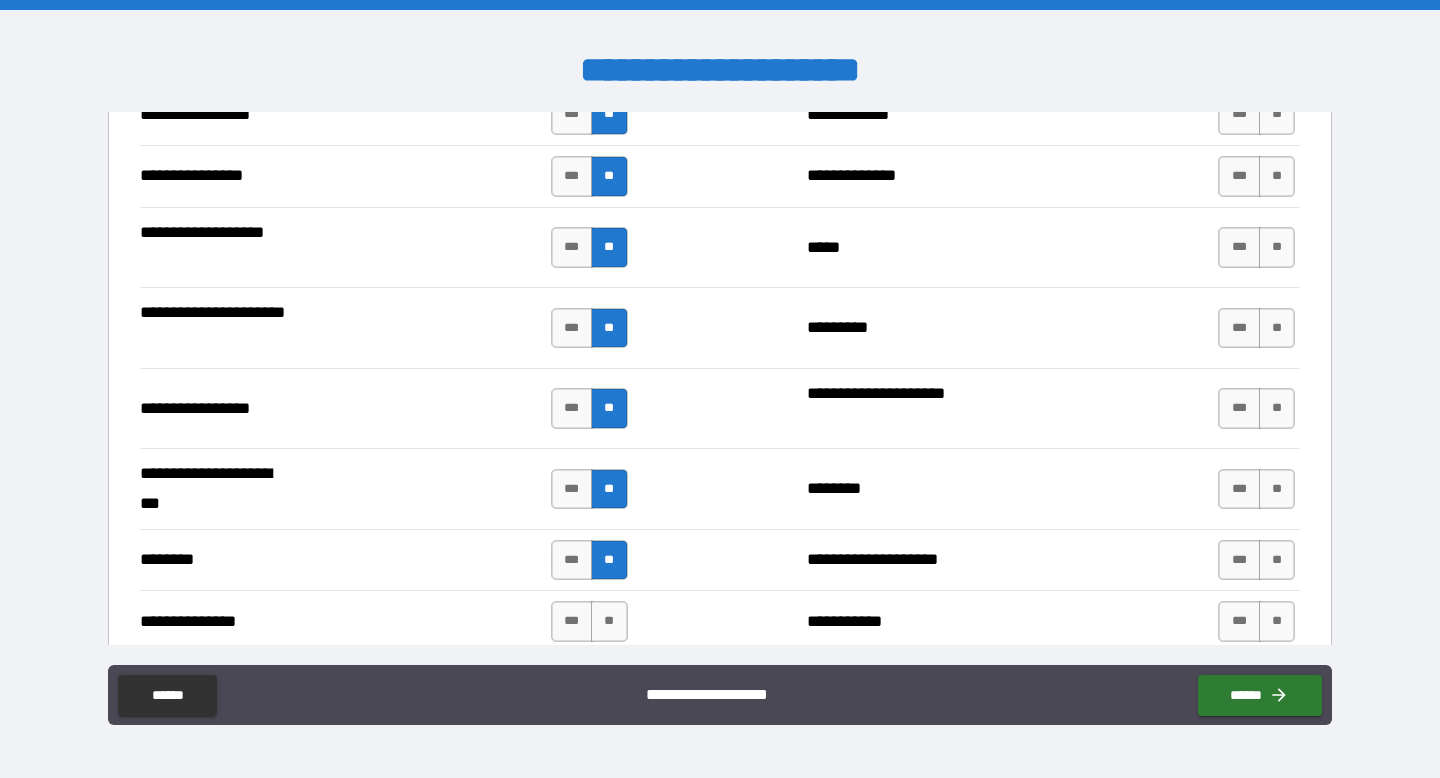 click on "**********" at bounding box center (386, 248) 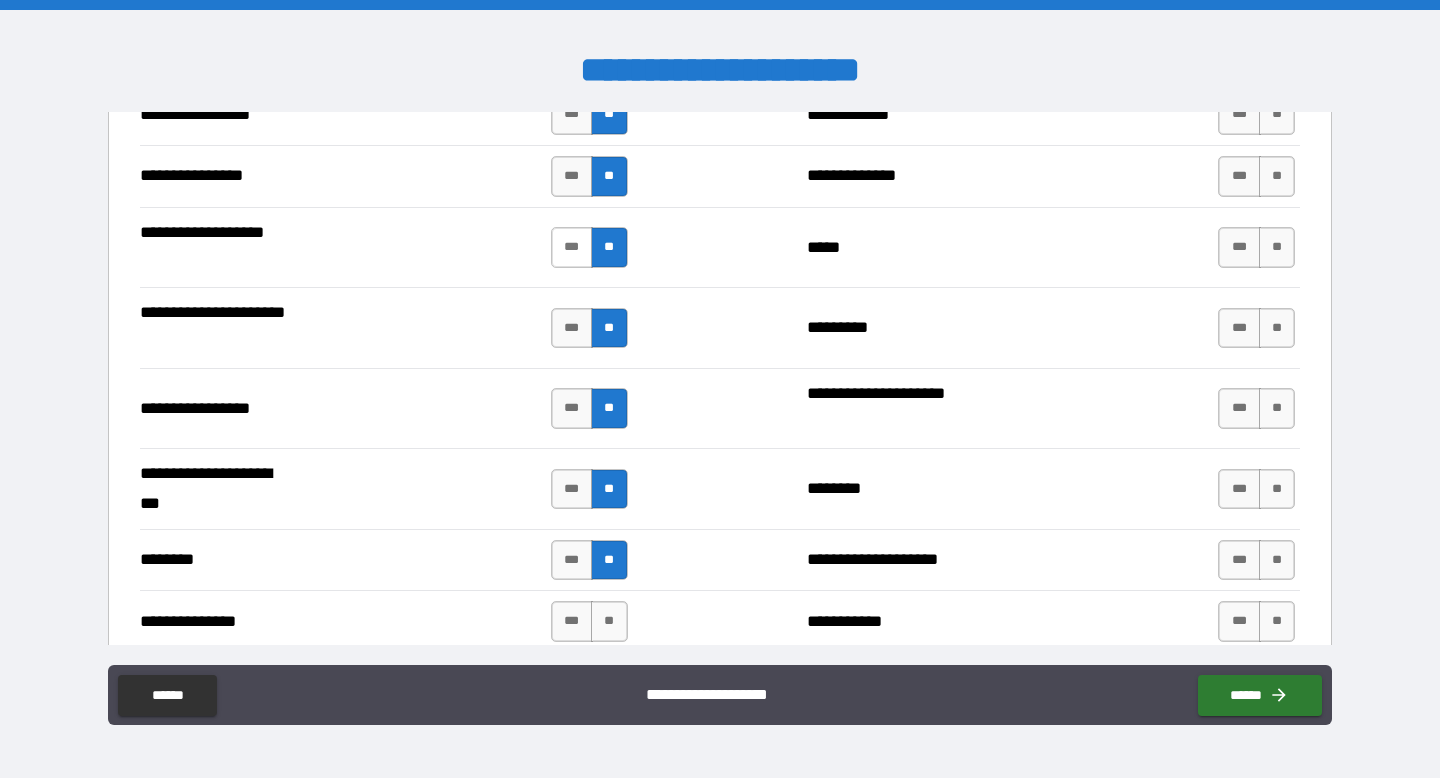 click on "***" at bounding box center (572, 247) 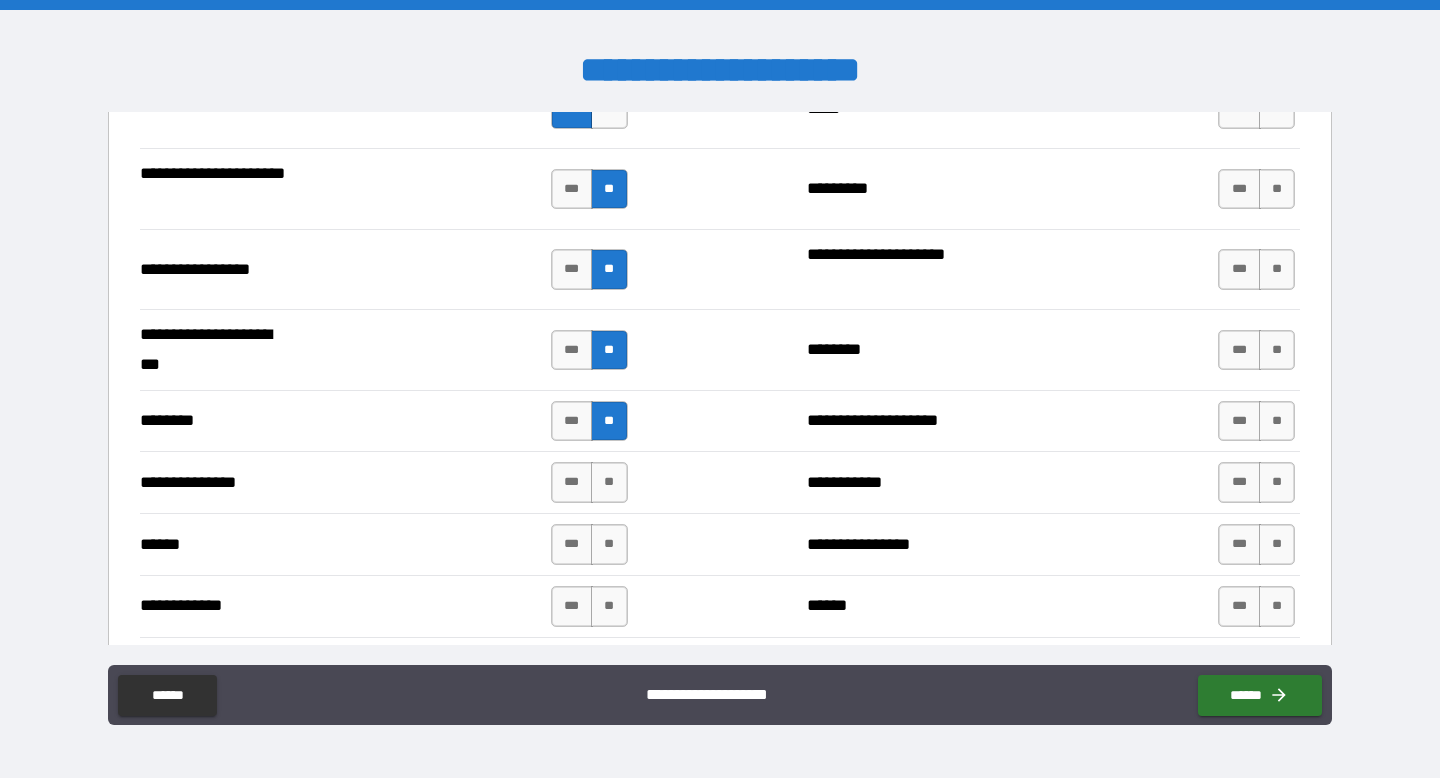 scroll, scrollTop: 2931, scrollLeft: 0, axis: vertical 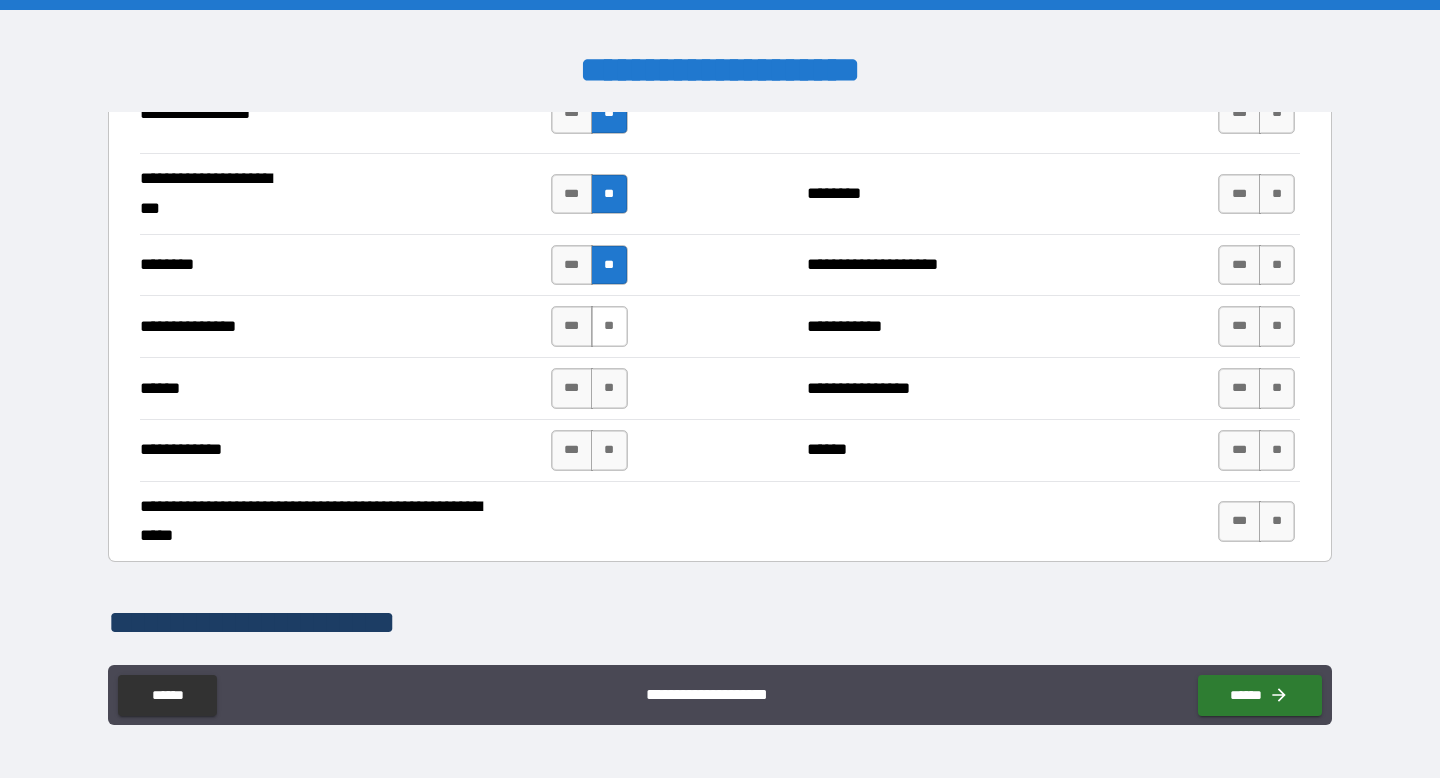 click on "**" at bounding box center [609, 326] 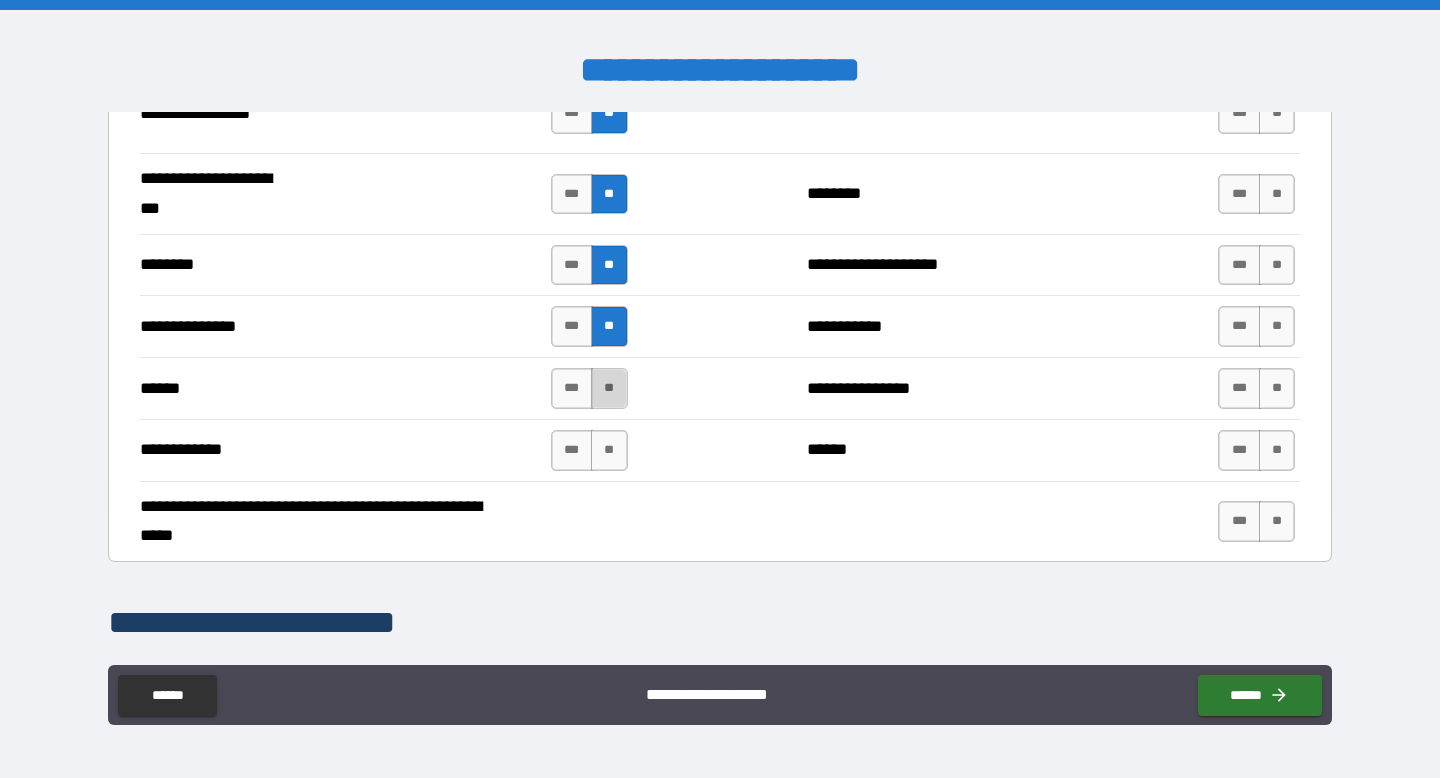 click on "**" at bounding box center [609, 388] 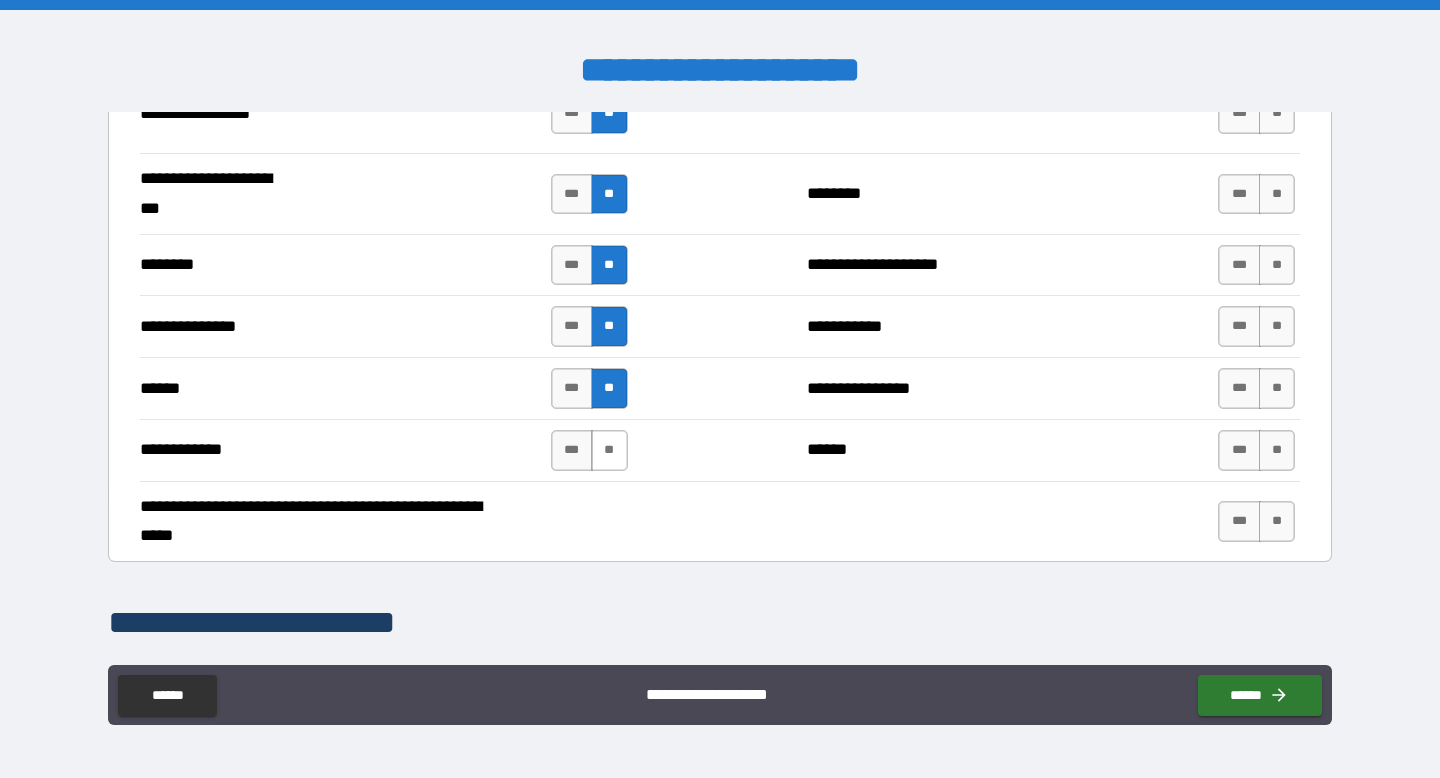 click on "**" at bounding box center [609, 450] 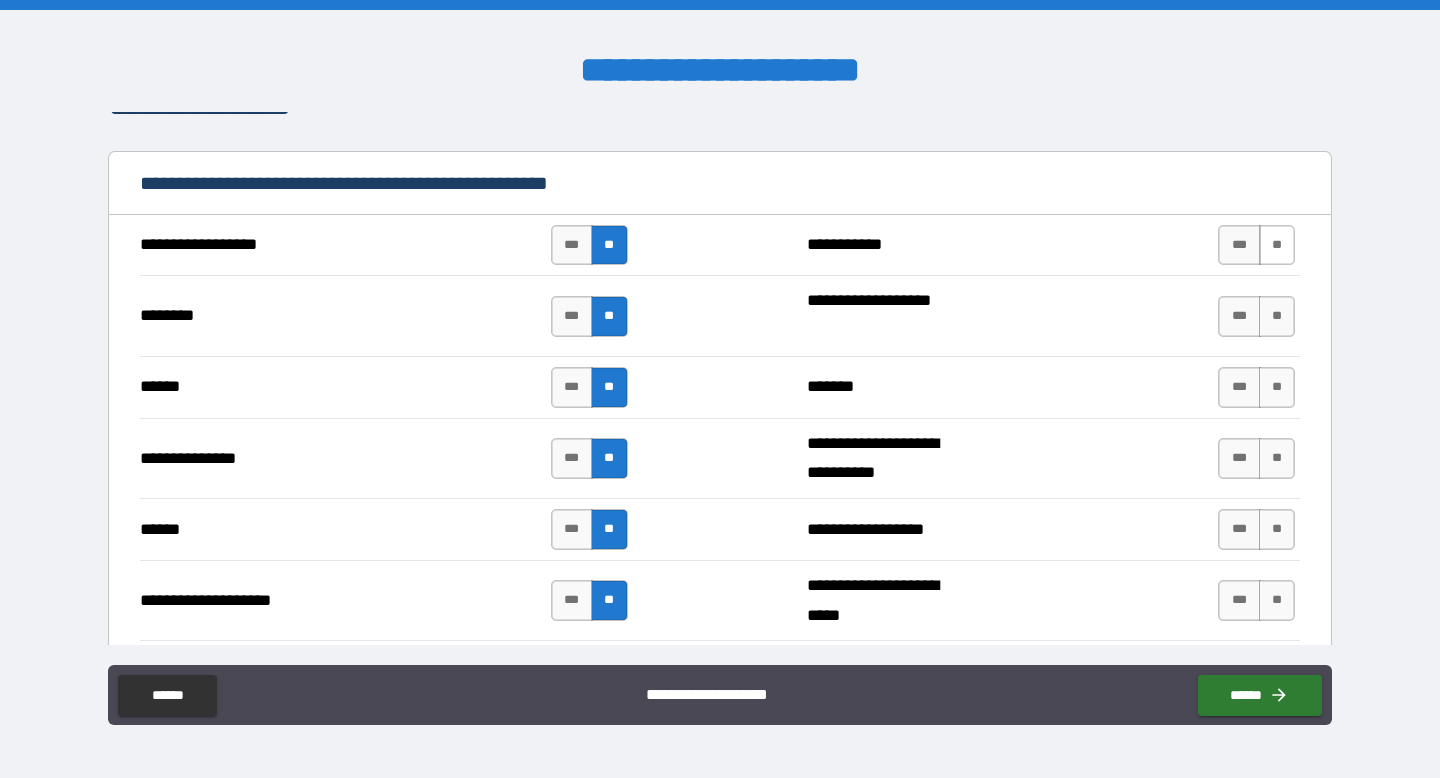 scroll, scrollTop: 1475, scrollLeft: 0, axis: vertical 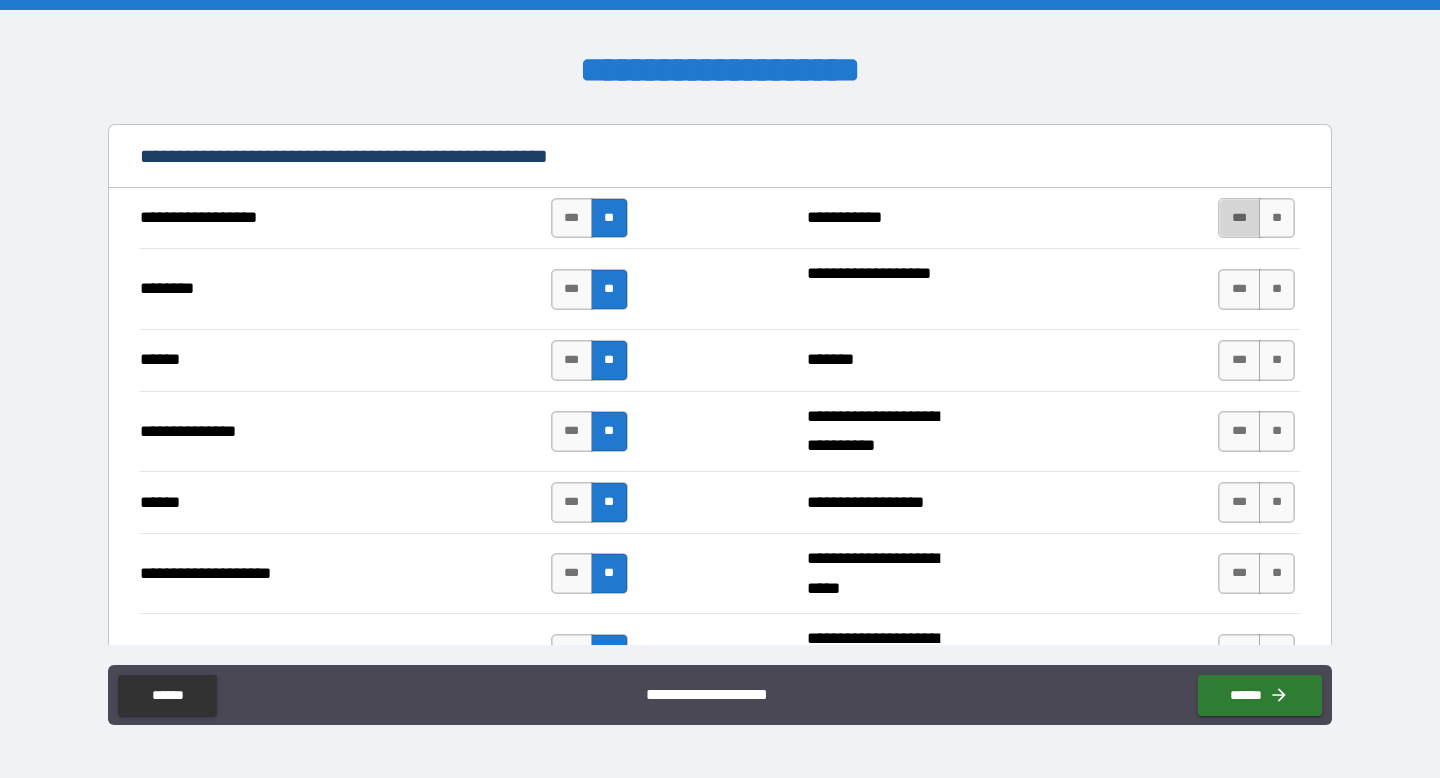 click on "***" at bounding box center [1239, 218] 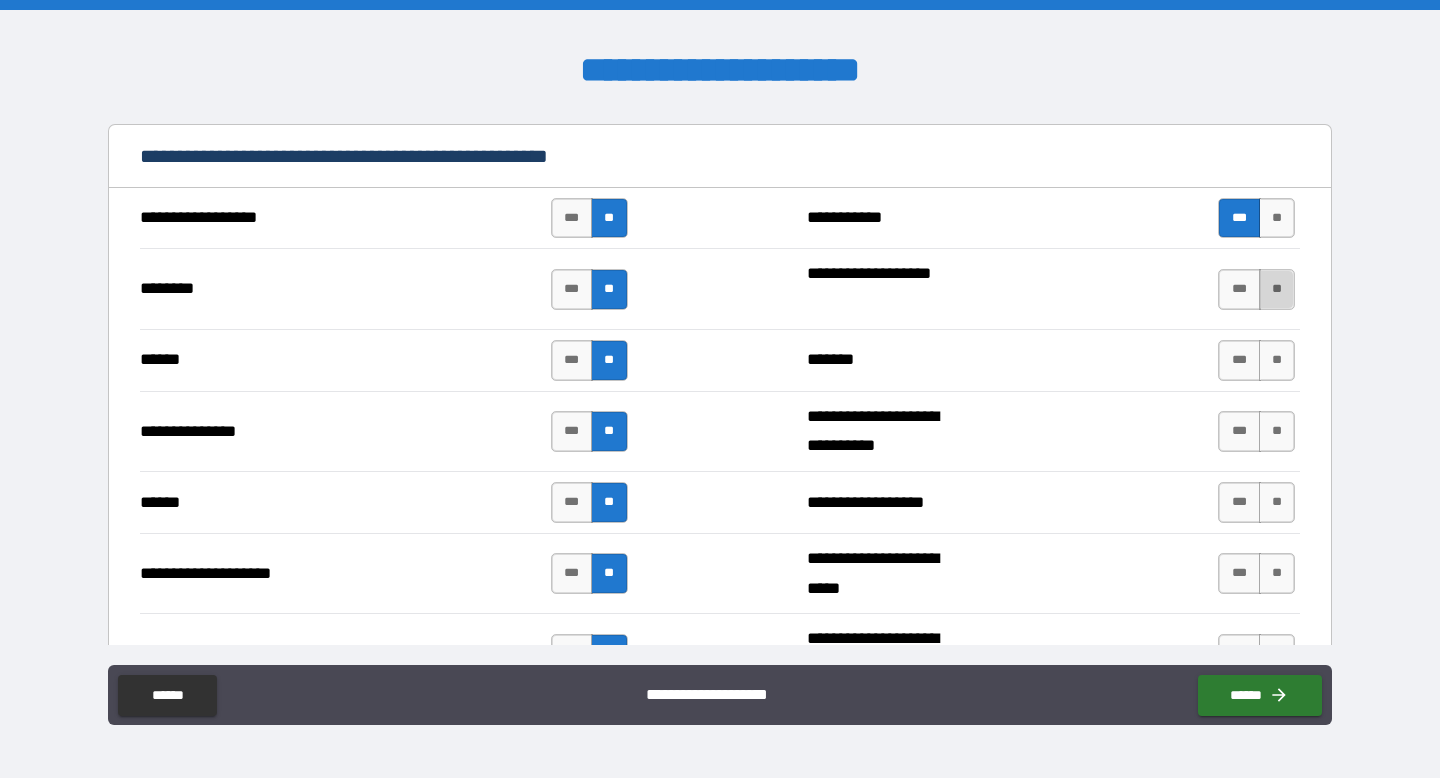 click on "**" at bounding box center (1277, 289) 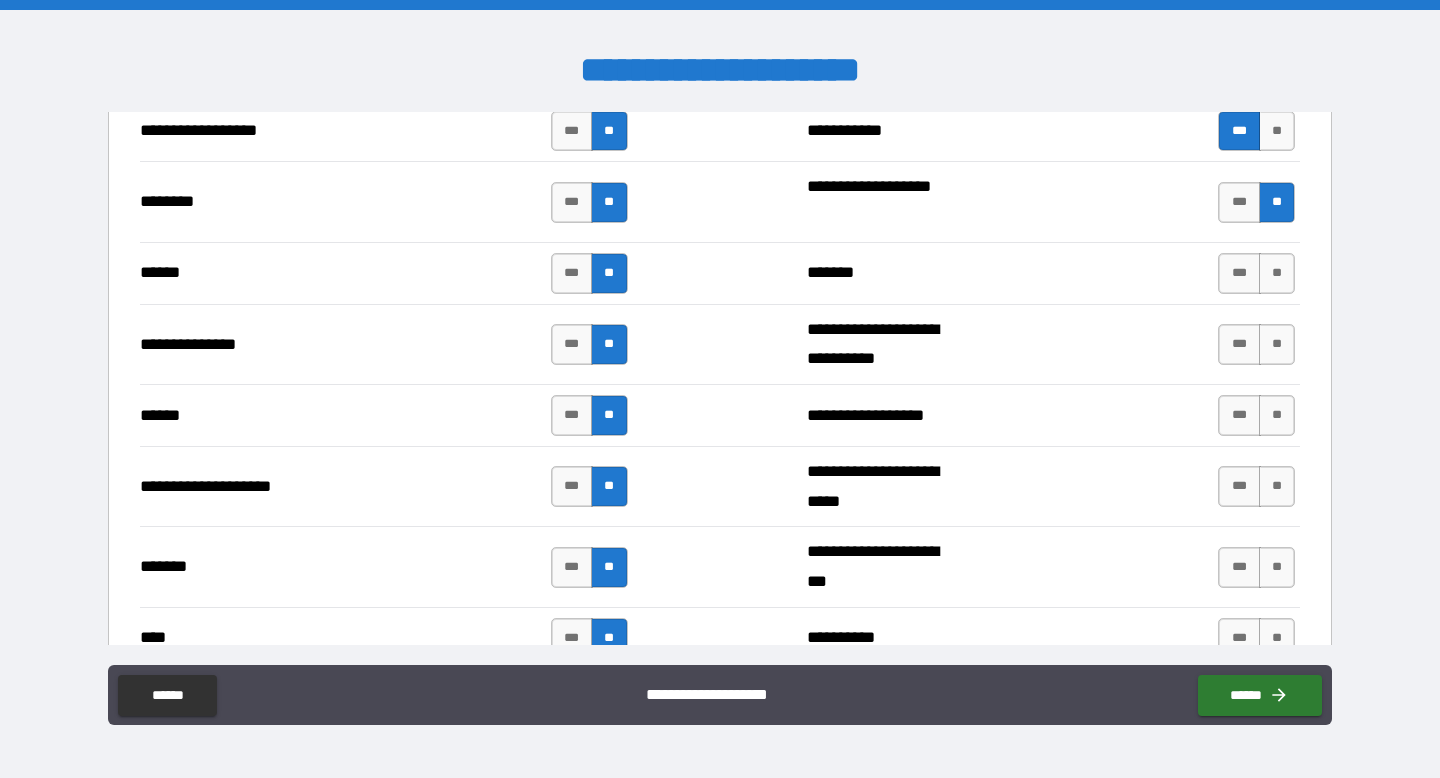 scroll, scrollTop: 1579, scrollLeft: 0, axis: vertical 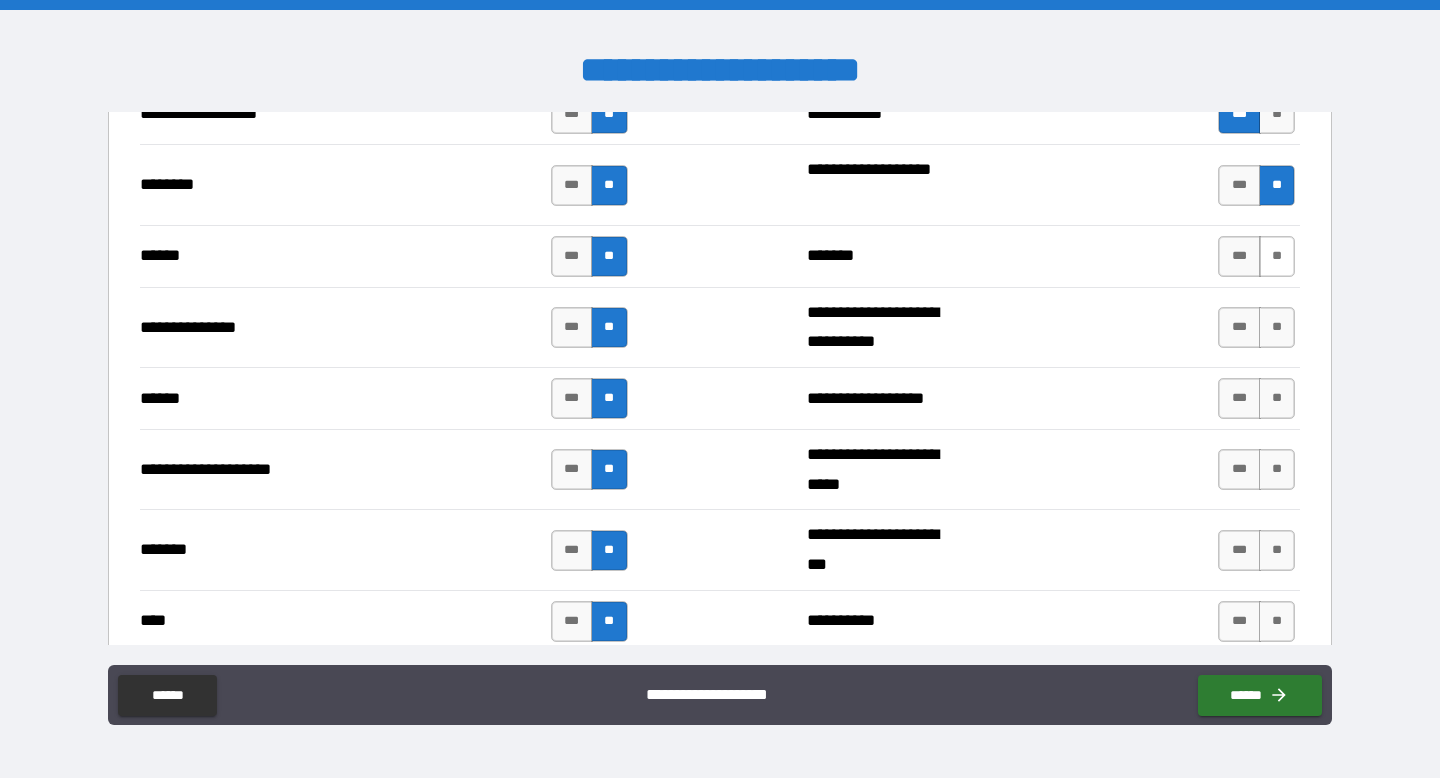 click on "**" at bounding box center [1277, 256] 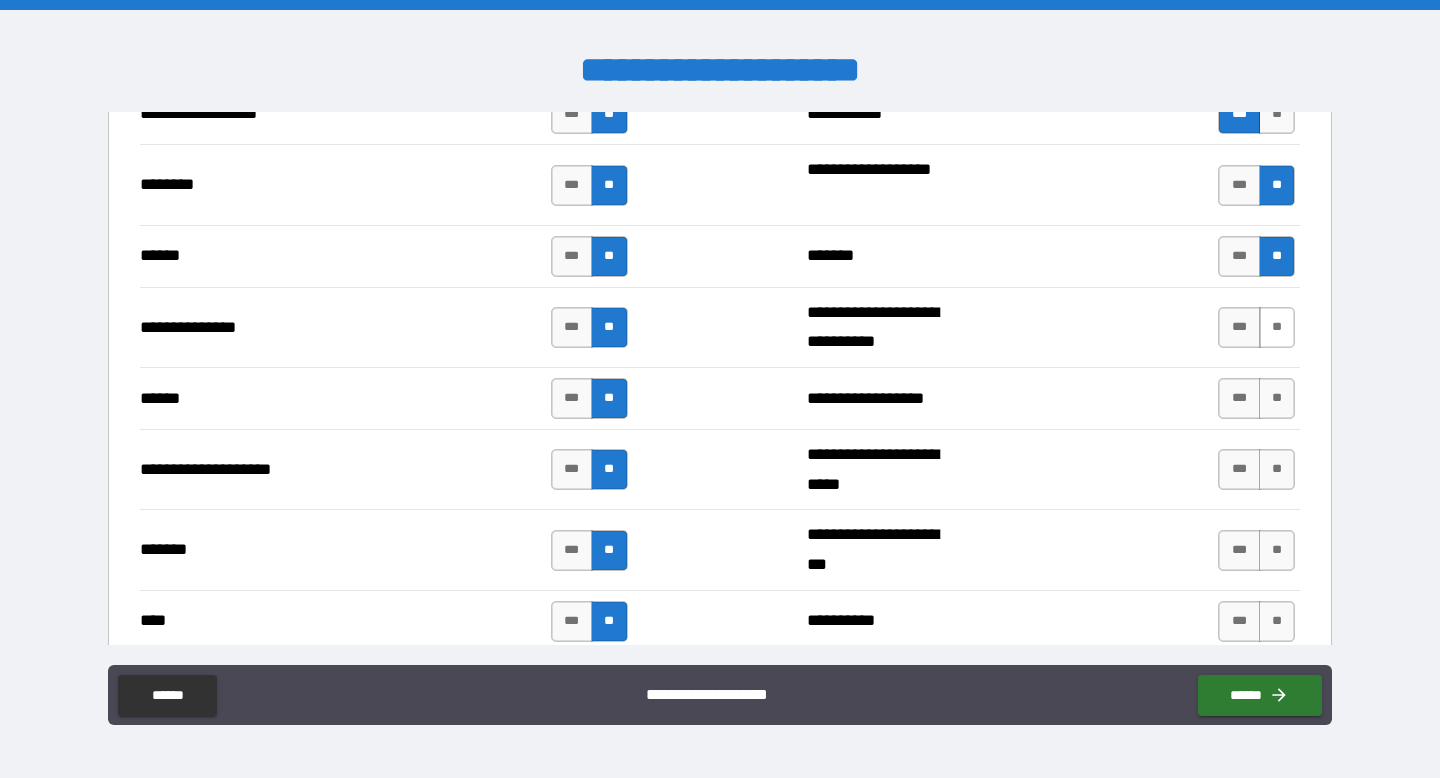 click on "**" at bounding box center (1277, 327) 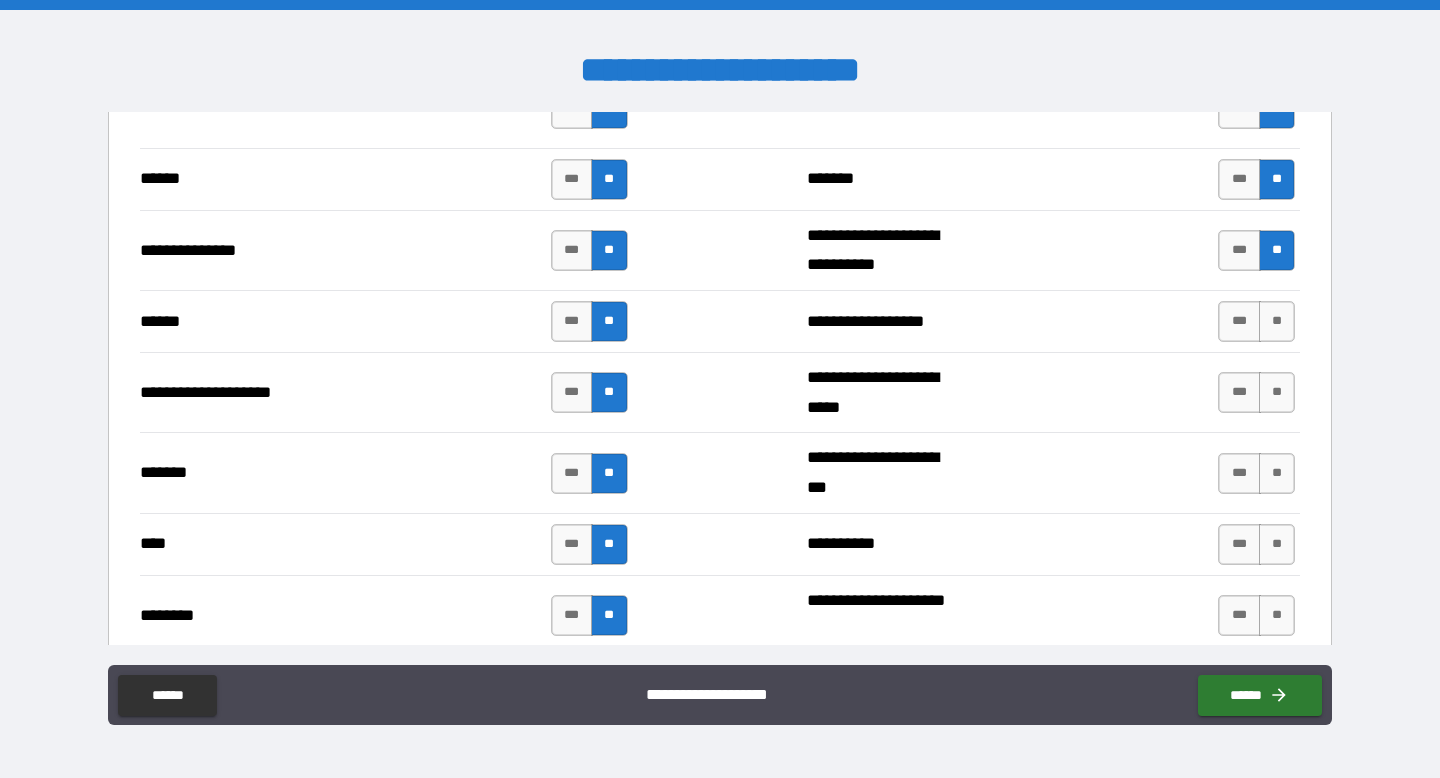 scroll, scrollTop: 1679, scrollLeft: 0, axis: vertical 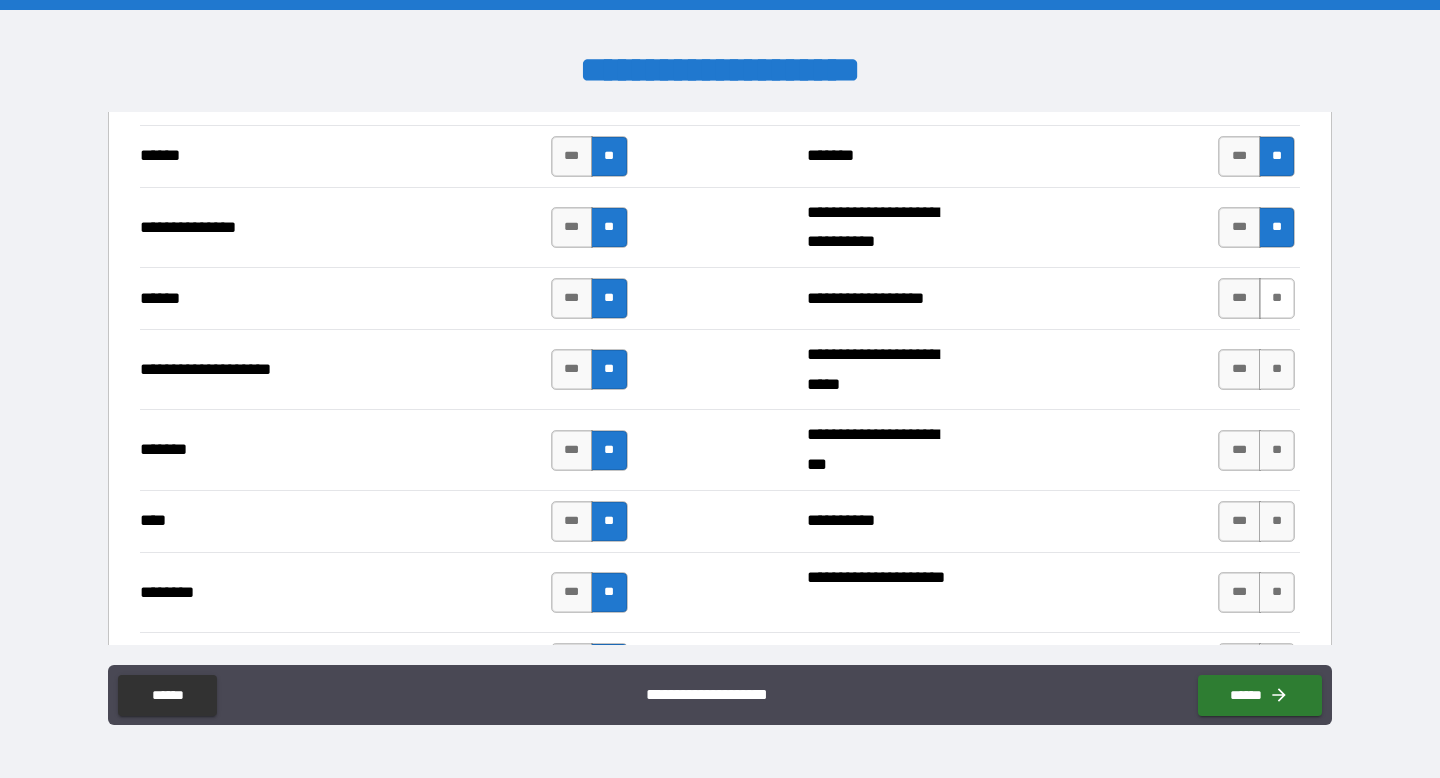 click on "**" at bounding box center (1277, 298) 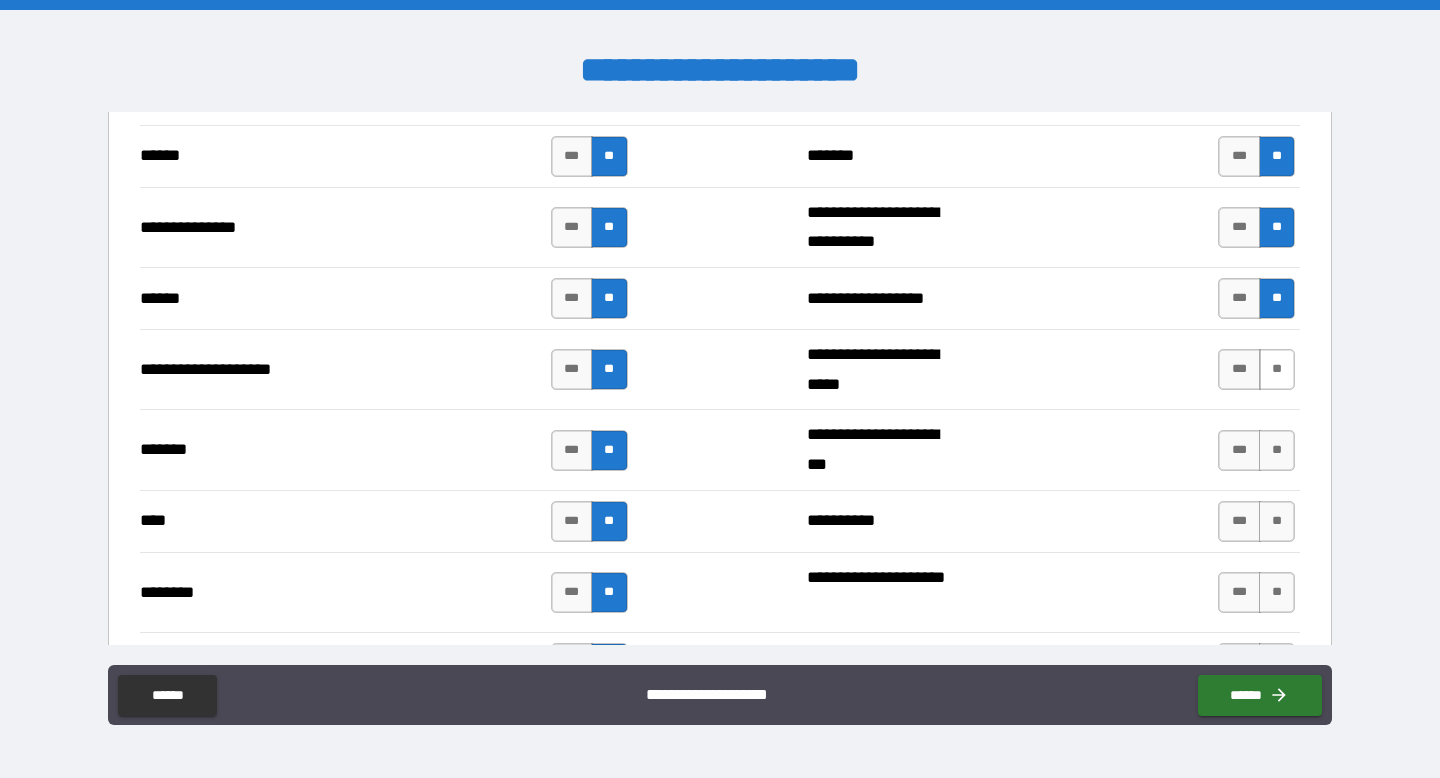 click on "**" at bounding box center (1277, 369) 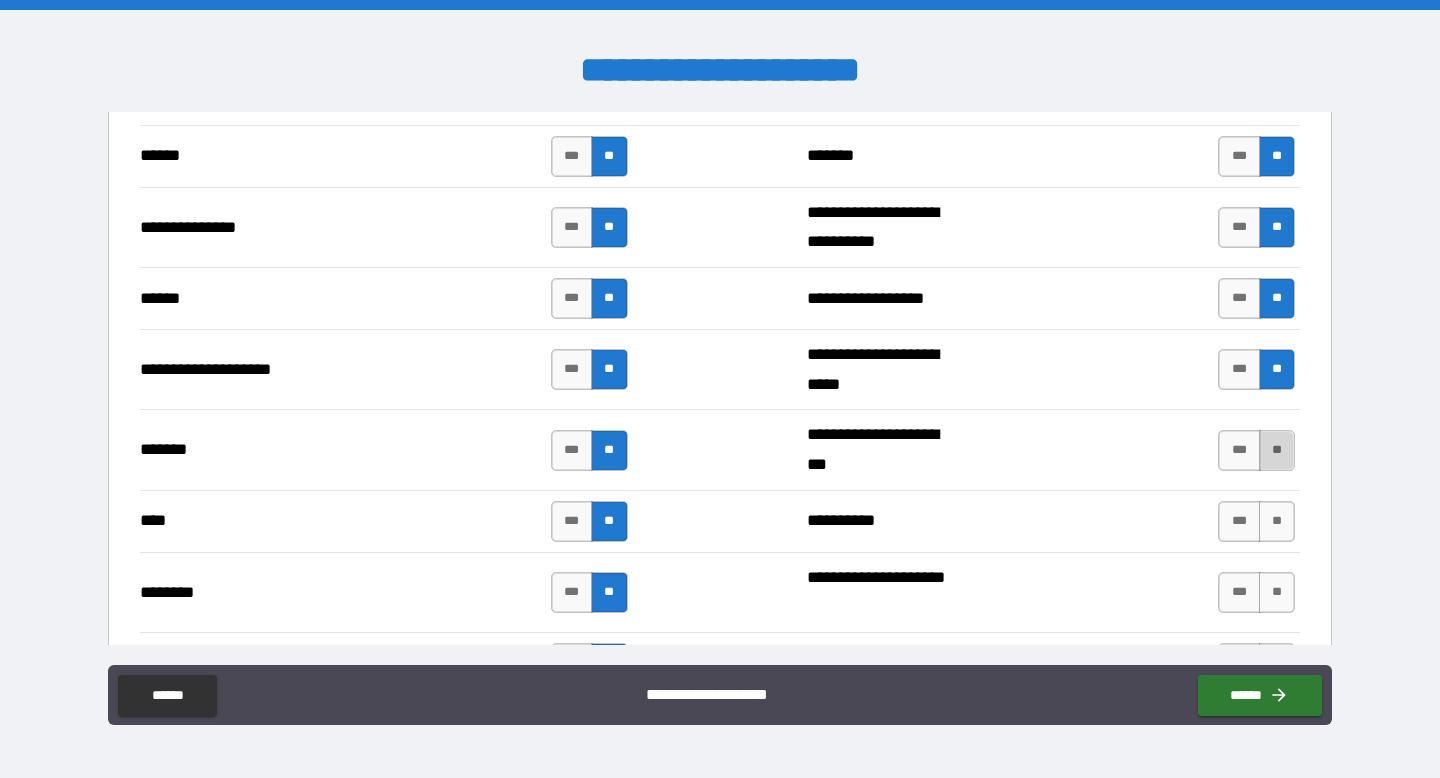 click on "**" at bounding box center (1277, 450) 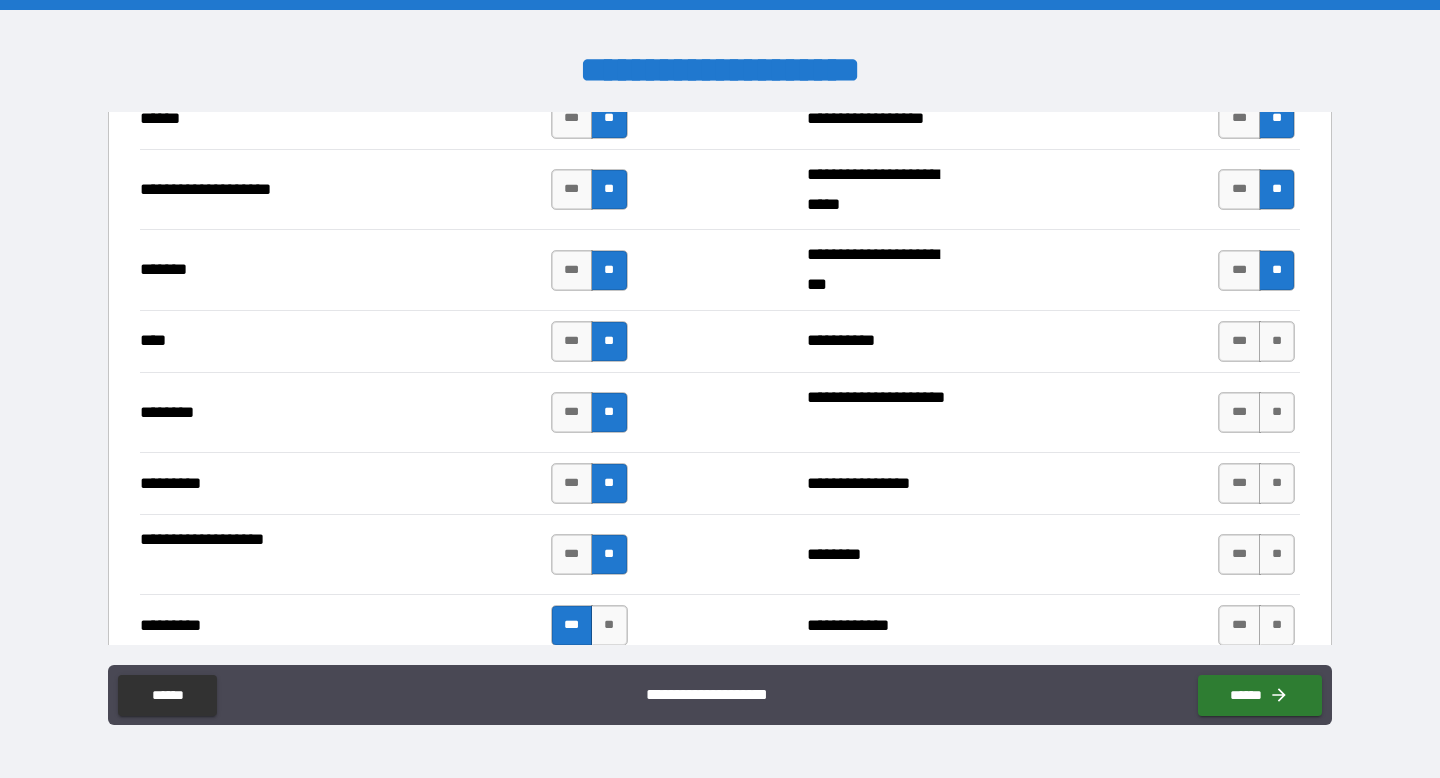 scroll, scrollTop: 1864, scrollLeft: 0, axis: vertical 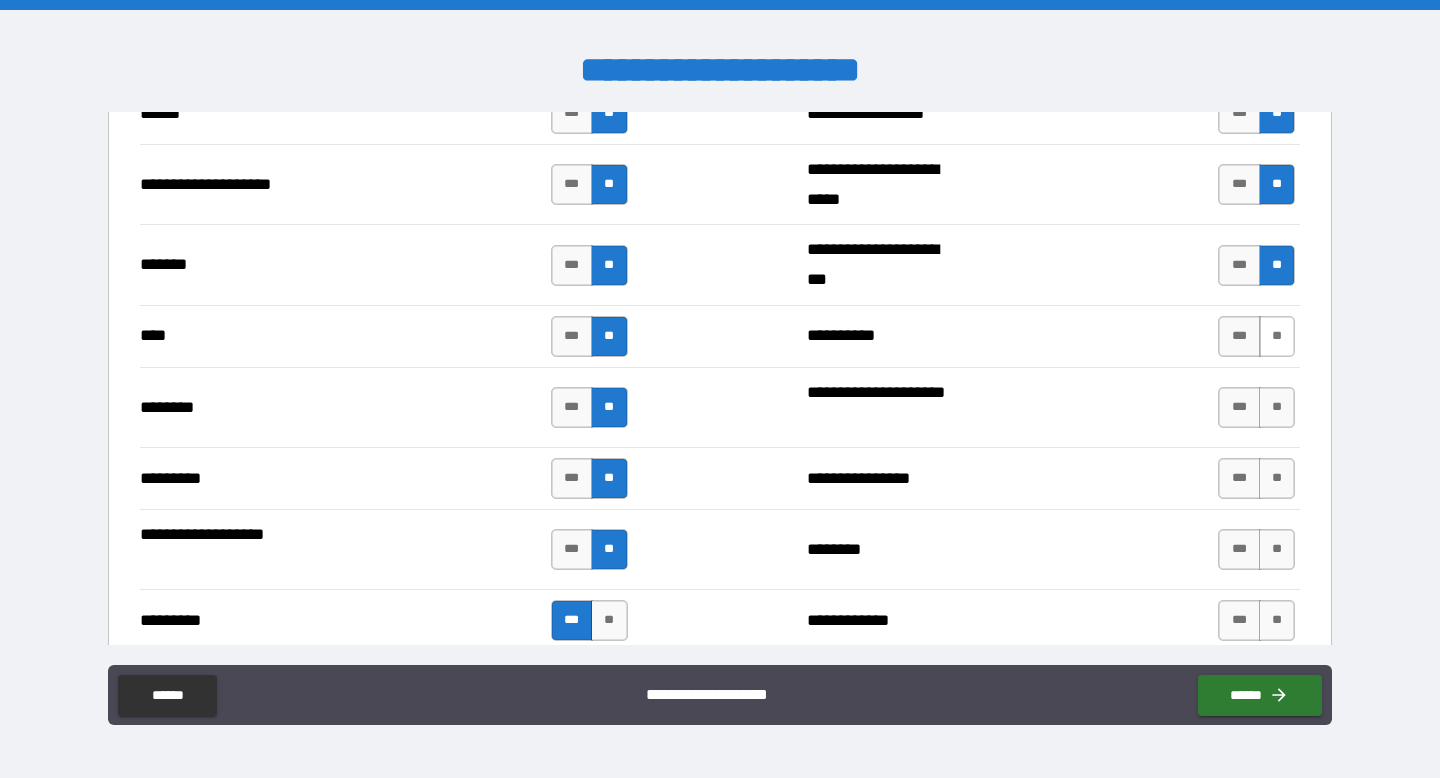 click on "**" at bounding box center (1277, 336) 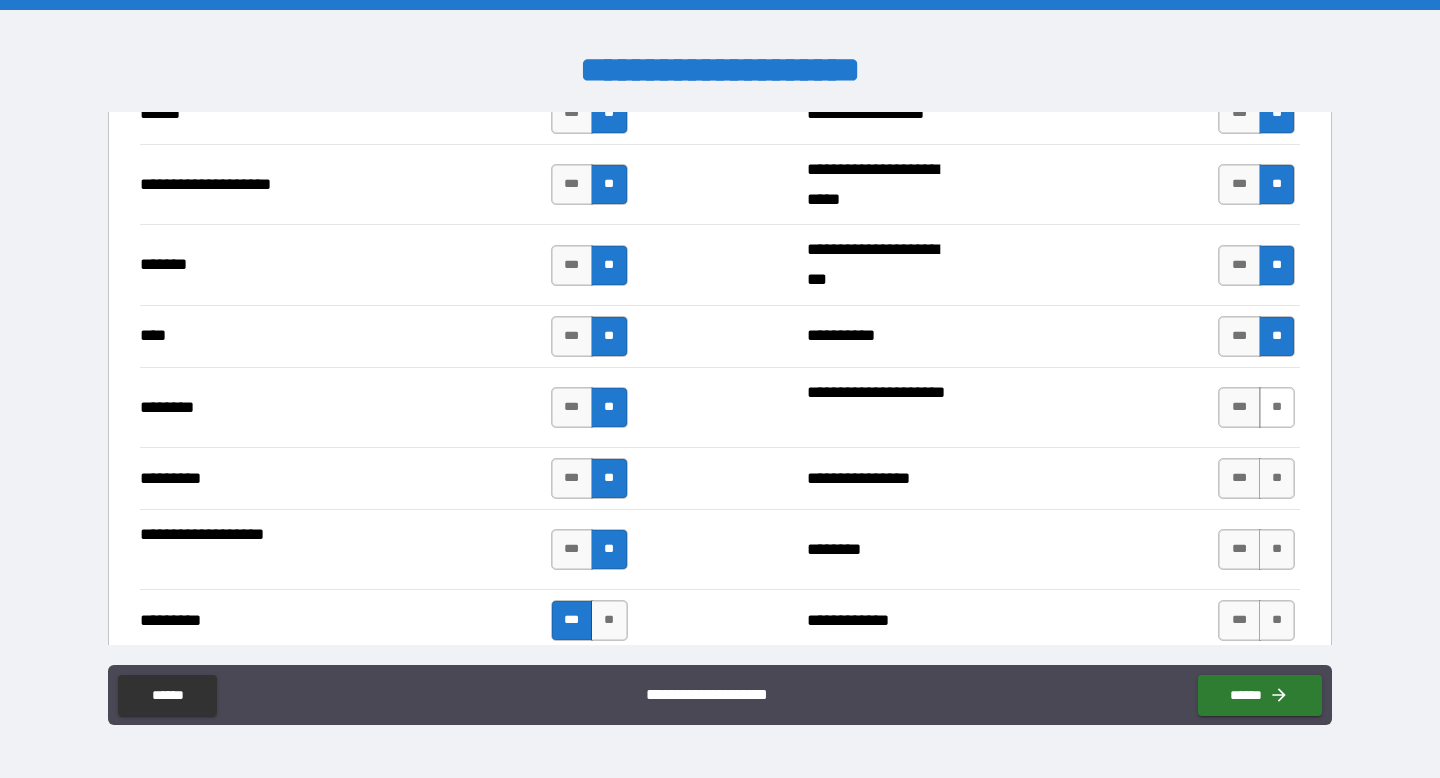 click on "**" at bounding box center [1277, 407] 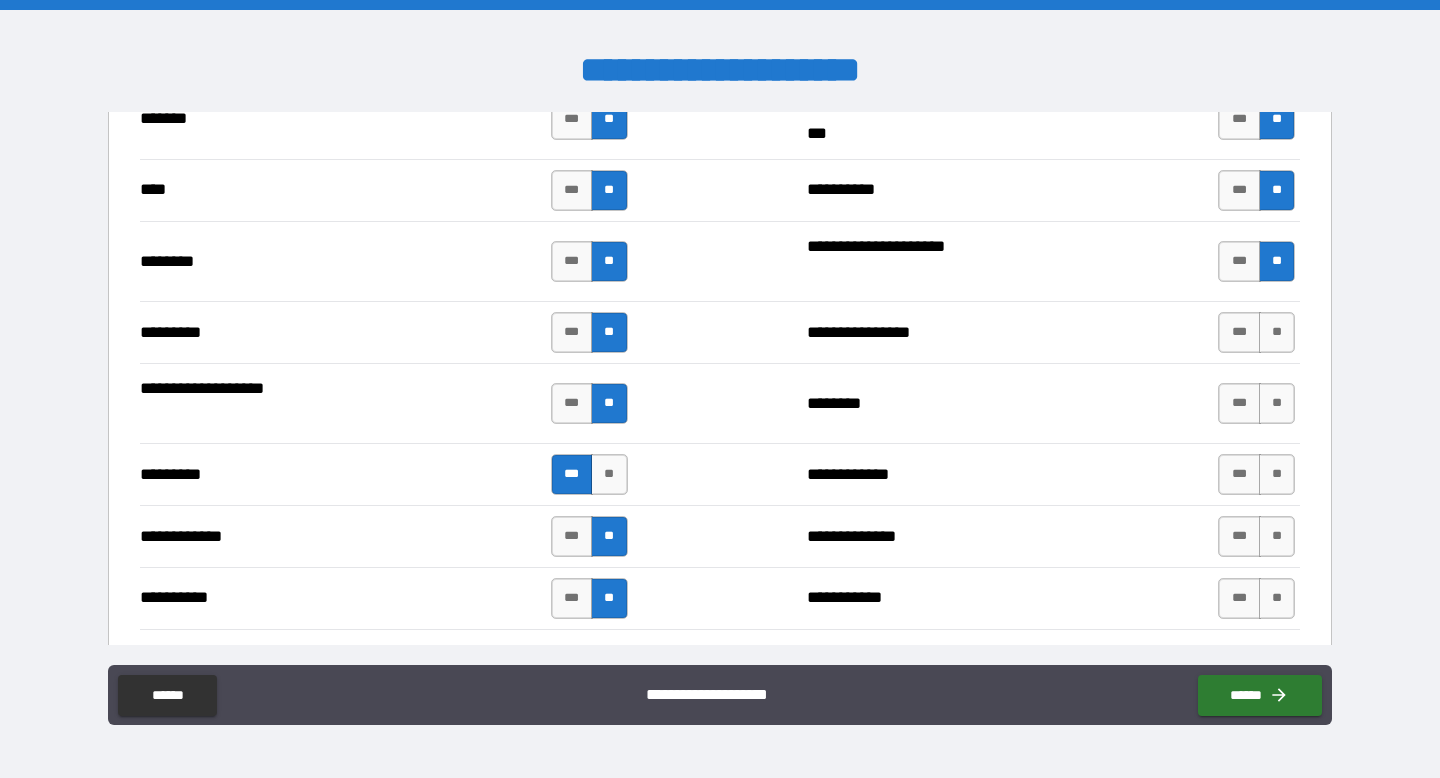 scroll, scrollTop: 2020, scrollLeft: 0, axis: vertical 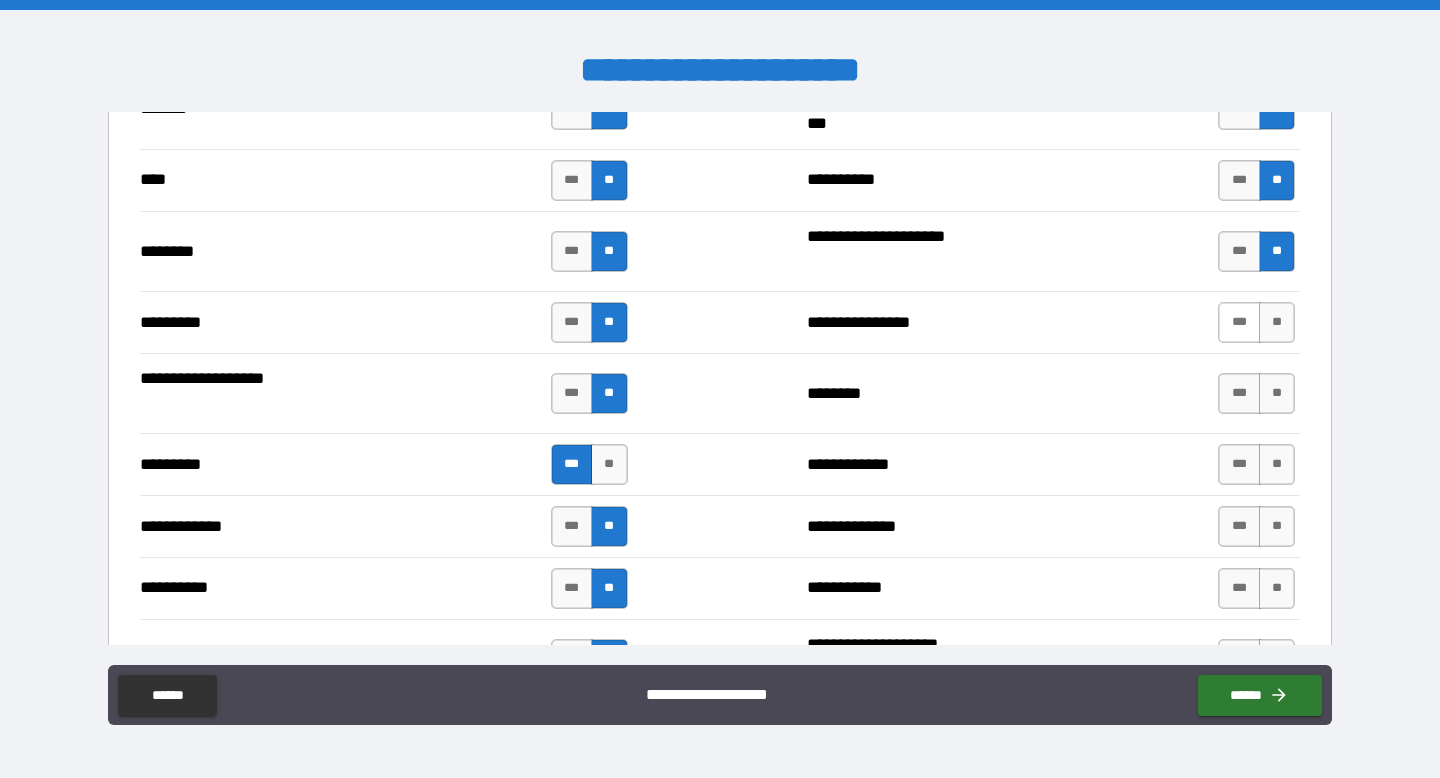 click on "***" at bounding box center [1239, 322] 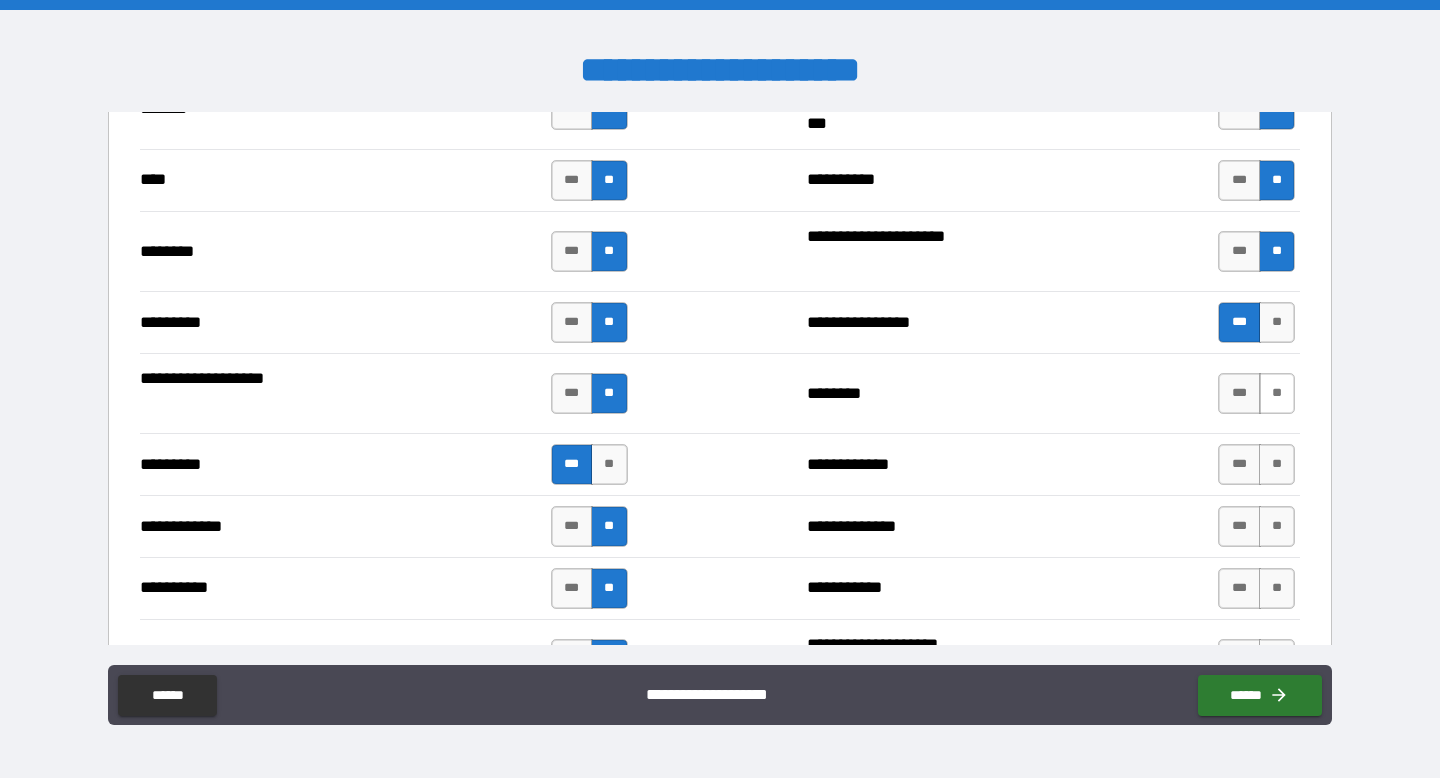 click on "**" at bounding box center (1277, 393) 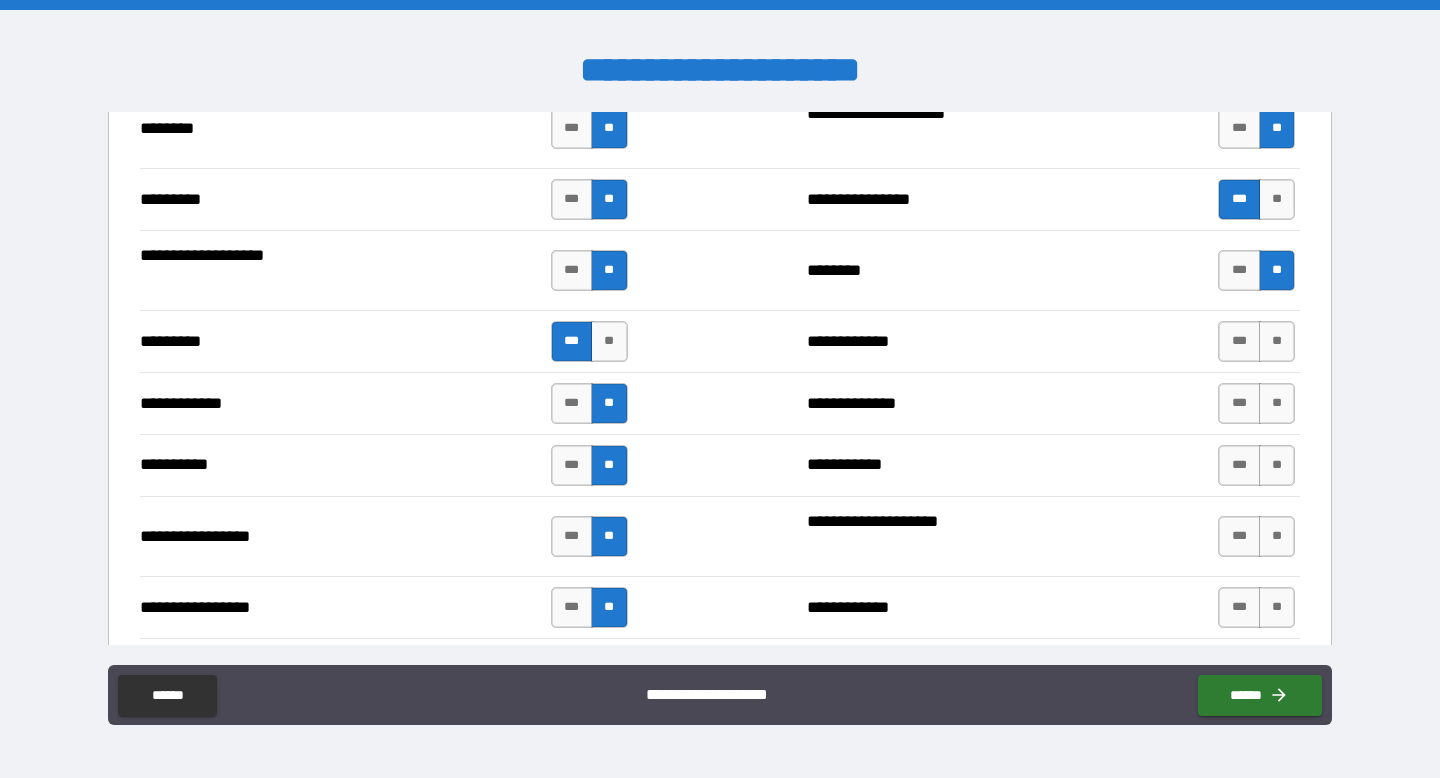 scroll, scrollTop: 2149, scrollLeft: 0, axis: vertical 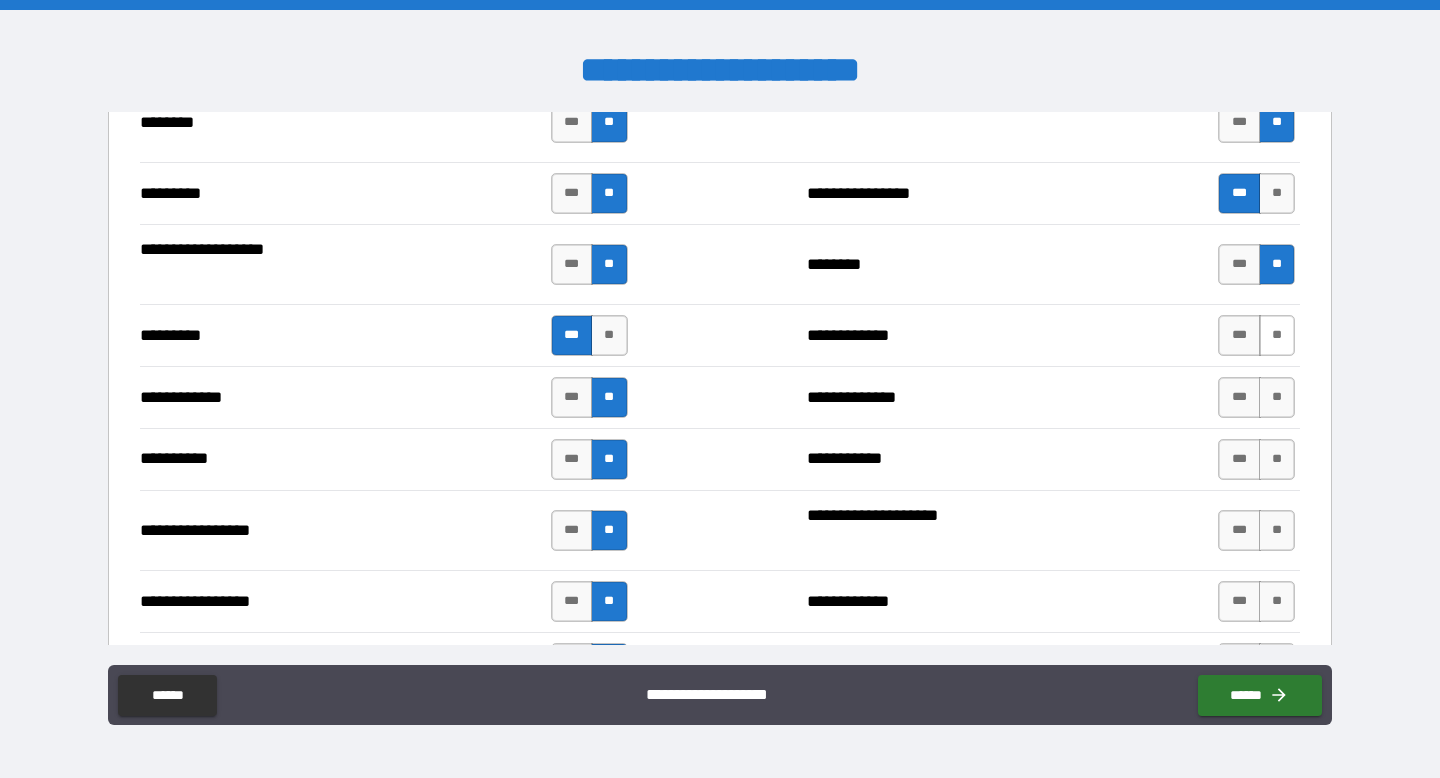 click on "**" at bounding box center (1277, 335) 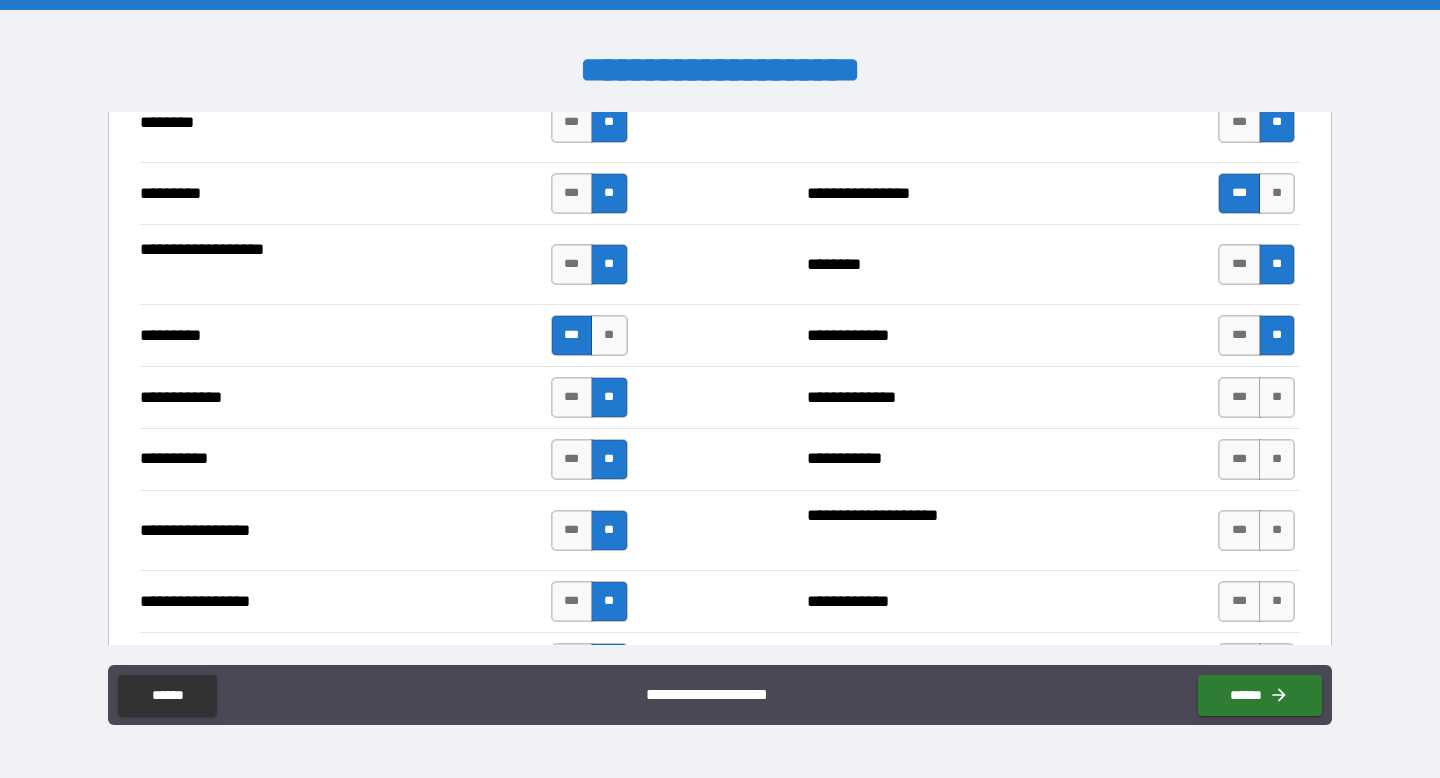 click on "*** **" at bounding box center (1256, 397) 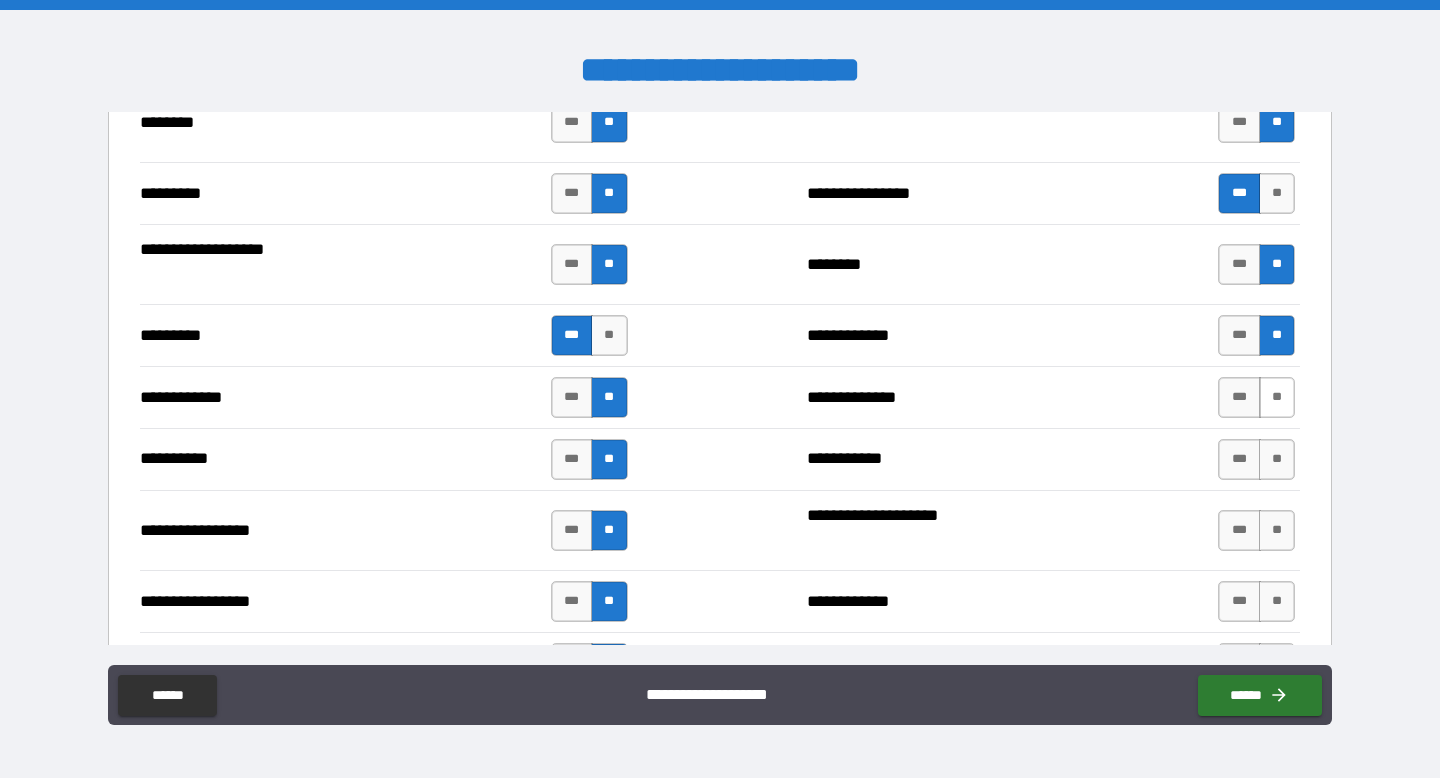 click on "**" at bounding box center [1277, 397] 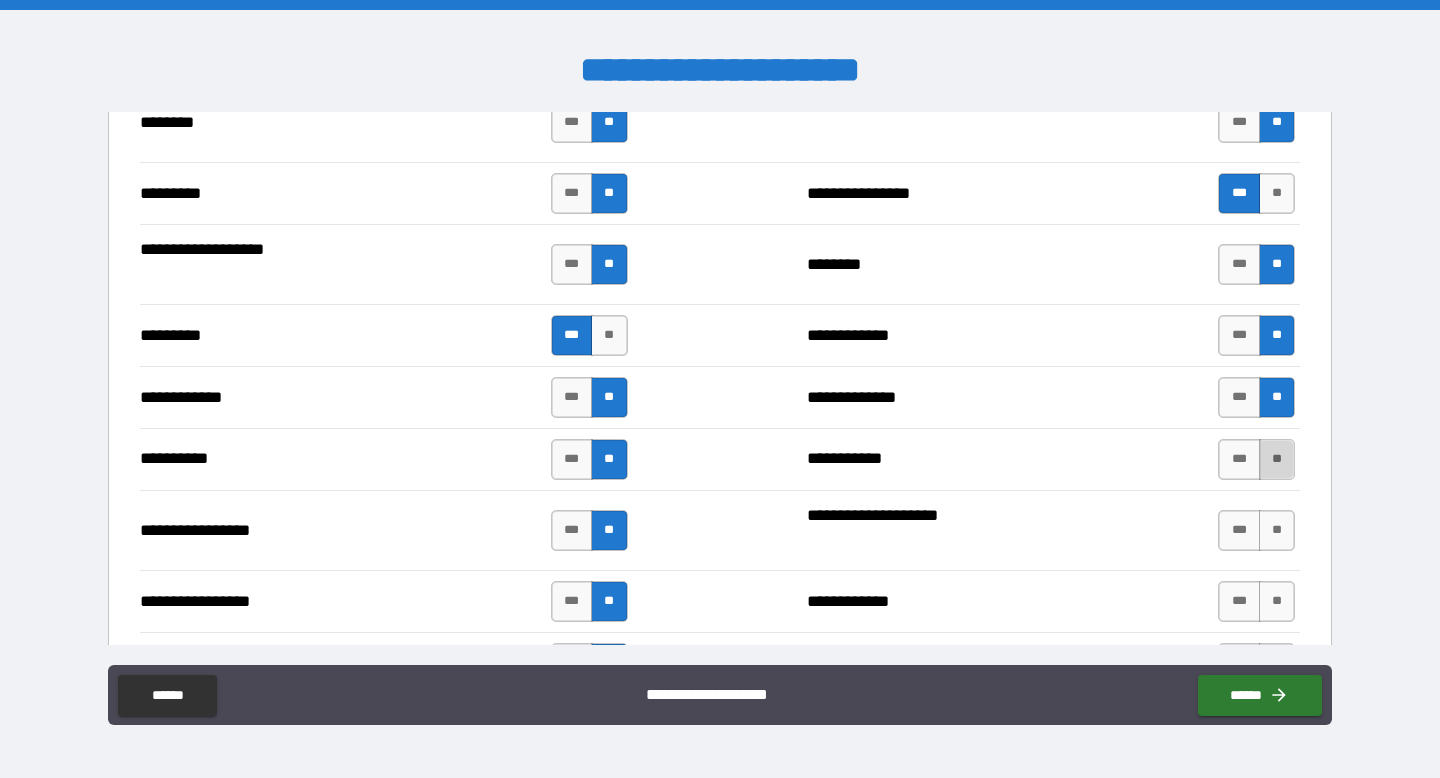 click on "**" at bounding box center [1277, 459] 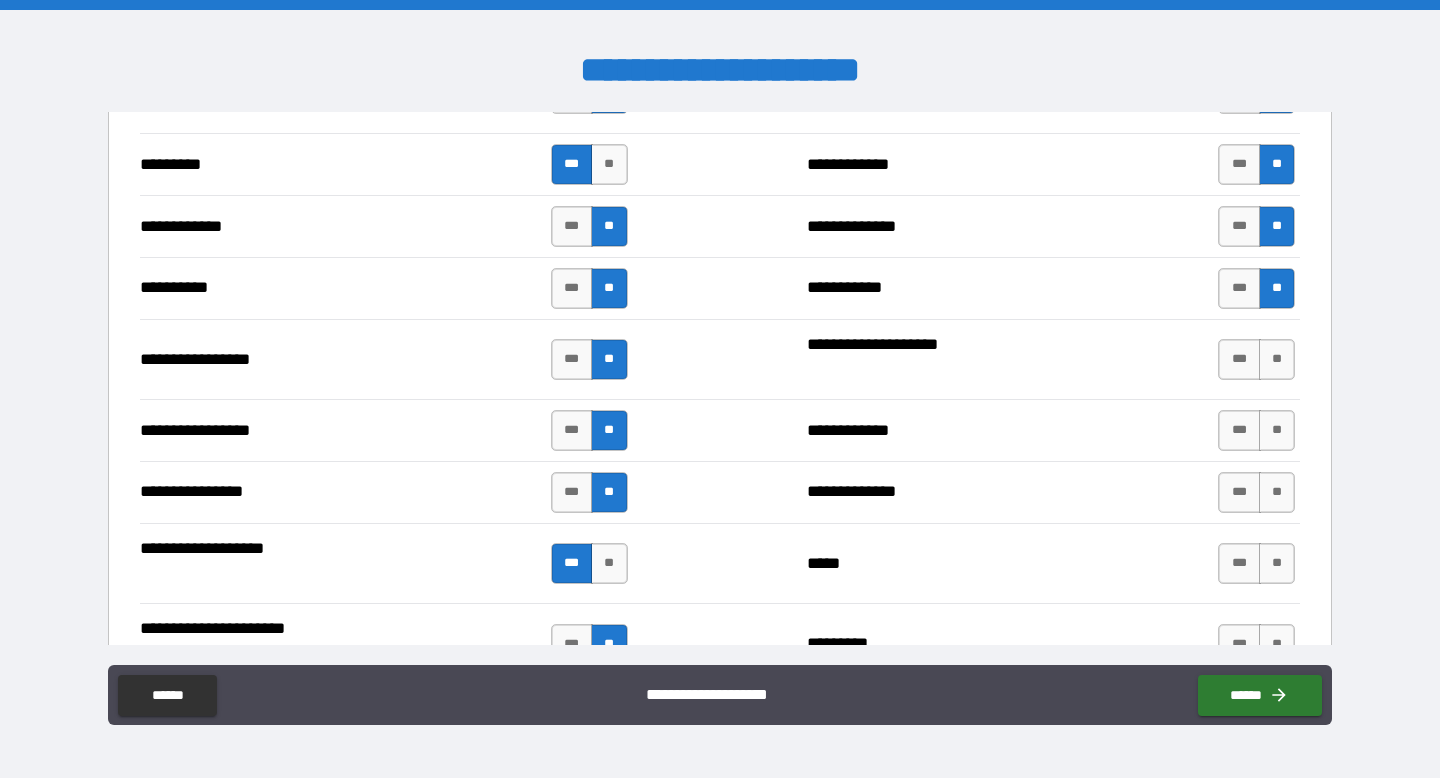 scroll, scrollTop: 2337, scrollLeft: 0, axis: vertical 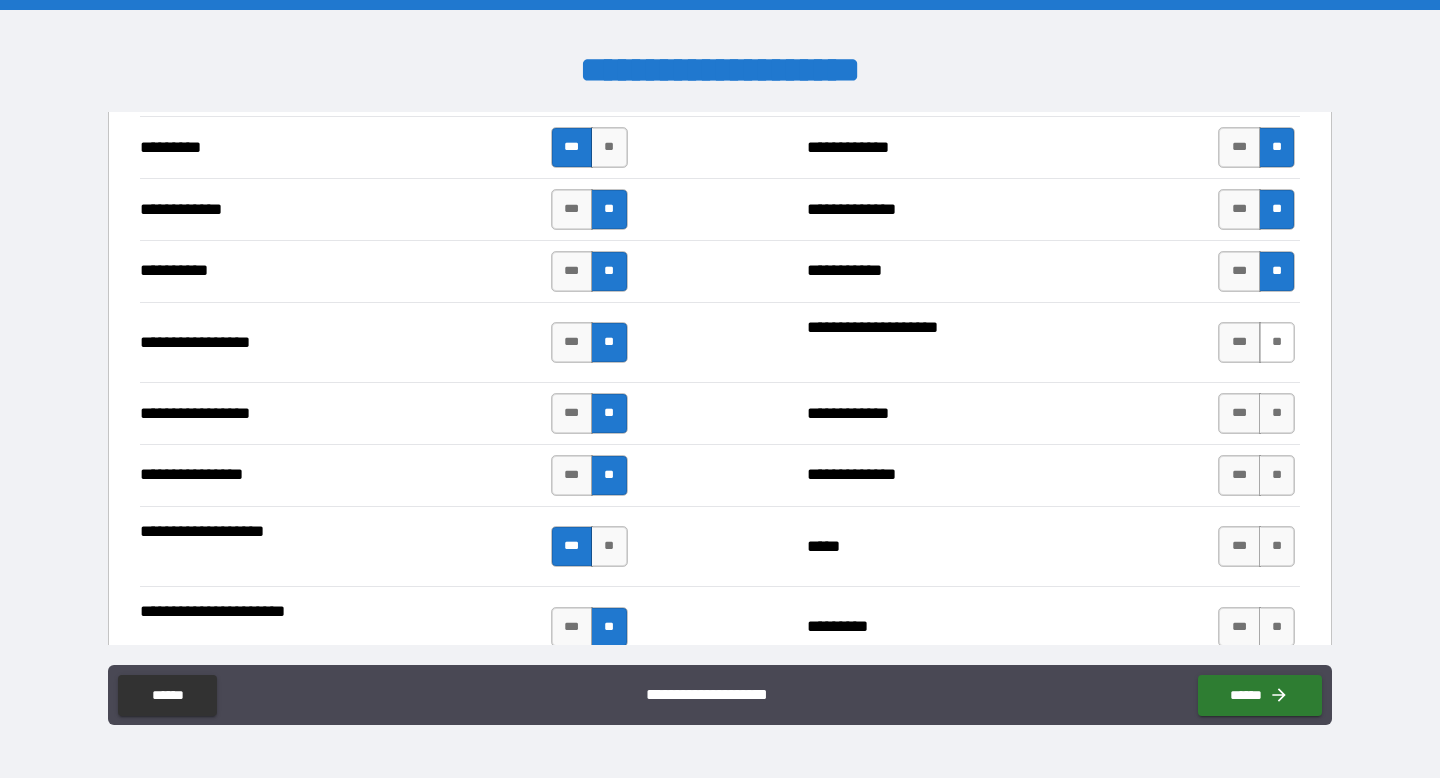 click on "**" at bounding box center [1277, 342] 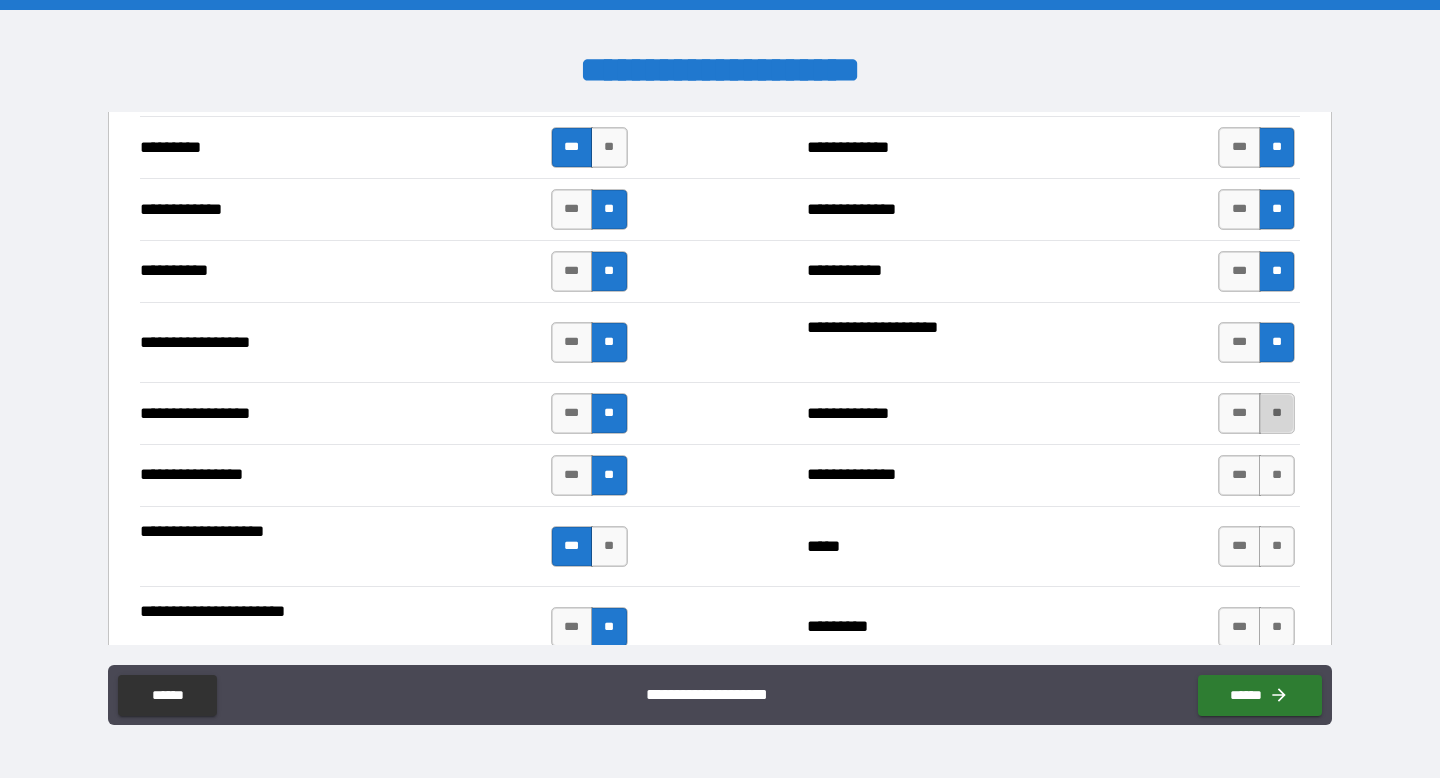 click on "**" at bounding box center (1277, 413) 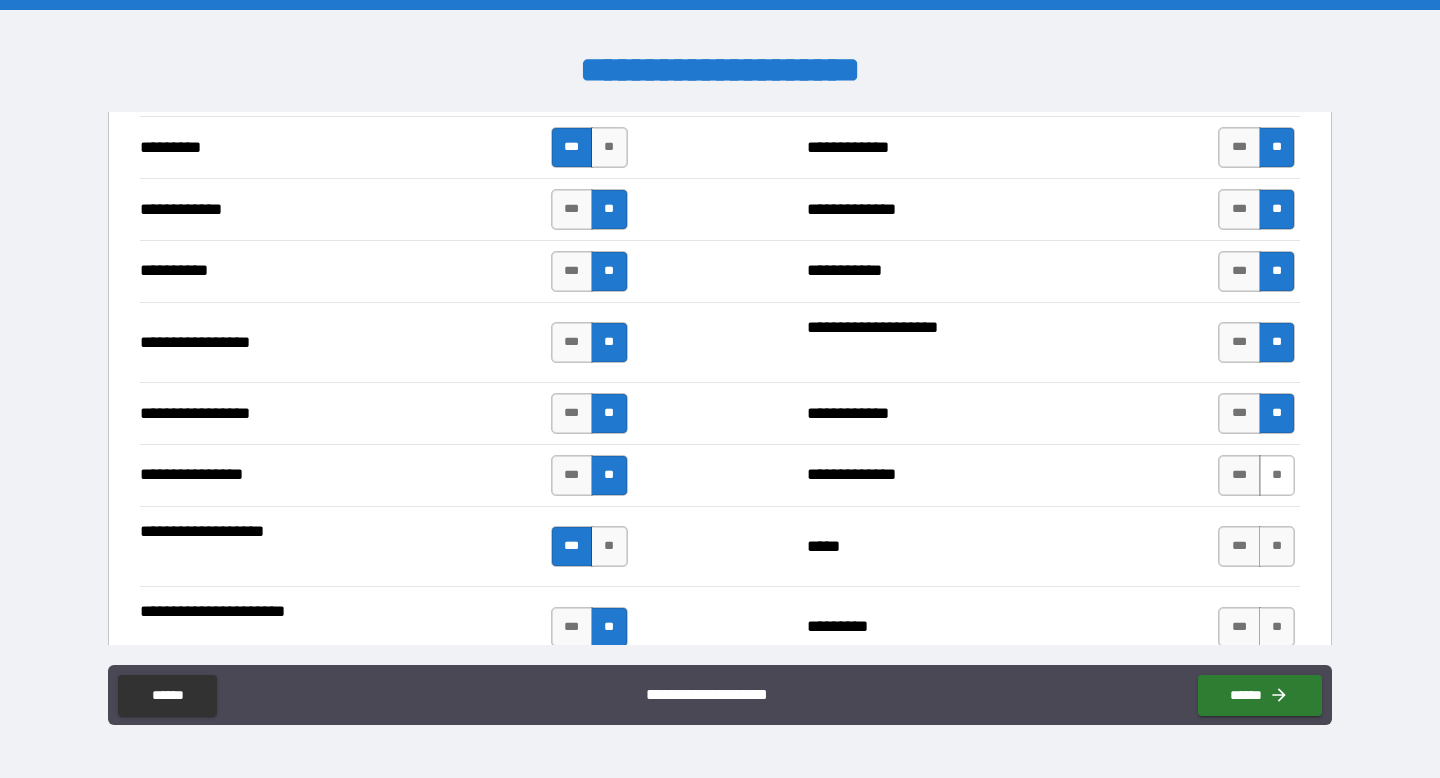 click on "**" at bounding box center [1277, 475] 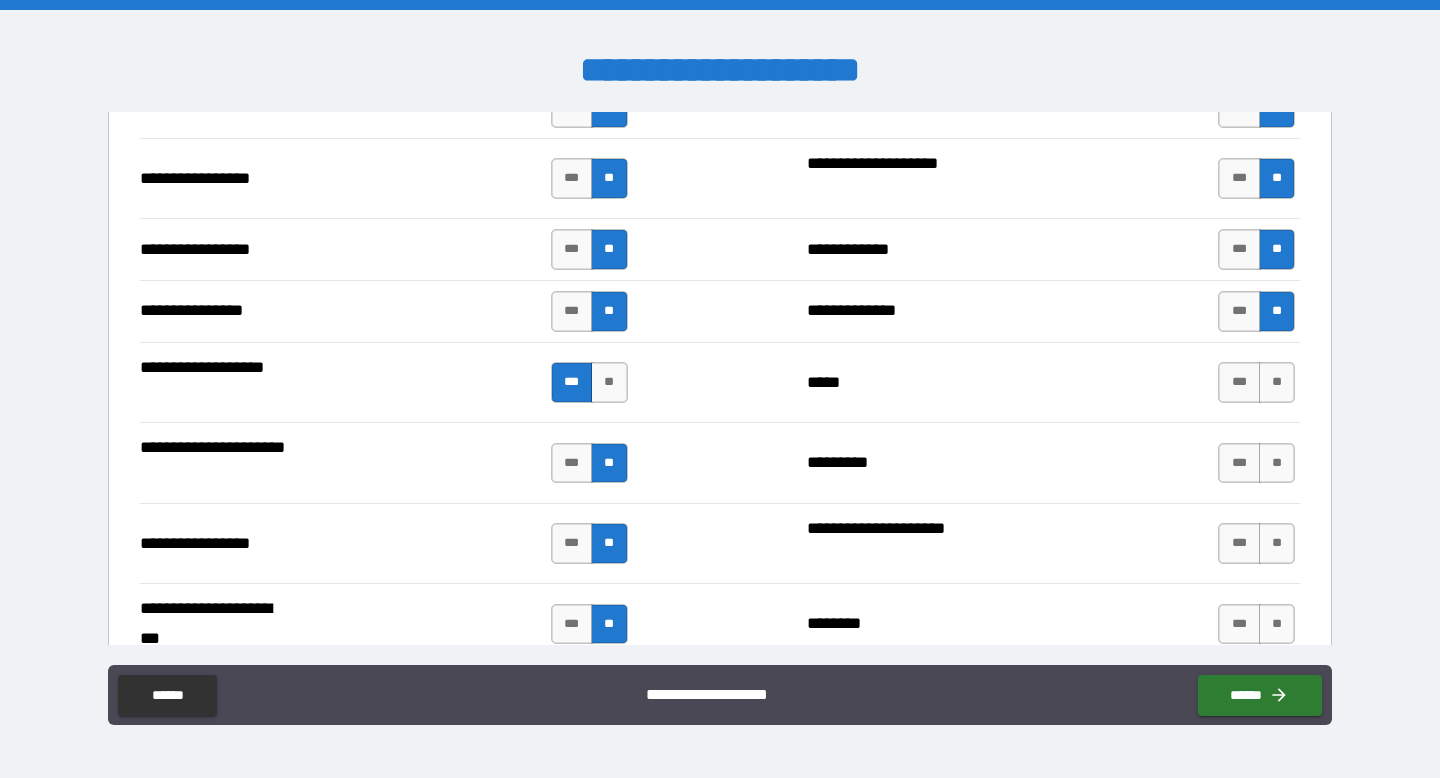 scroll, scrollTop: 2557, scrollLeft: 0, axis: vertical 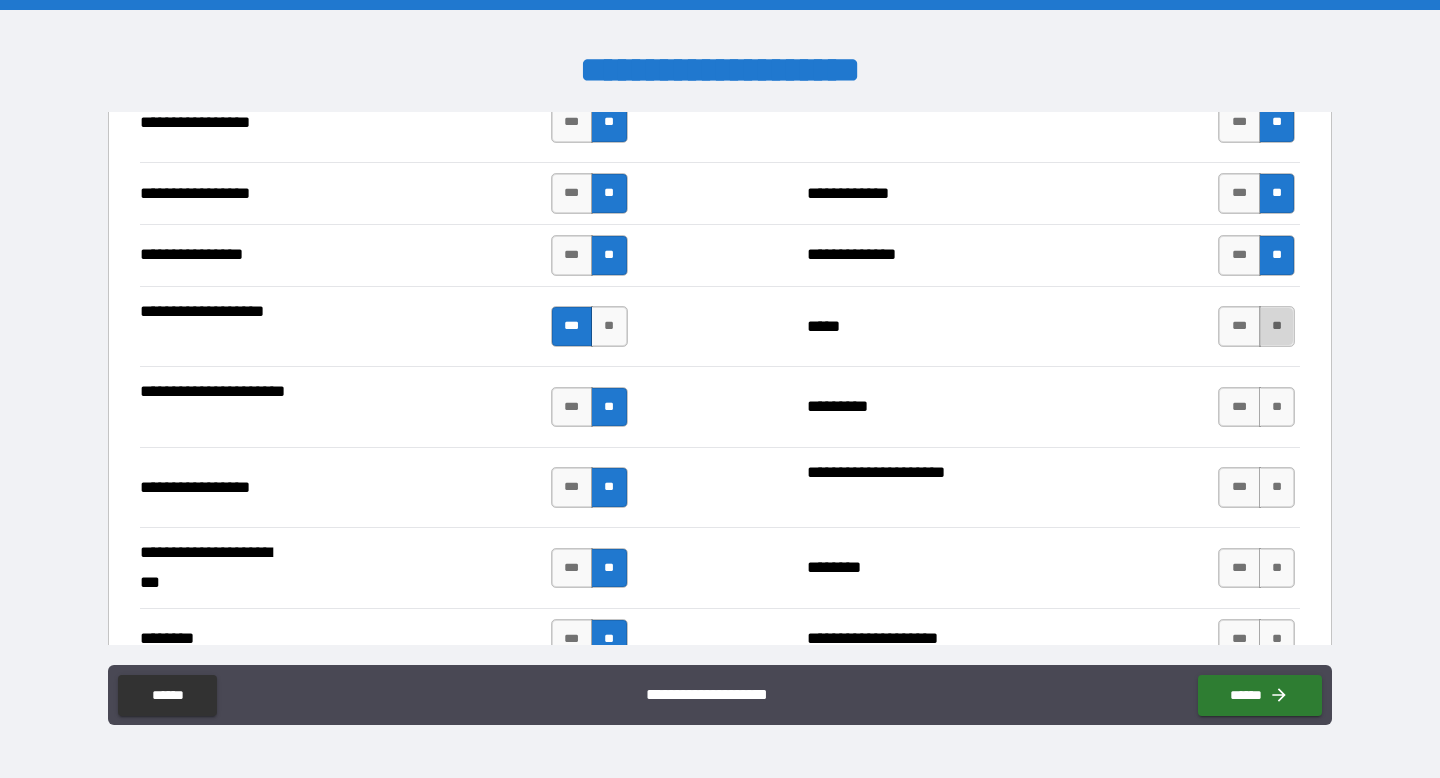 click on "**" at bounding box center [1277, 326] 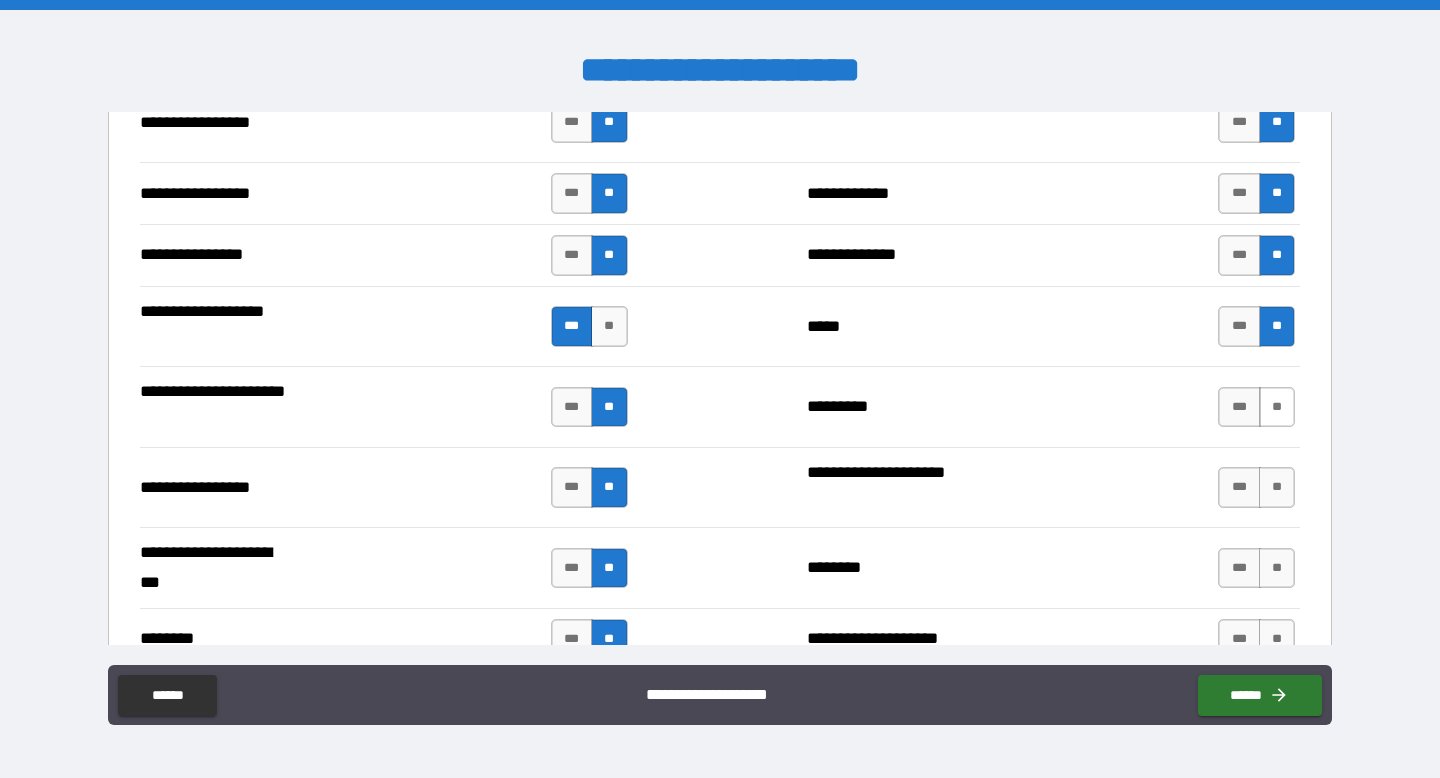 click on "**" at bounding box center (1277, 407) 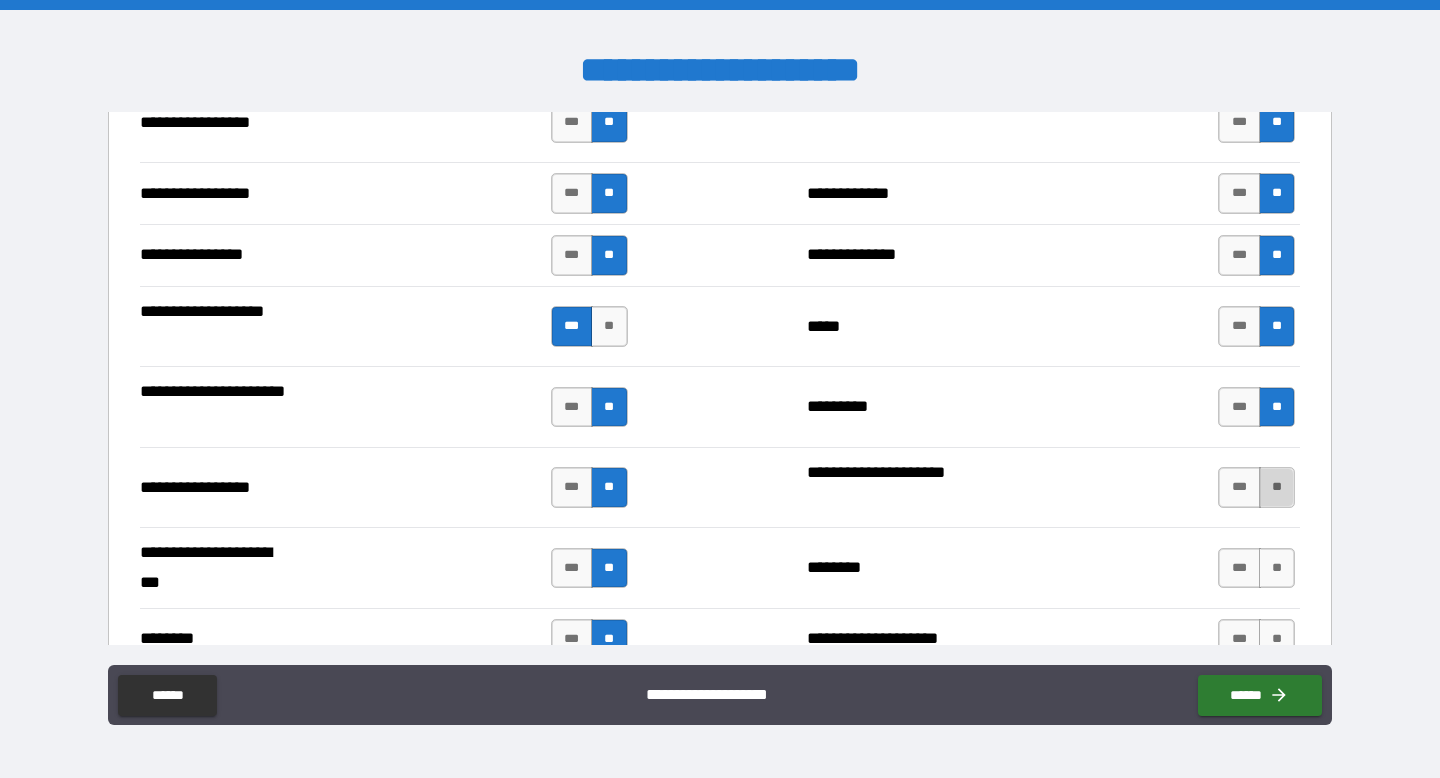 click on "**" at bounding box center [1277, 487] 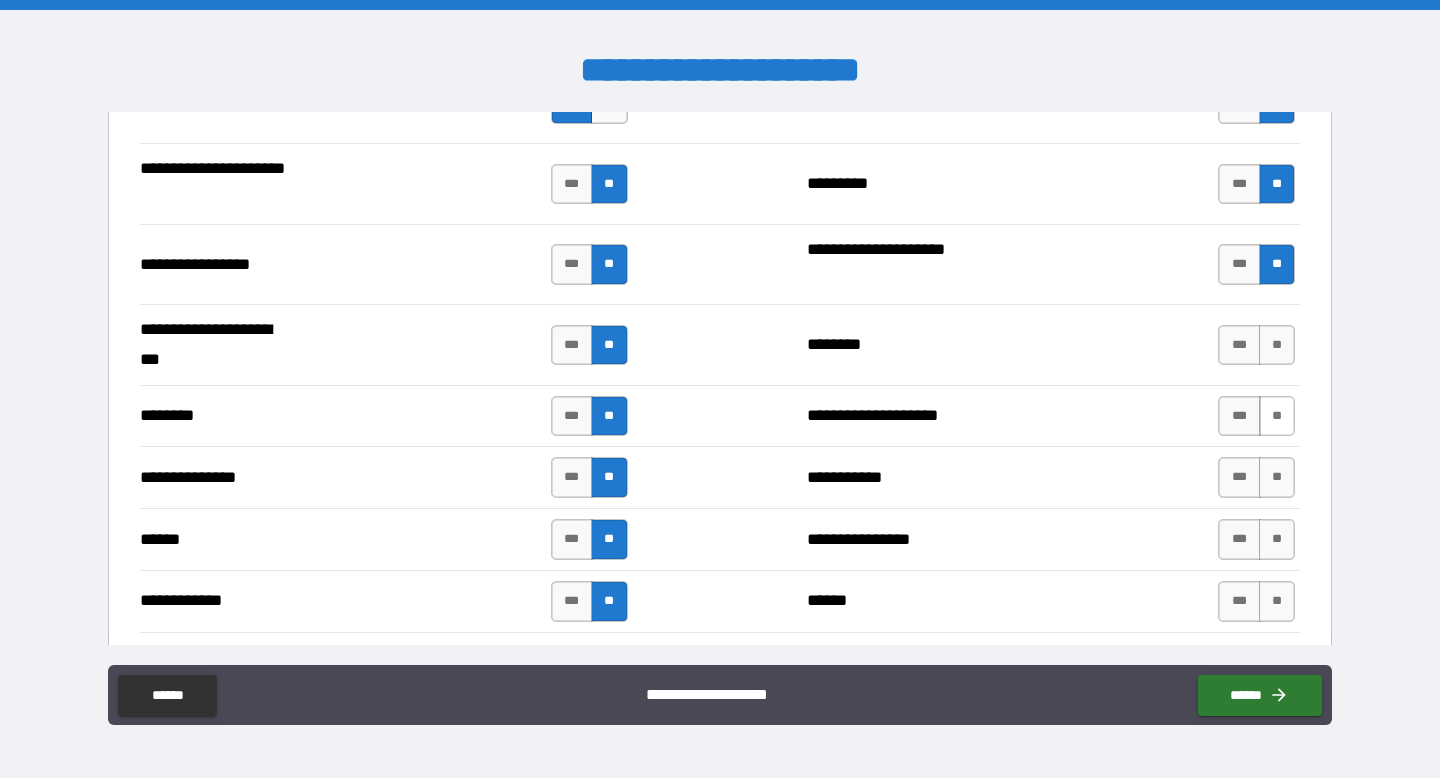 scroll, scrollTop: 2790, scrollLeft: 0, axis: vertical 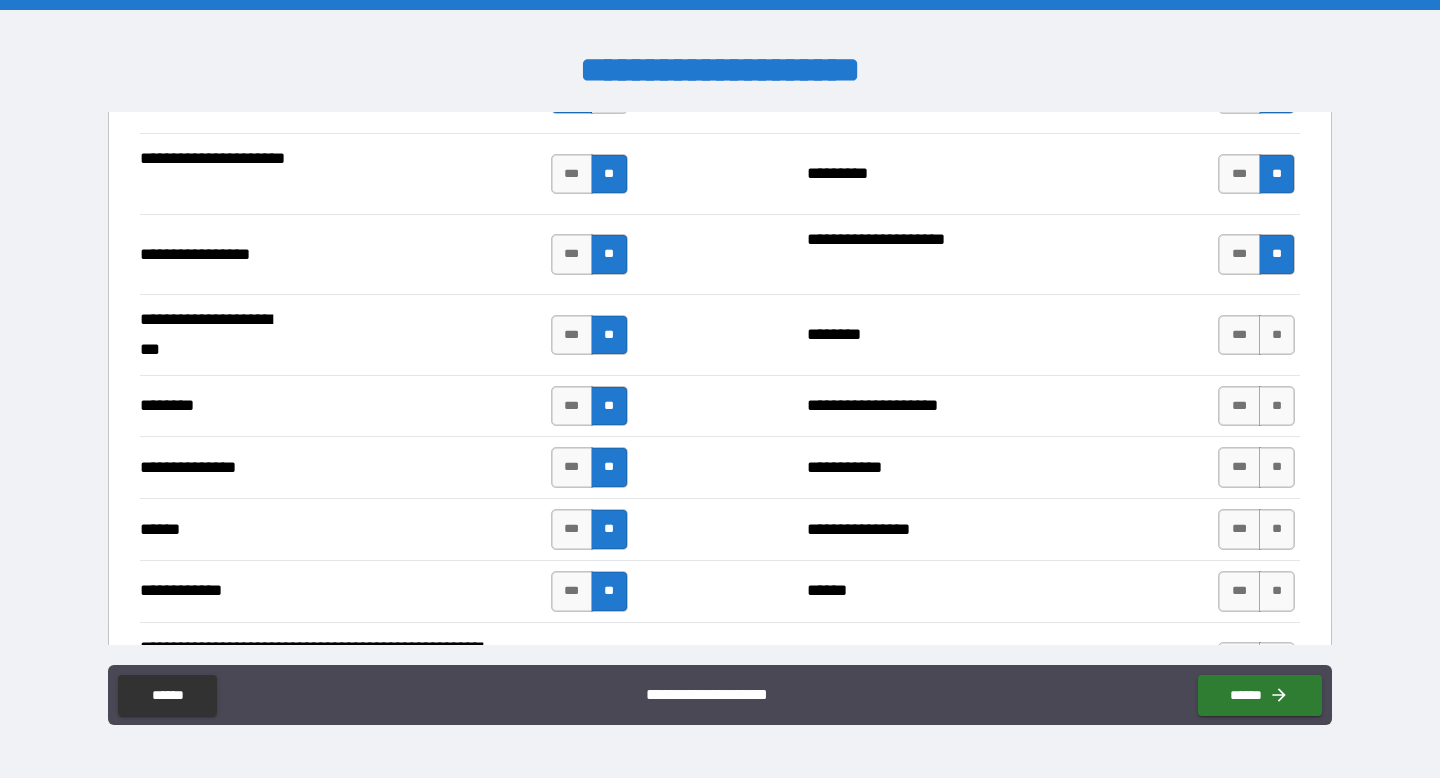click on "*** **" at bounding box center (1256, 335) 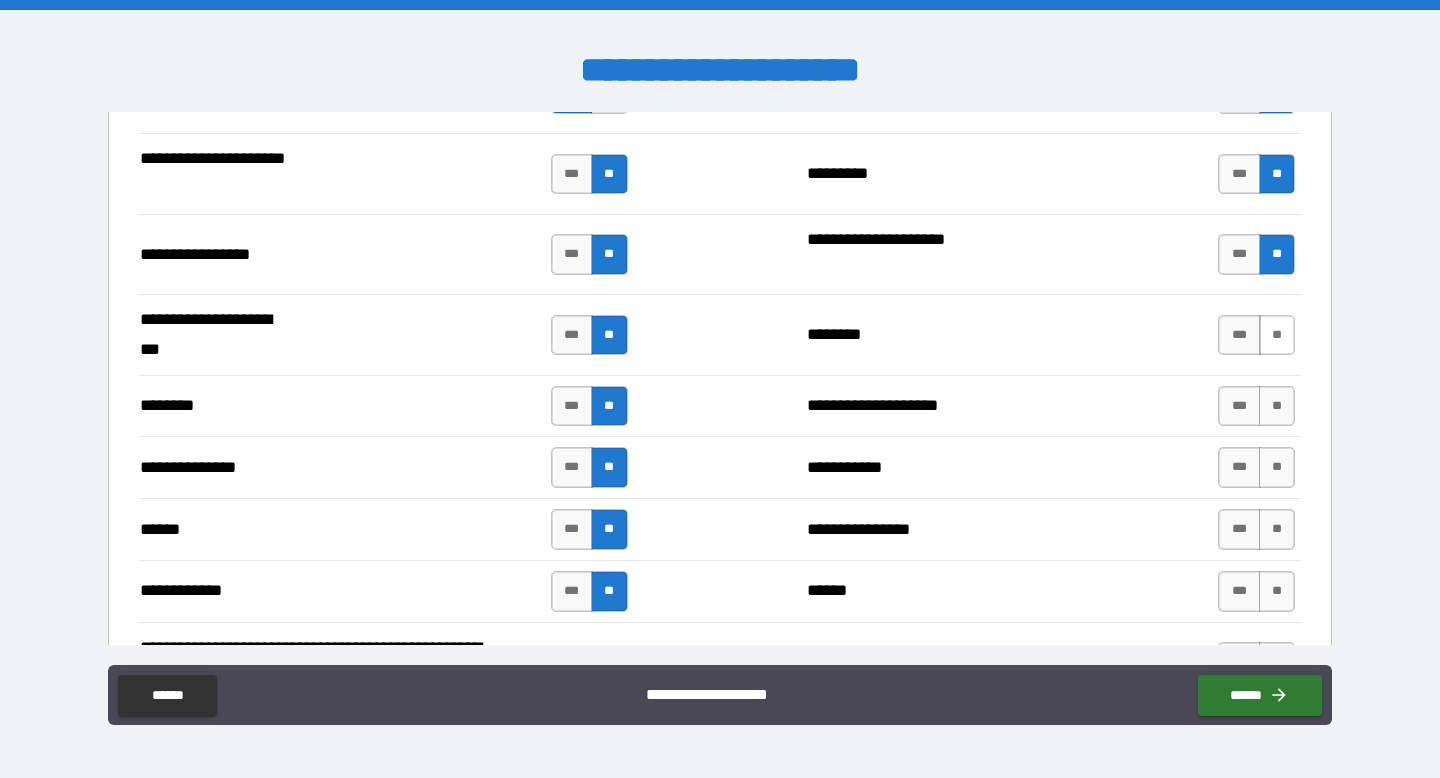 click on "**" at bounding box center (1277, 335) 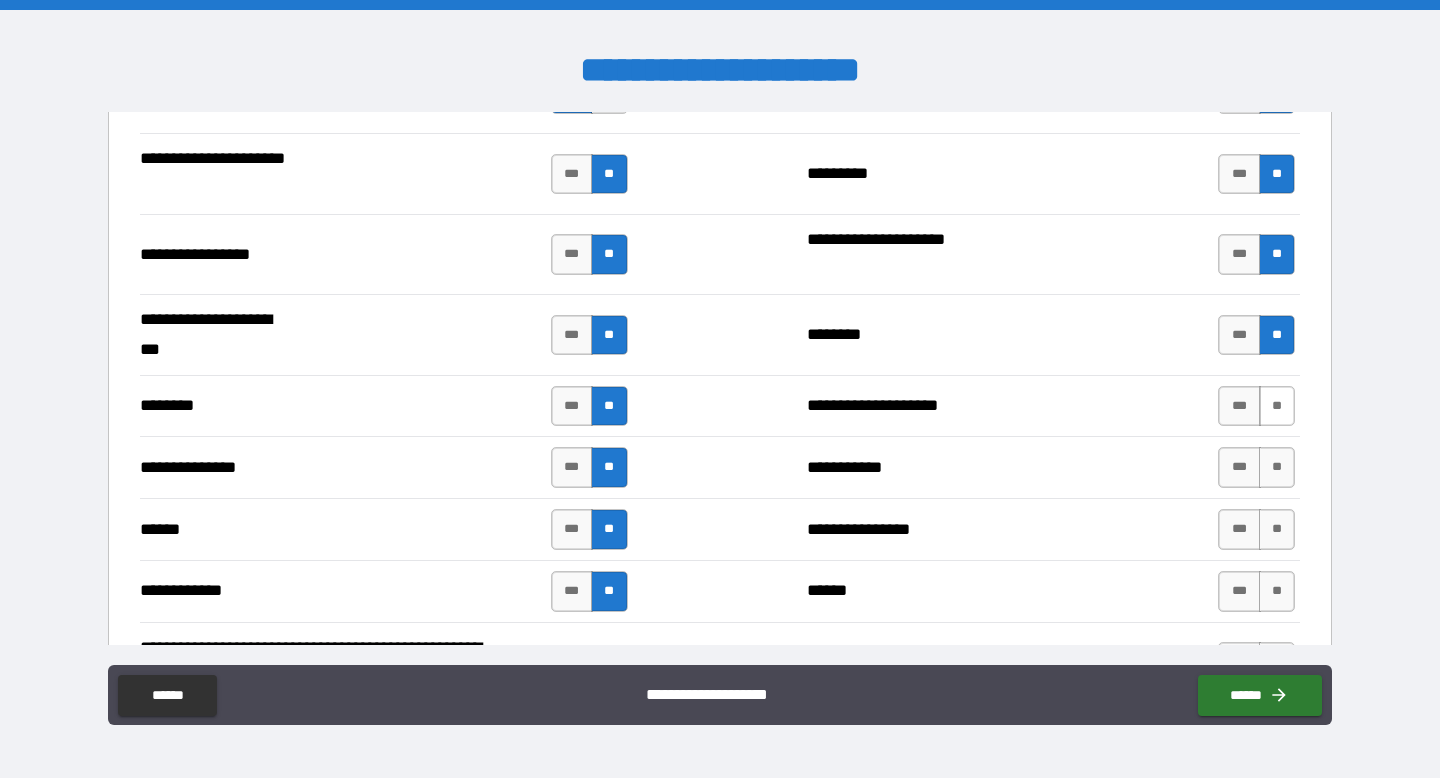 click on "**" at bounding box center (1277, 406) 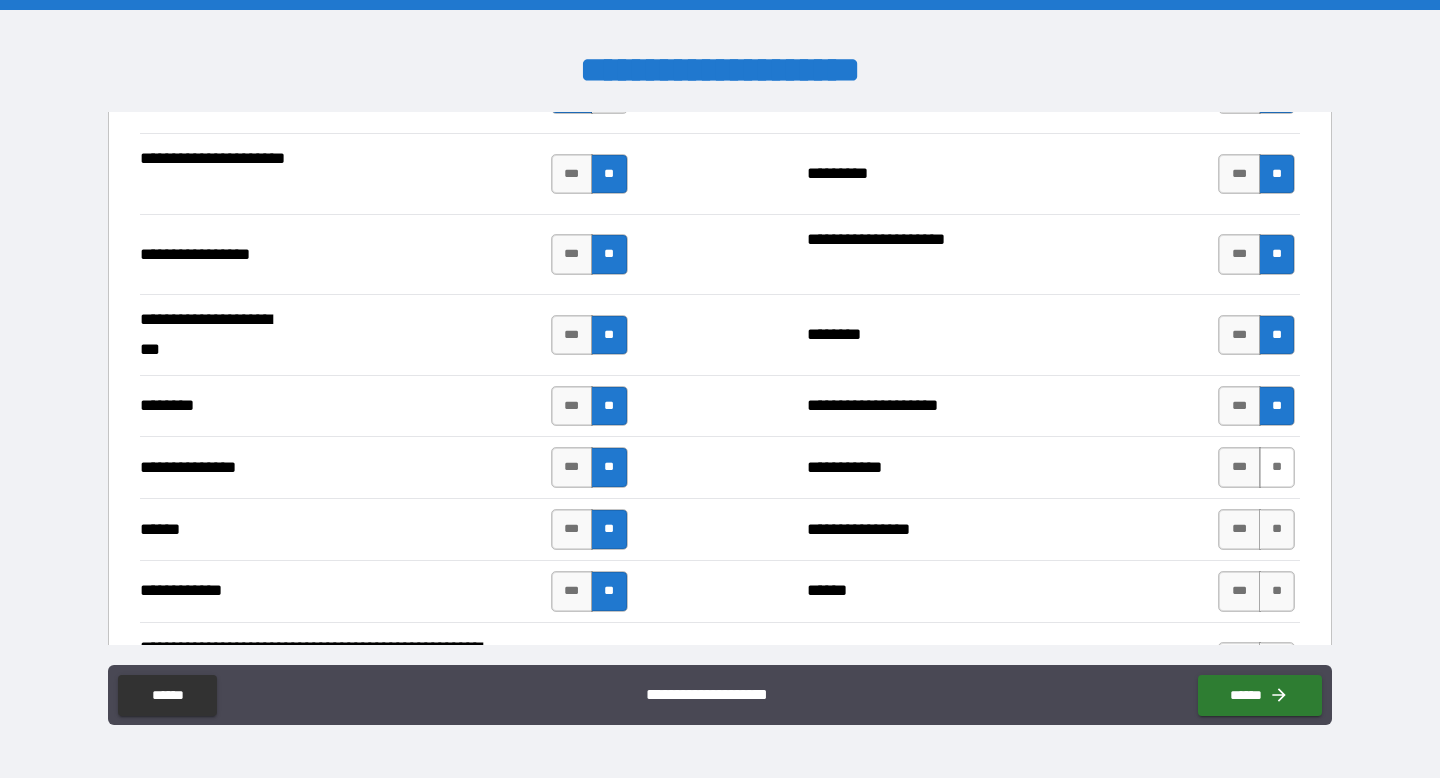 click on "**" at bounding box center (1277, 467) 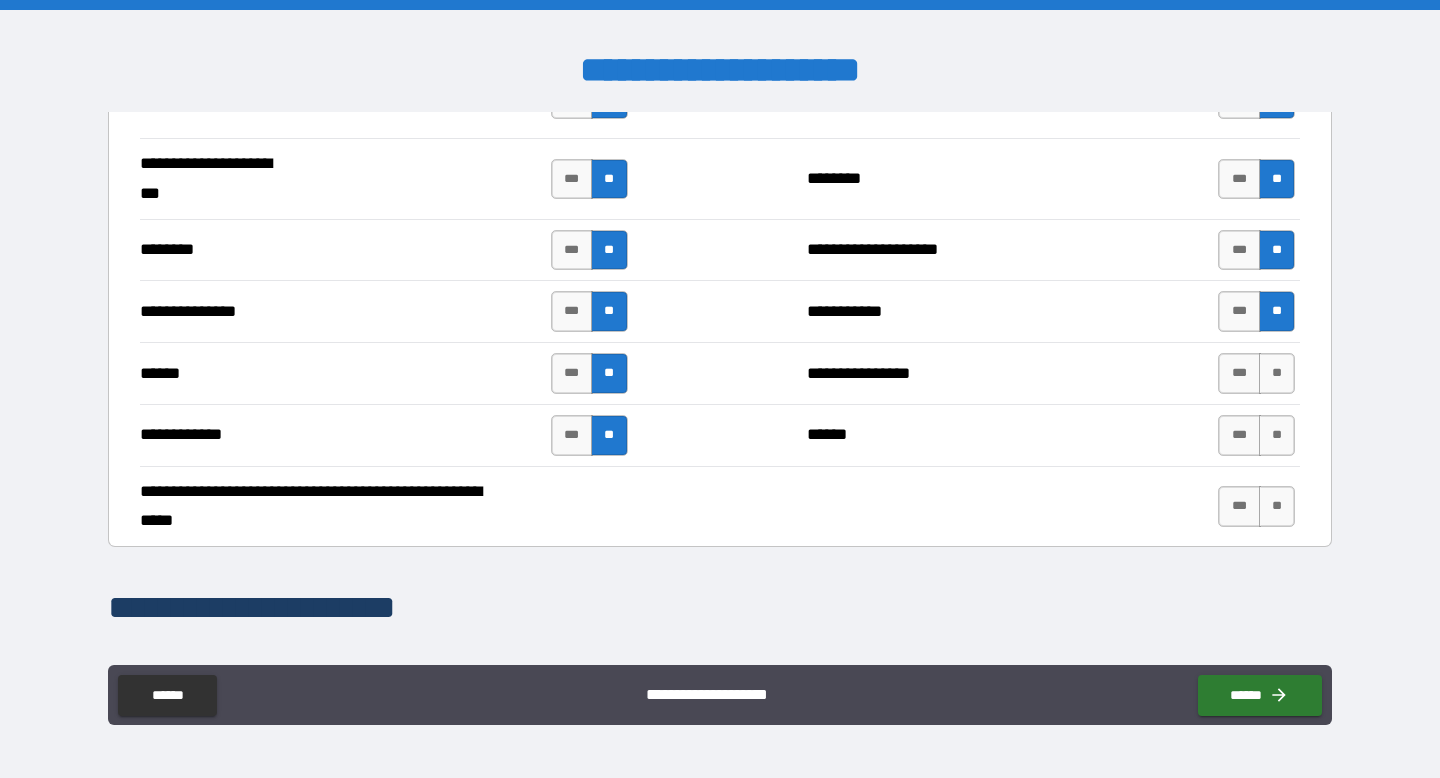 scroll, scrollTop: 2960, scrollLeft: 0, axis: vertical 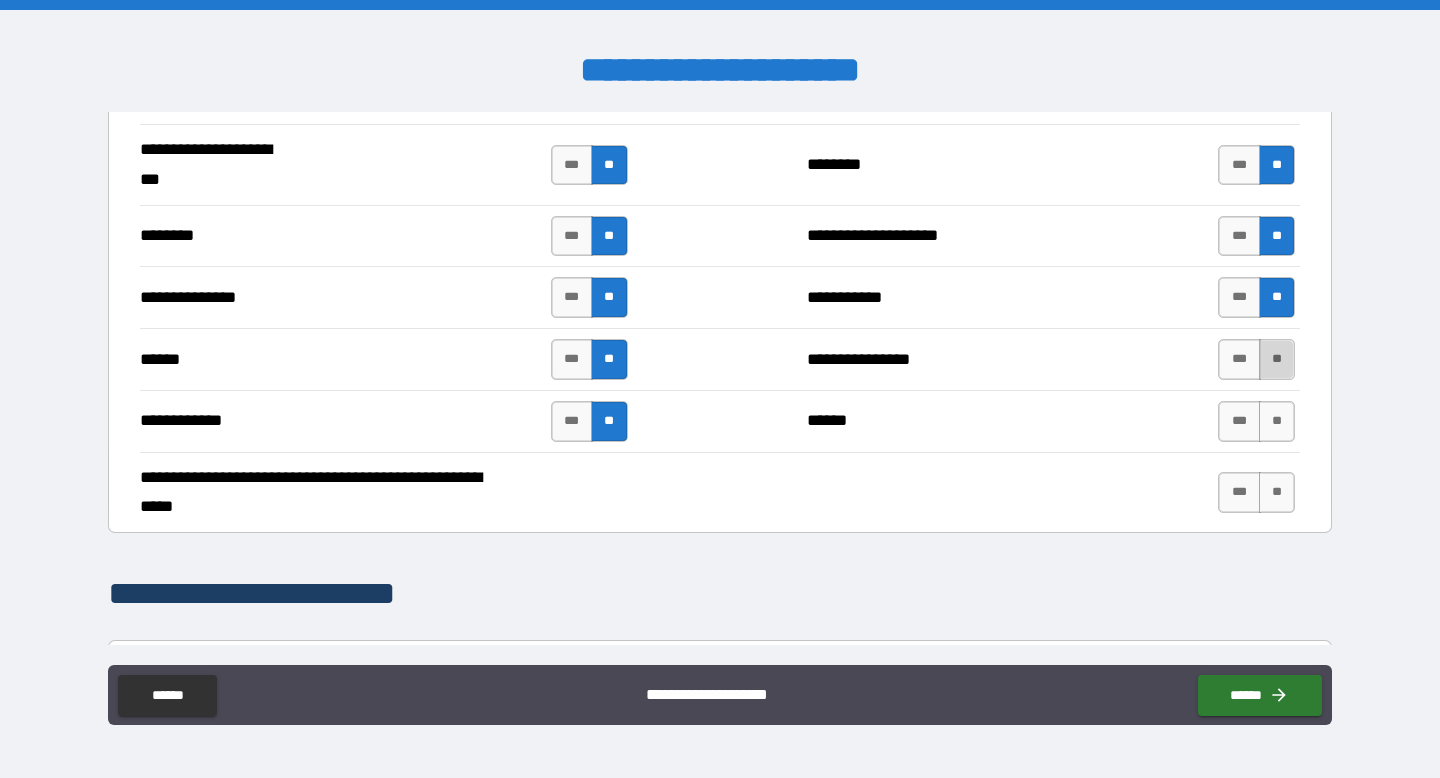 click on "**" at bounding box center (1277, 359) 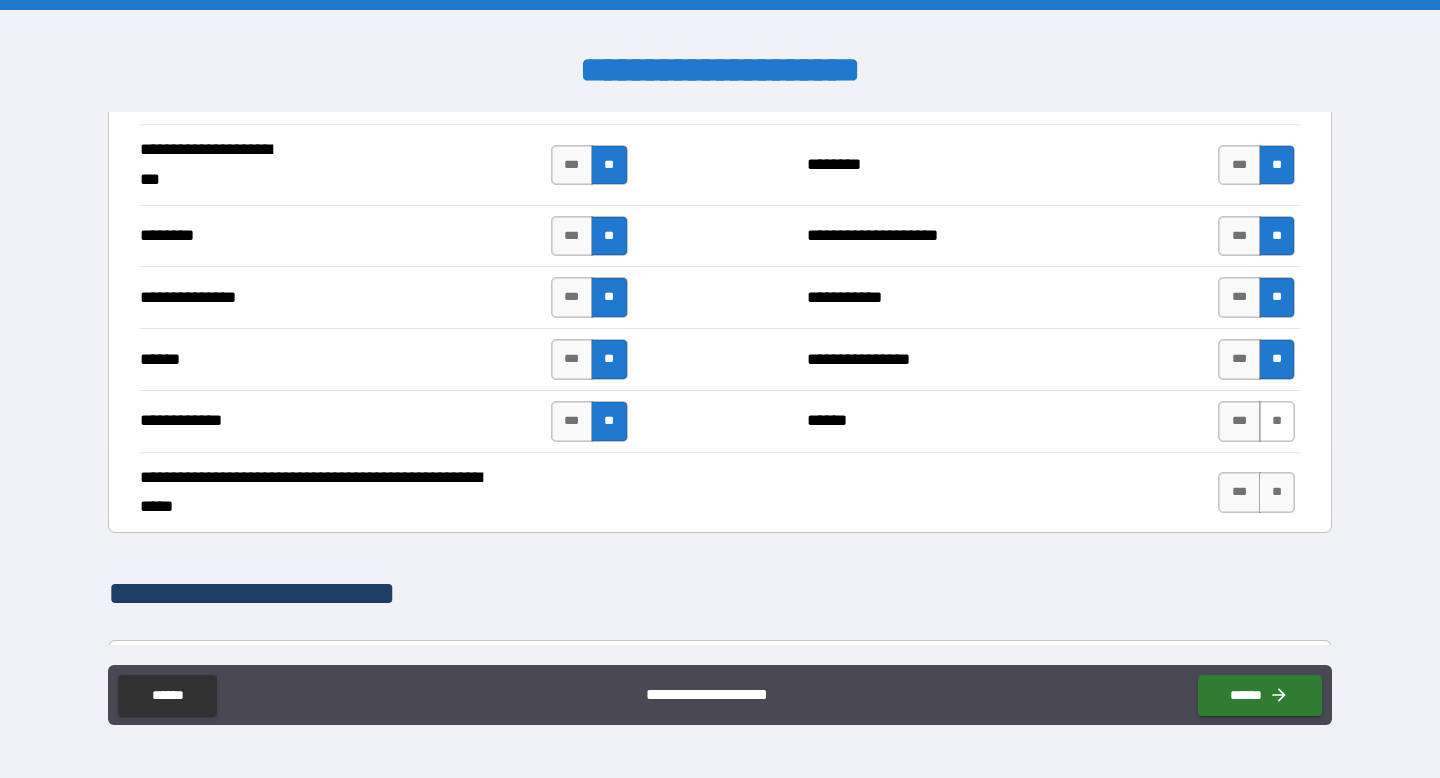 click on "**" at bounding box center (1277, 421) 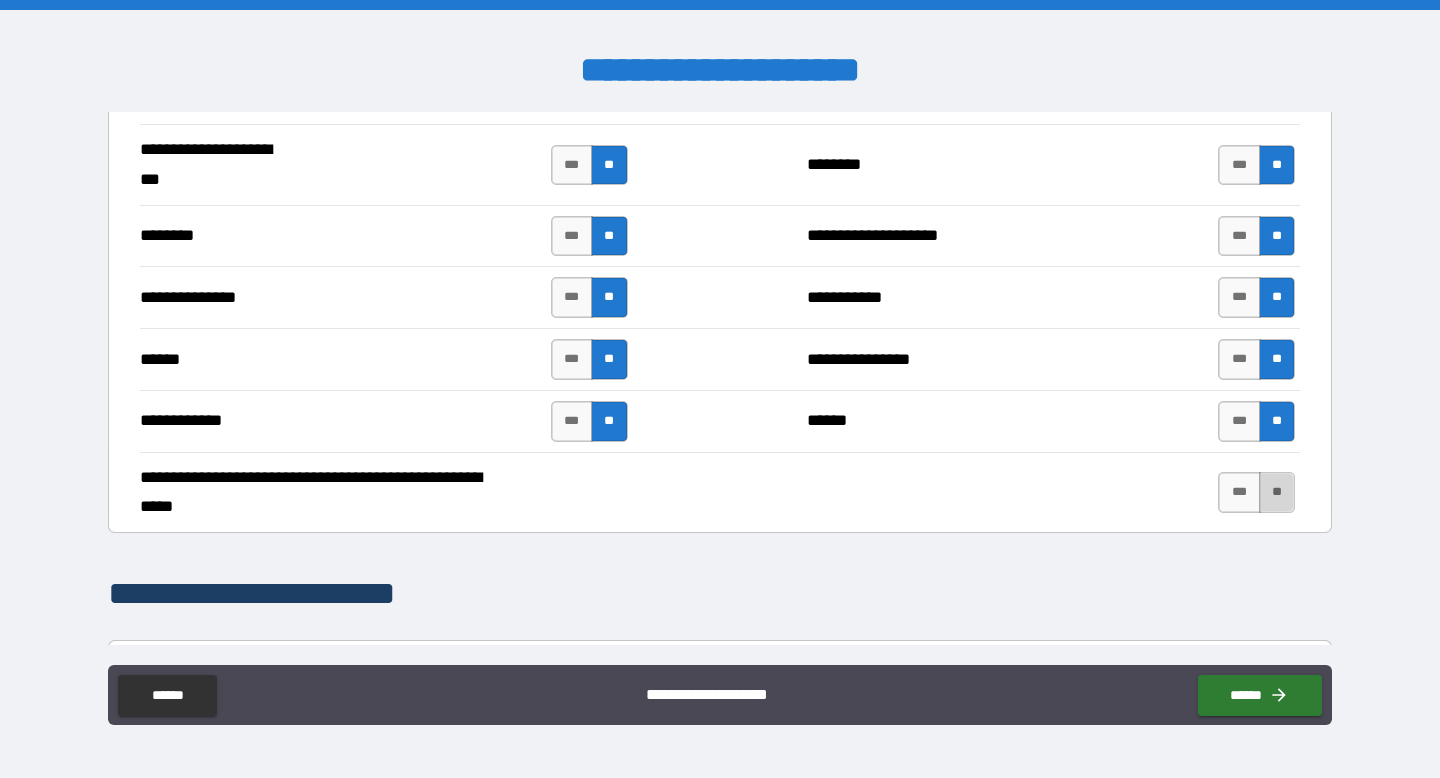 click on "**" at bounding box center (1277, 492) 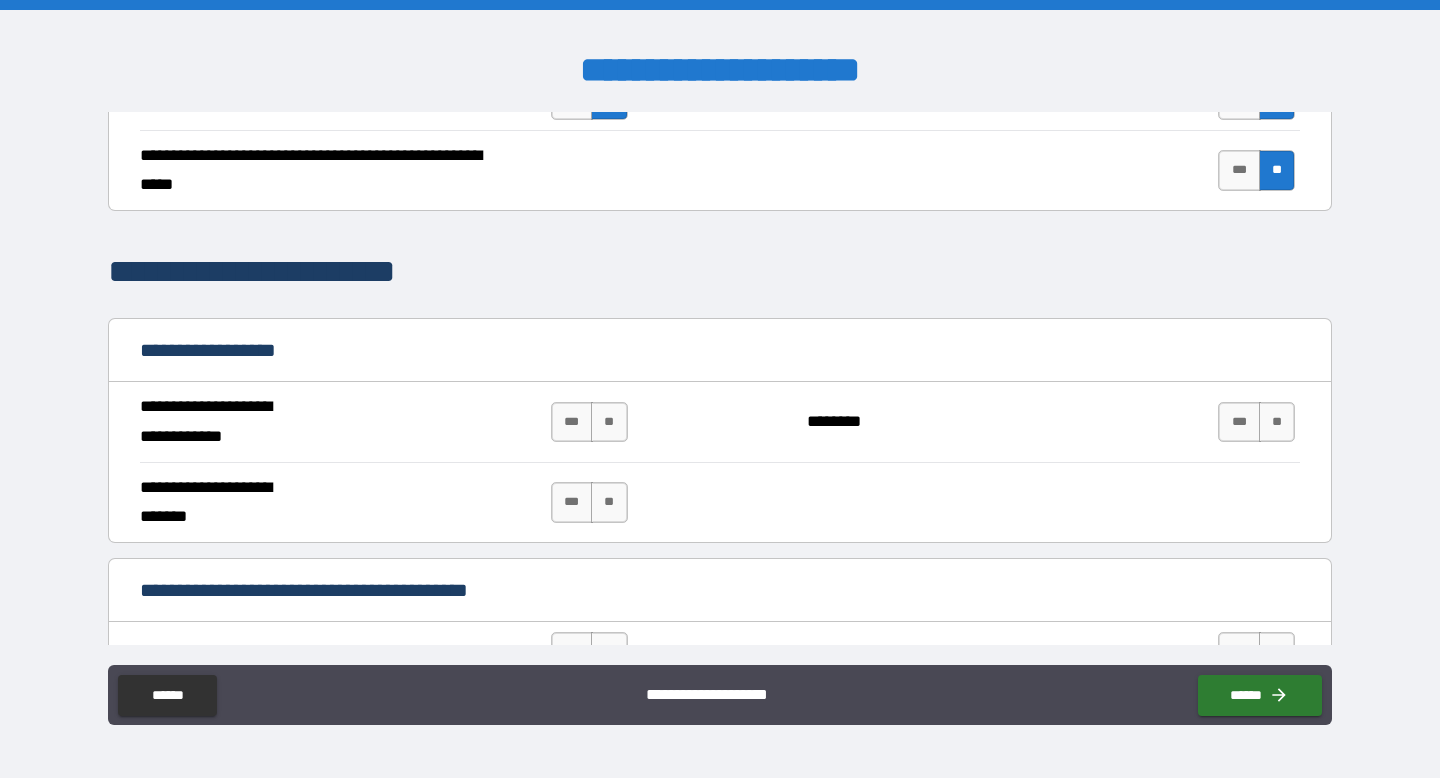 scroll, scrollTop: 3389, scrollLeft: 0, axis: vertical 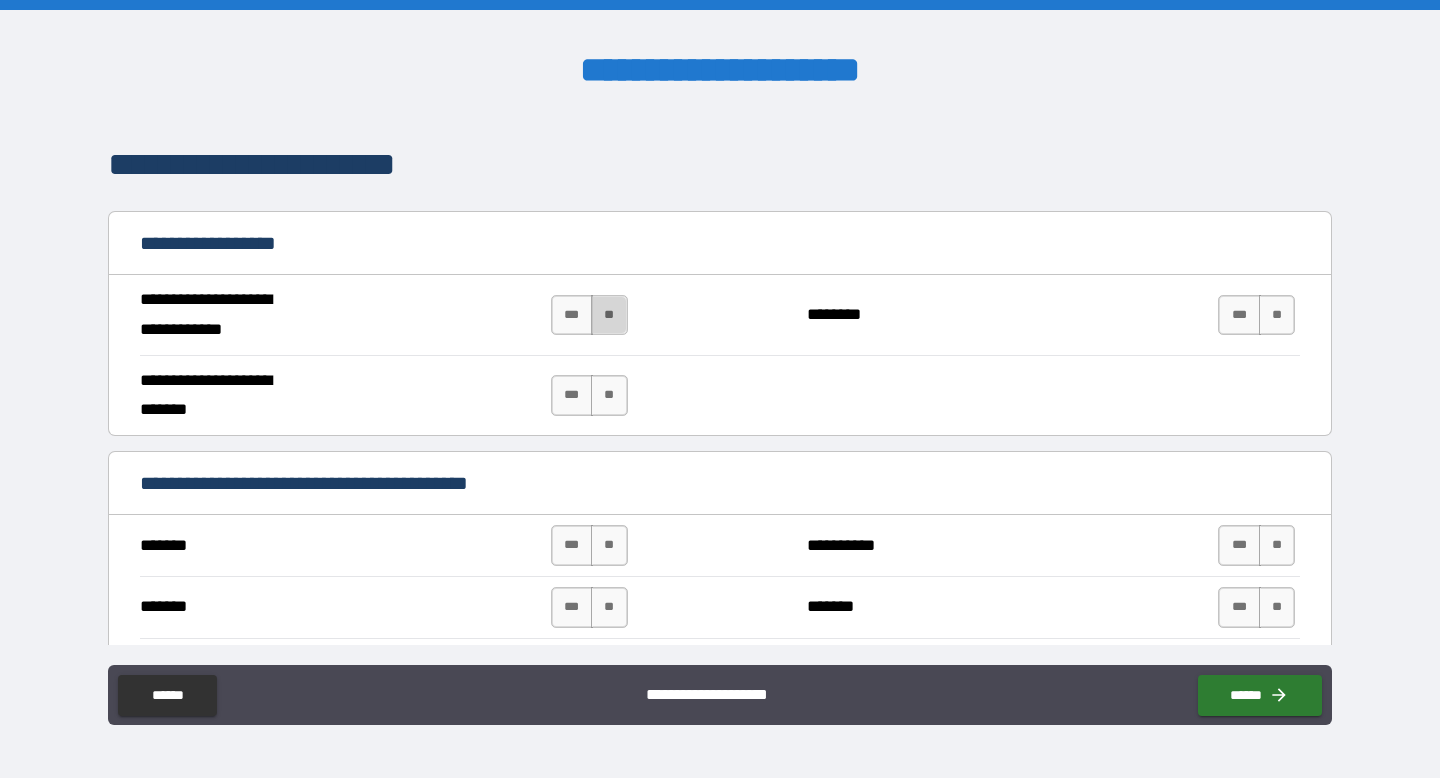 click on "**" at bounding box center [609, 315] 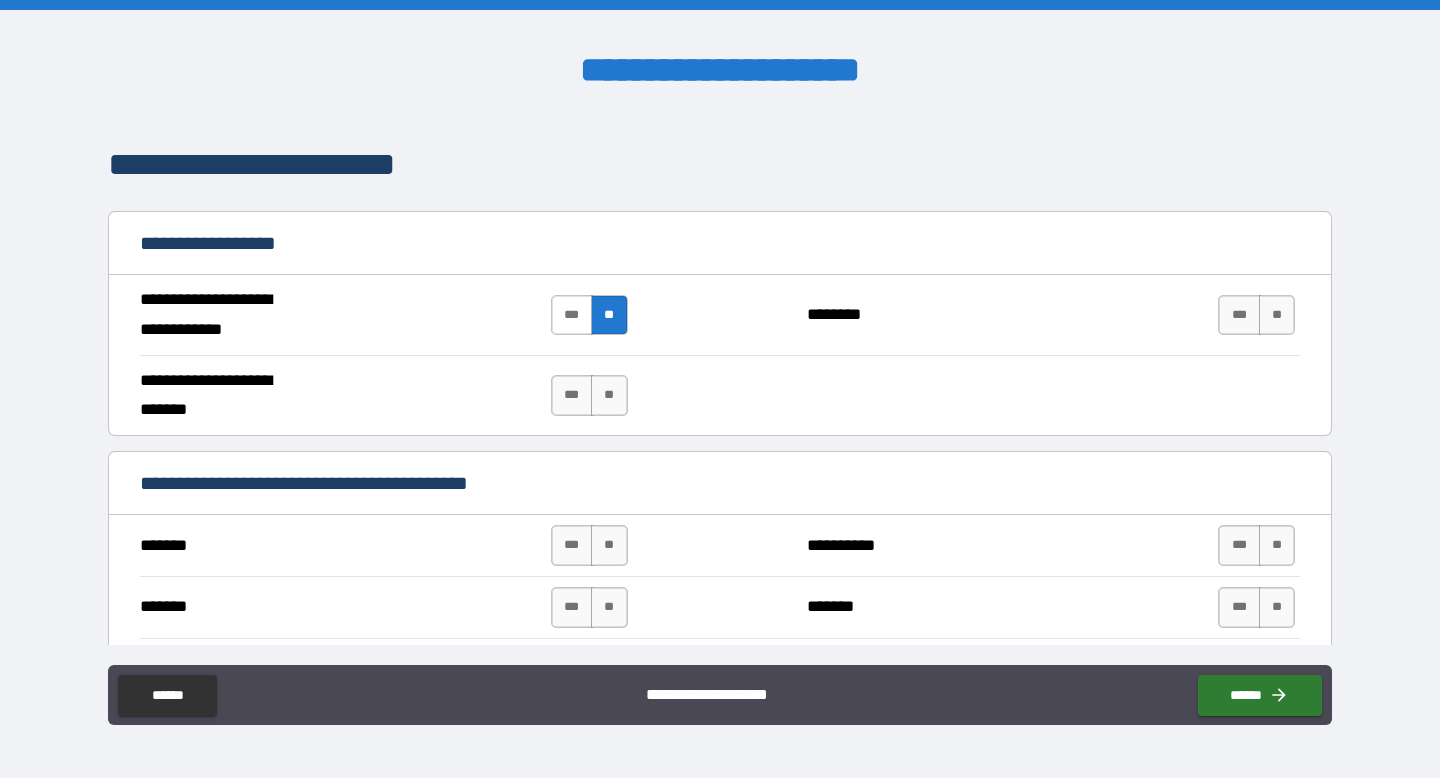 click on "***" at bounding box center [572, 315] 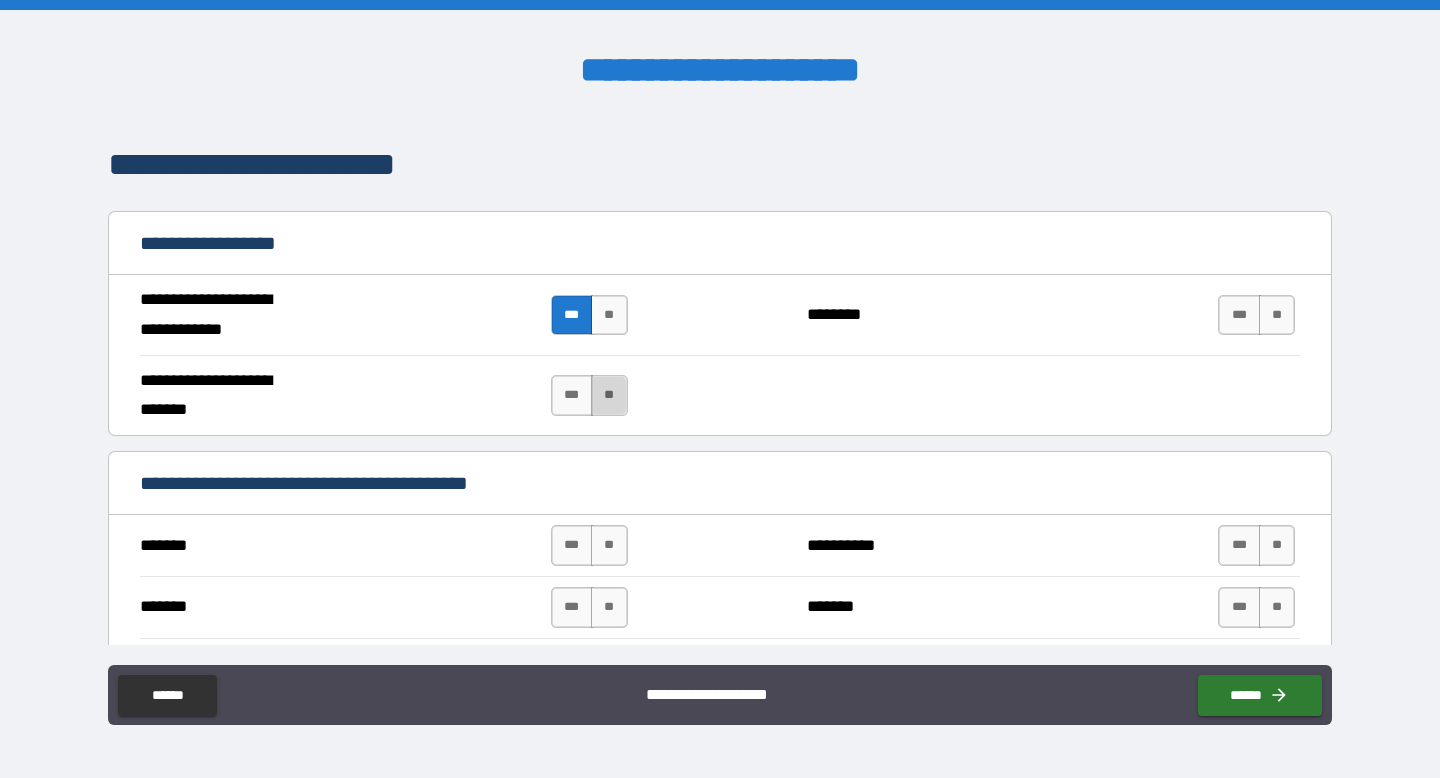 click on "**" at bounding box center [609, 395] 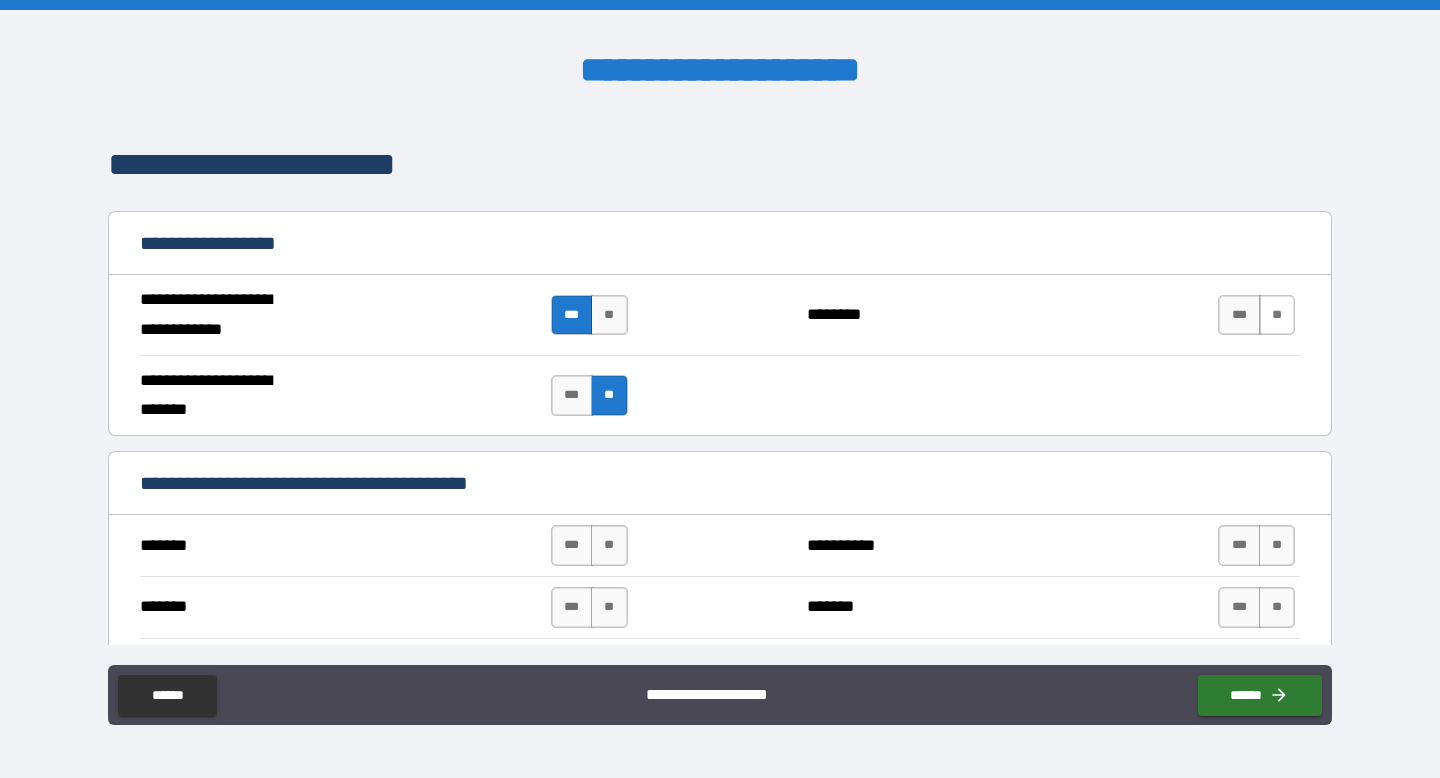 click on "**" at bounding box center [1277, 315] 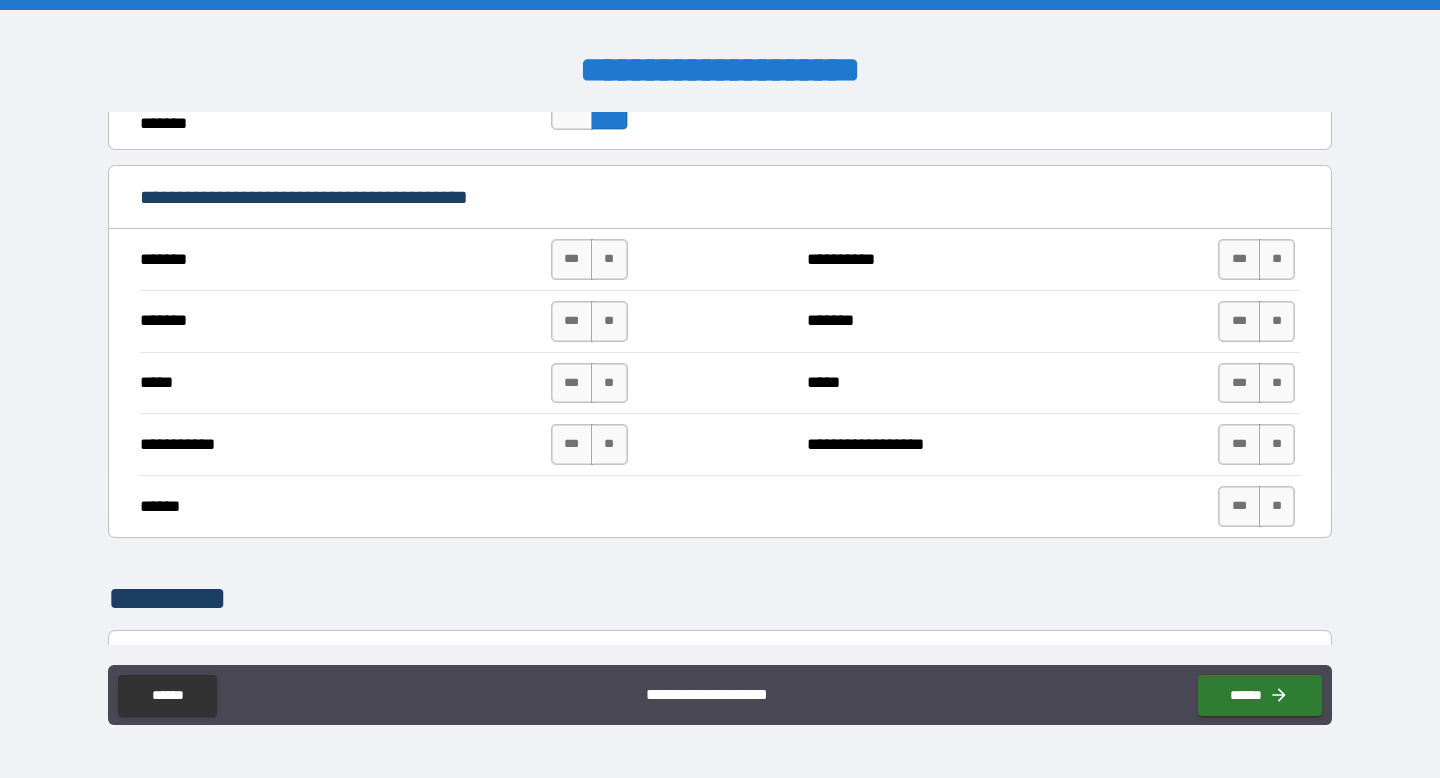 scroll, scrollTop: 3687, scrollLeft: 0, axis: vertical 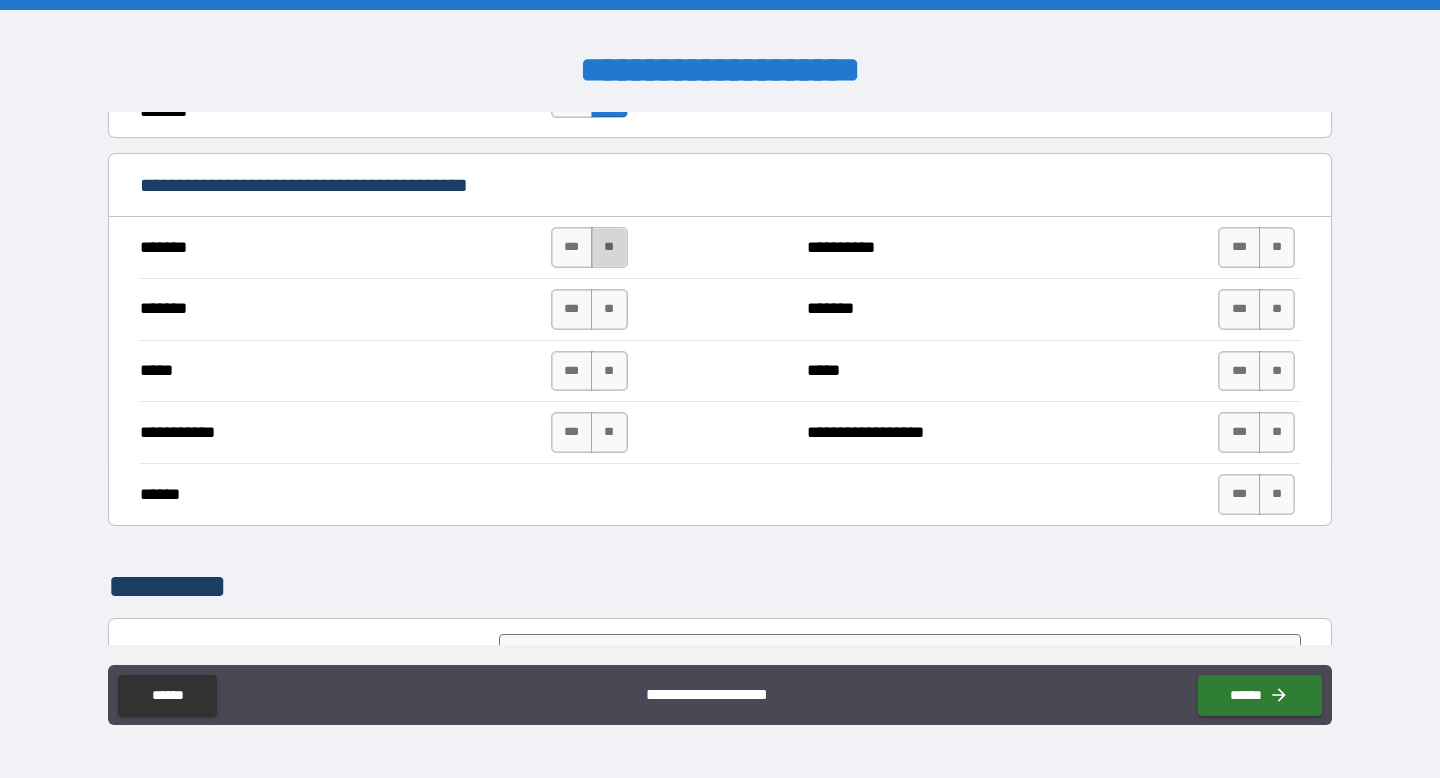 click on "**" at bounding box center (609, 247) 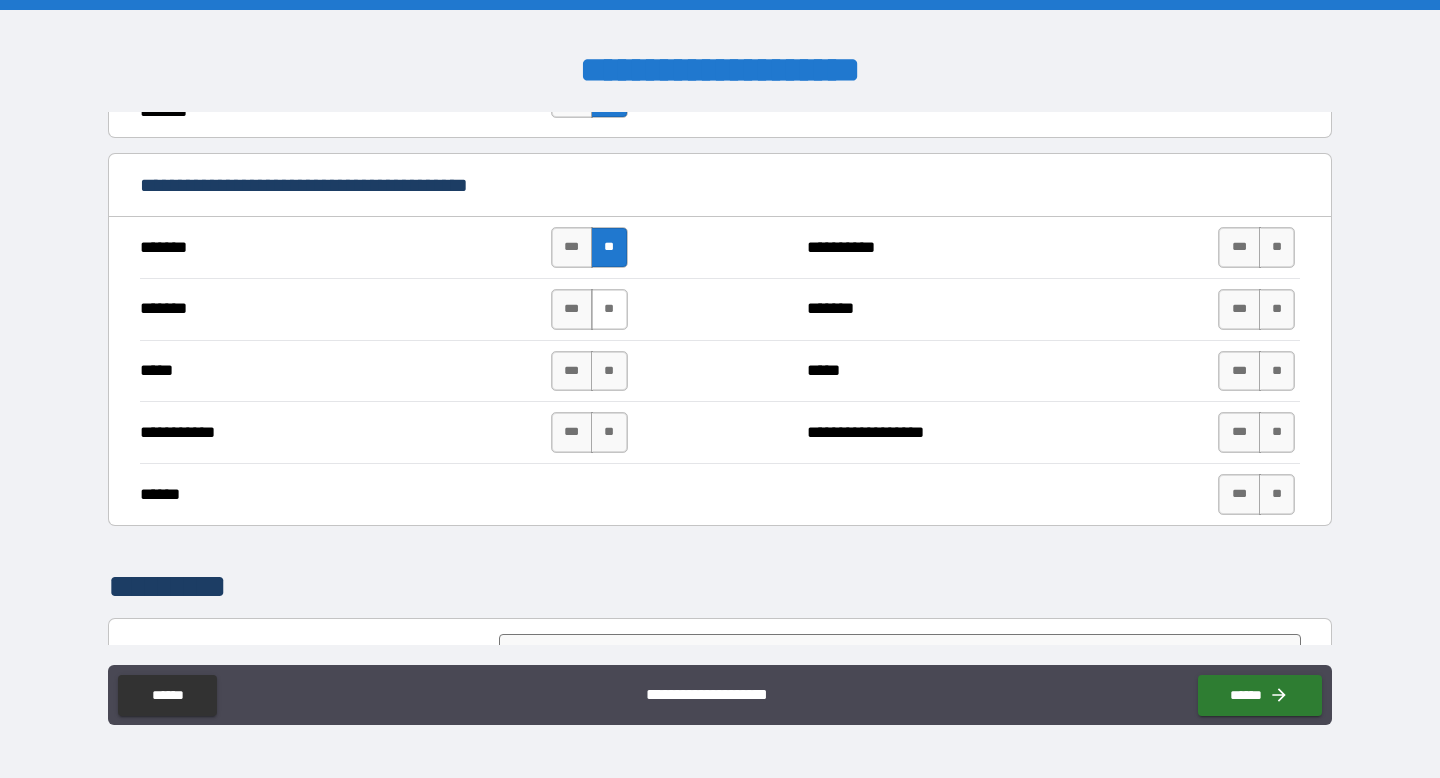 click on "**" at bounding box center [609, 309] 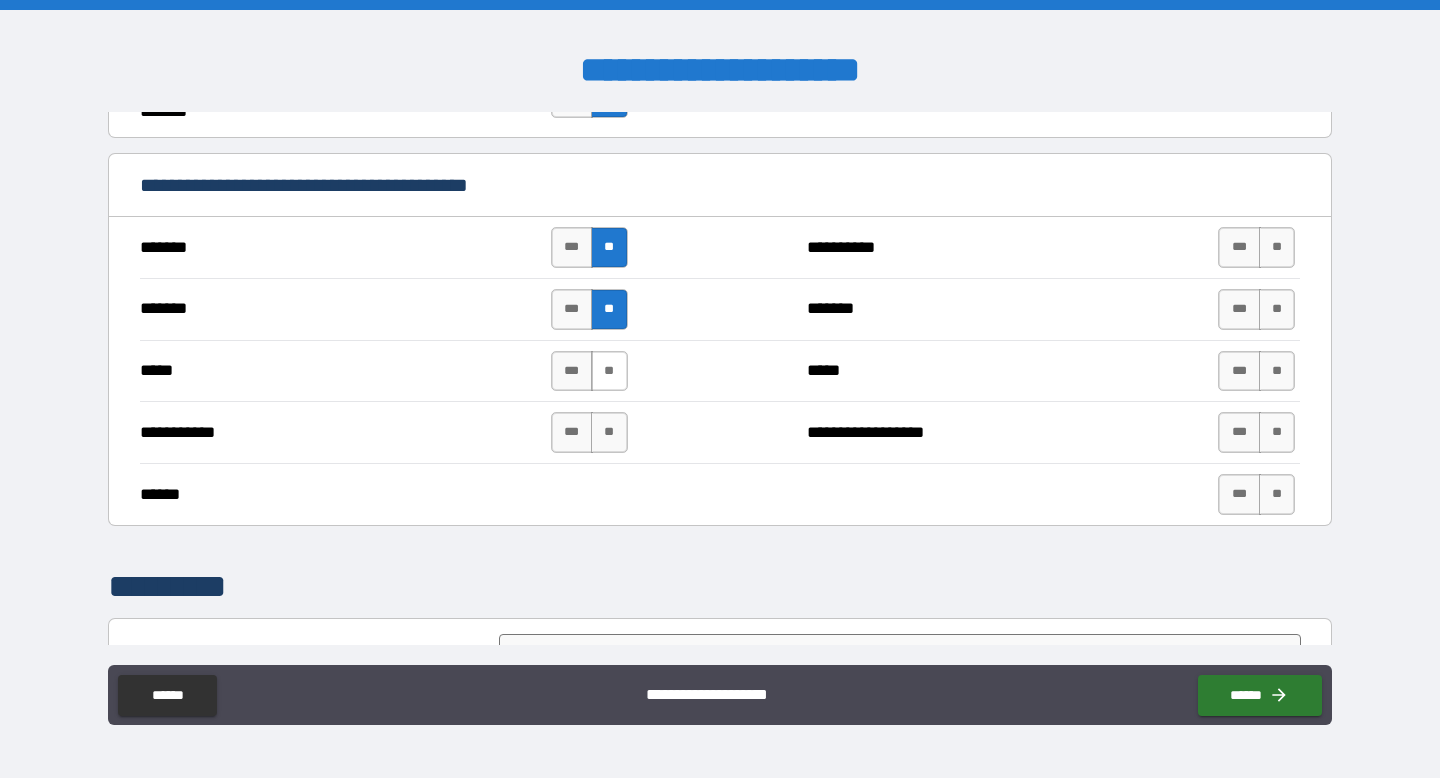 click on "**" at bounding box center [609, 371] 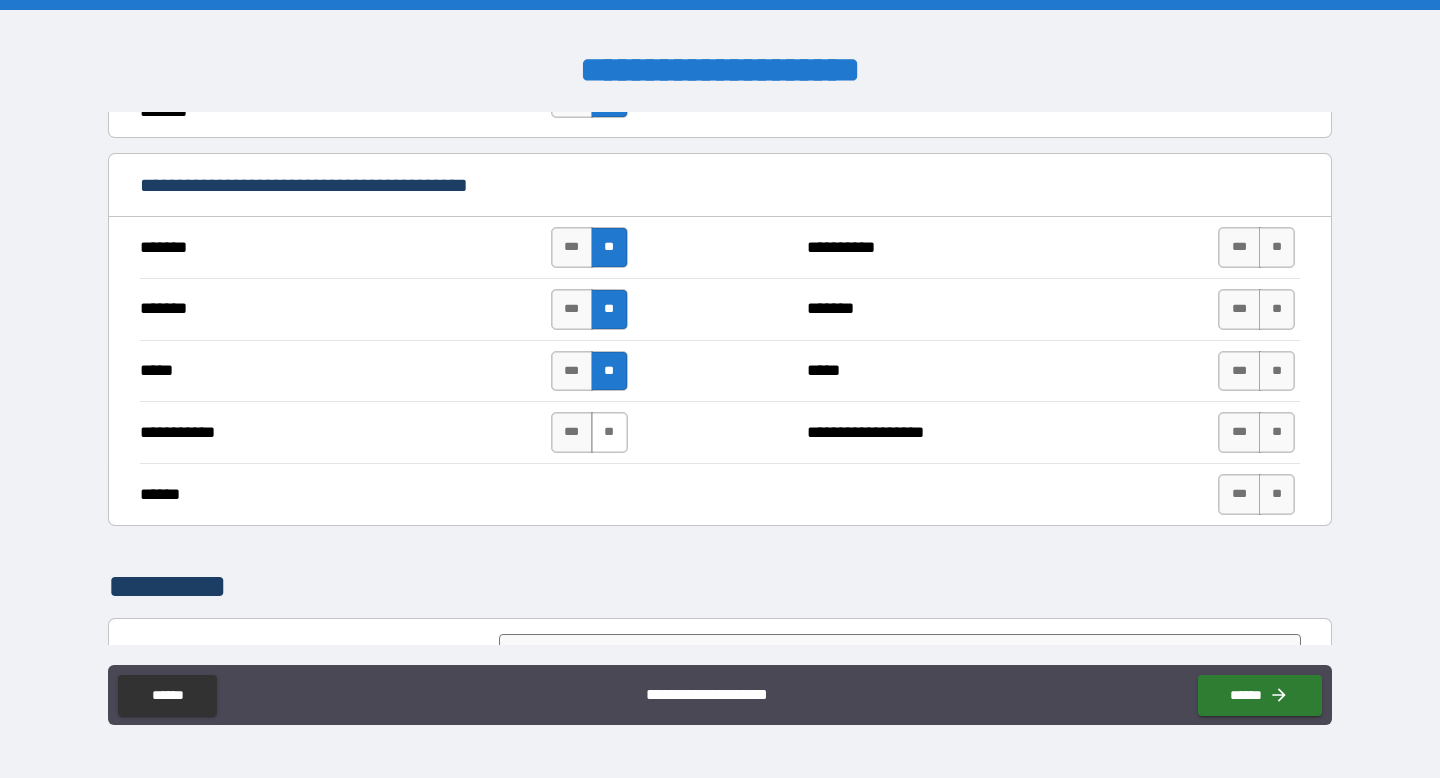 click on "**" at bounding box center [609, 432] 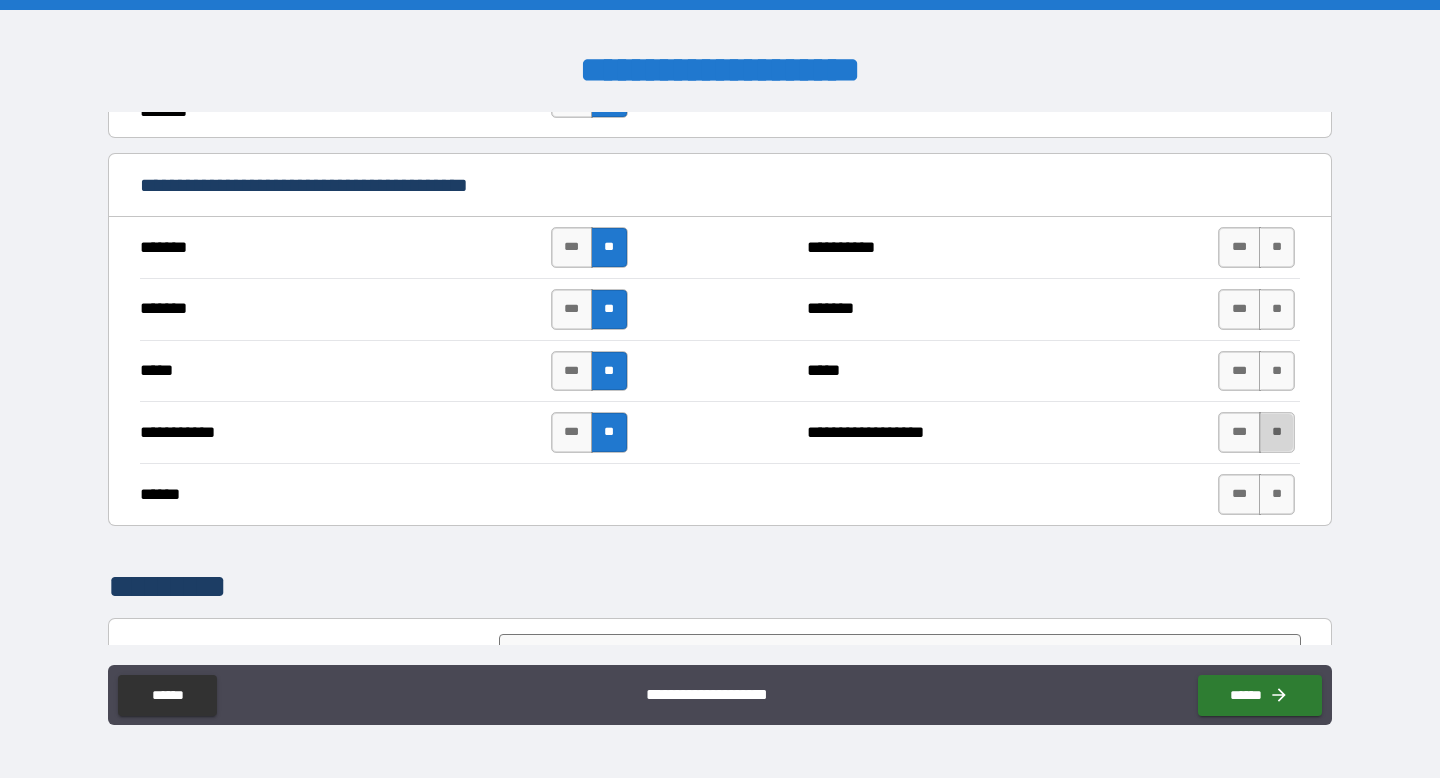 click on "**" at bounding box center (1277, 432) 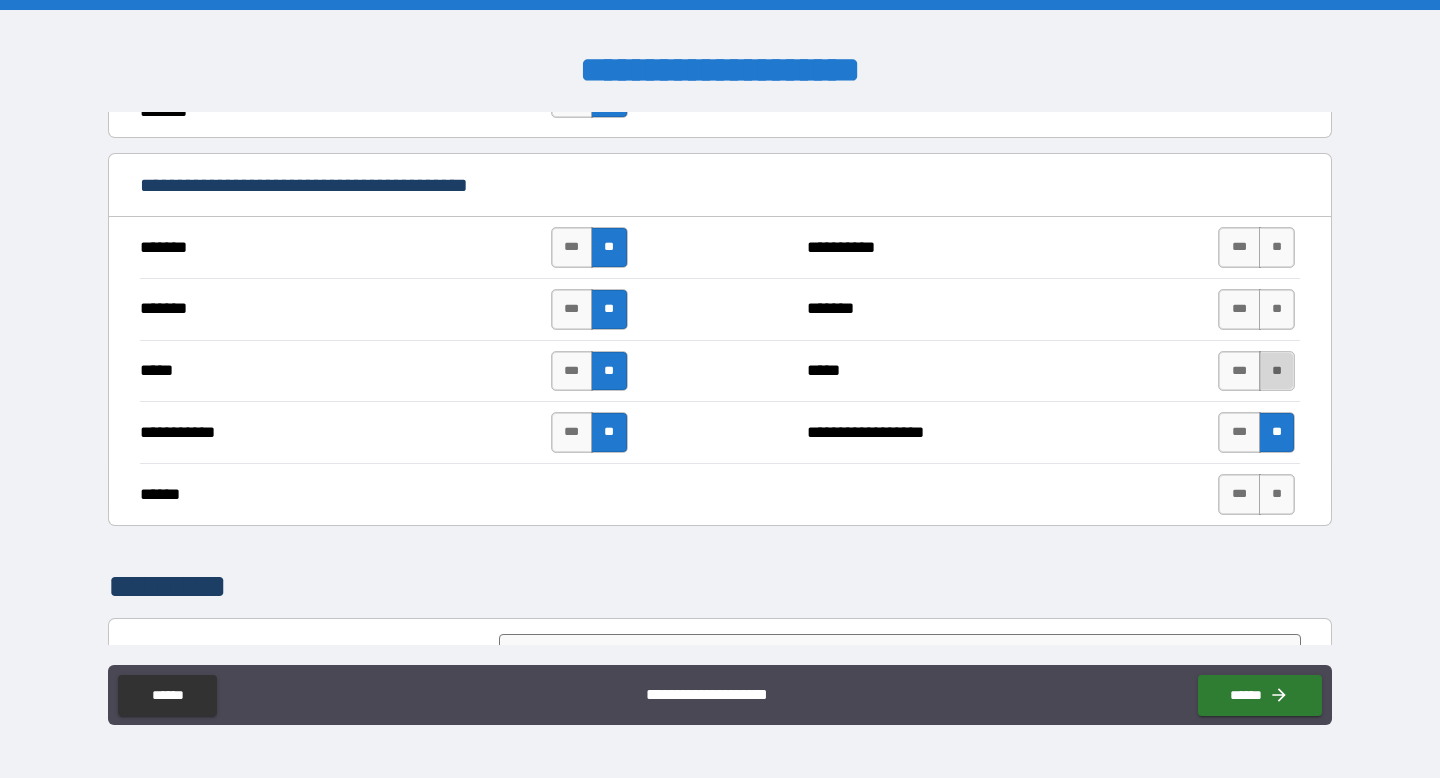 click on "**" at bounding box center (1277, 371) 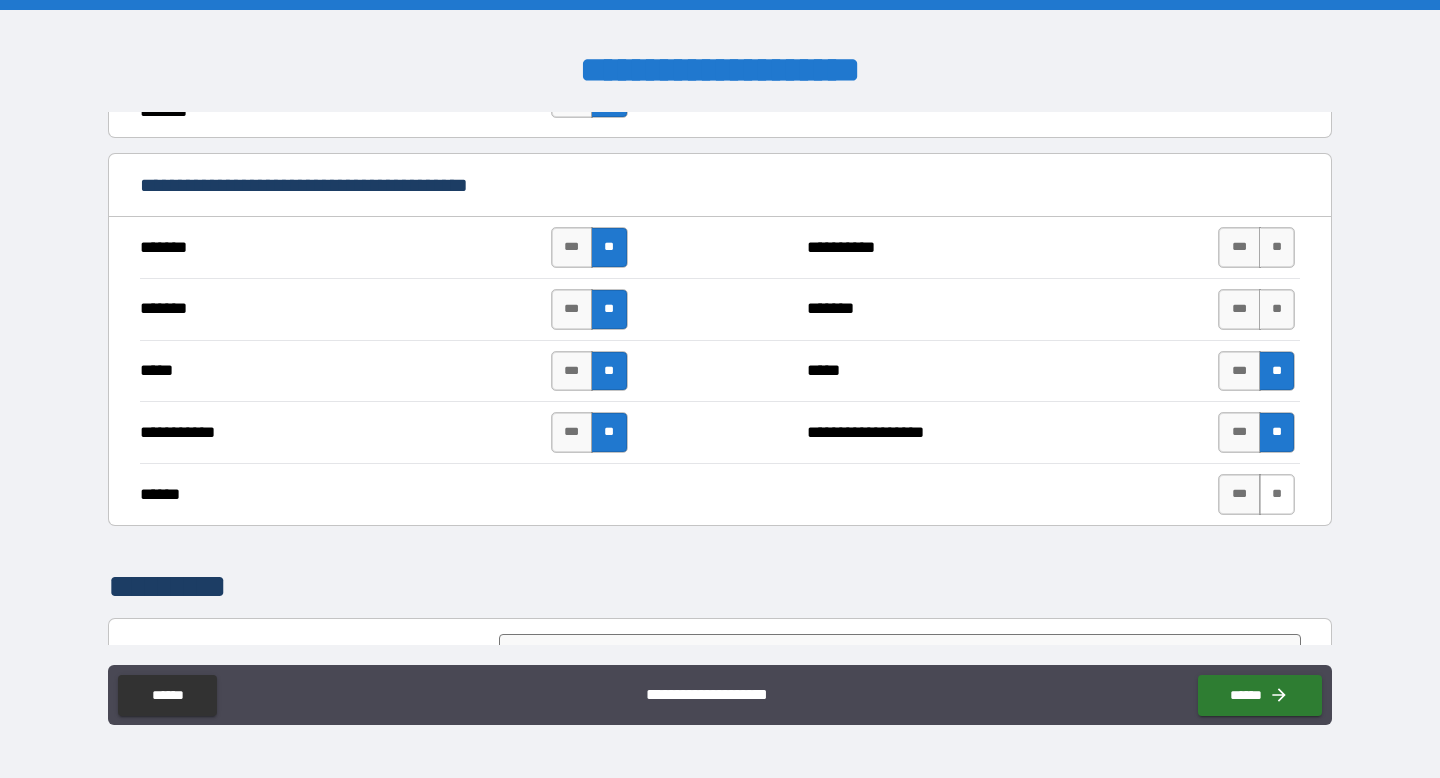 click on "**" at bounding box center (1277, 494) 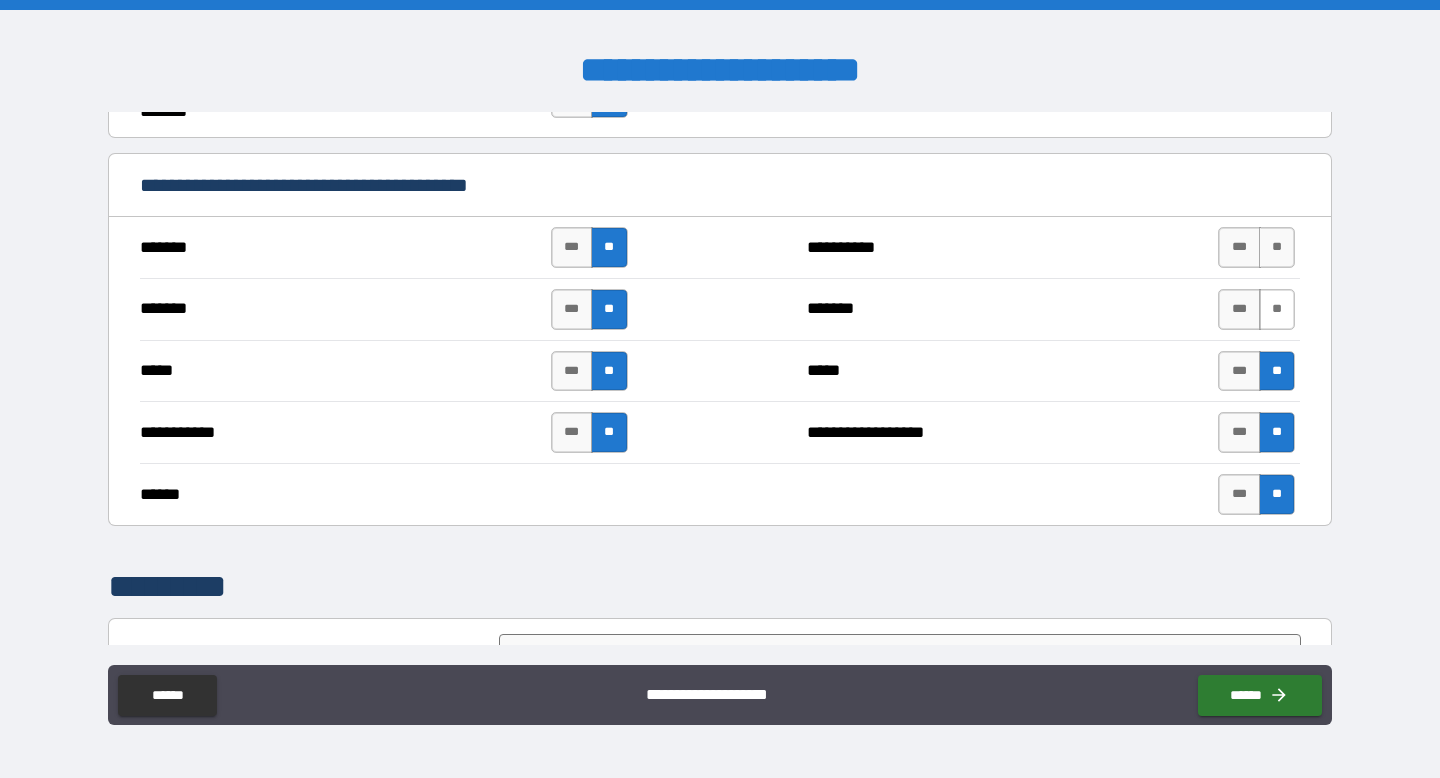 click on "**" at bounding box center [1277, 309] 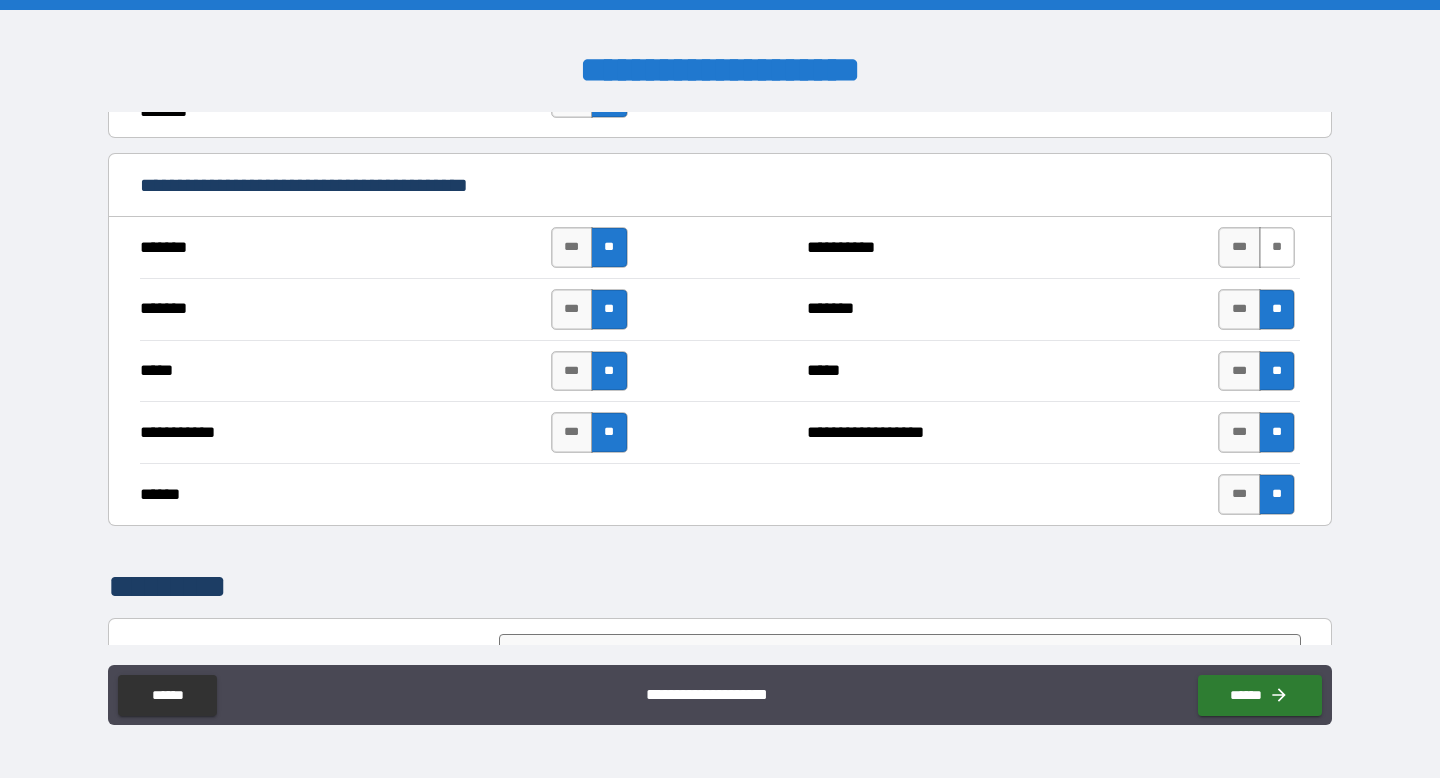 click on "**" at bounding box center [1277, 247] 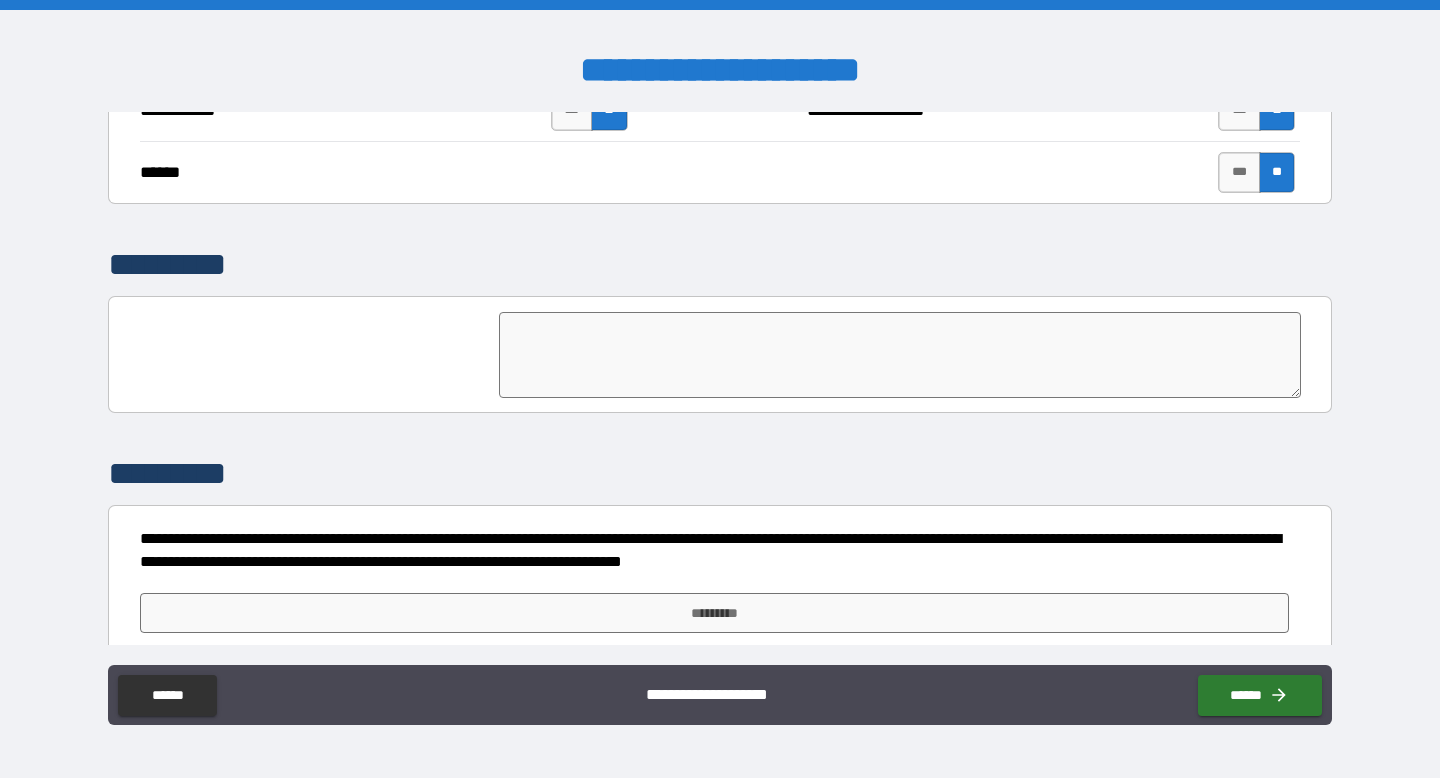 scroll, scrollTop: 4028, scrollLeft: 0, axis: vertical 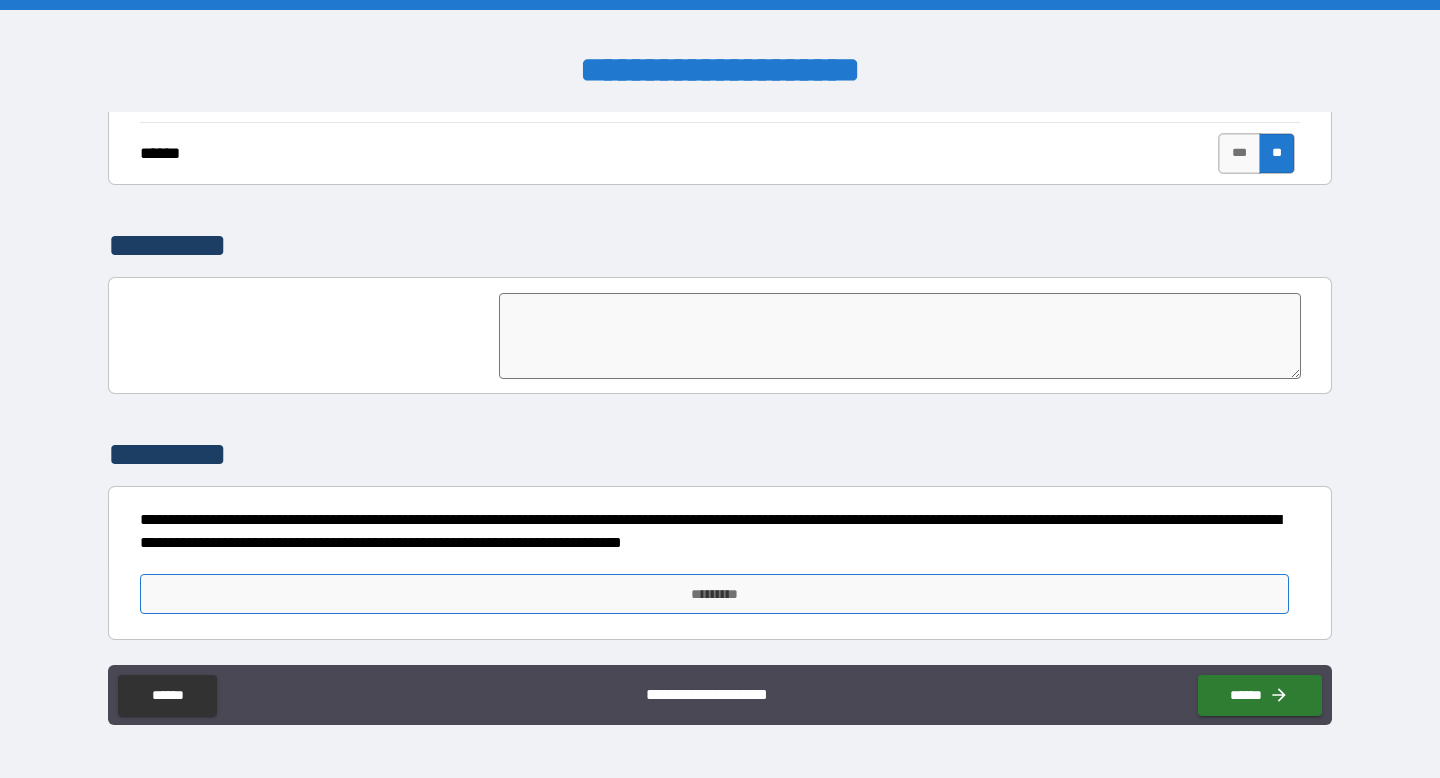 click on "*********" at bounding box center (714, 594) 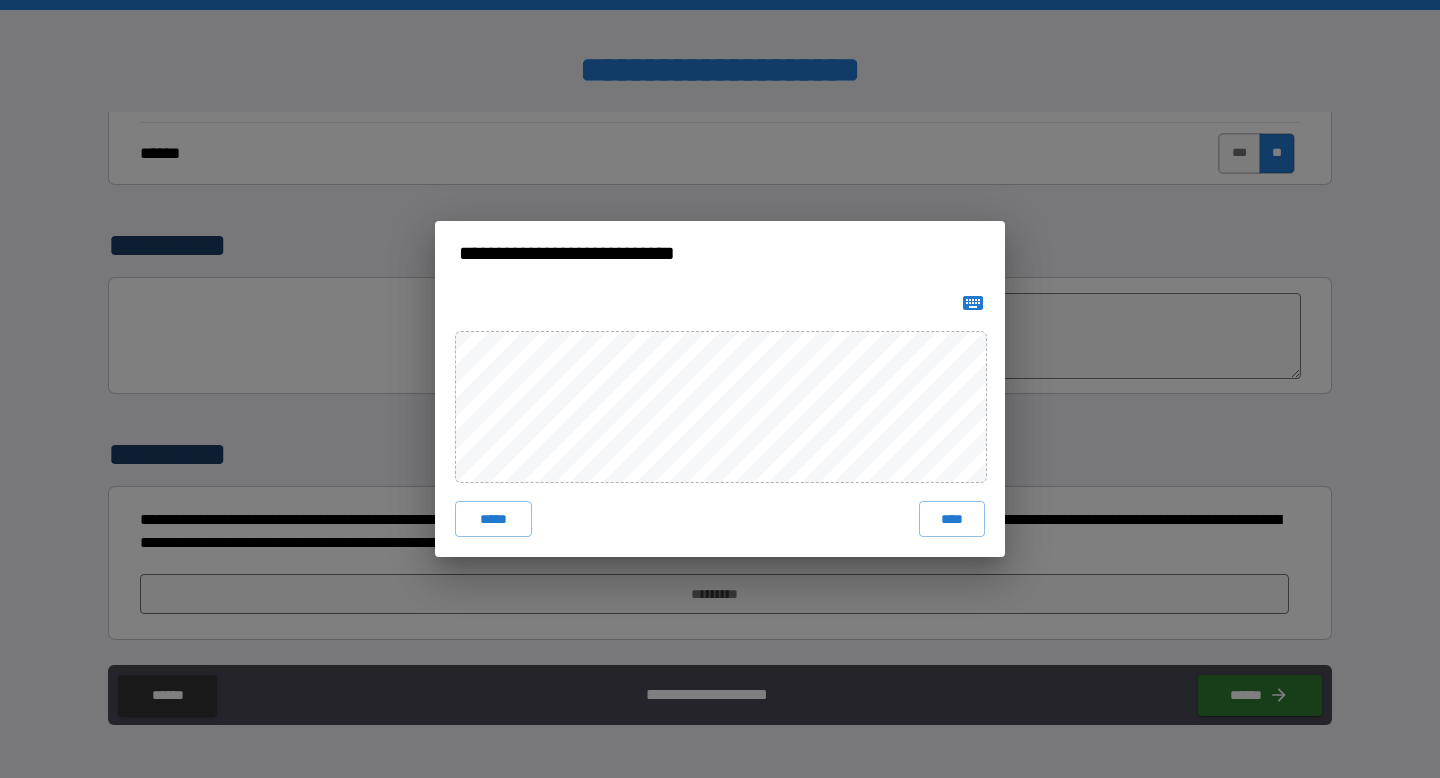 click 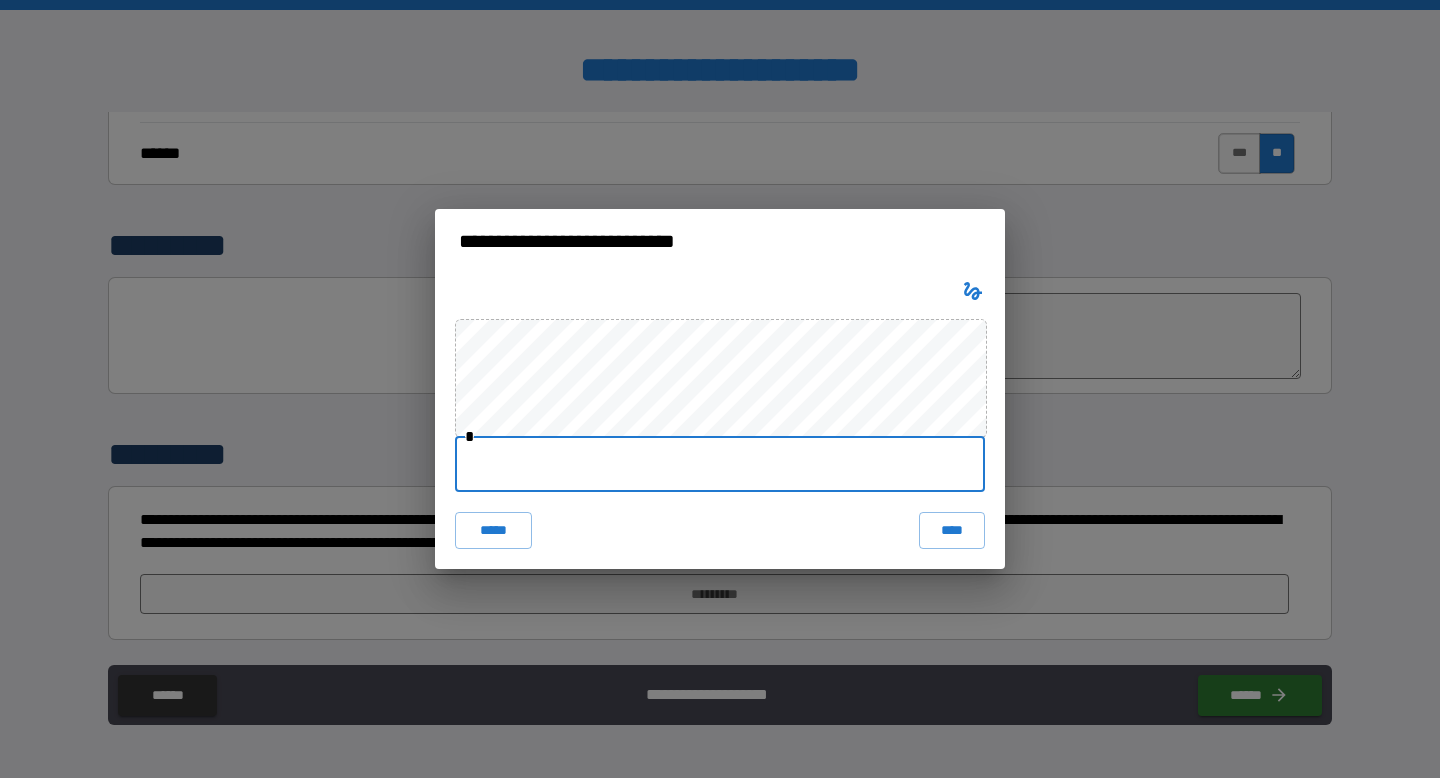 click at bounding box center (720, 464) 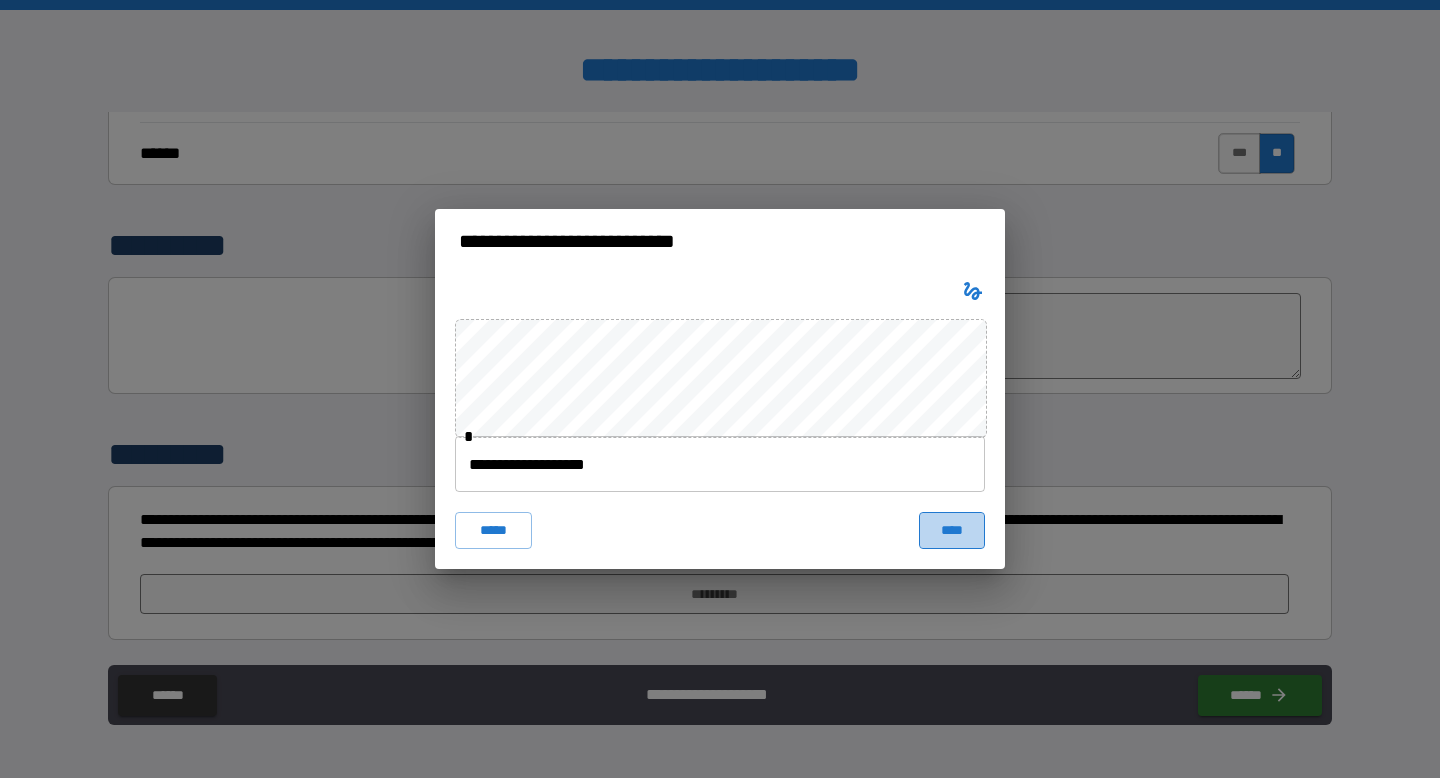 click on "****" at bounding box center [952, 530] 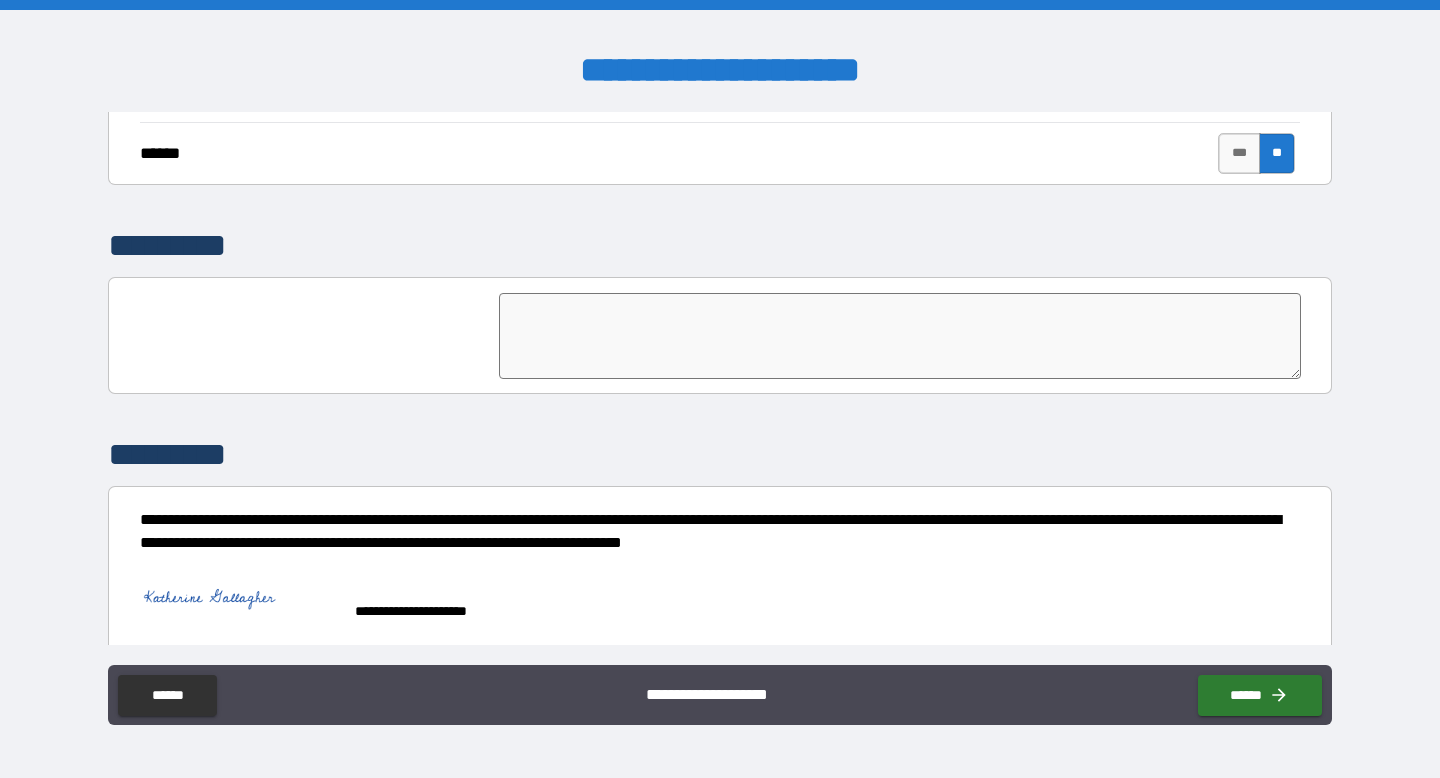scroll, scrollTop: 4045, scrollLeft: 0, axis: vertical 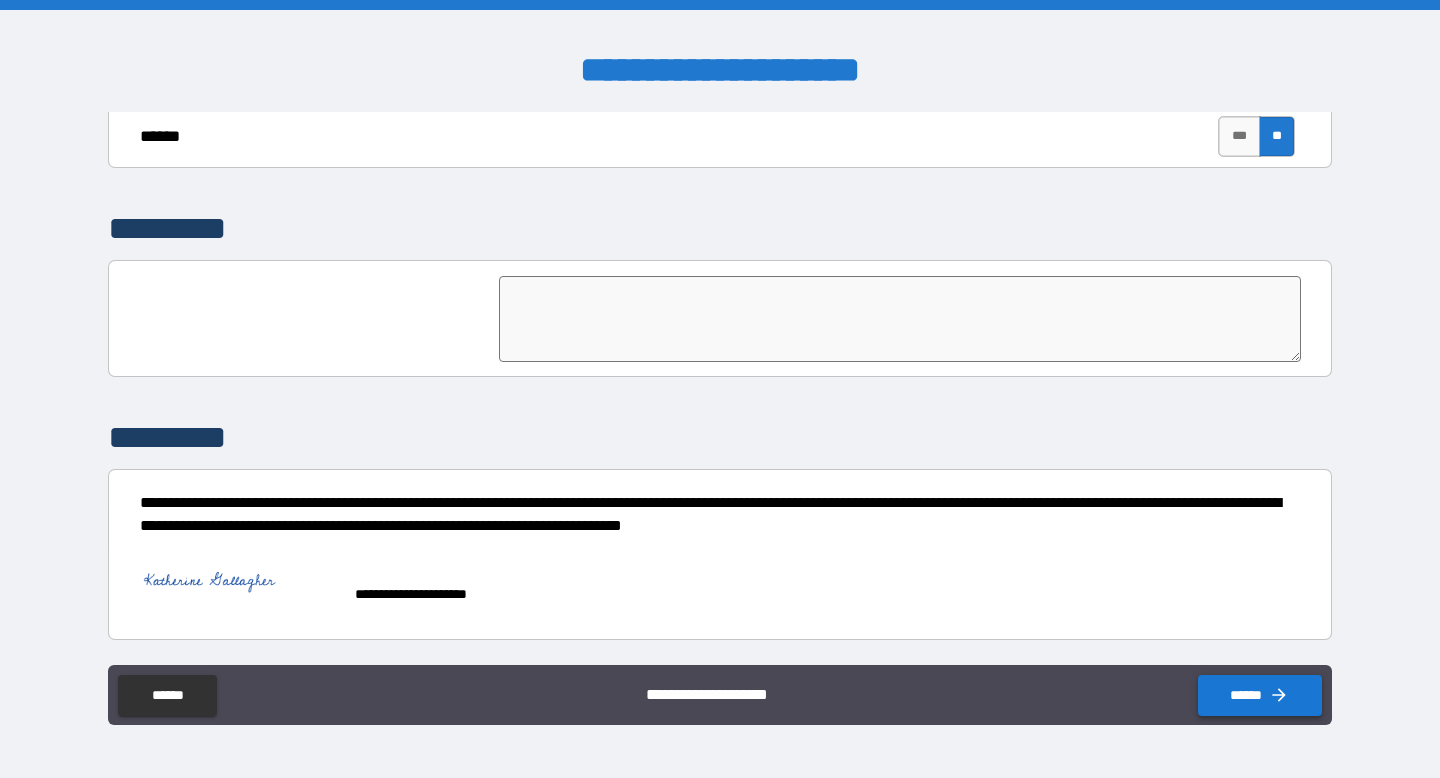 click on "******" at bounding box center [1260, 695] 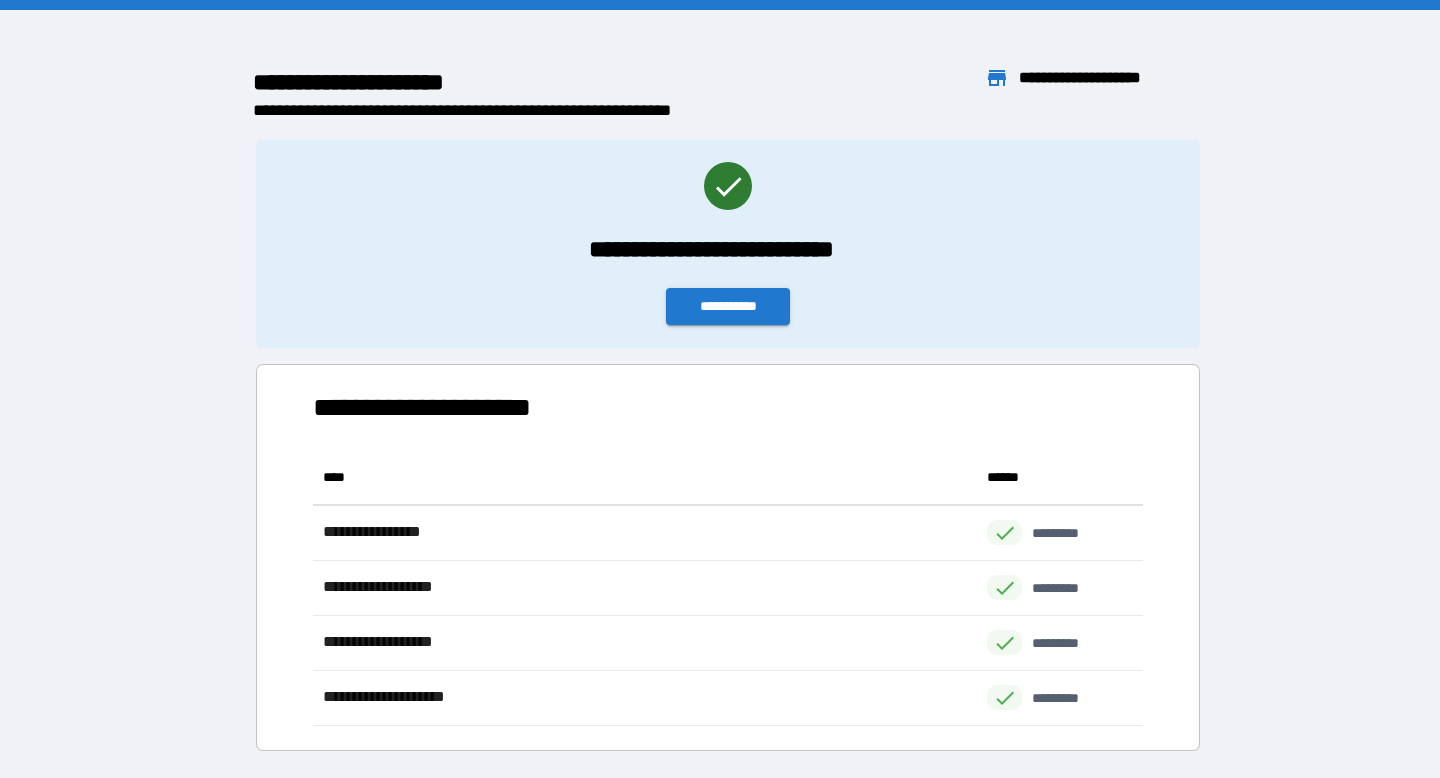 scroll, scrollTop: 1, scrollLeft: 1, axis: both 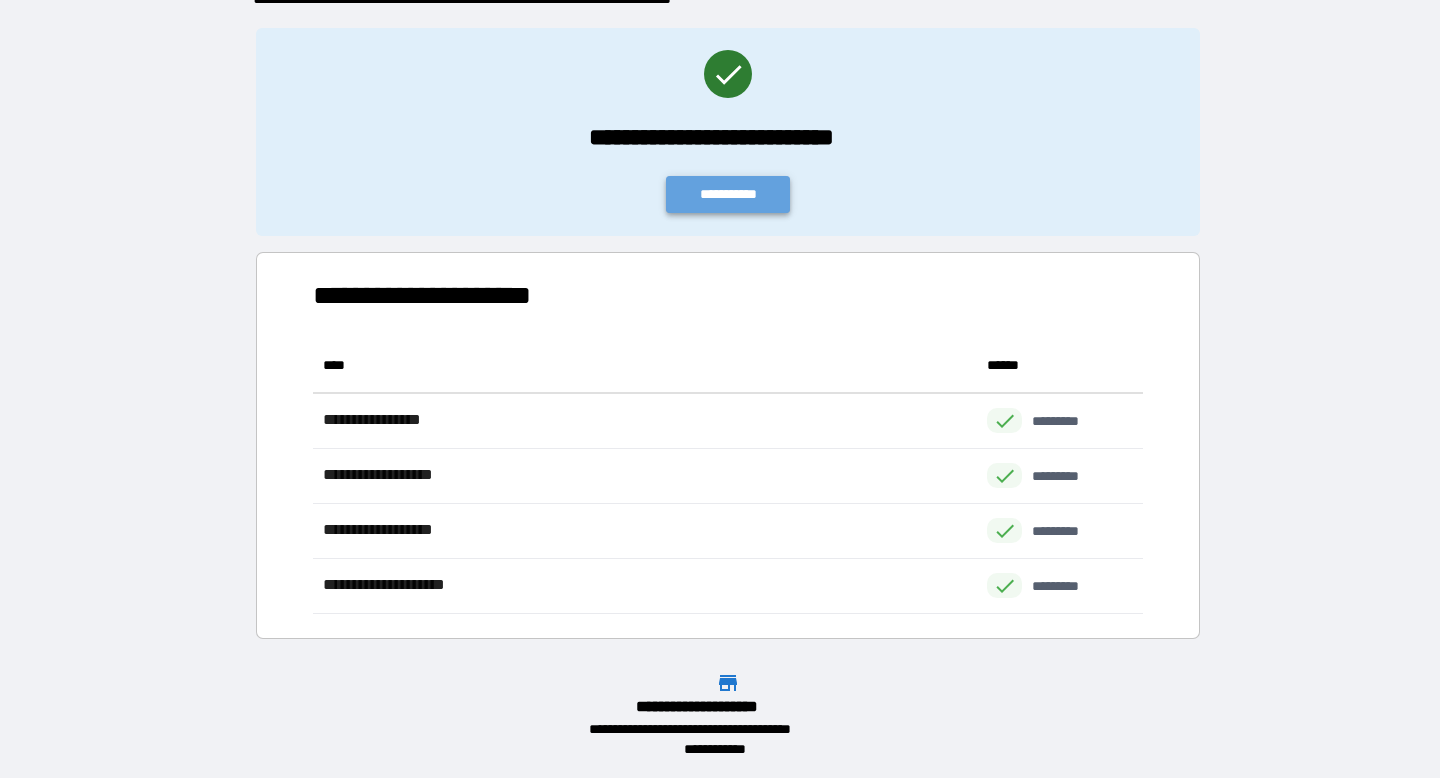 click on "**********" at bounding box center (728, 194) 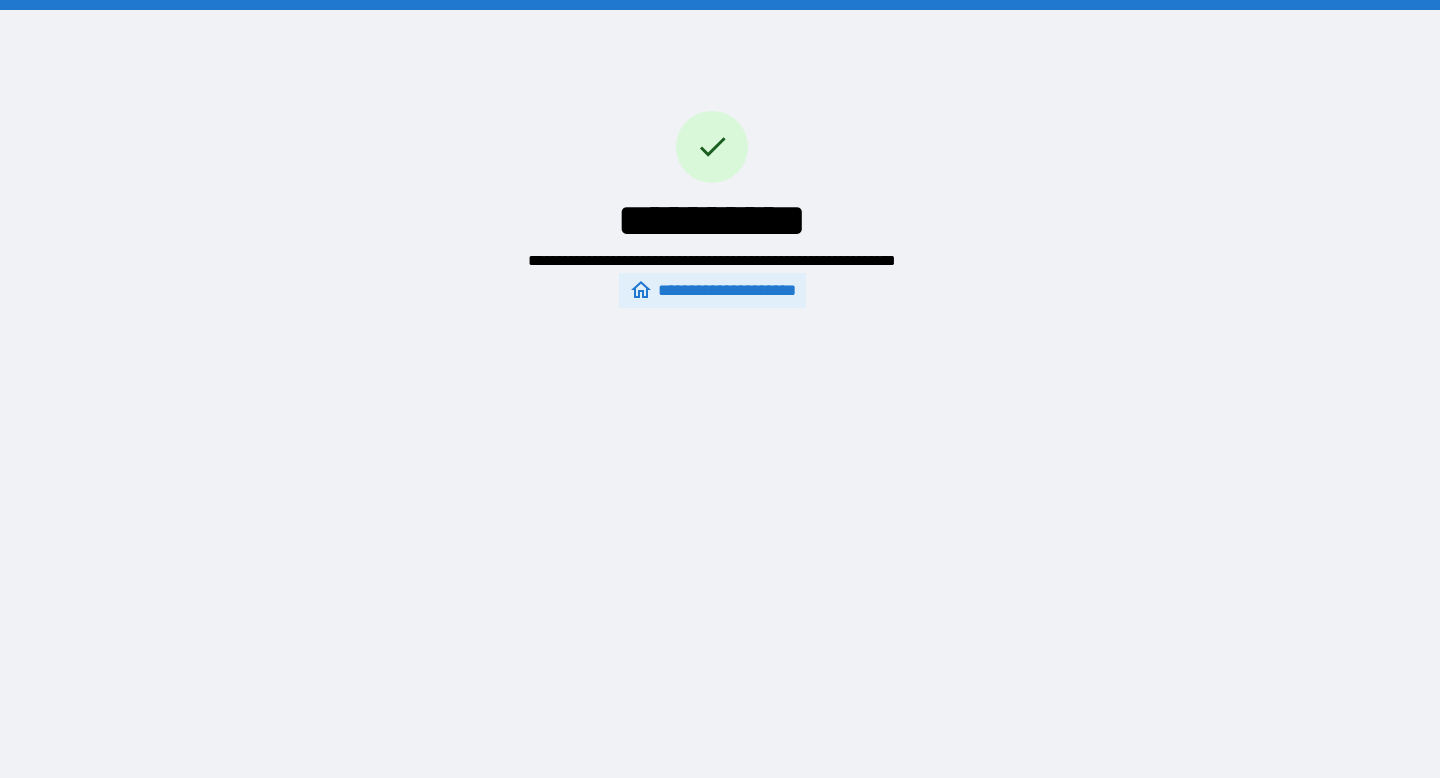 scroll, scrollTop: 0, scrollLeft: 0, axis: both 